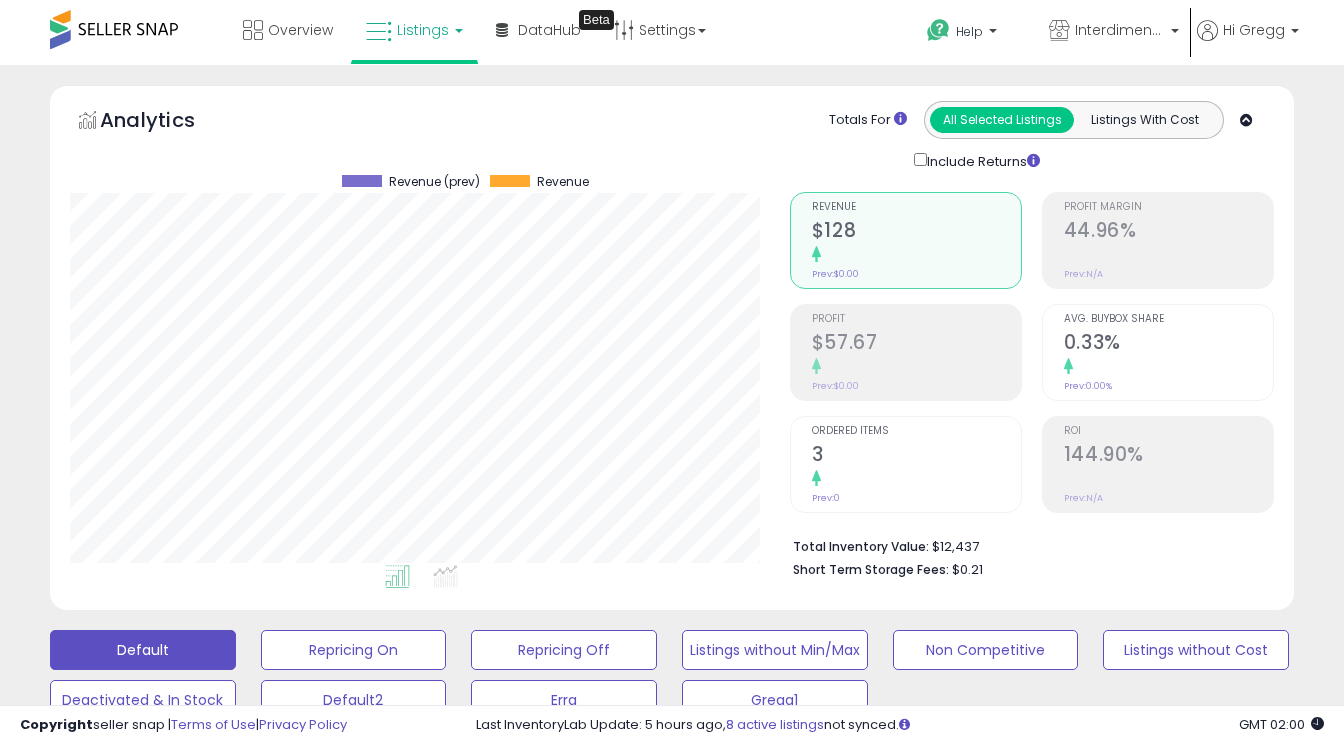 scroll, scrollTop: 76, scrollLeft: 0, axis: vertical 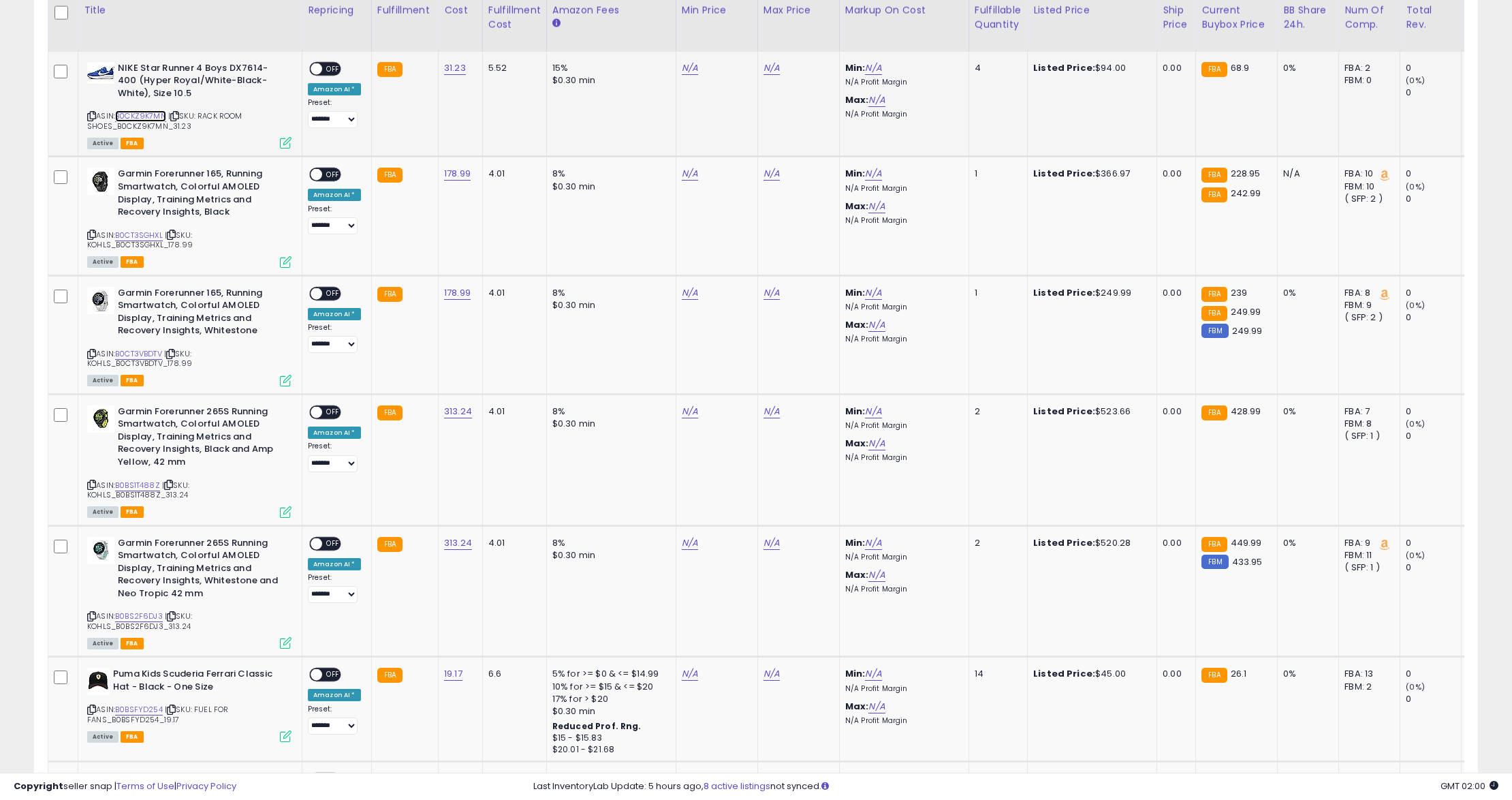 click on "B0CKZ9K7MN" at bounding box center [140, 116] 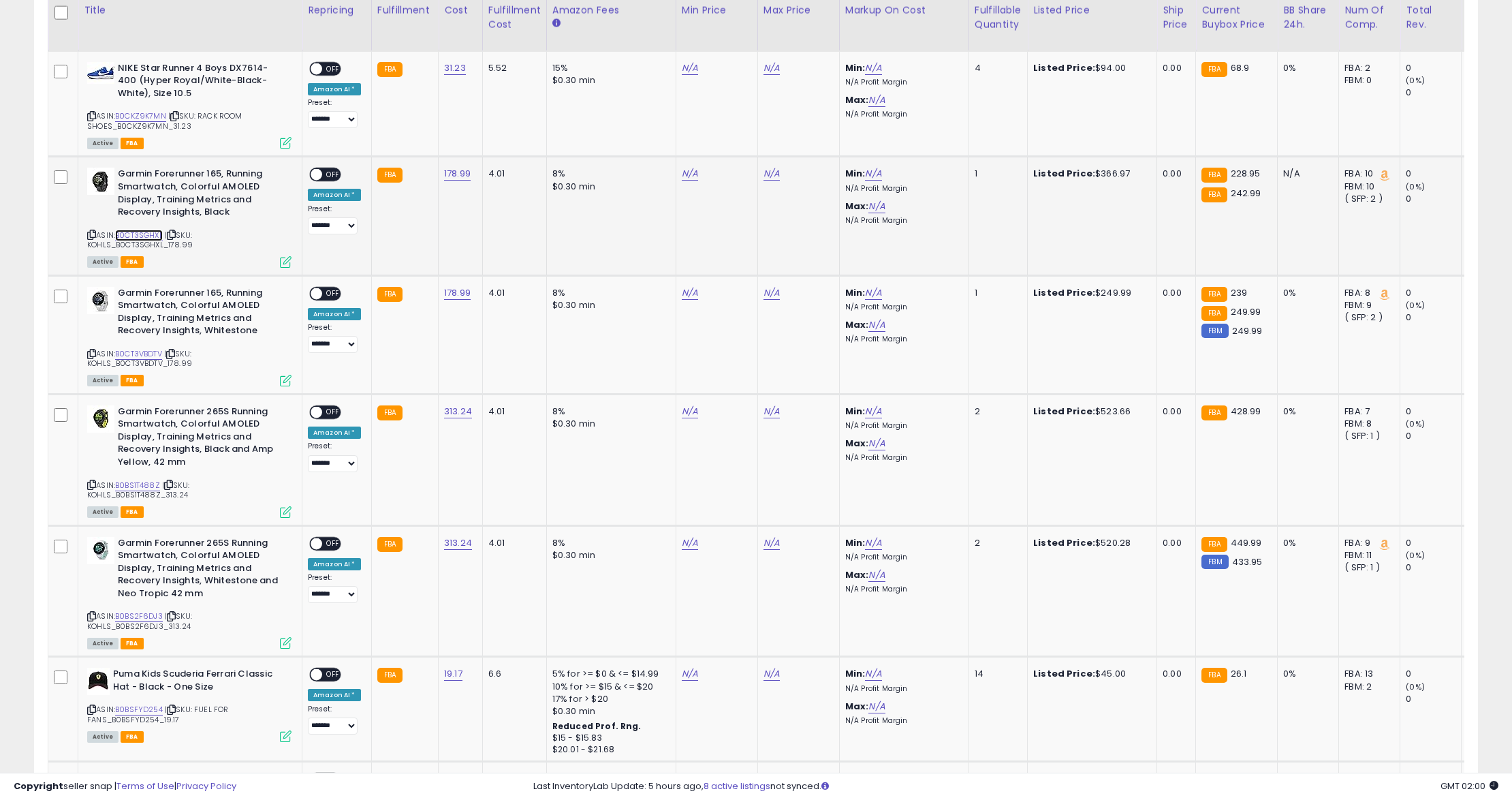 click on "B0CT3SGHXL" at bounding box center [139, 235] 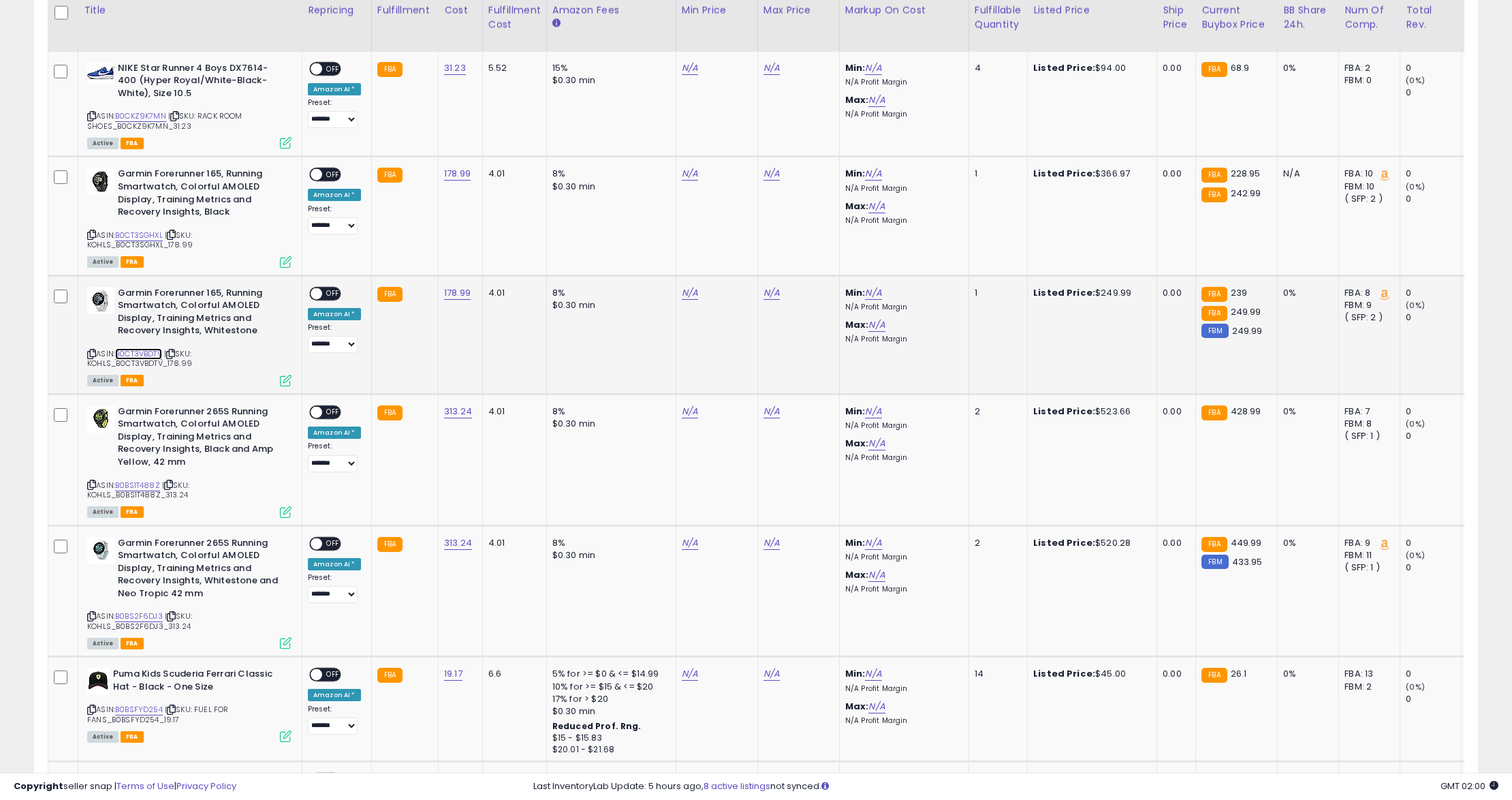 click on "B0CT3VBDTV" at bounding box center [138, 354] 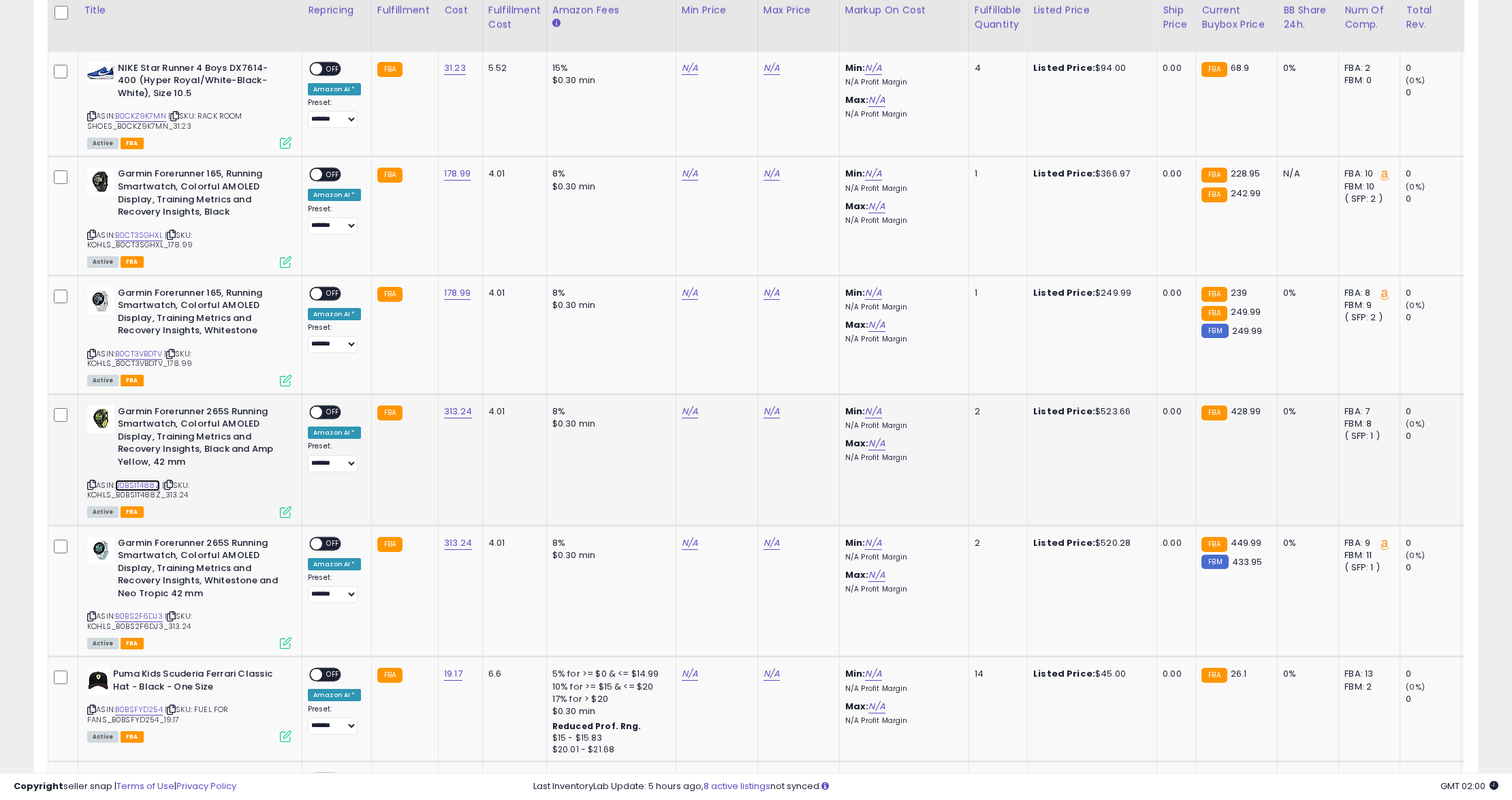 click on "B0BS1T488Z" at bounding box center [138, 485] 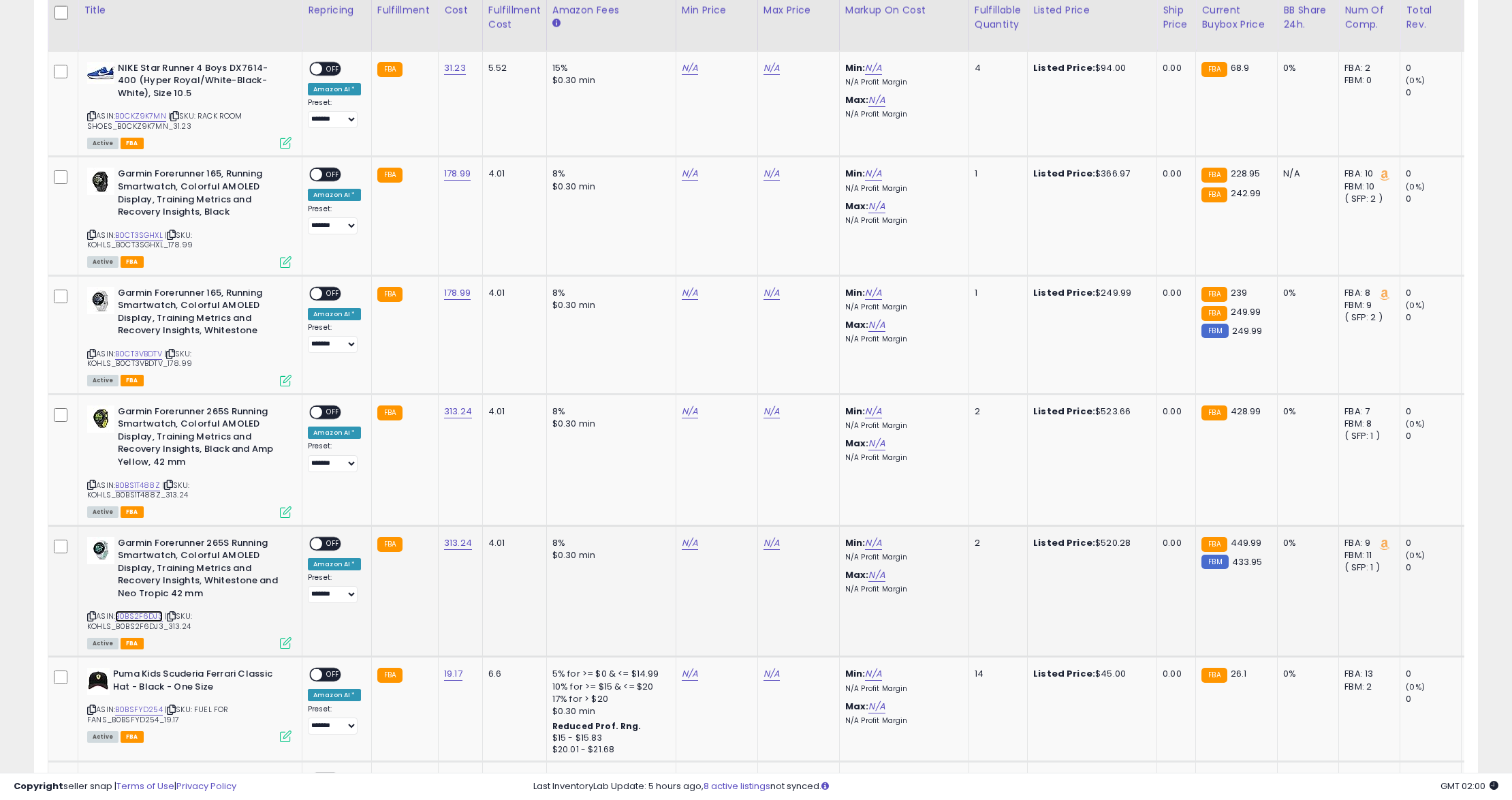 click on "B0BS2F6DJ3" at bounding box center (139, 616) 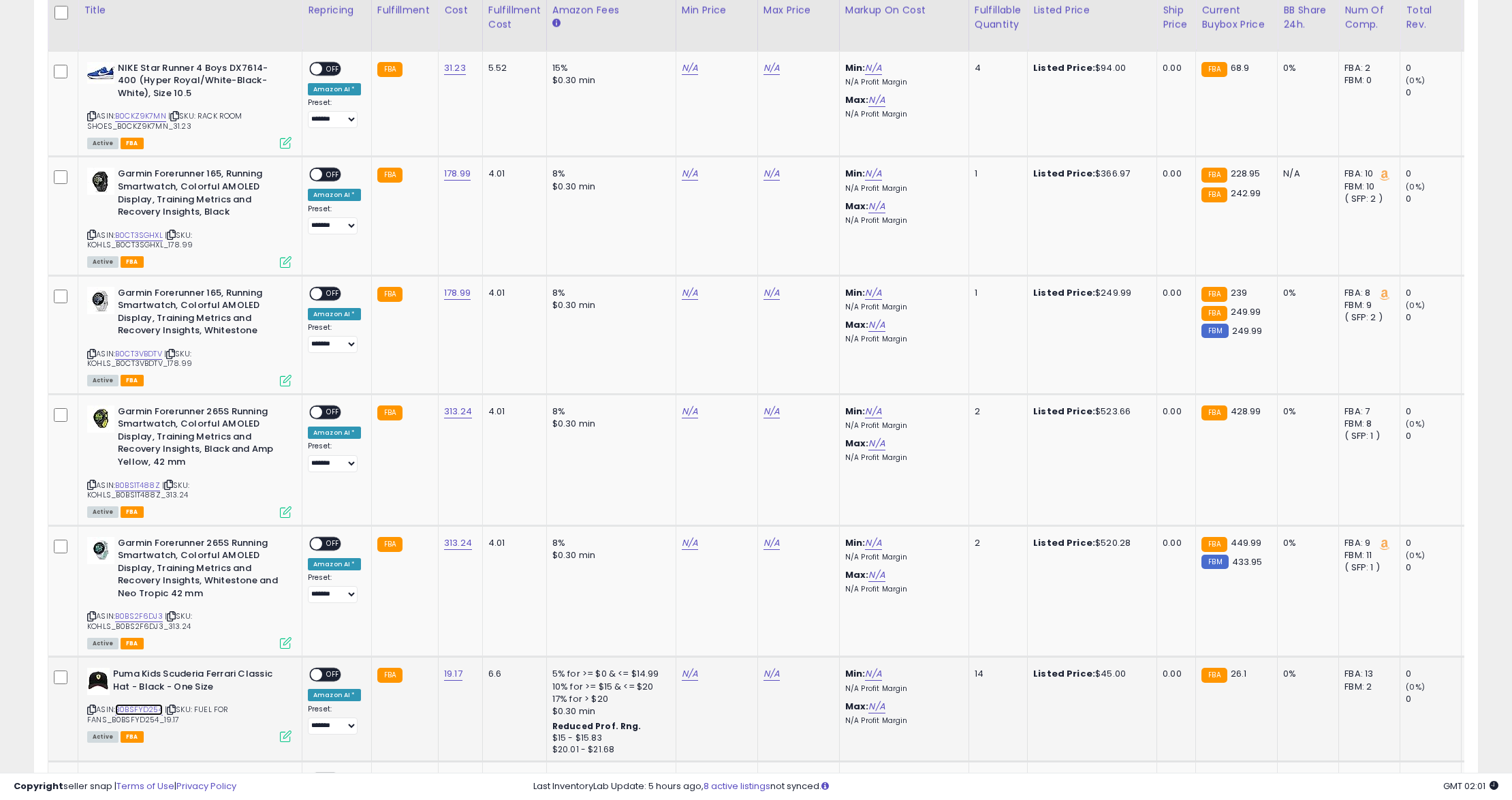 click on "B0BSFYD254" at bounding box center [139, 709] 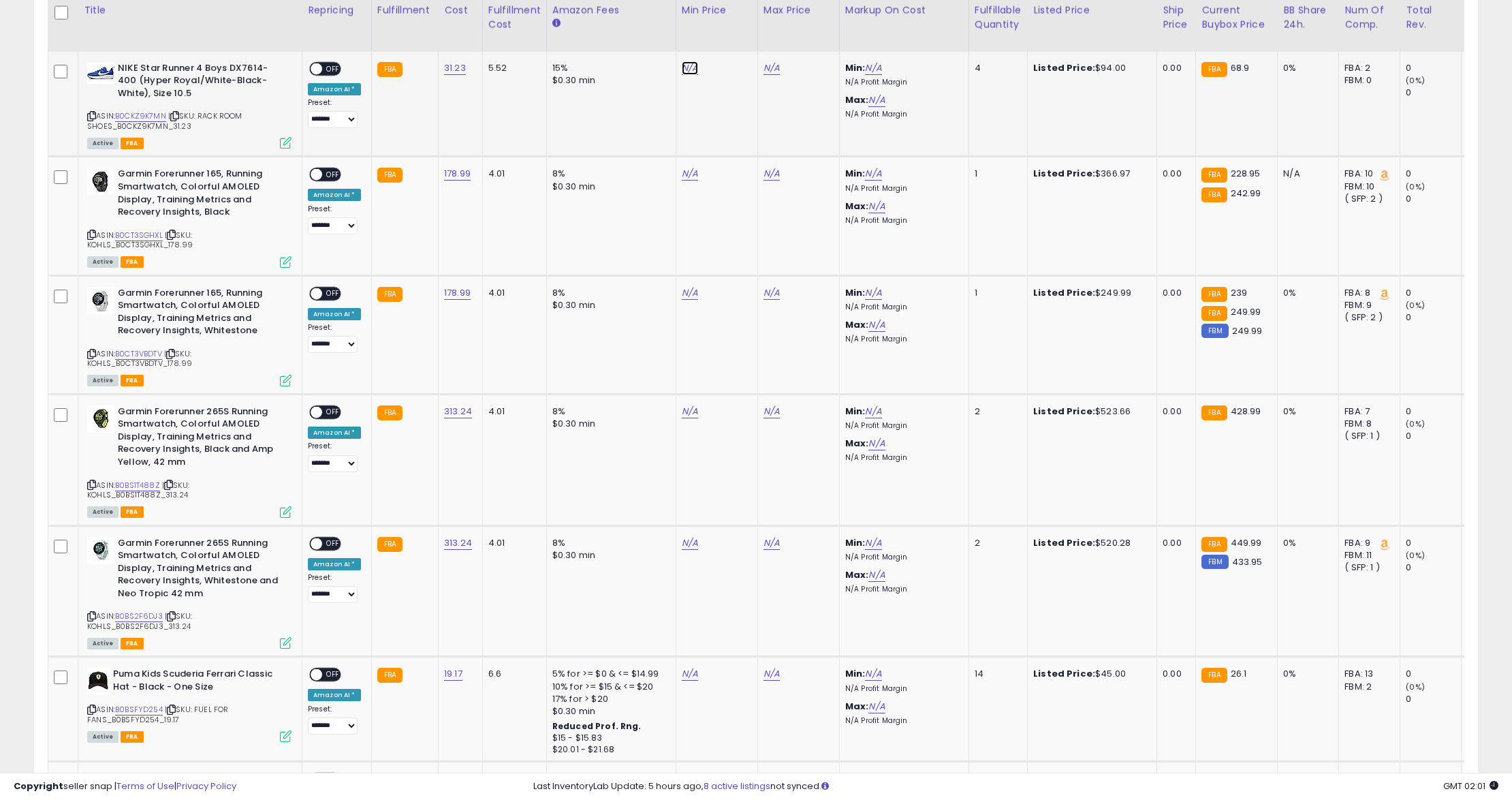 click on "N/A" at bounding box center [690, -38] 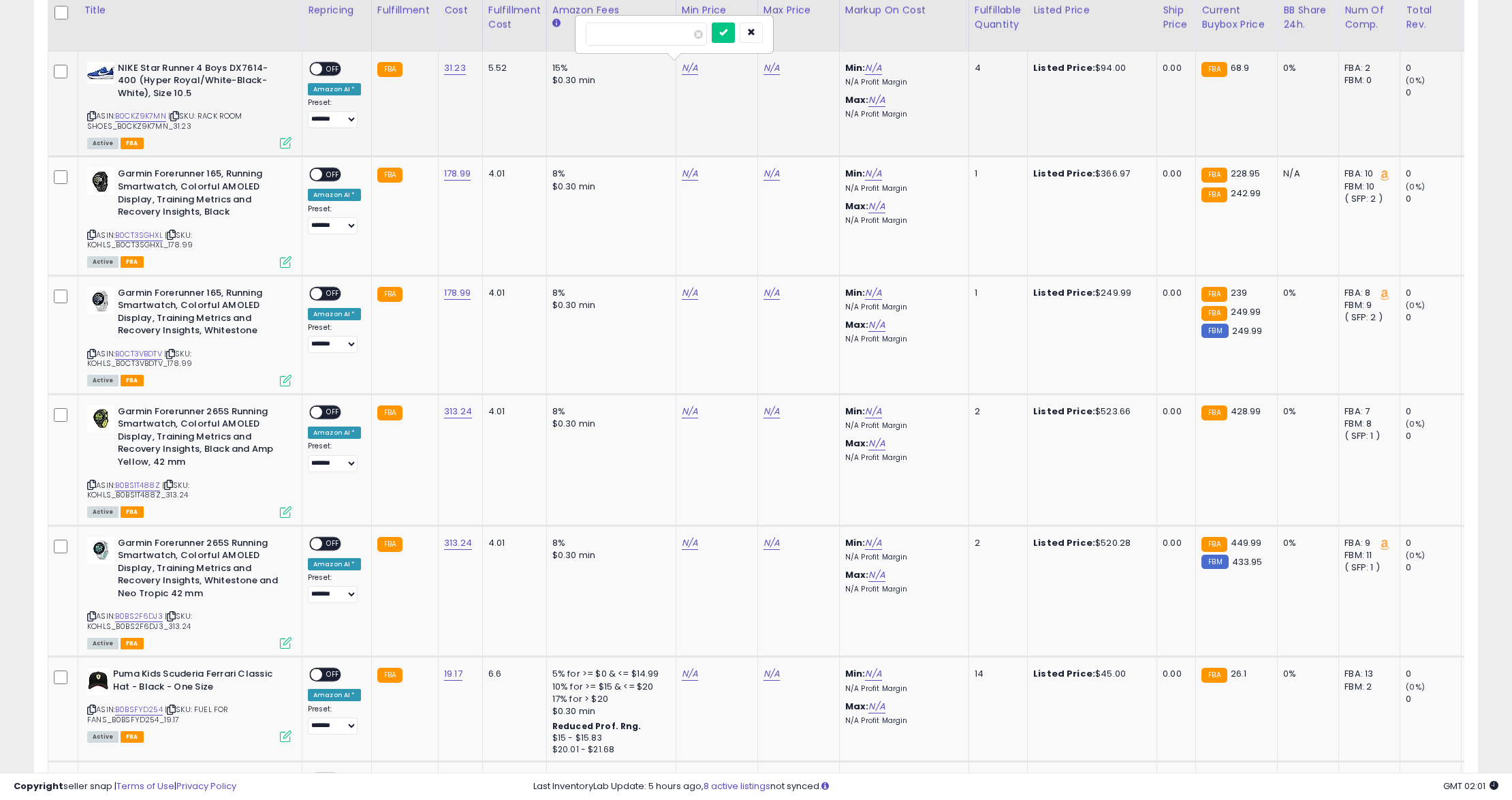 type on "**" 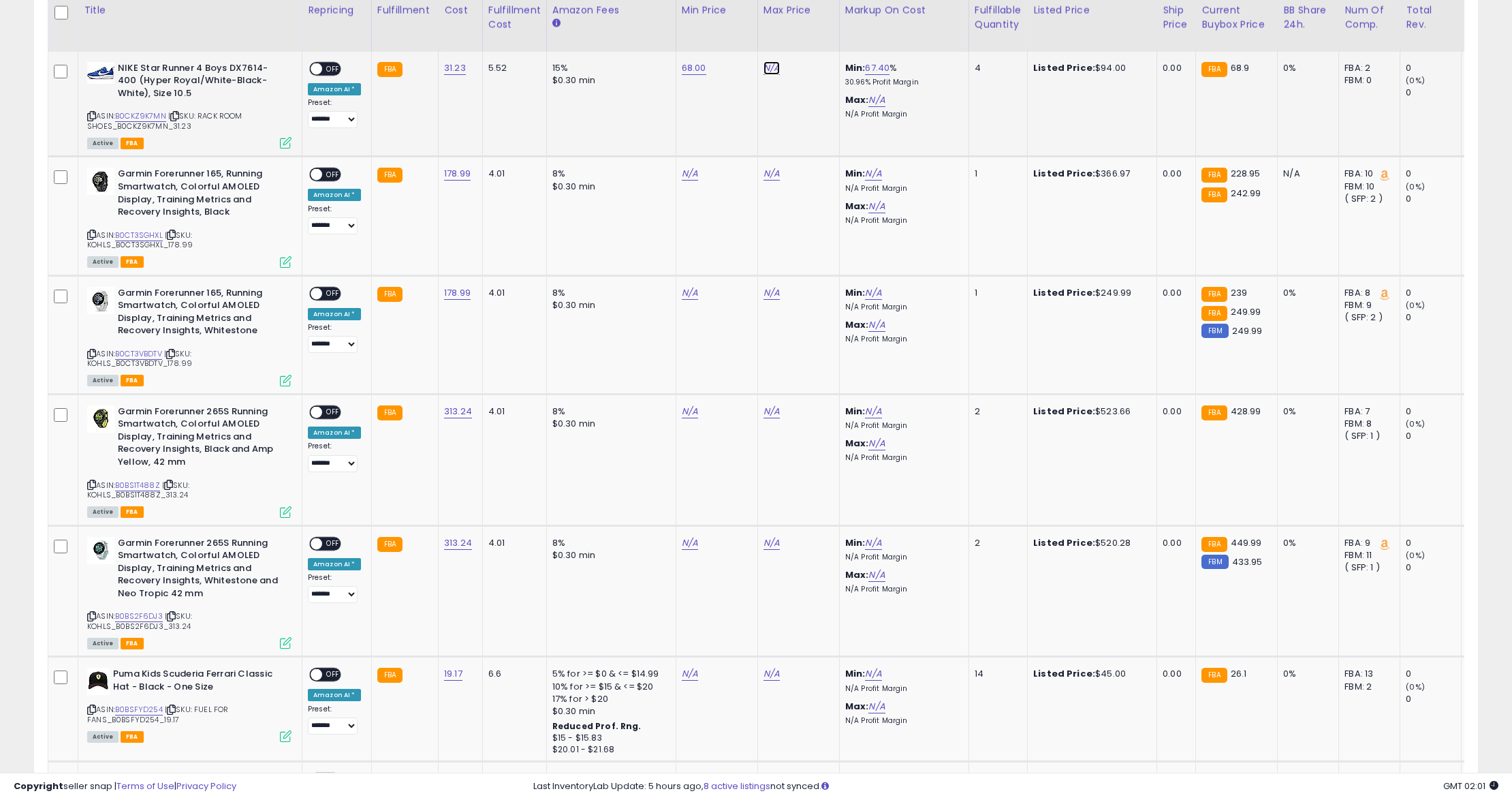 click on "N/A" at bounding box center [772, -38] 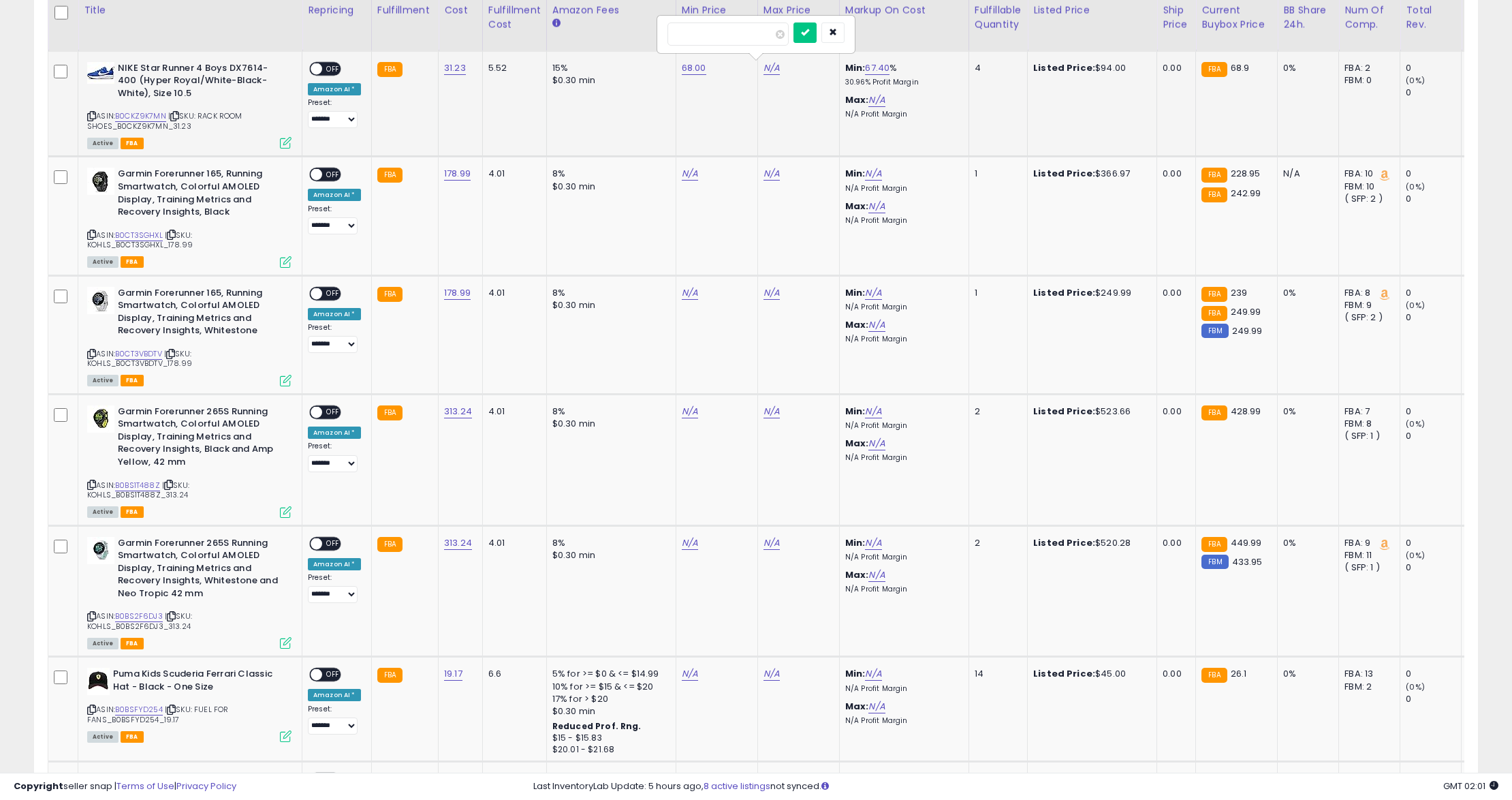 type on "**" 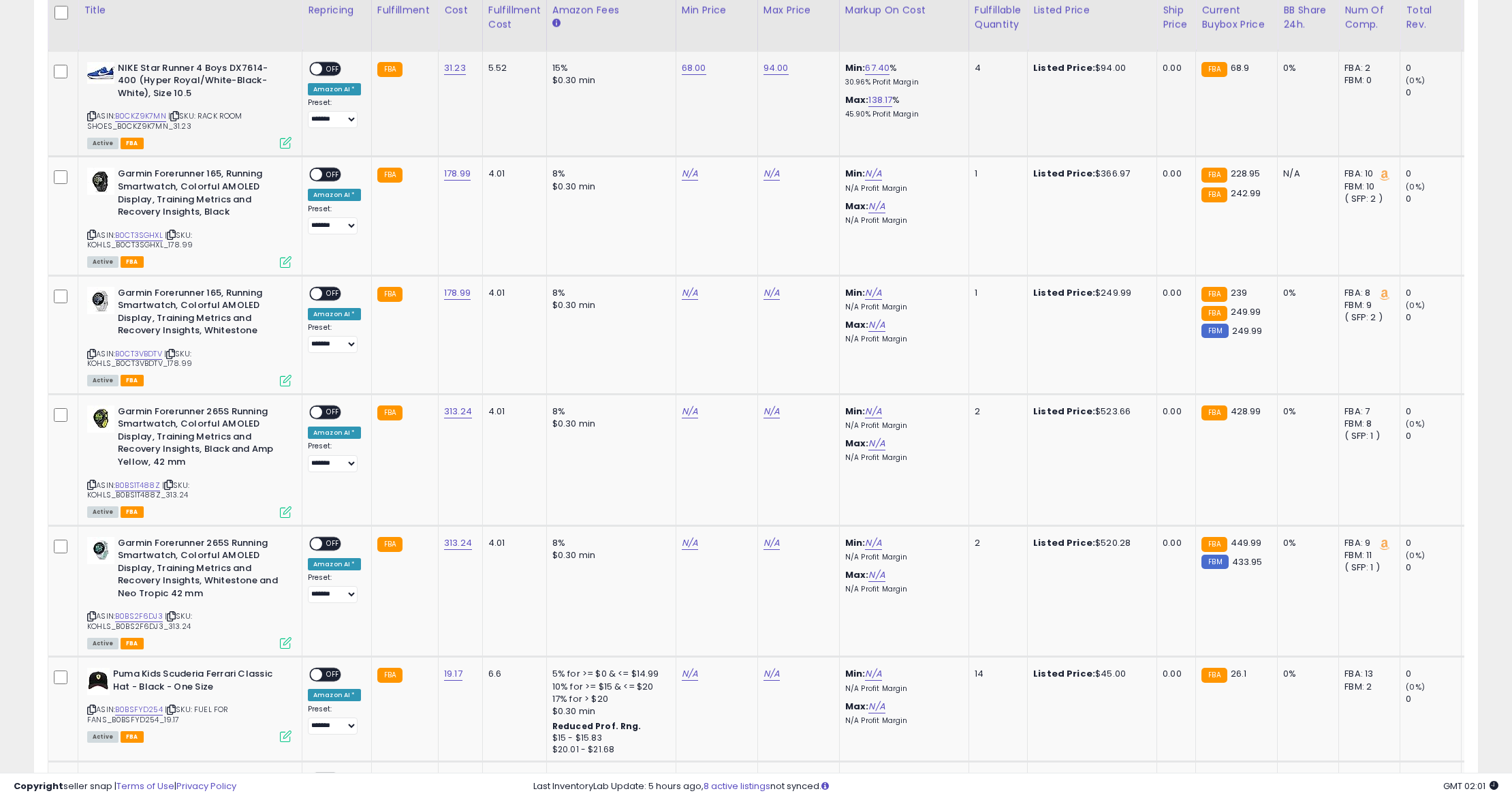 click on "OFF" at bounding box center [333, 68] 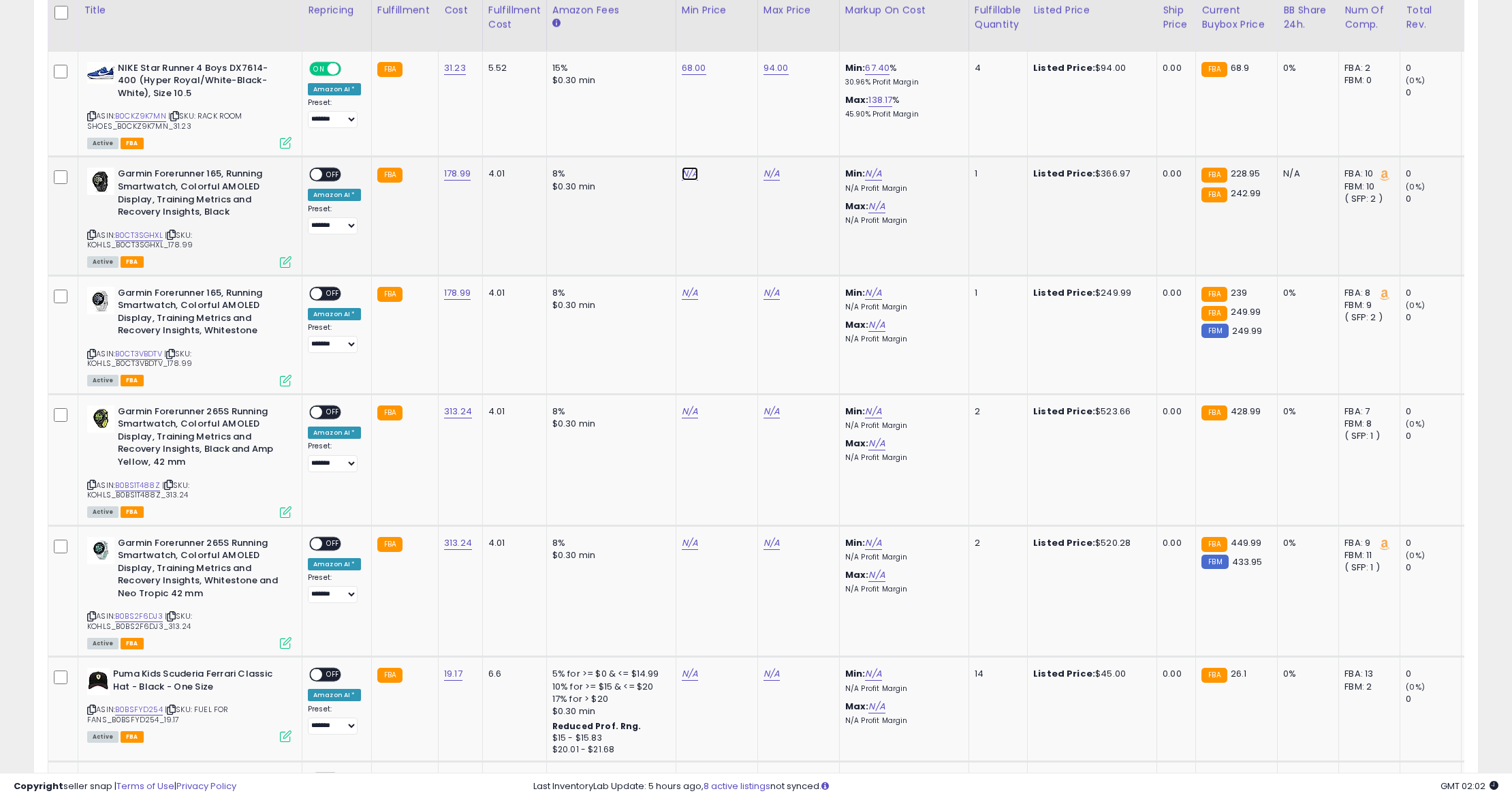 click on "N/A" at bounding box center (690, -38) 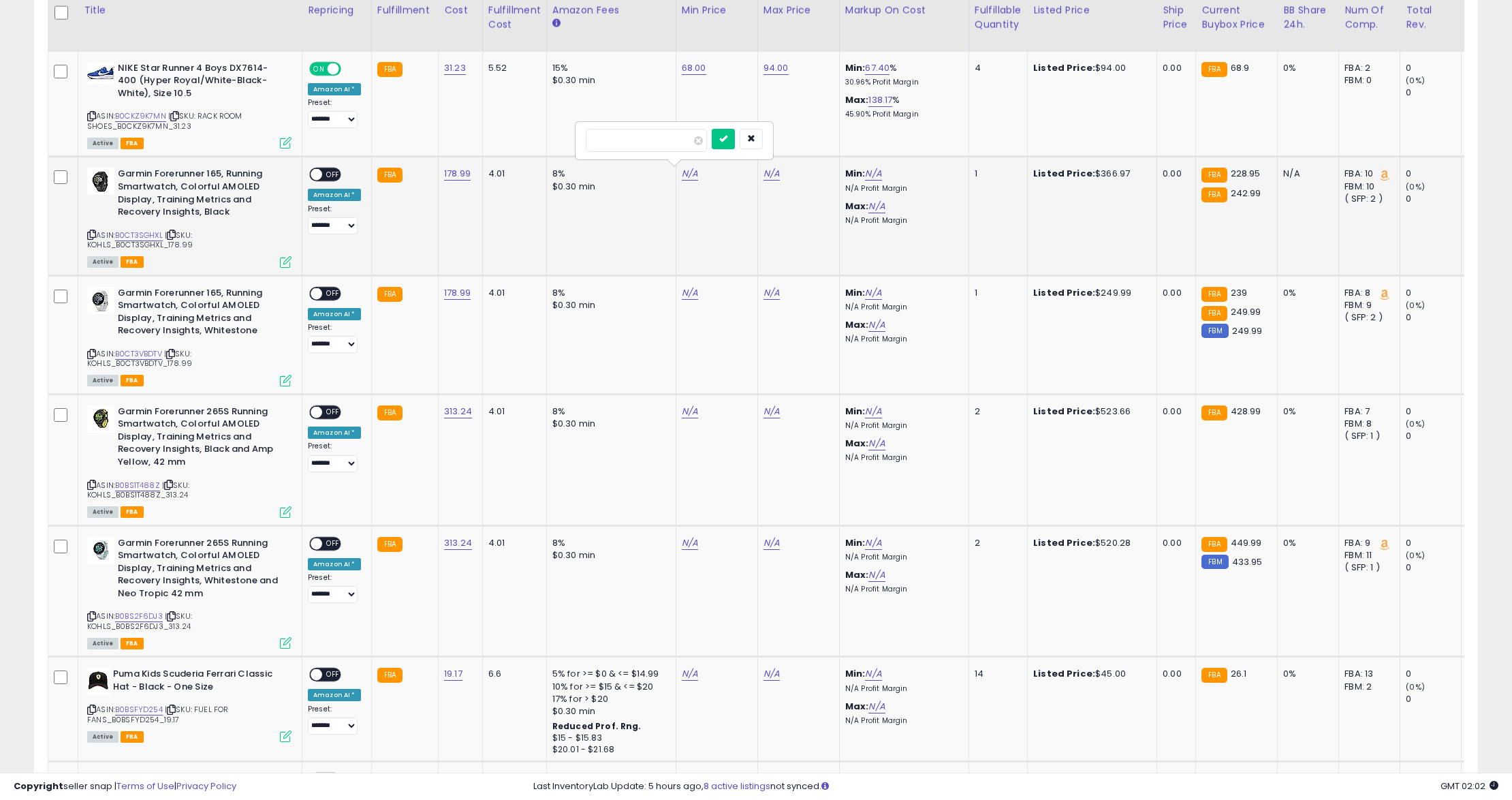 type on "*****" 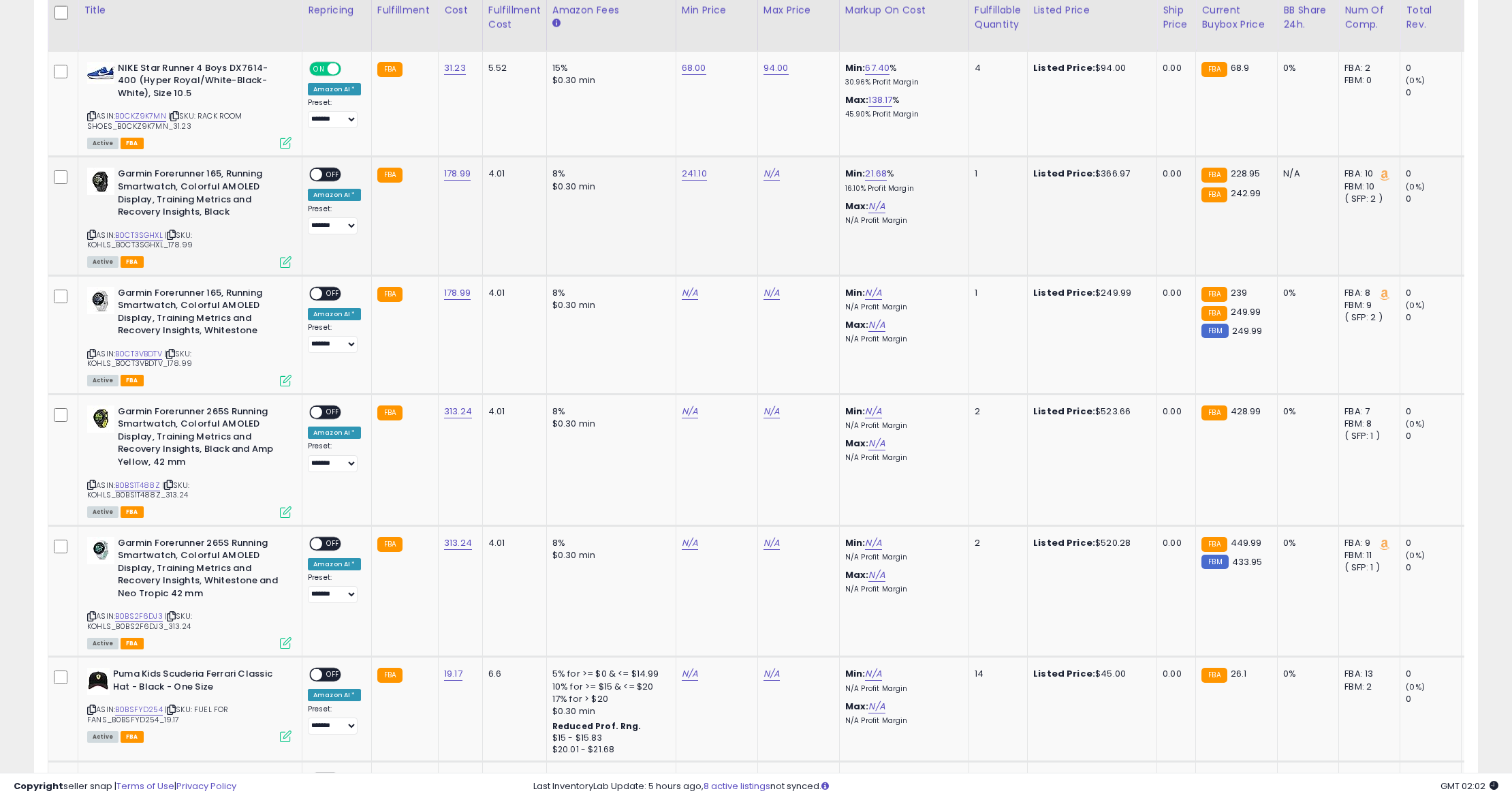 click on "N/A" at bounding box center (796, 174) 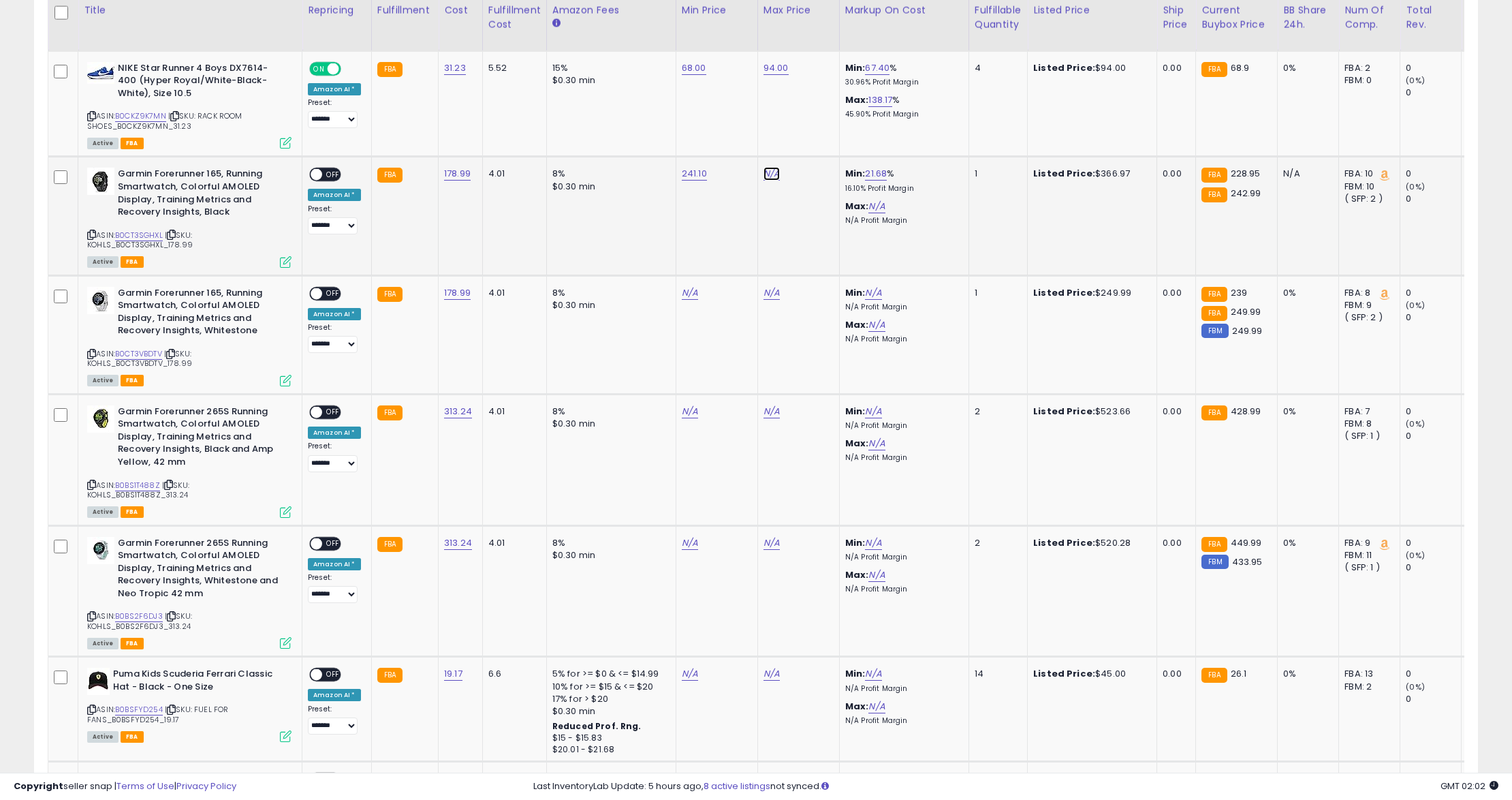 click on "N/A" at bounding box center [772, -38] 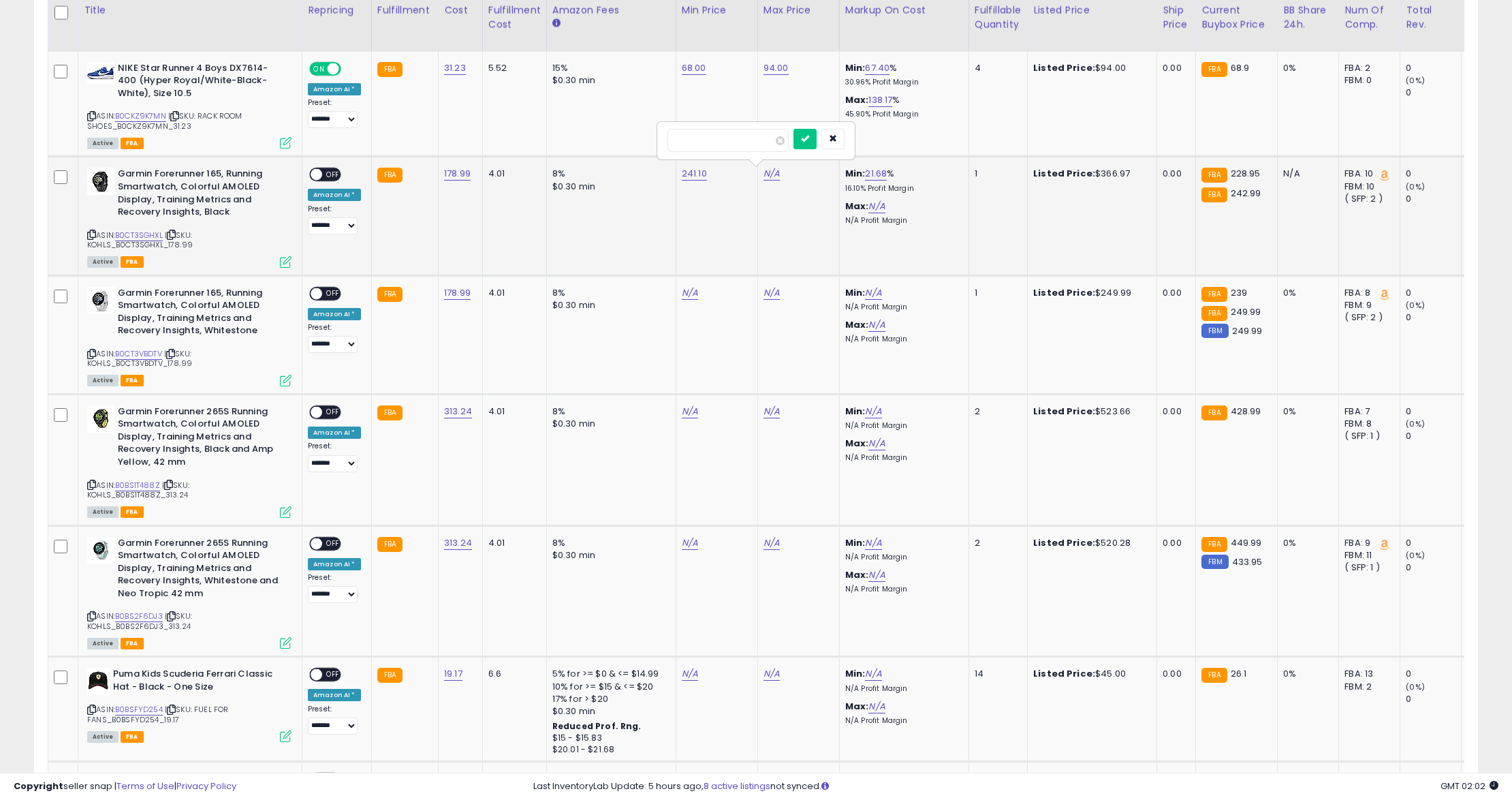 type on "*" 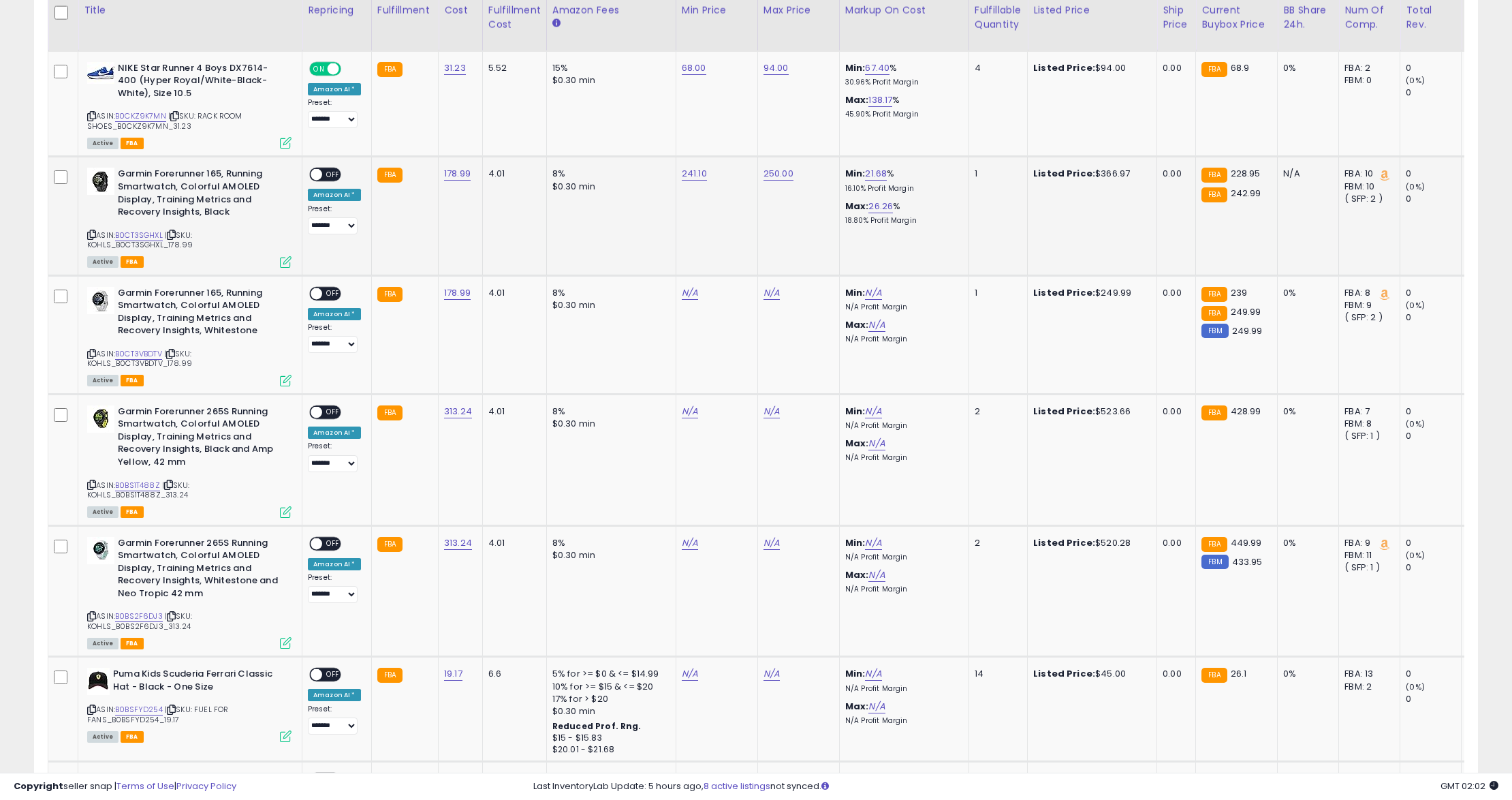 click on "OFF" at bounding box center [333, 174] 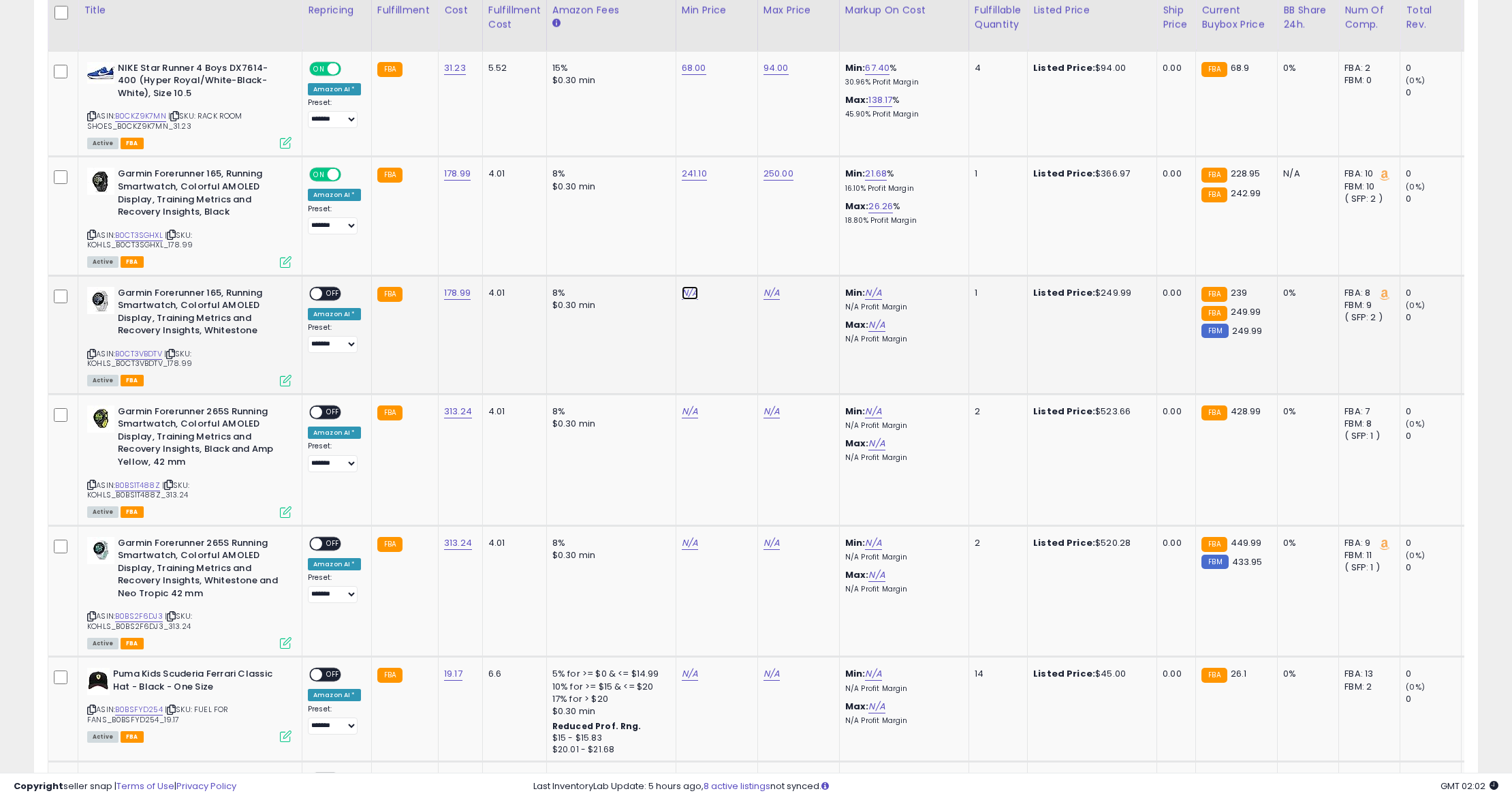 click on "N/A" at bounding box center (690, -38) 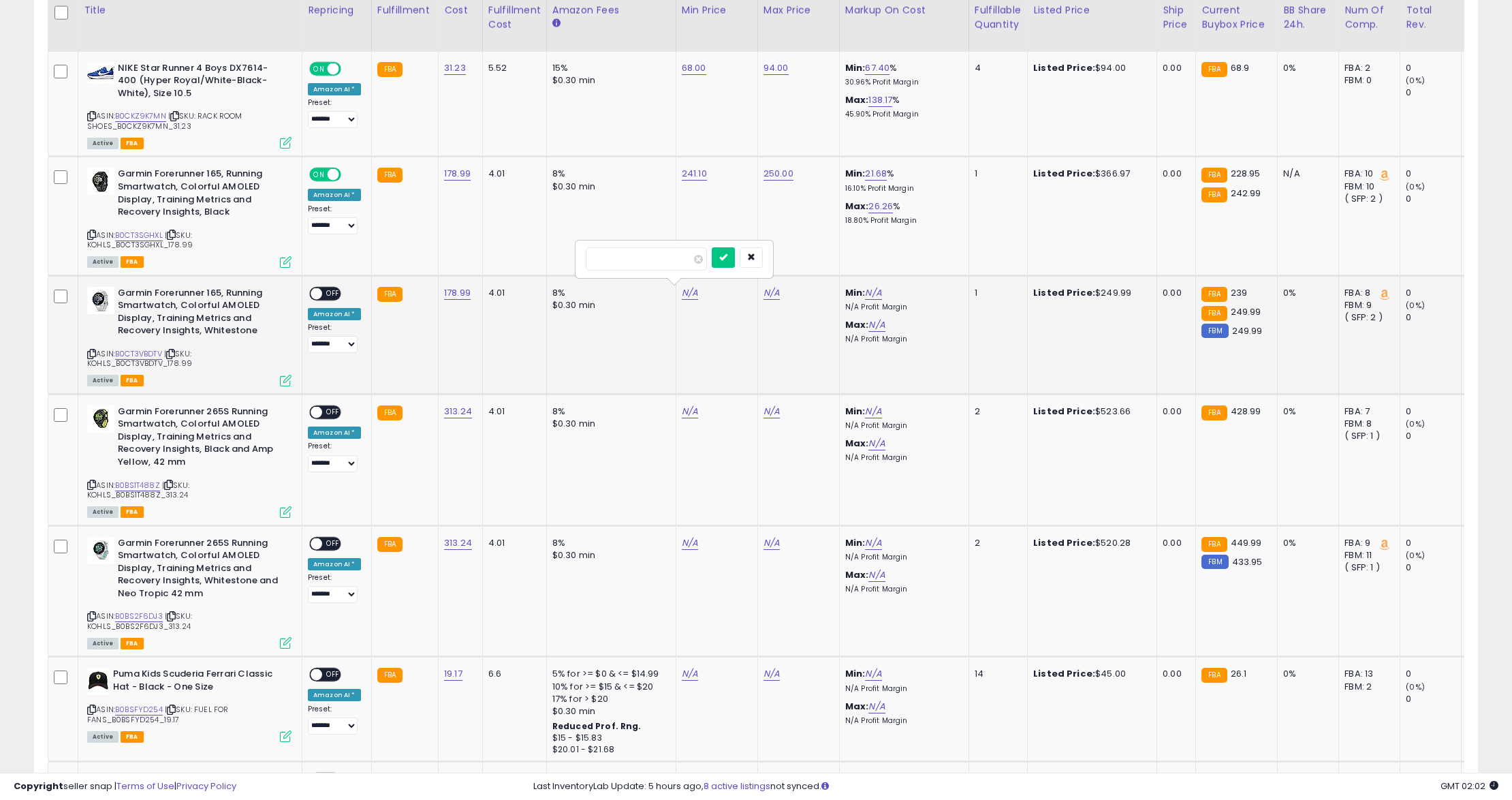 type on "***" 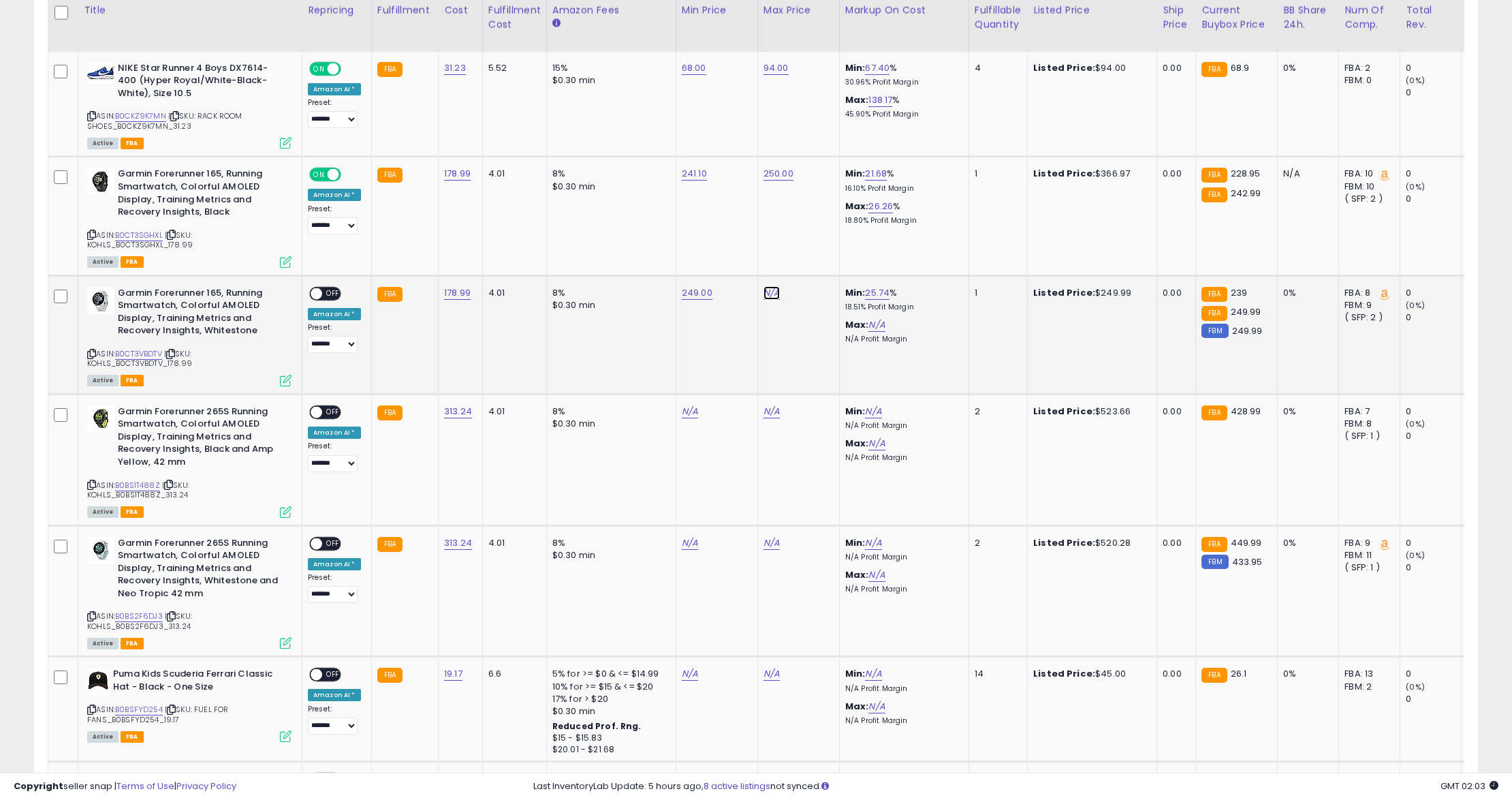 click on "N/A" at bounding box center (772, -38) 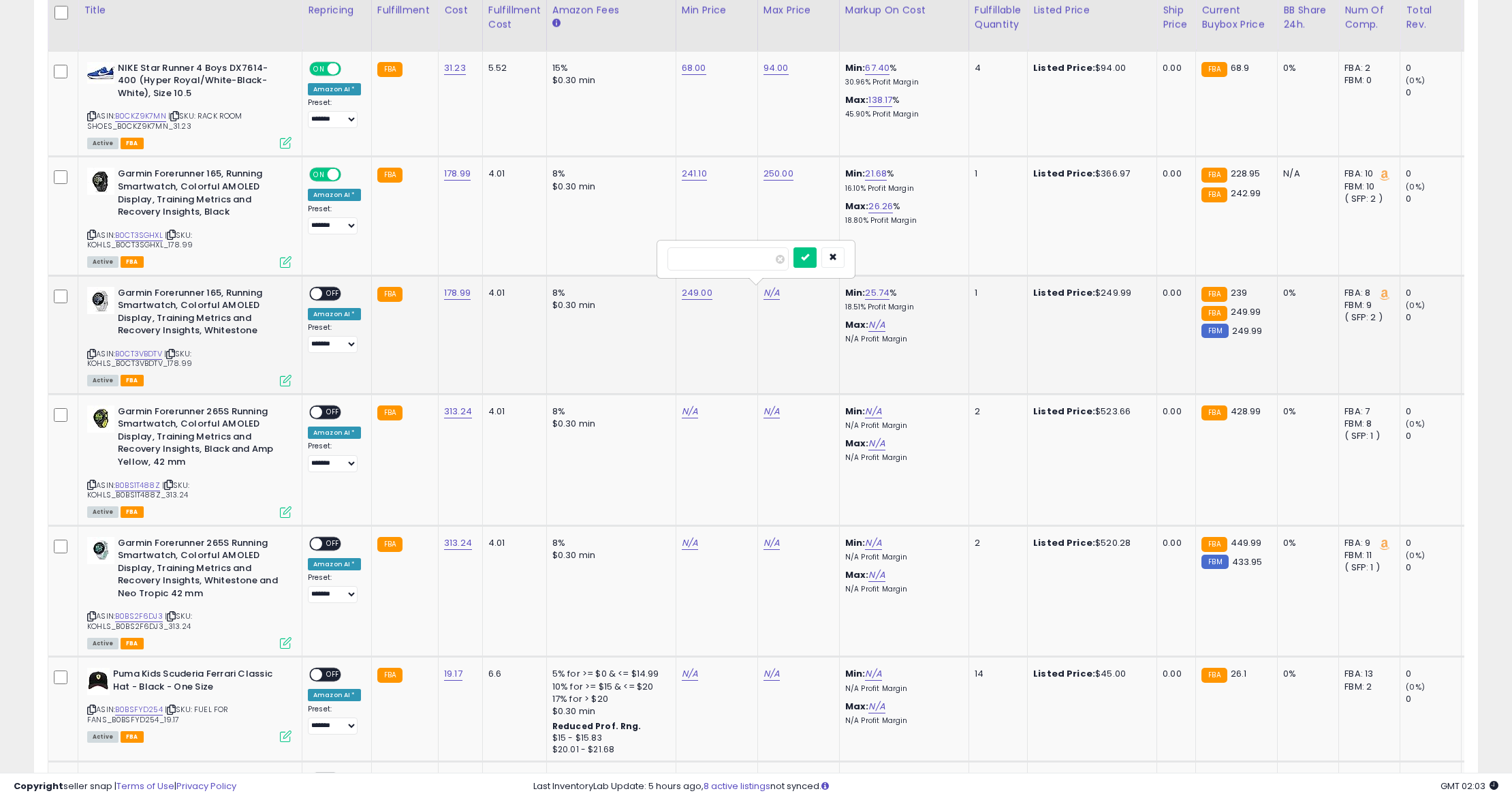 type on "******" 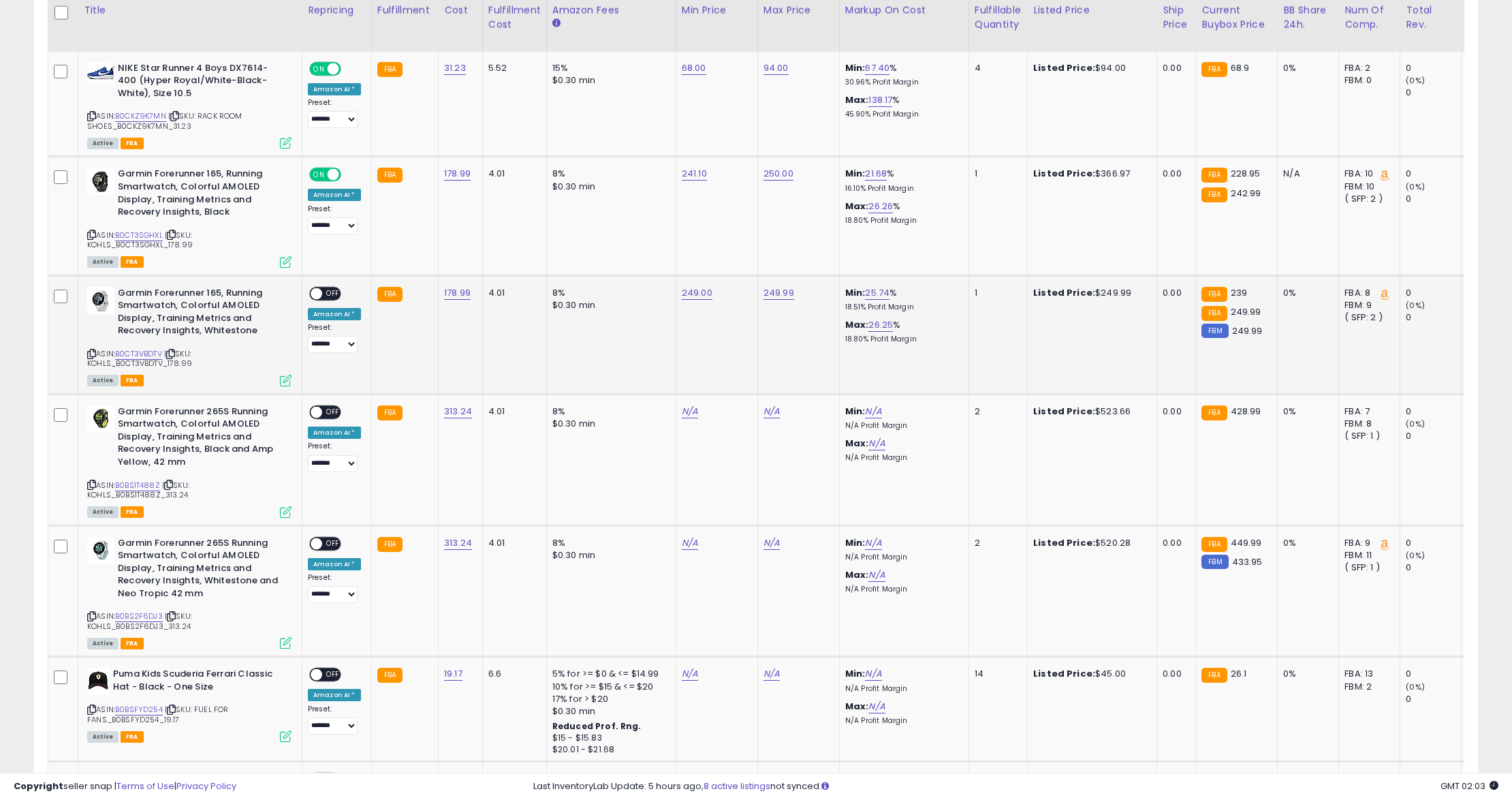 click on "OFF" at bounding box center [333, 293] 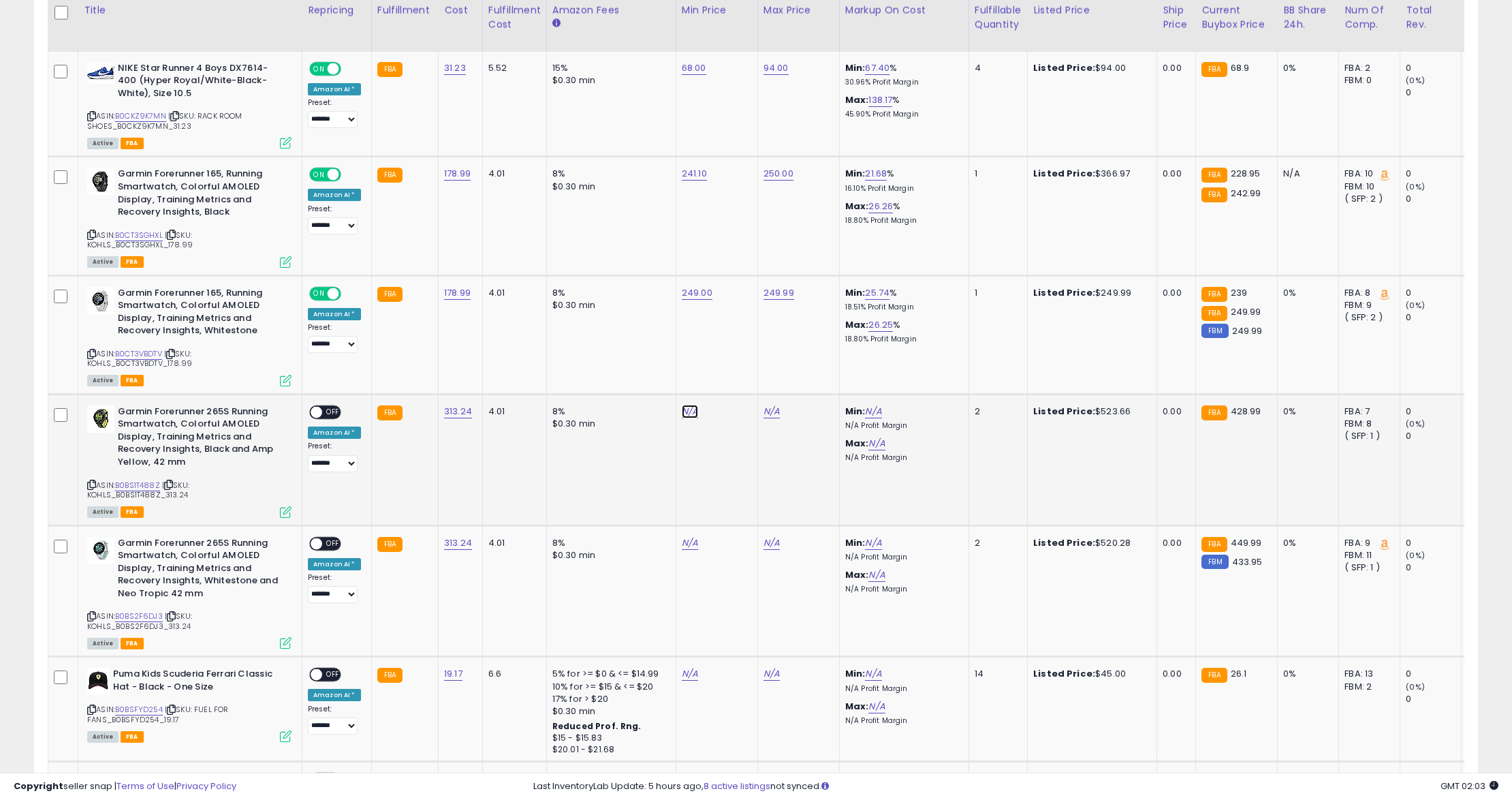 click on "N/A" at bounding box center (690, -38) 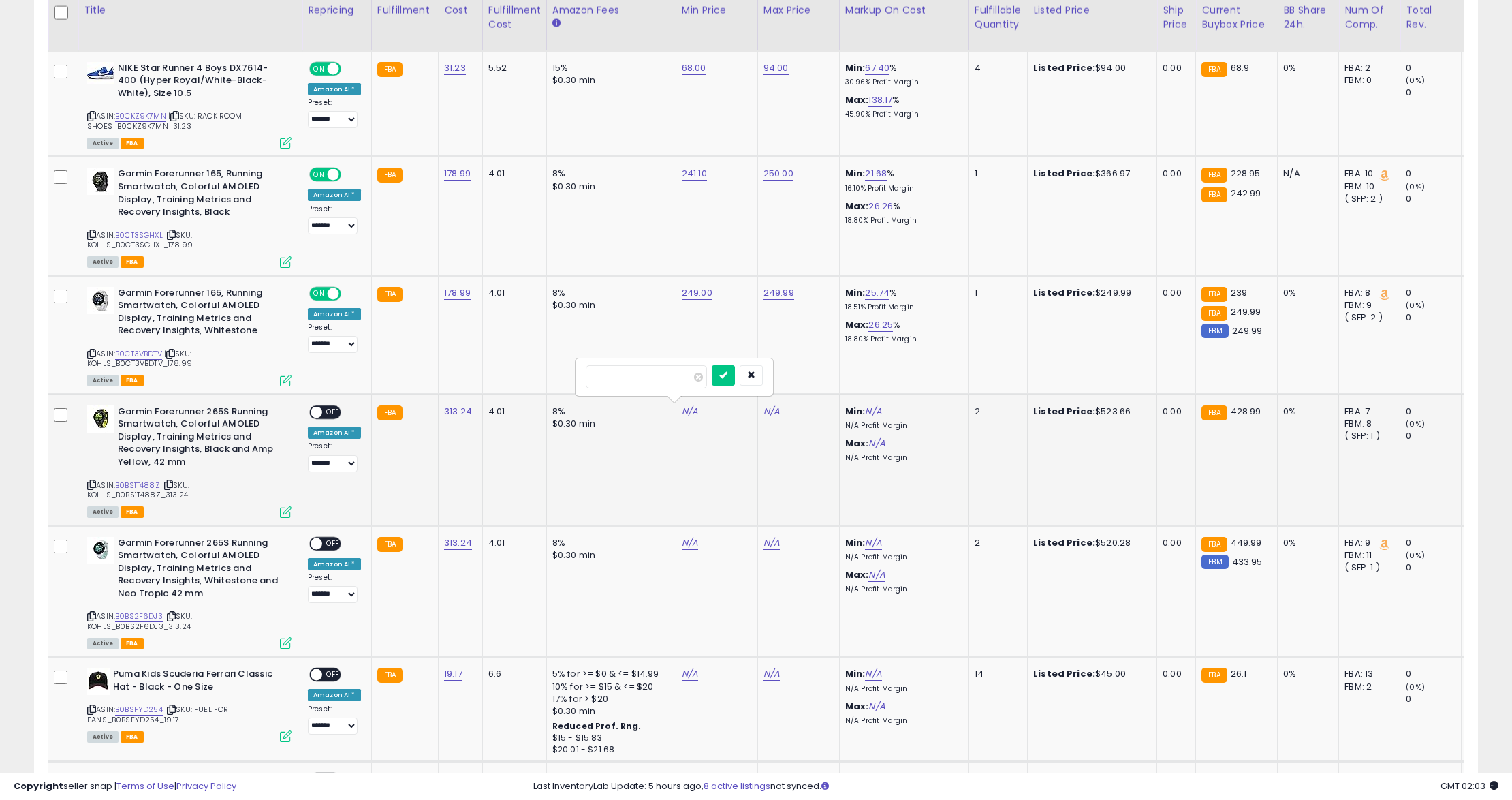type on "***" 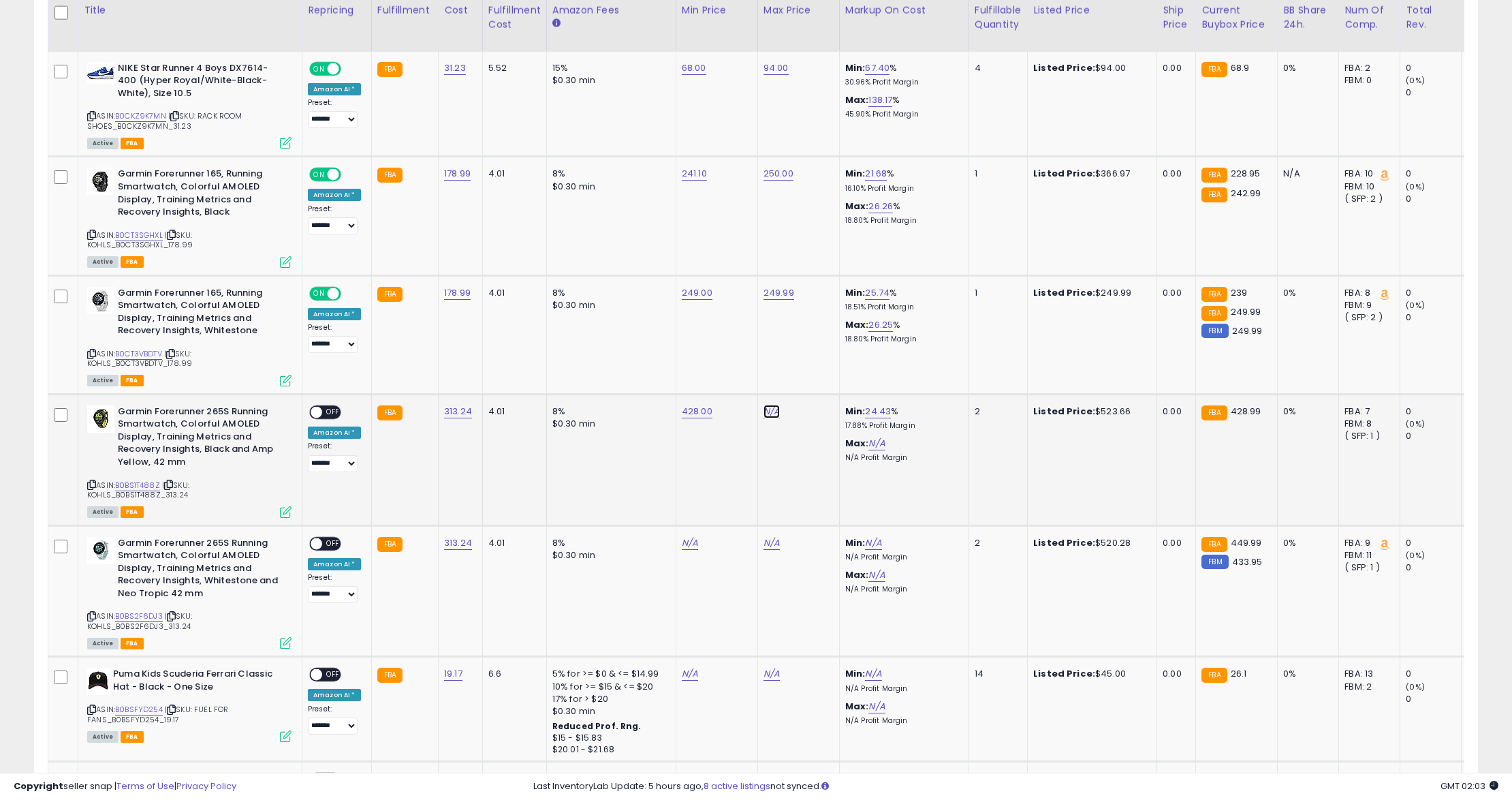 click on "N/A" at bounding box center [772, -38] 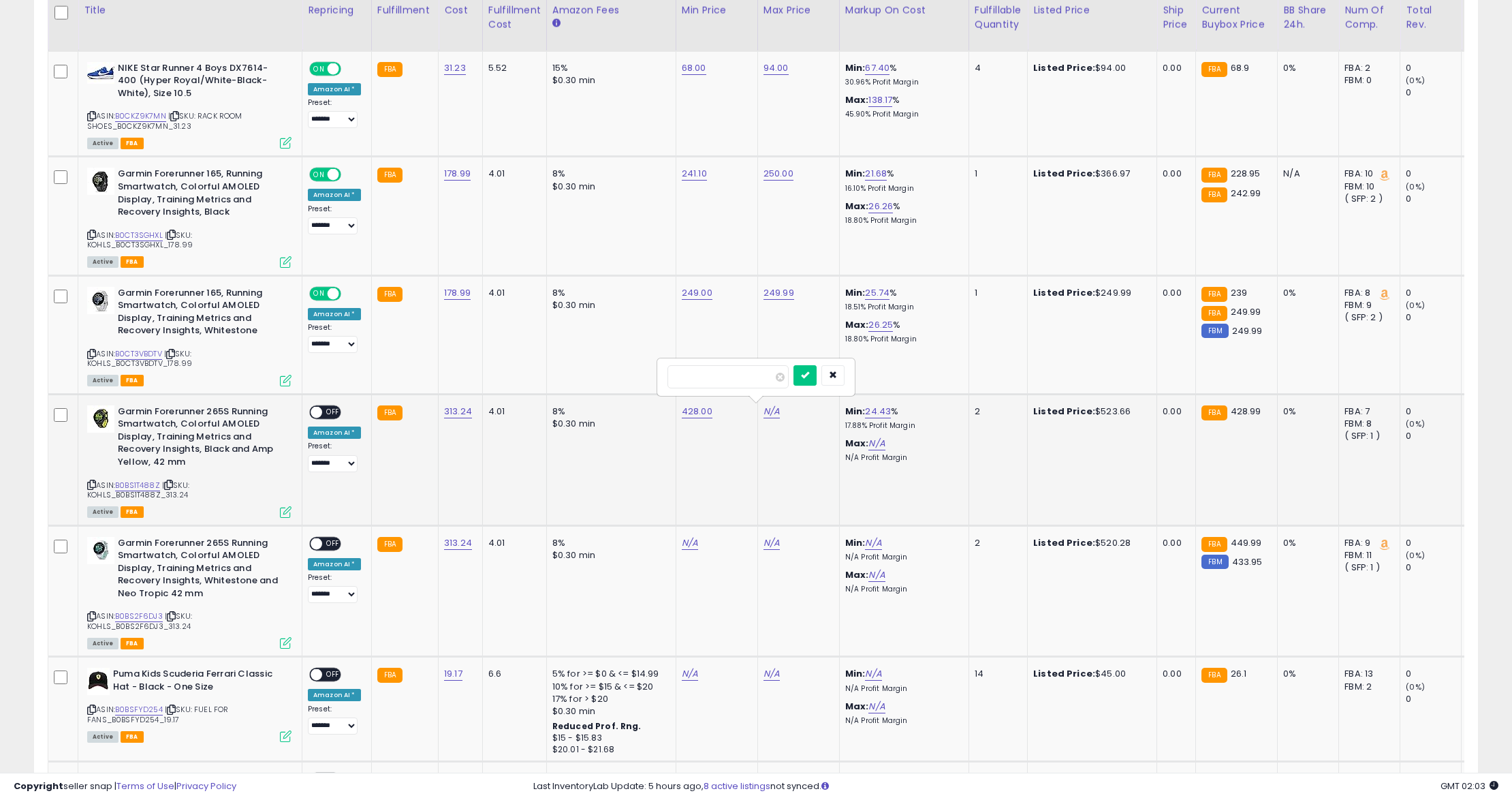 type on "******" 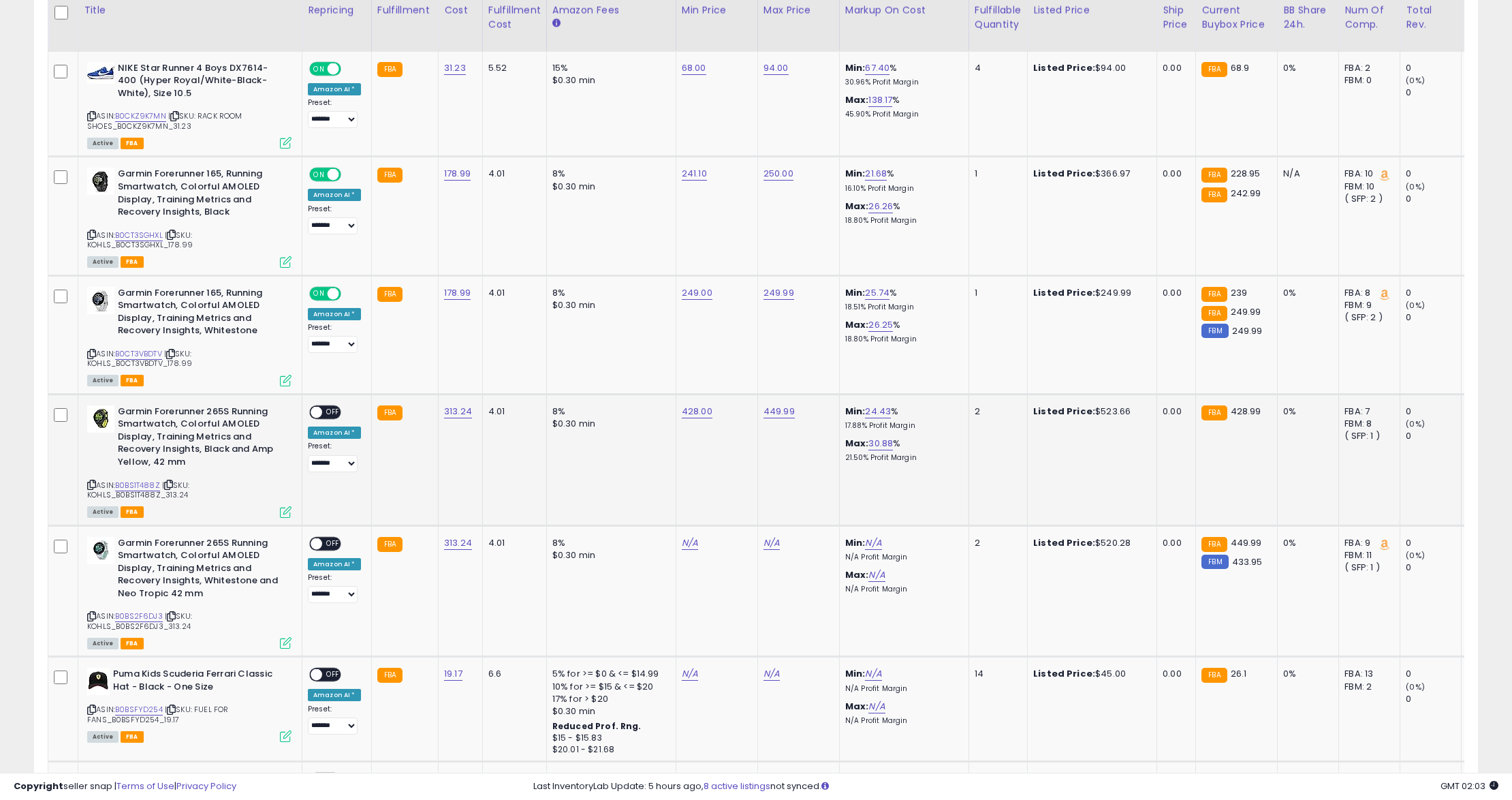 click on "OFF" at bounding box center [333, 412] 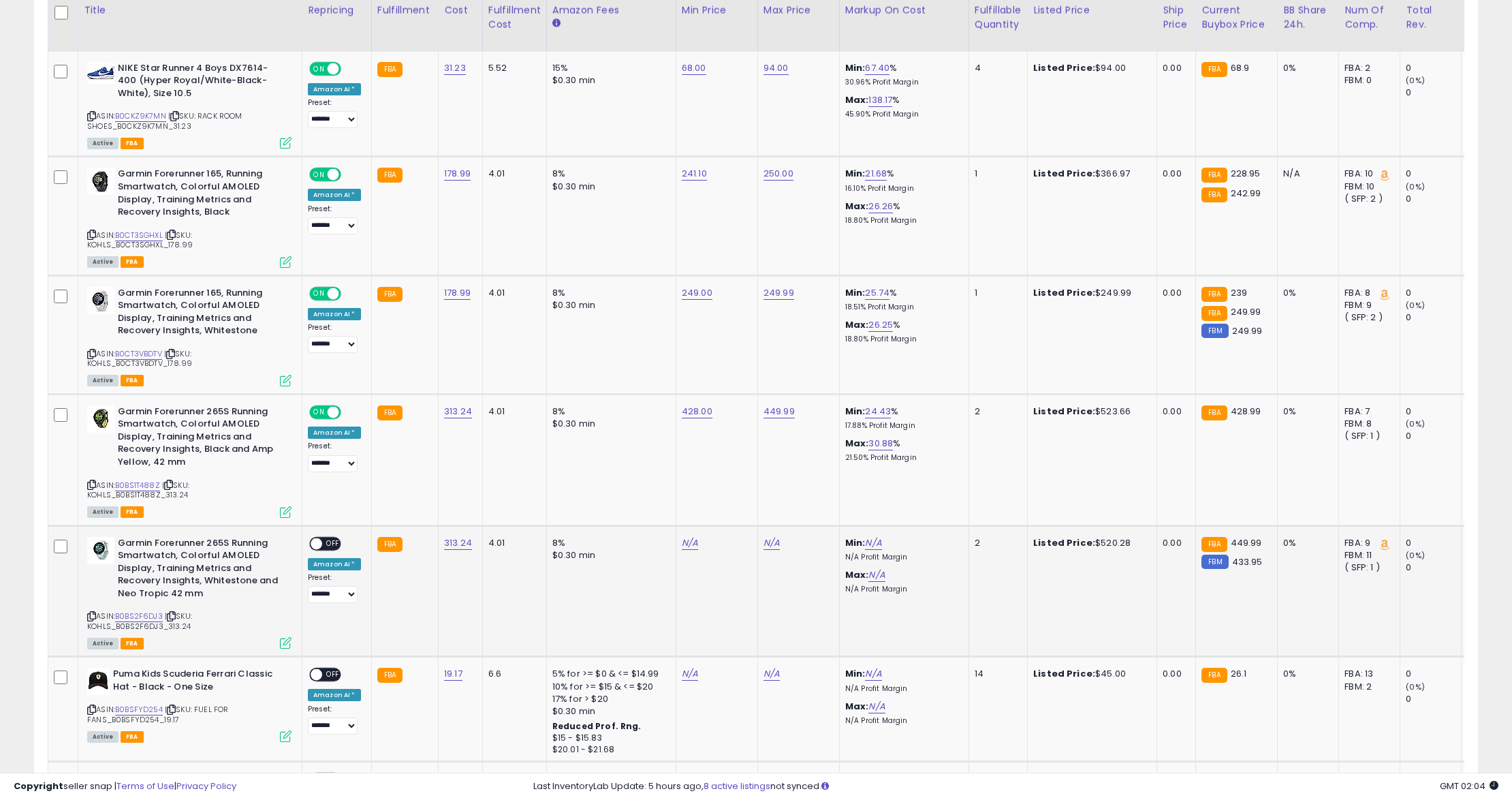 click on "N/A" at bounding box center [714, 543] 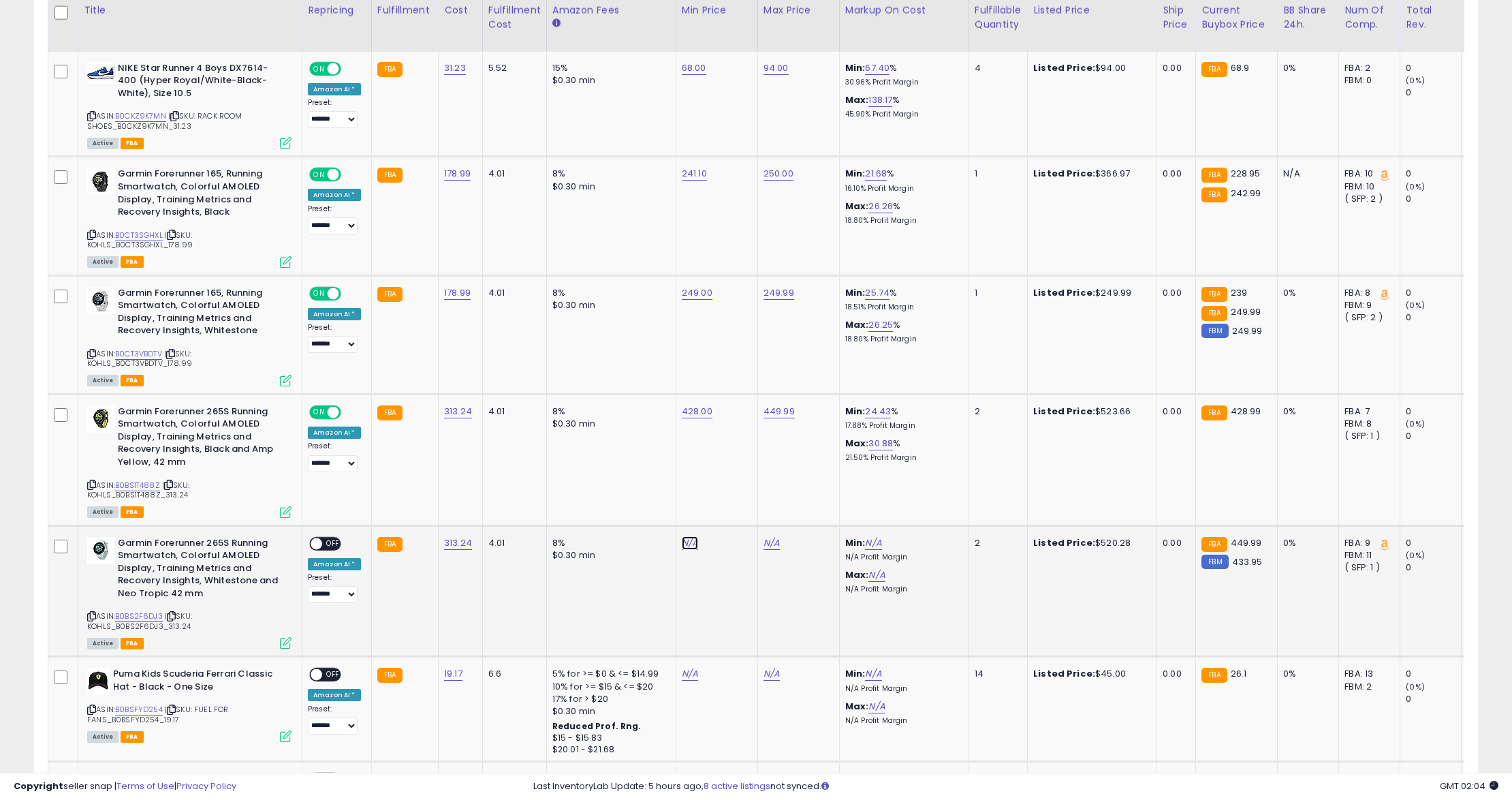 click on "N/A" at bounding box center (690, -38) 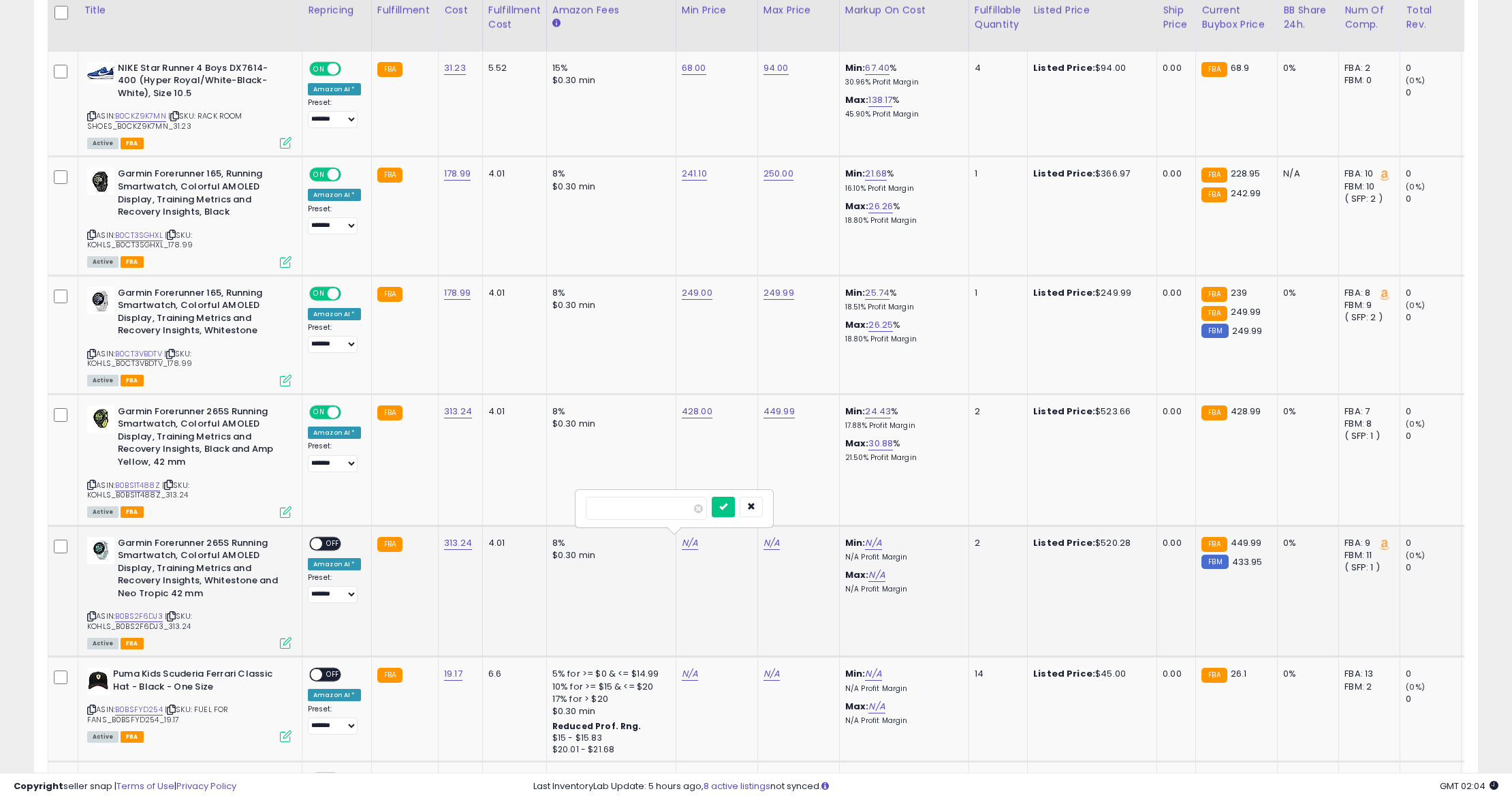 type on "***" 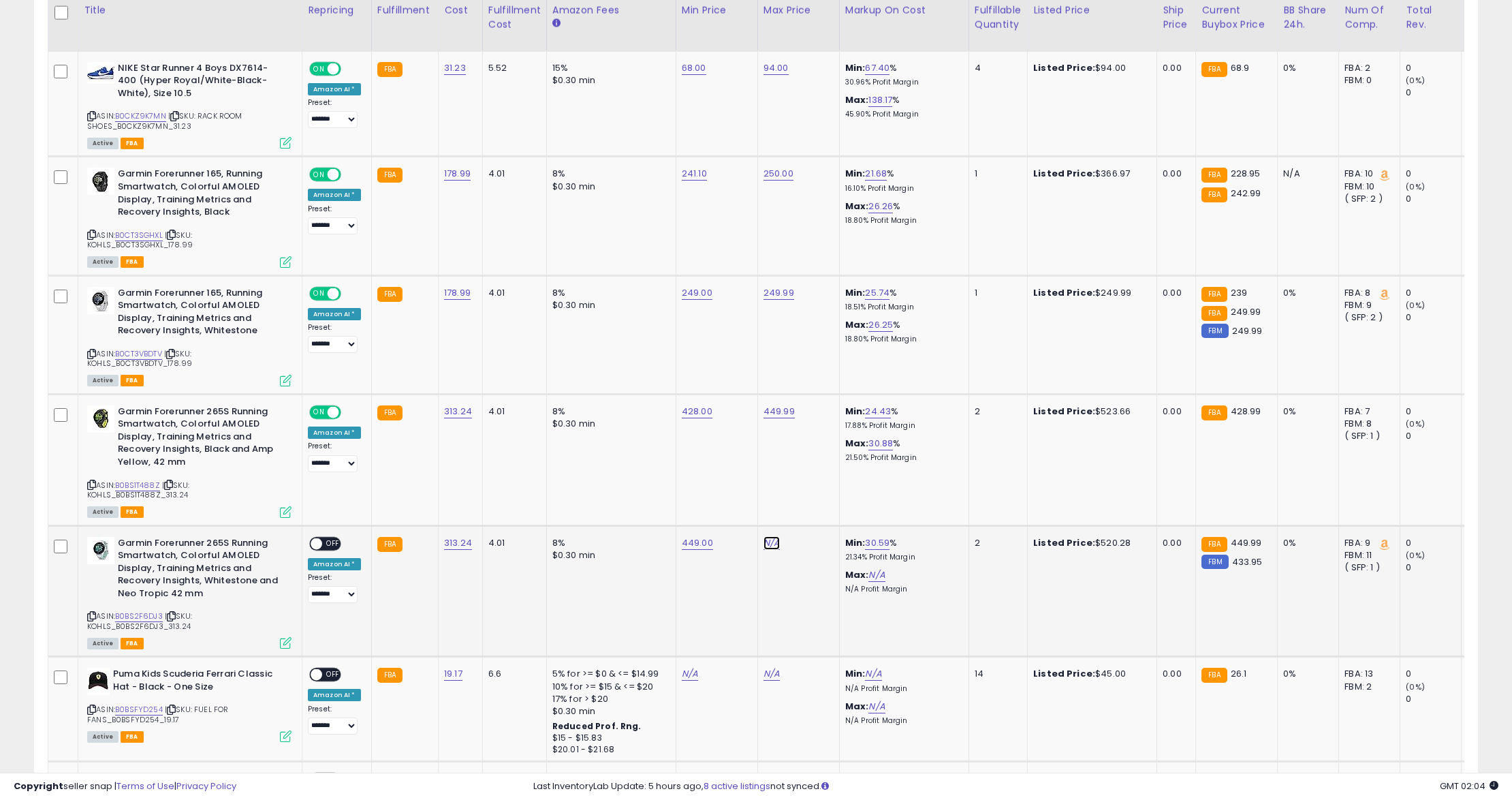click on "N/A" at bounding box center [772, -38] 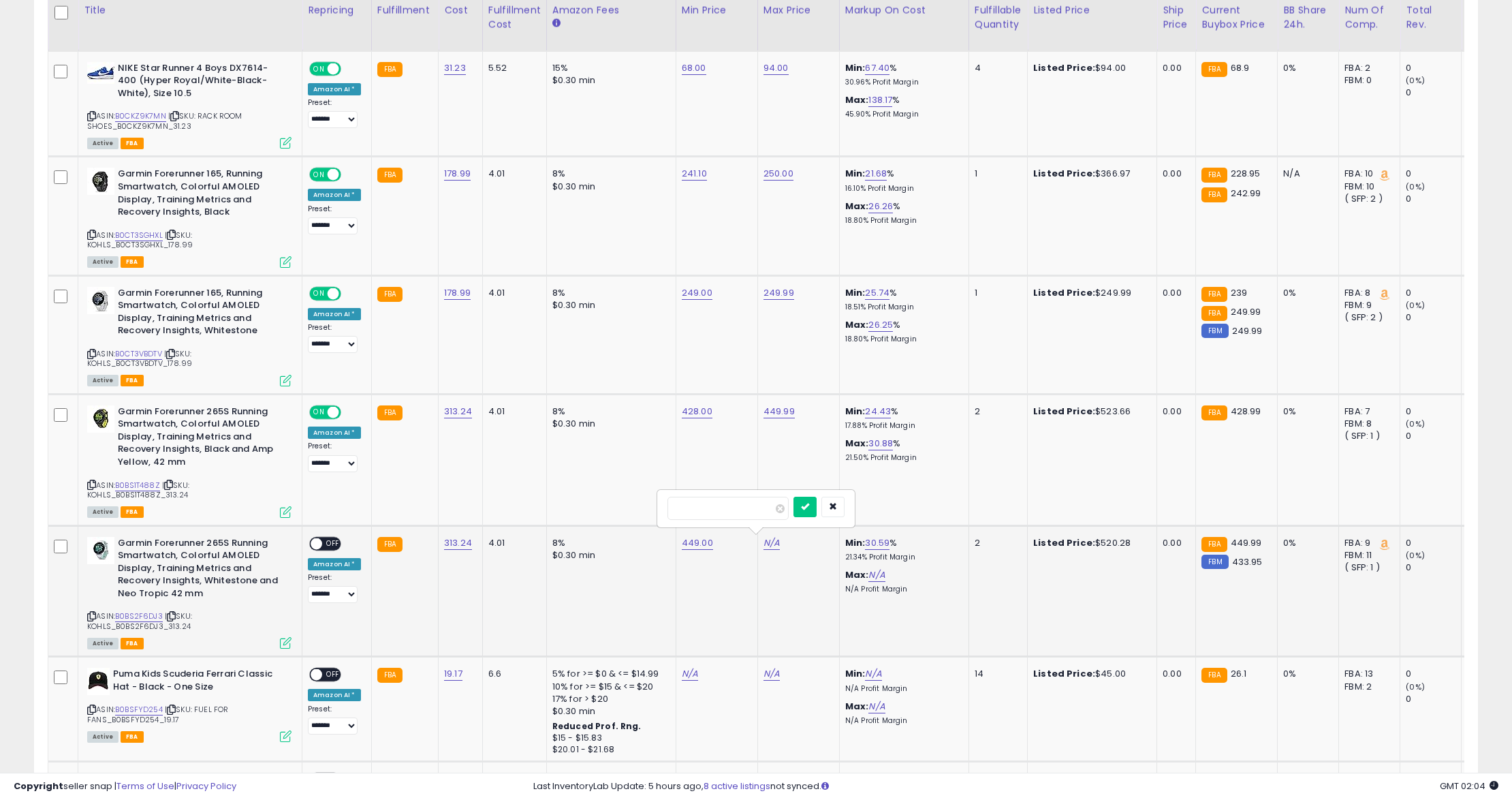 type on "******" 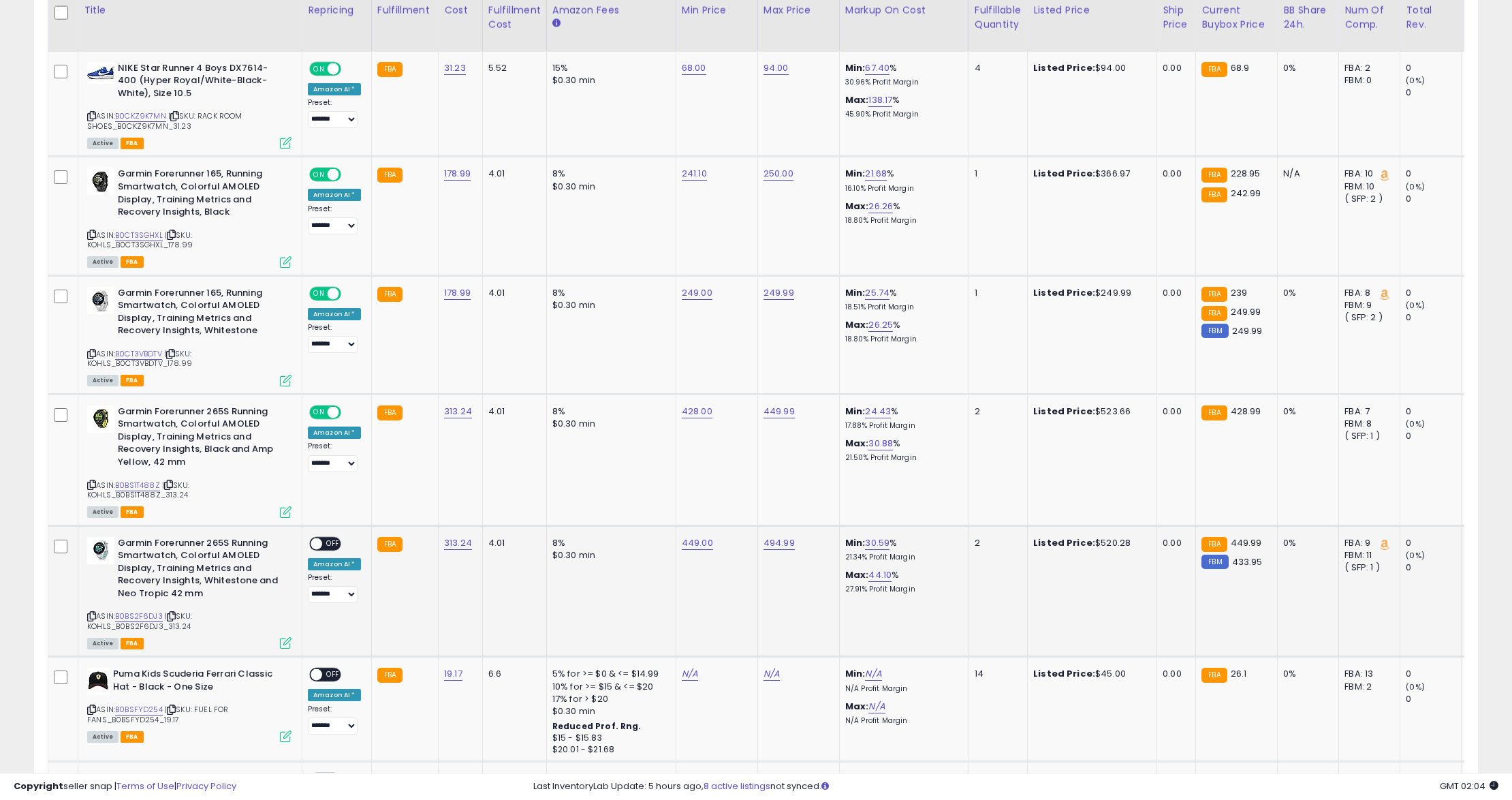 click at bounding box center (316, 543) 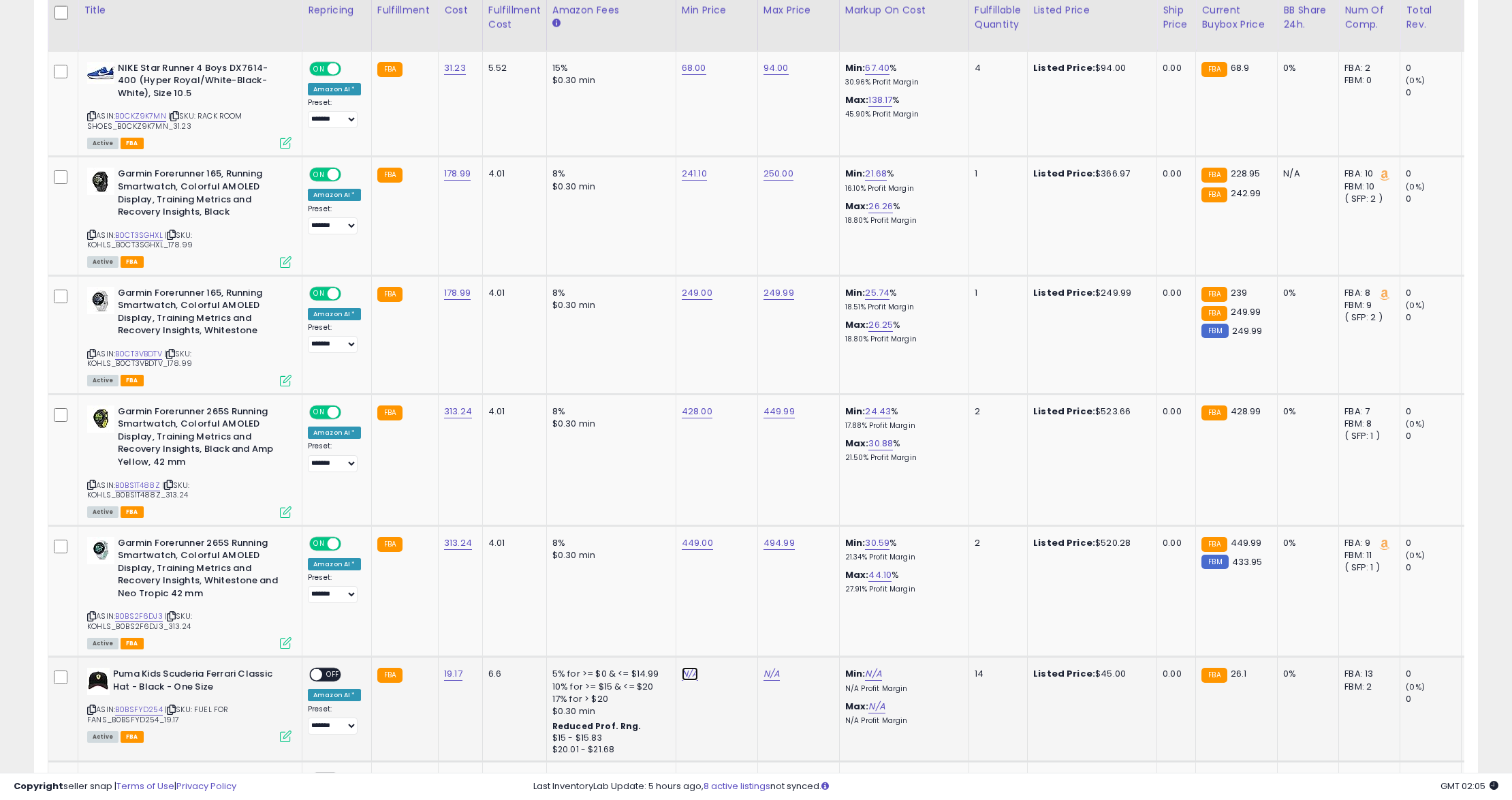 click on "N/A" at bounding box center [690, -38] 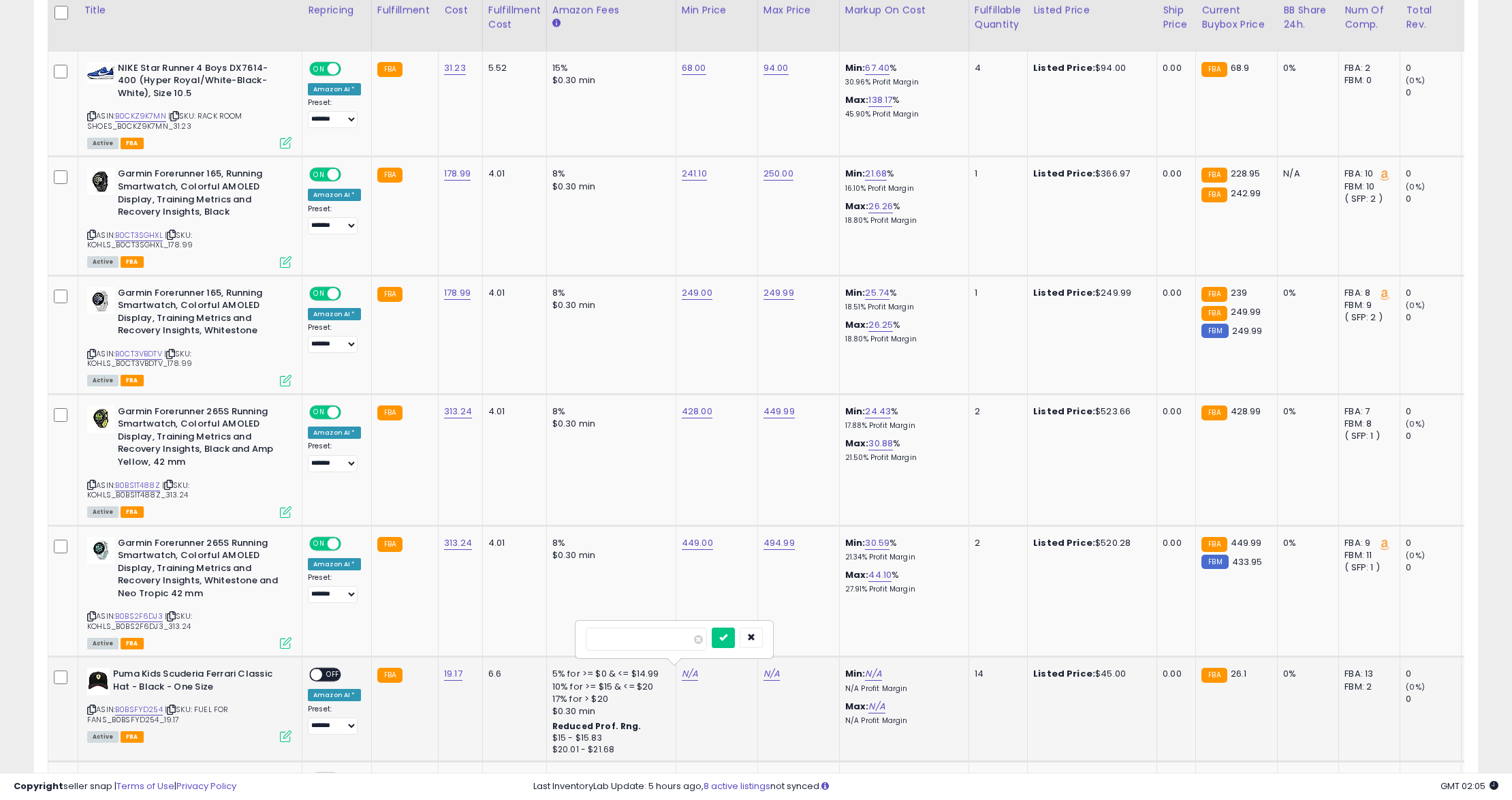 type on "*****" 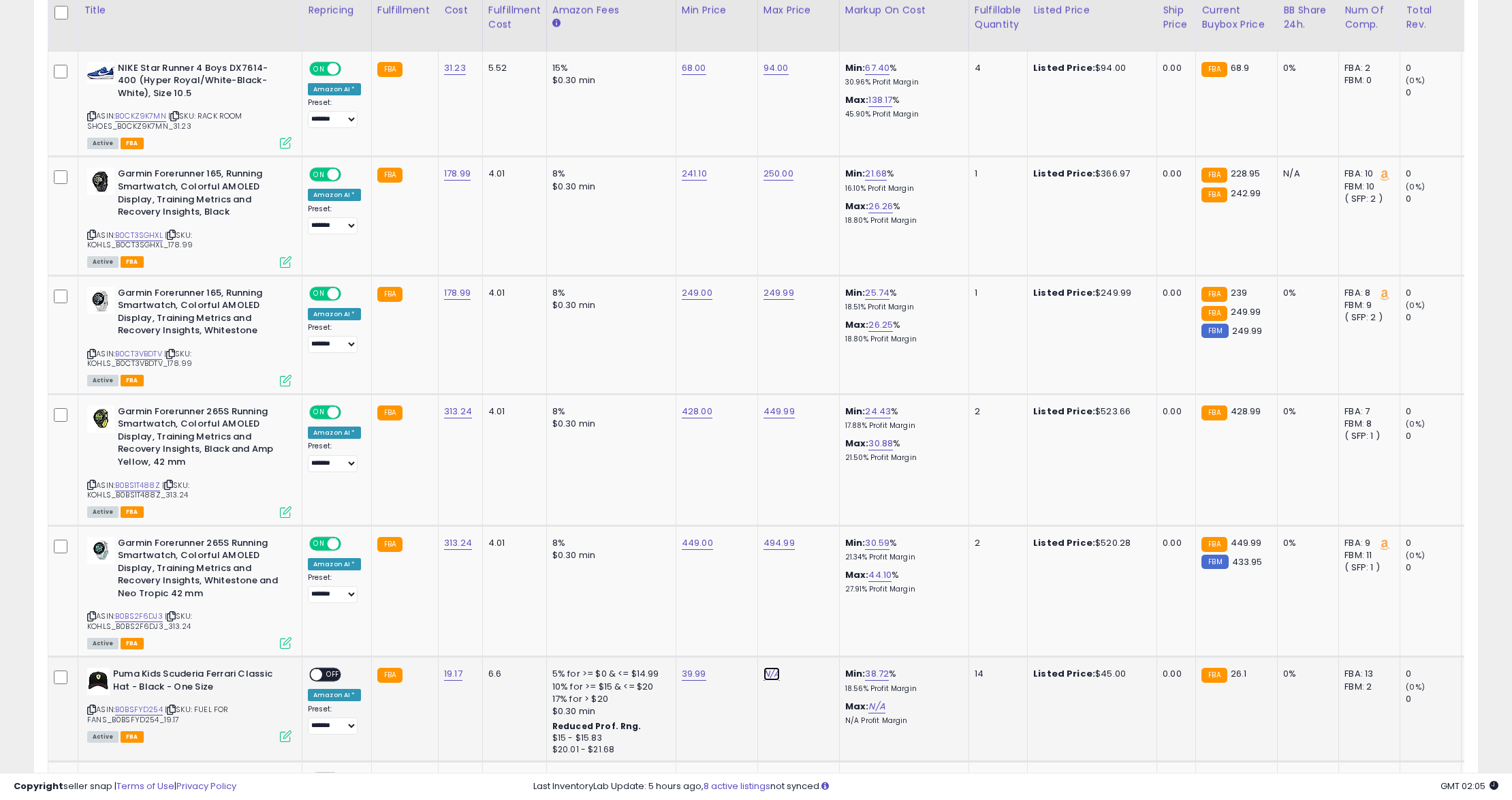 click on "N/A" at bounding box center (772, -38) 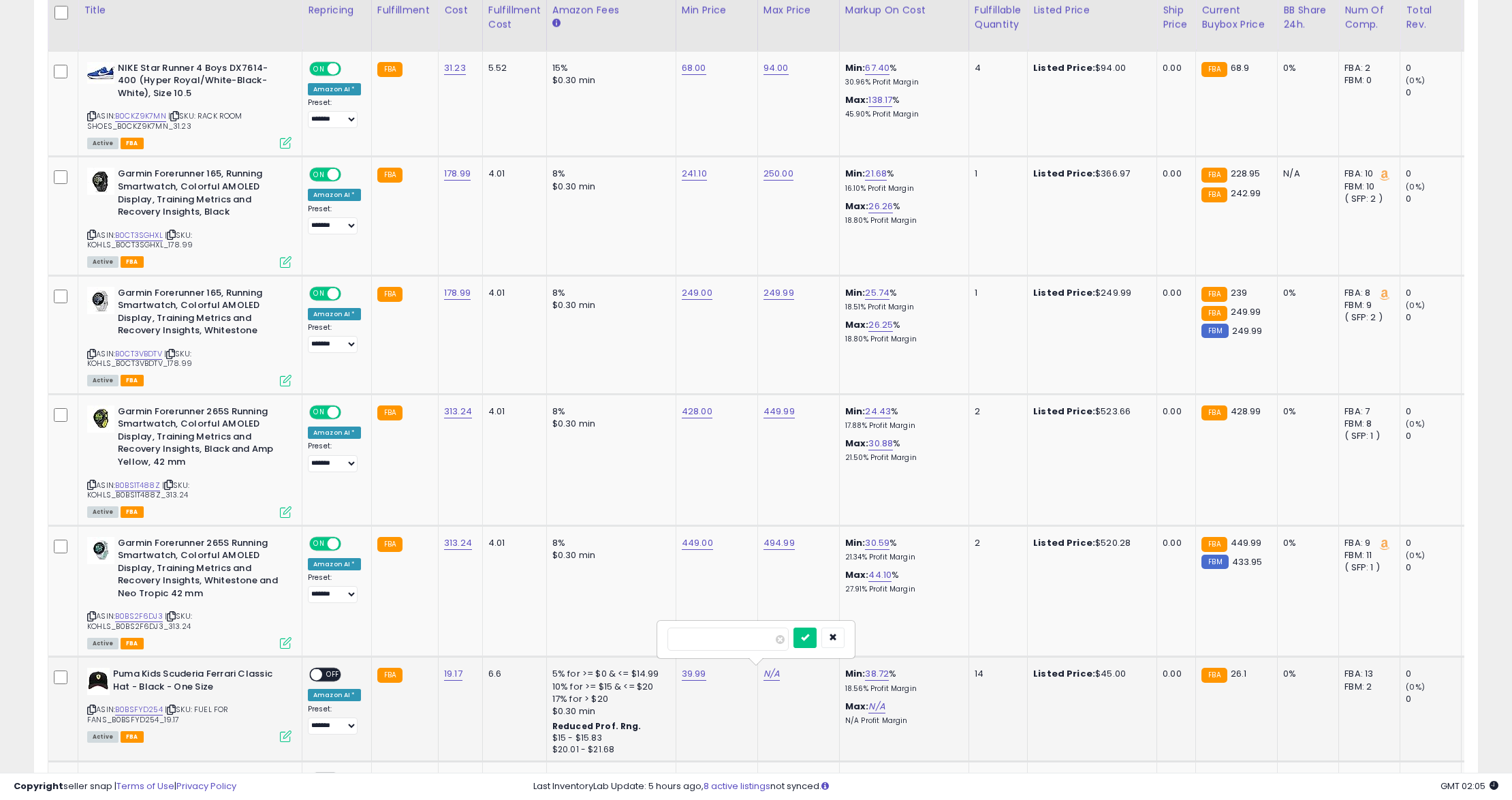type on "*****" 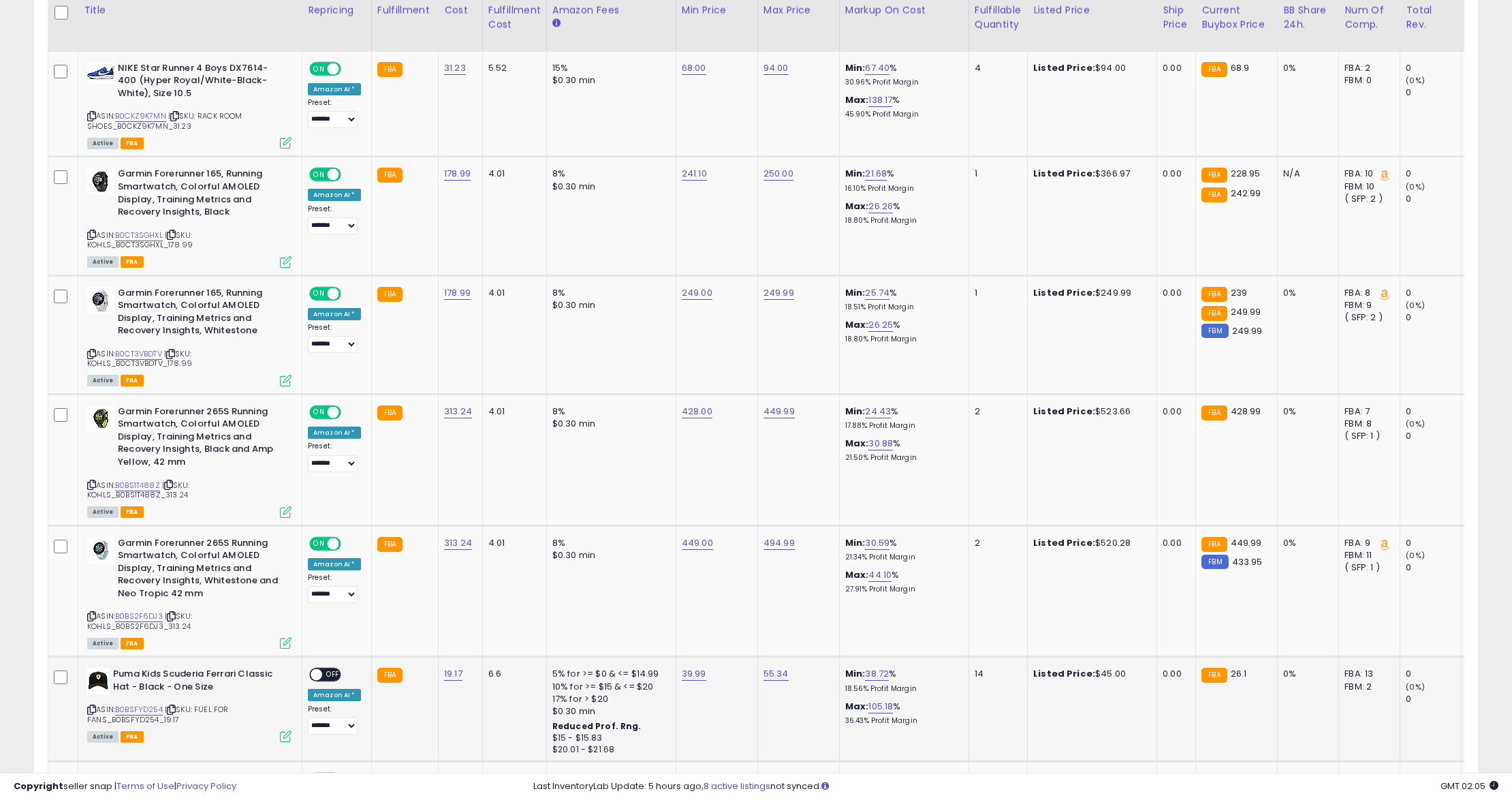 click at bounding box center [316, 675] 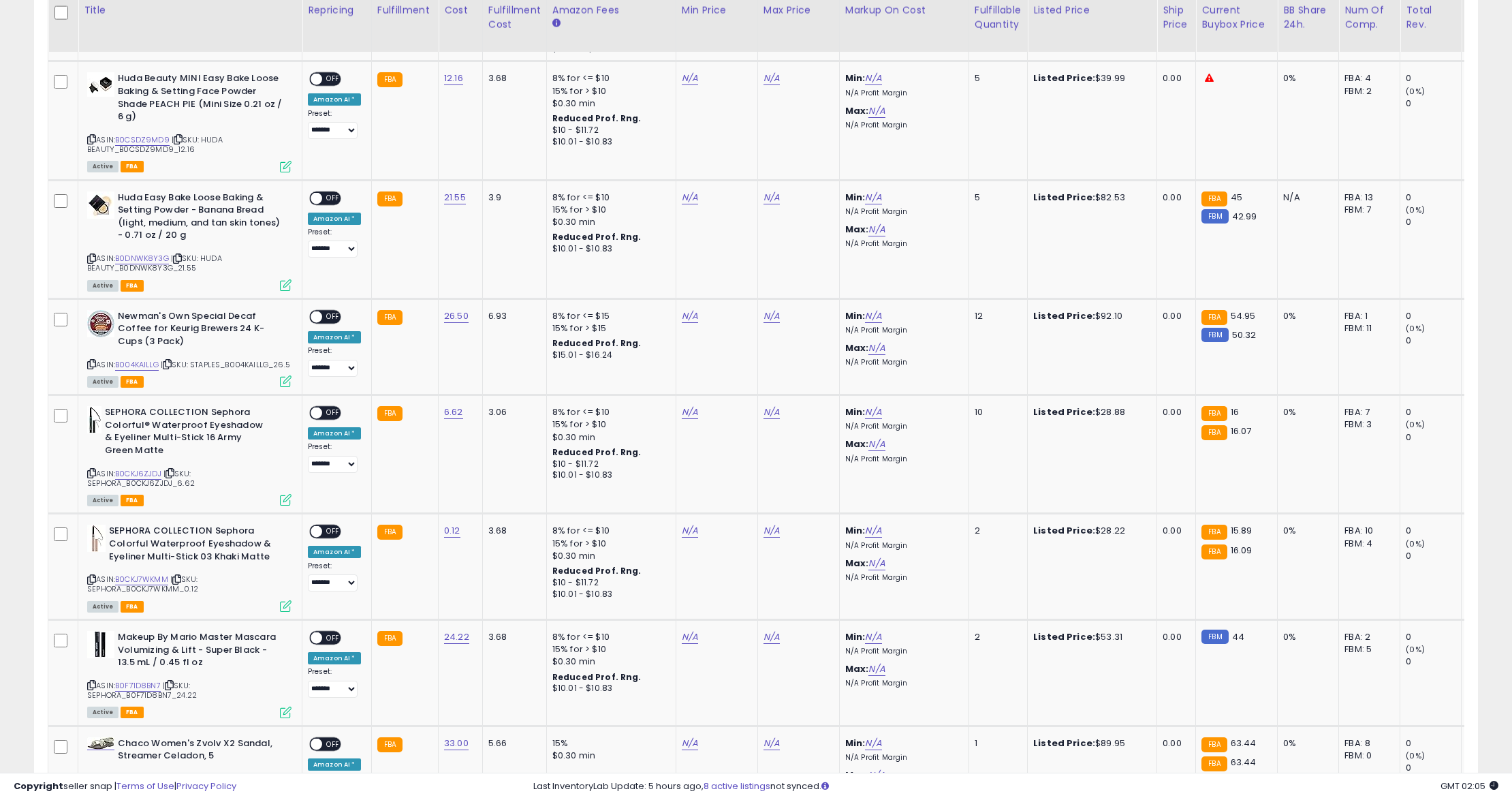 scroll, scrollTop: 1487, scrollLeft: 0, axis: vertical 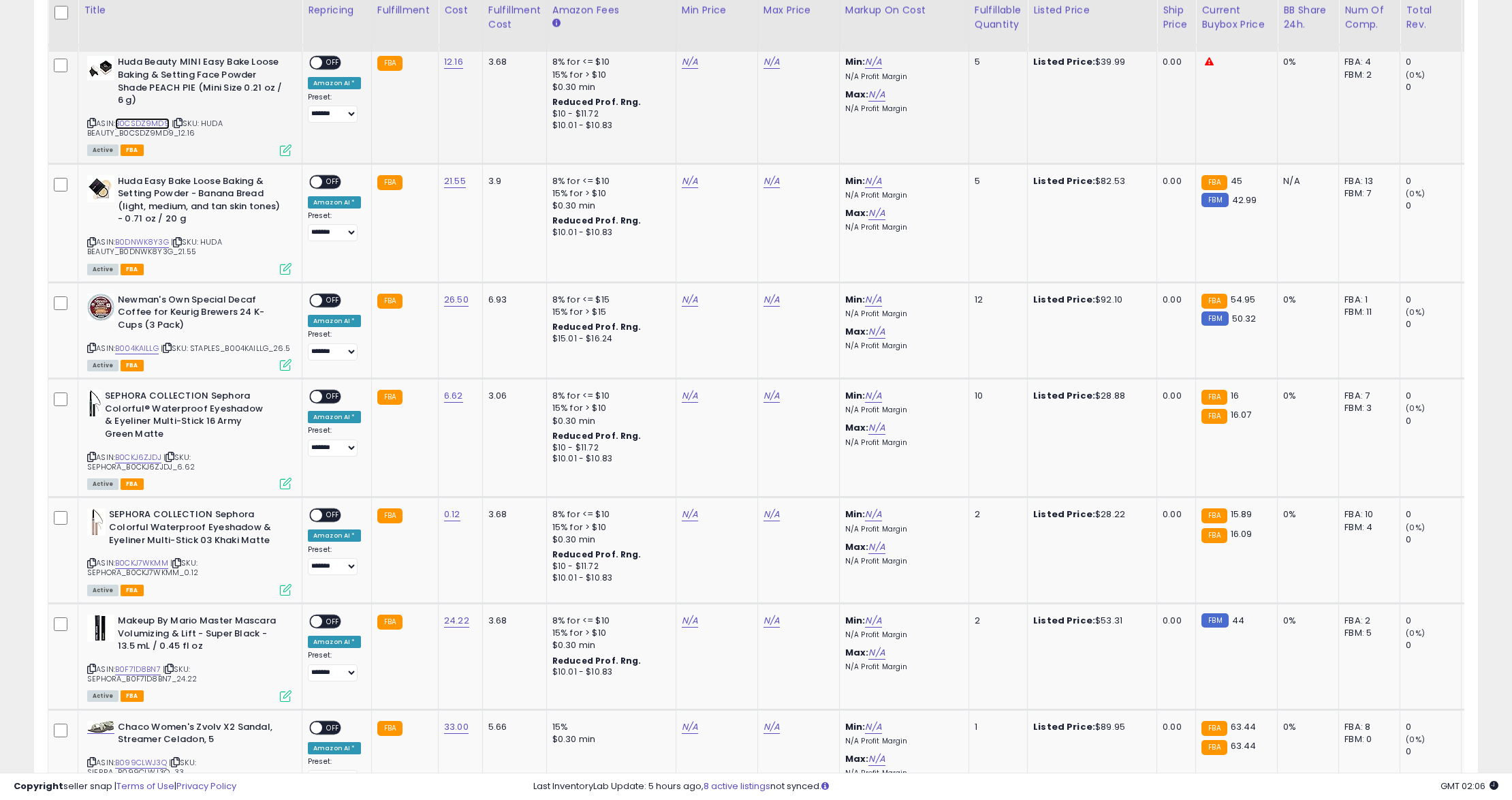 click on "B0CSDZ9MD9" at bounding box center [142, 123] 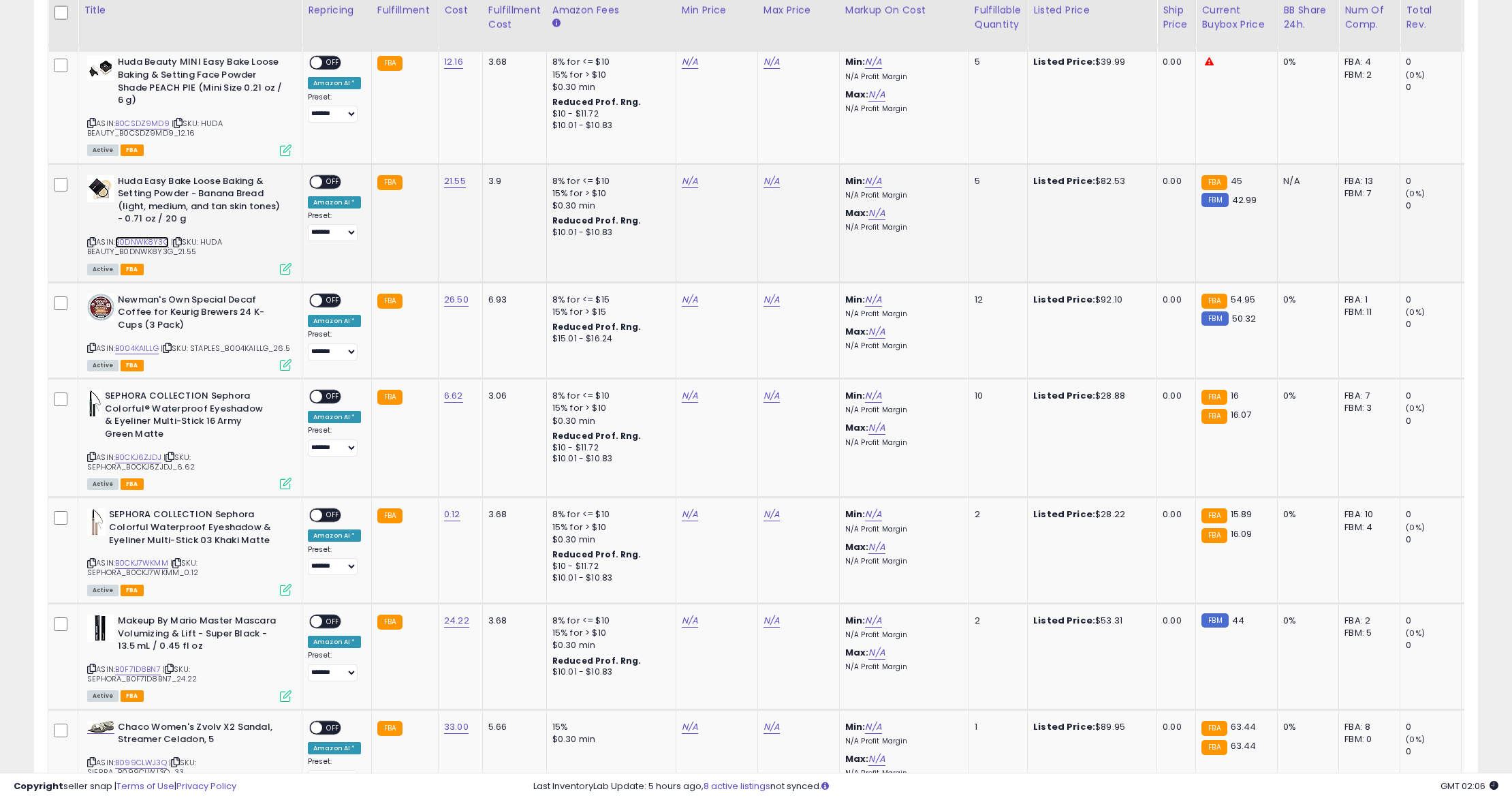 click on "B0DNWK8Y3G" at bounding box center [142, 242] 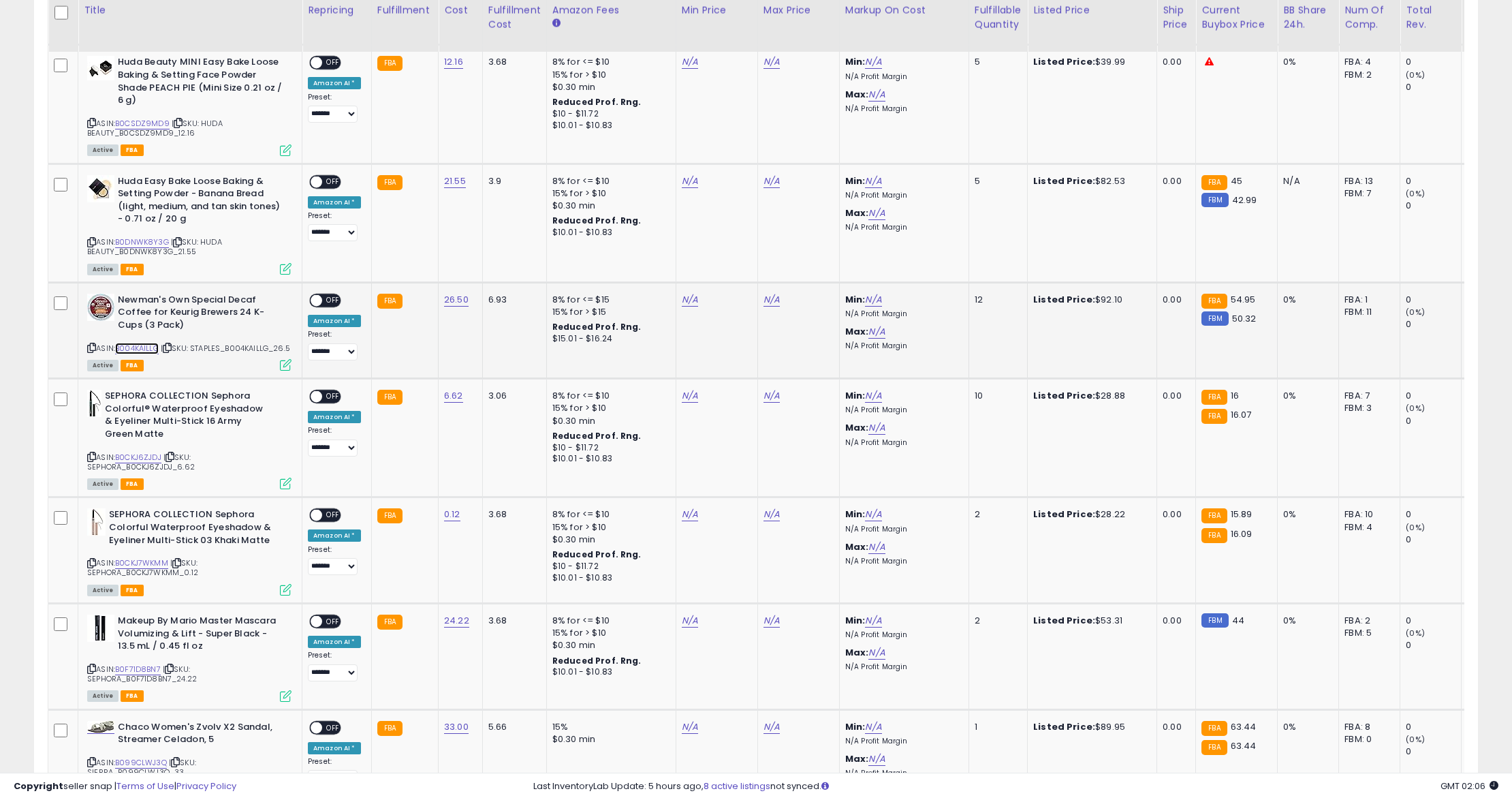 click on "B004KAILLG" at bounding box center [137, 348] 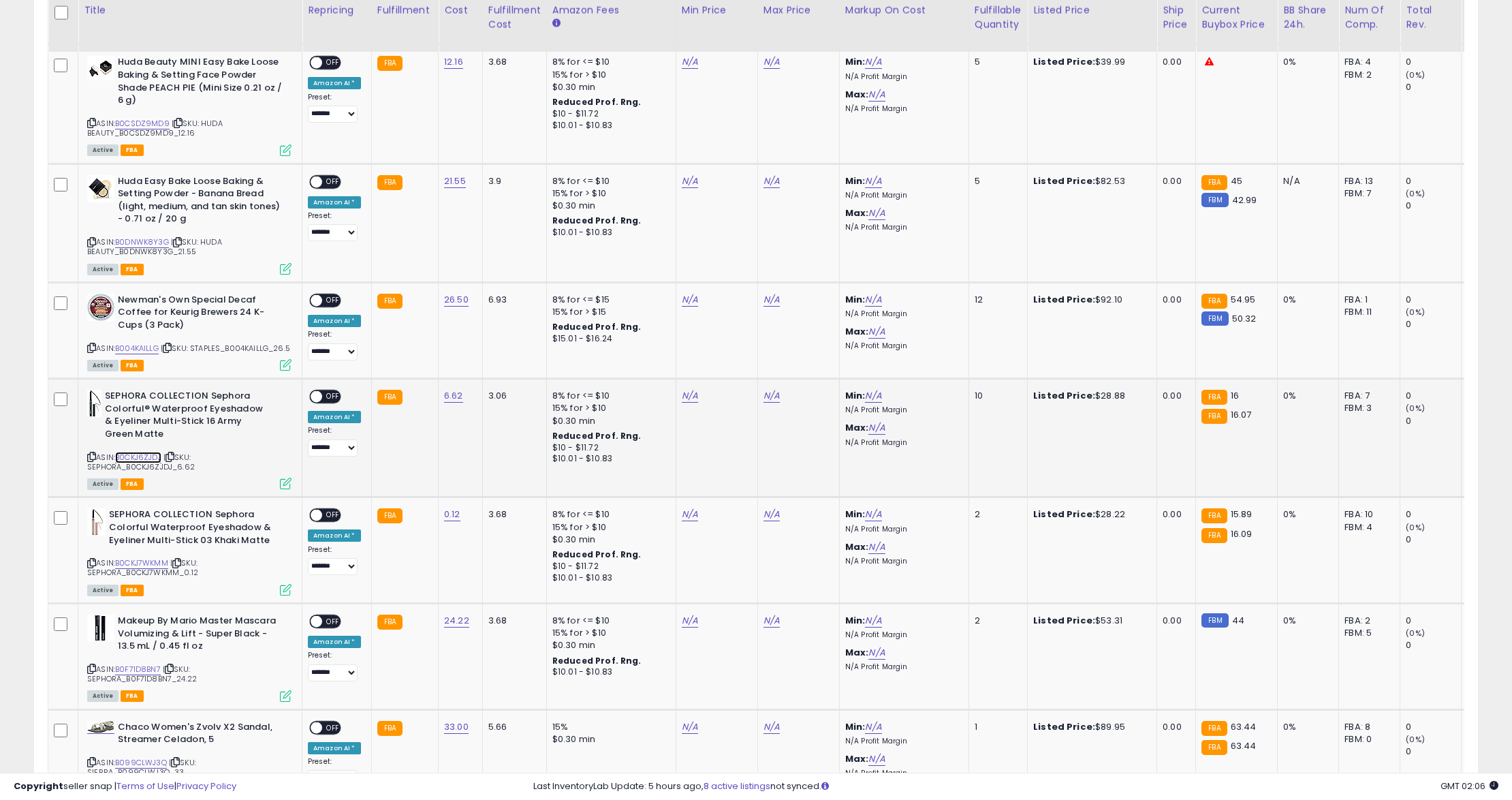 click on "B0CKJ6ZJDJ" at bounding box center [138, 457] 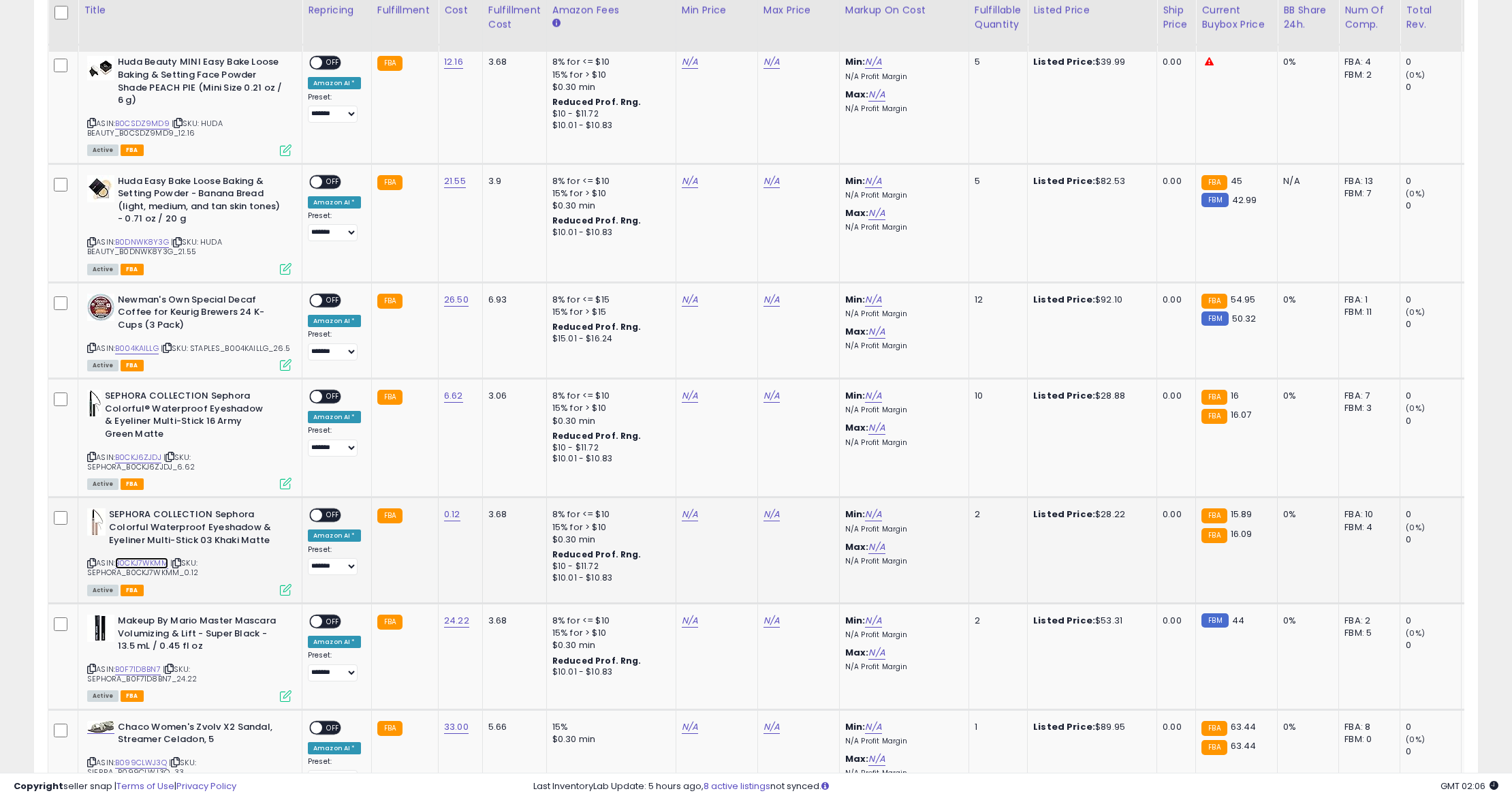 click on "B0CKJ7WKMM" at bounding box center [142, 563] 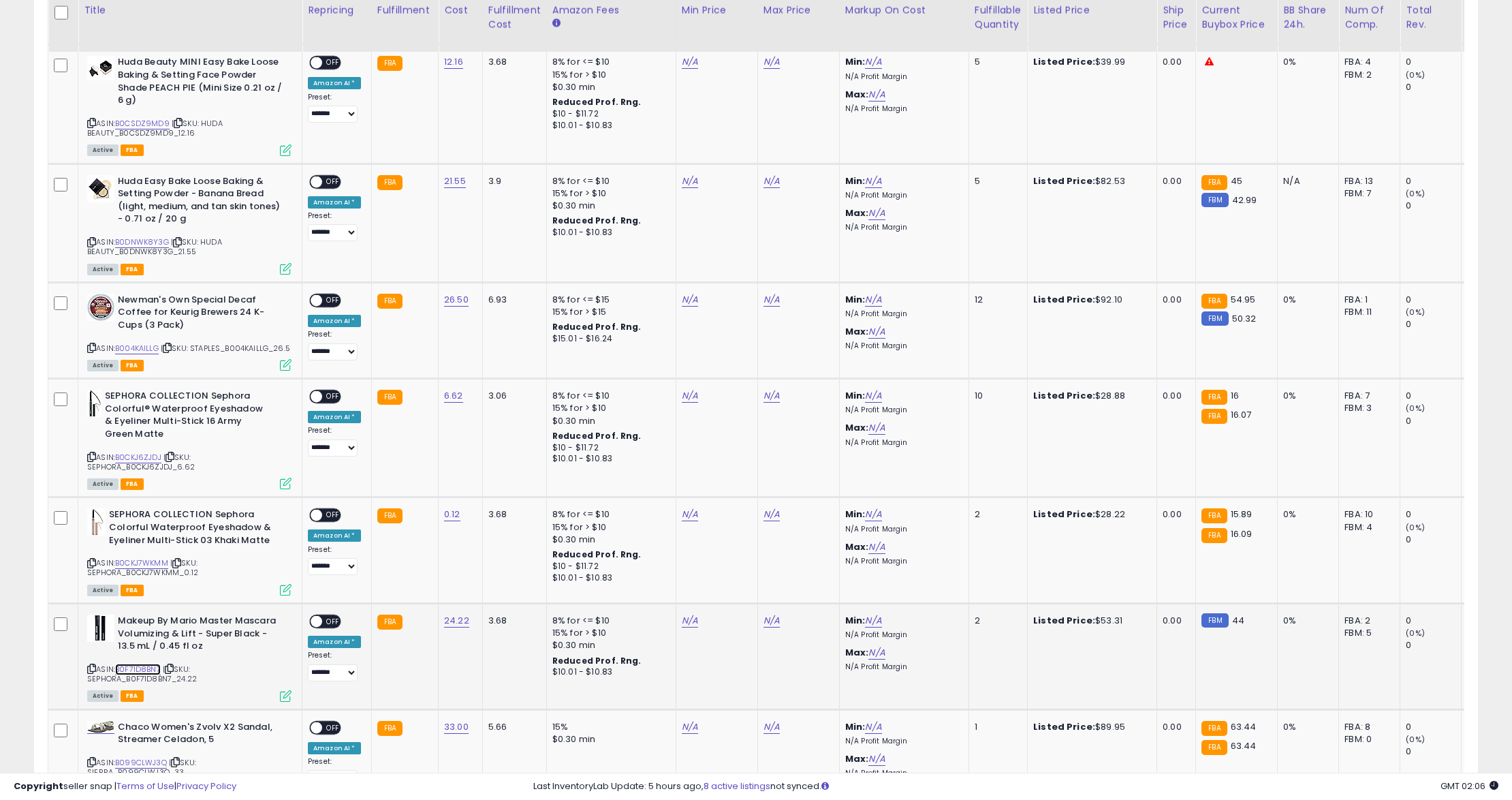 click on "B0F71D8BN7" at bounding box center (138, 669) 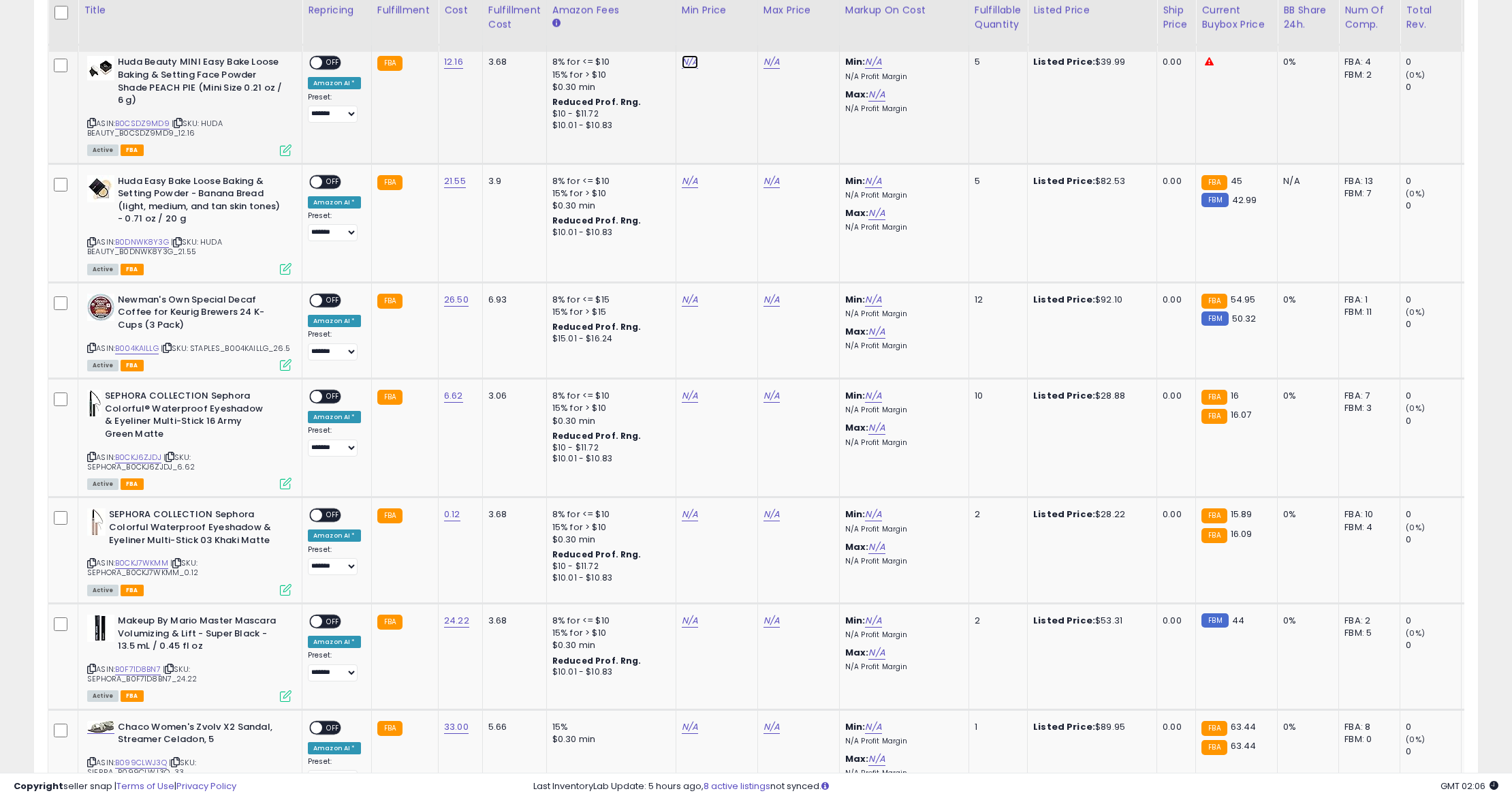 click on "N/A" at bounding box center [690, -755] 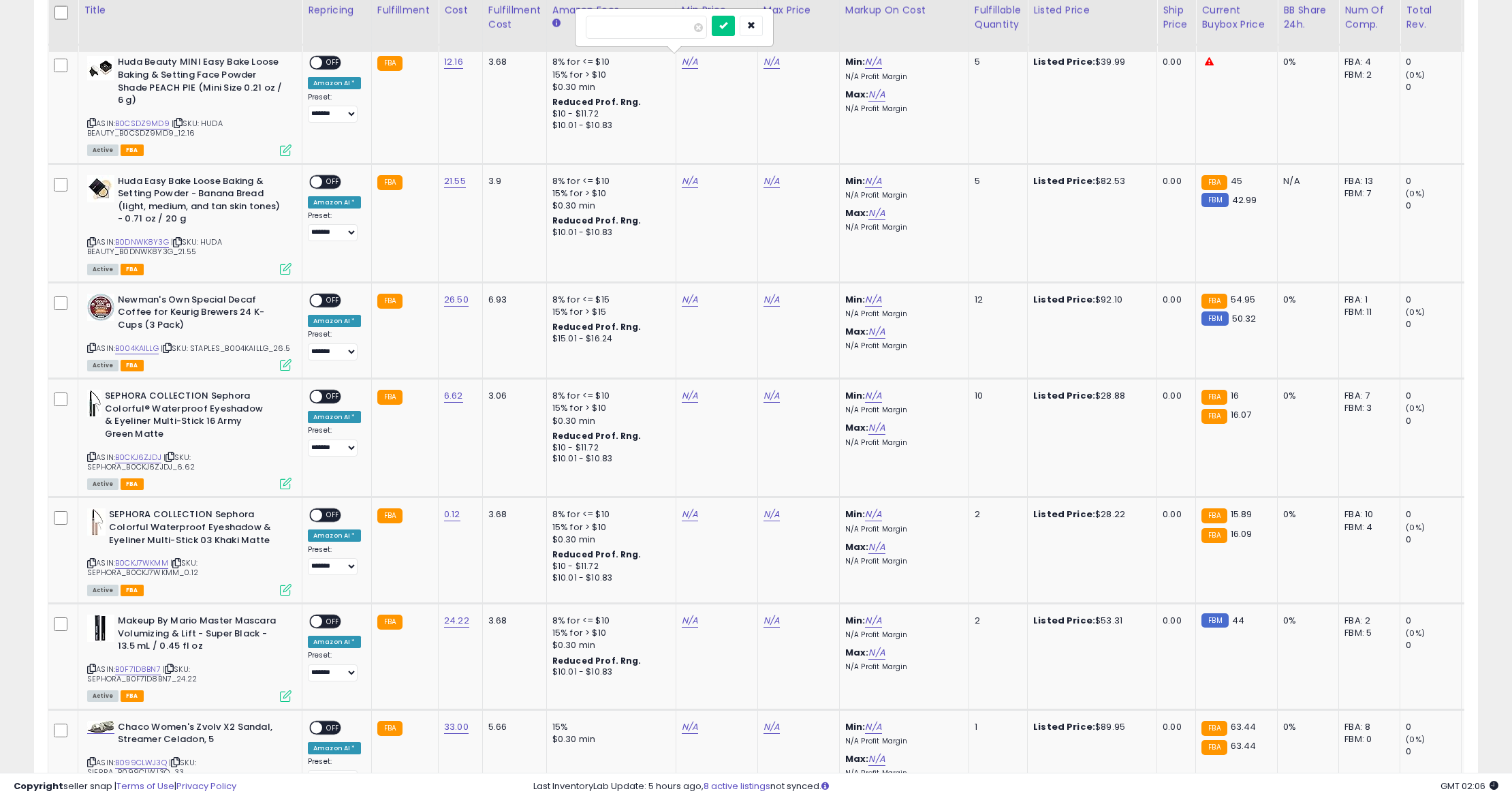 drag, startPoint x: 576, startPoint y: 17, endPoint x: 550, endPoint y: 17, distance: 26 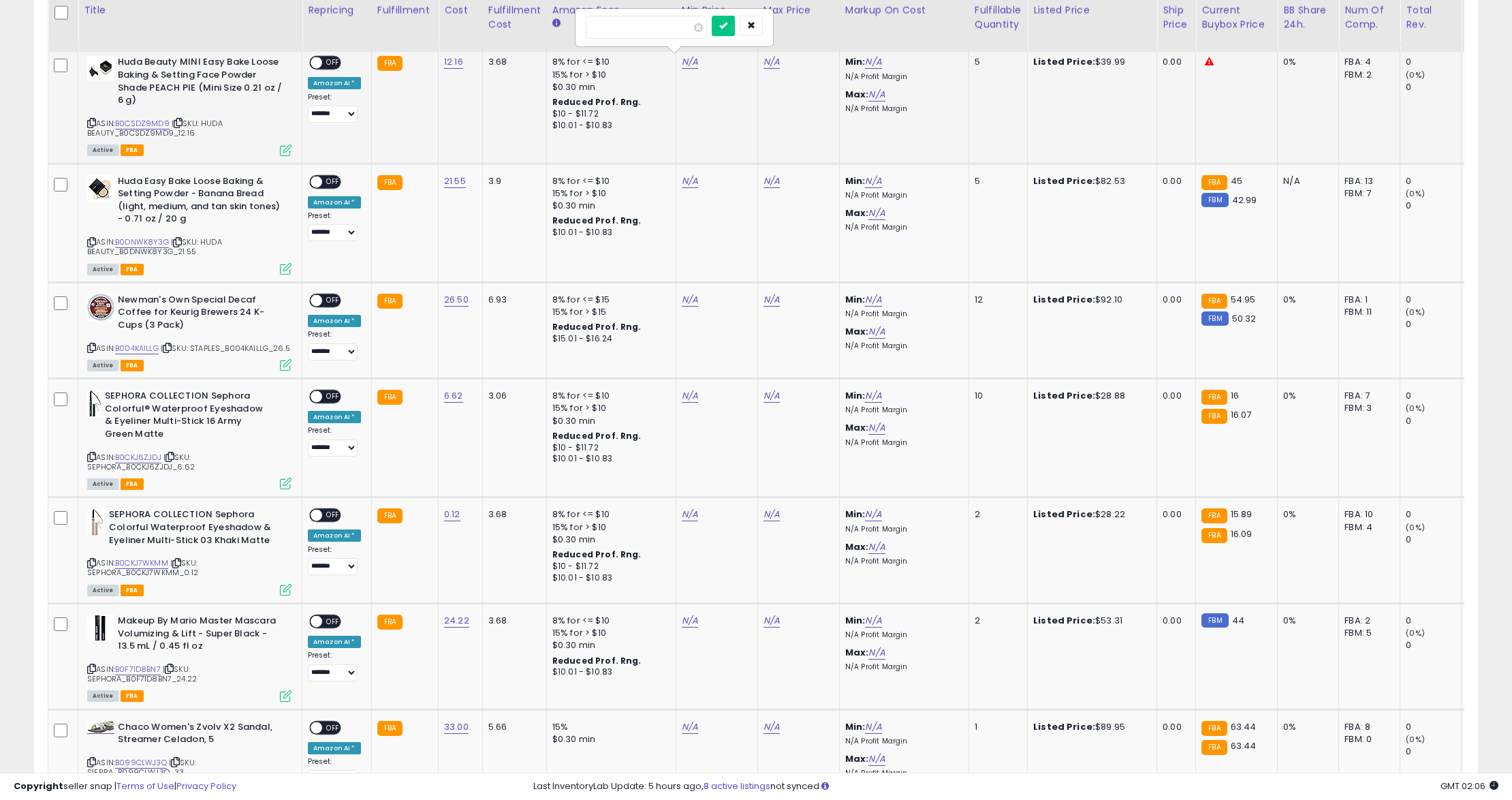 type on "**" 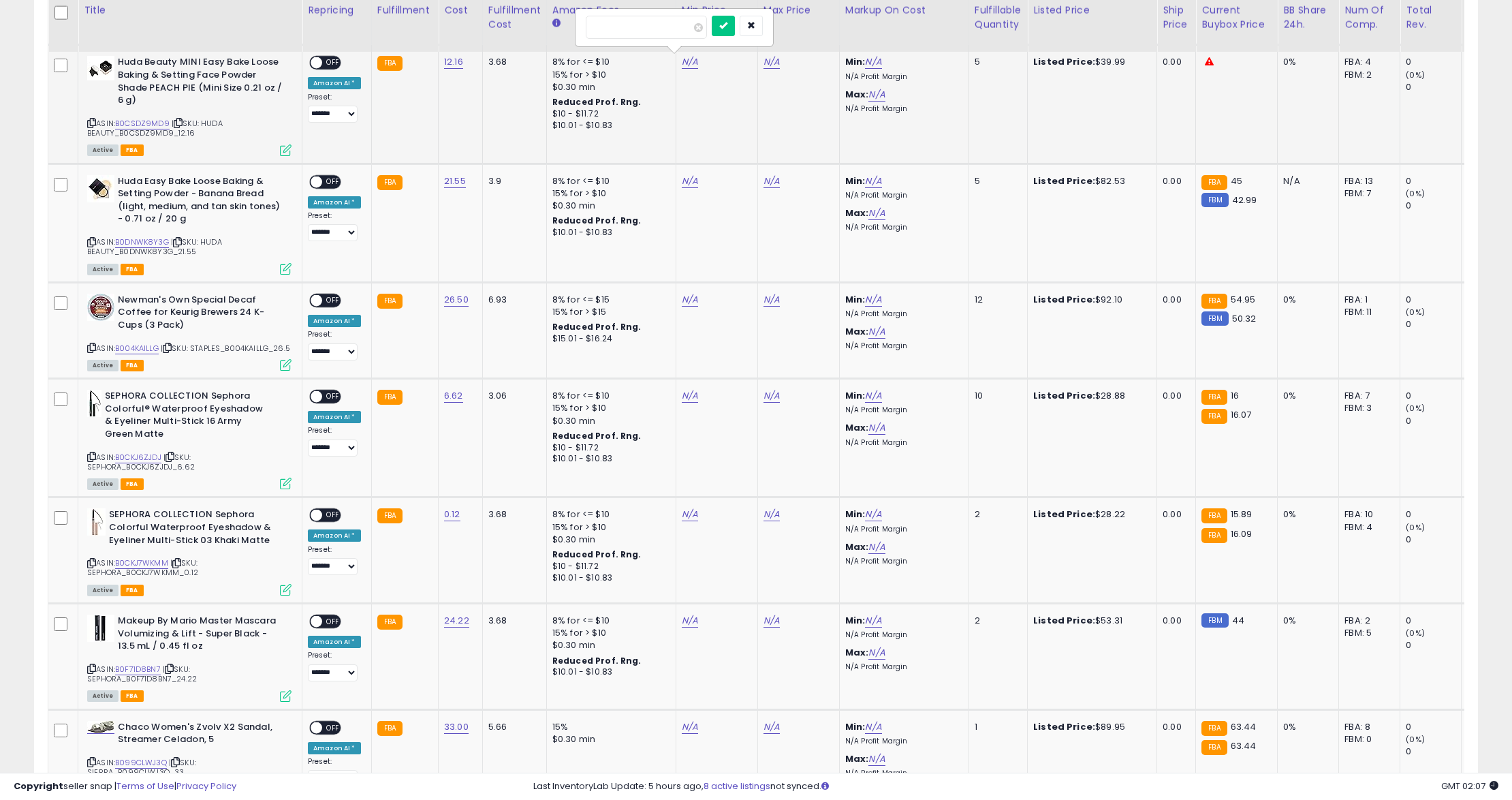 click at bounding box center (723, 26) 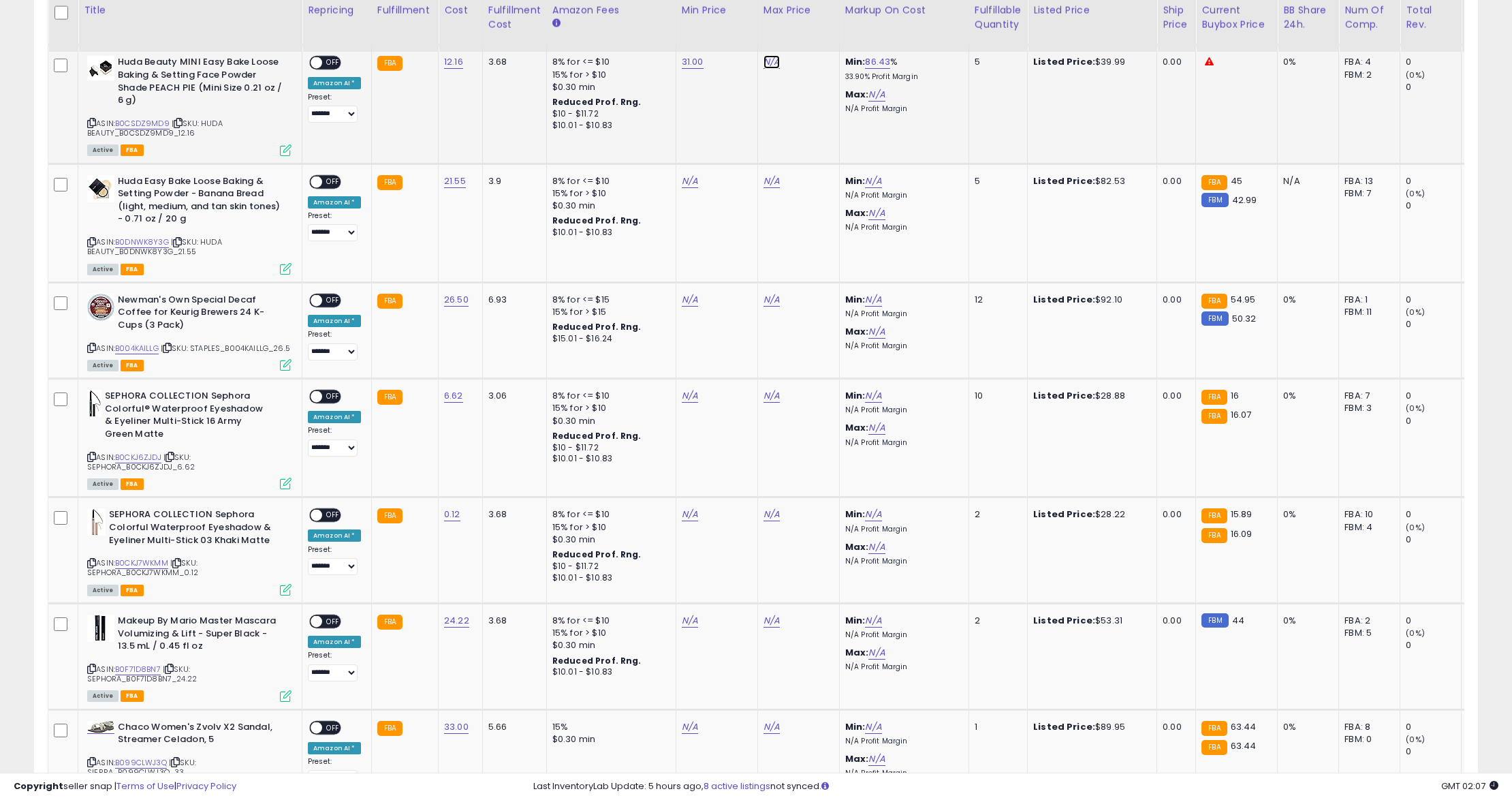 click on "N/A" at bounding box center [772, -755] 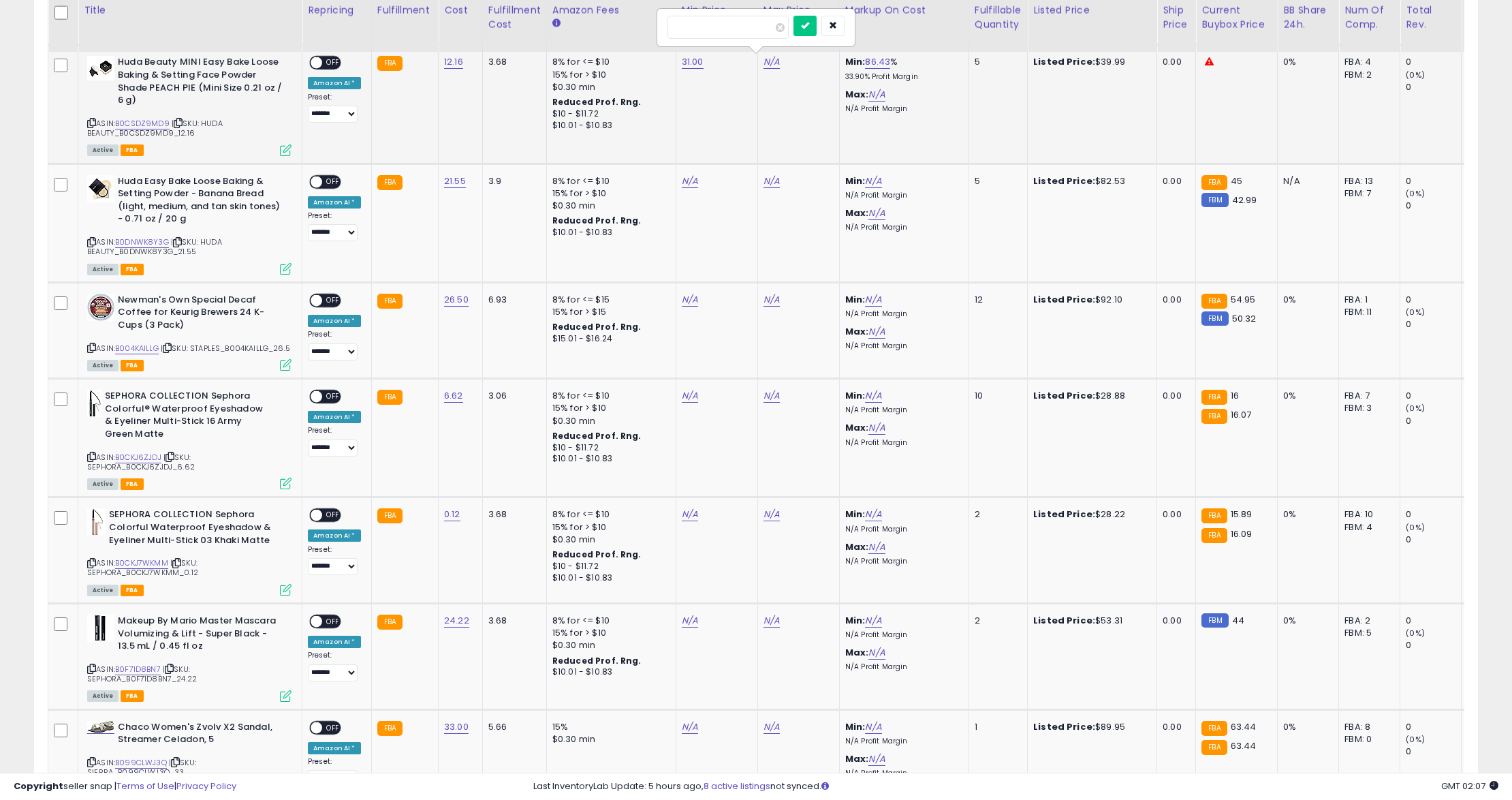 type on "*****" 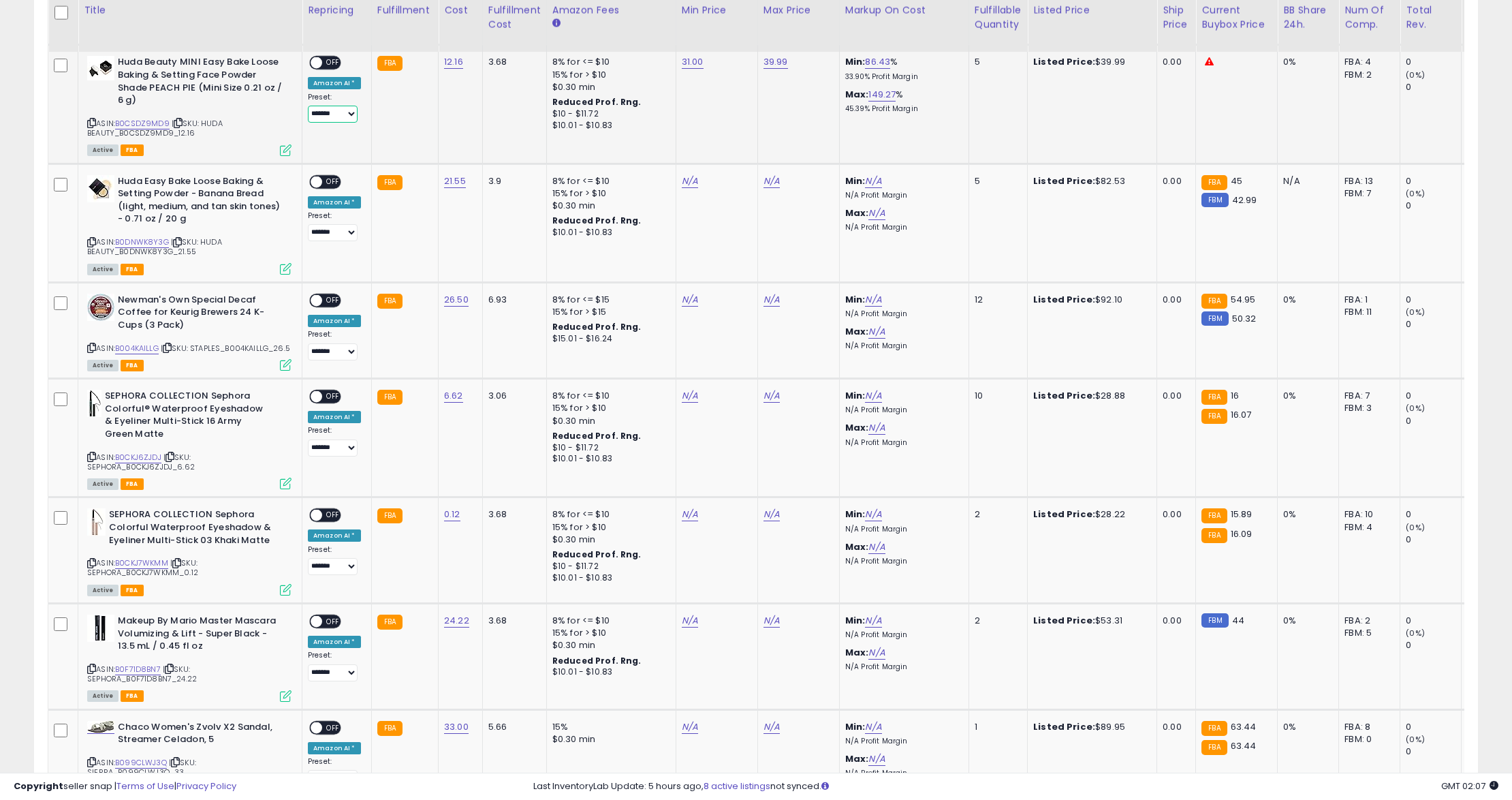 click on "**********" at bounding box center [332, 114] 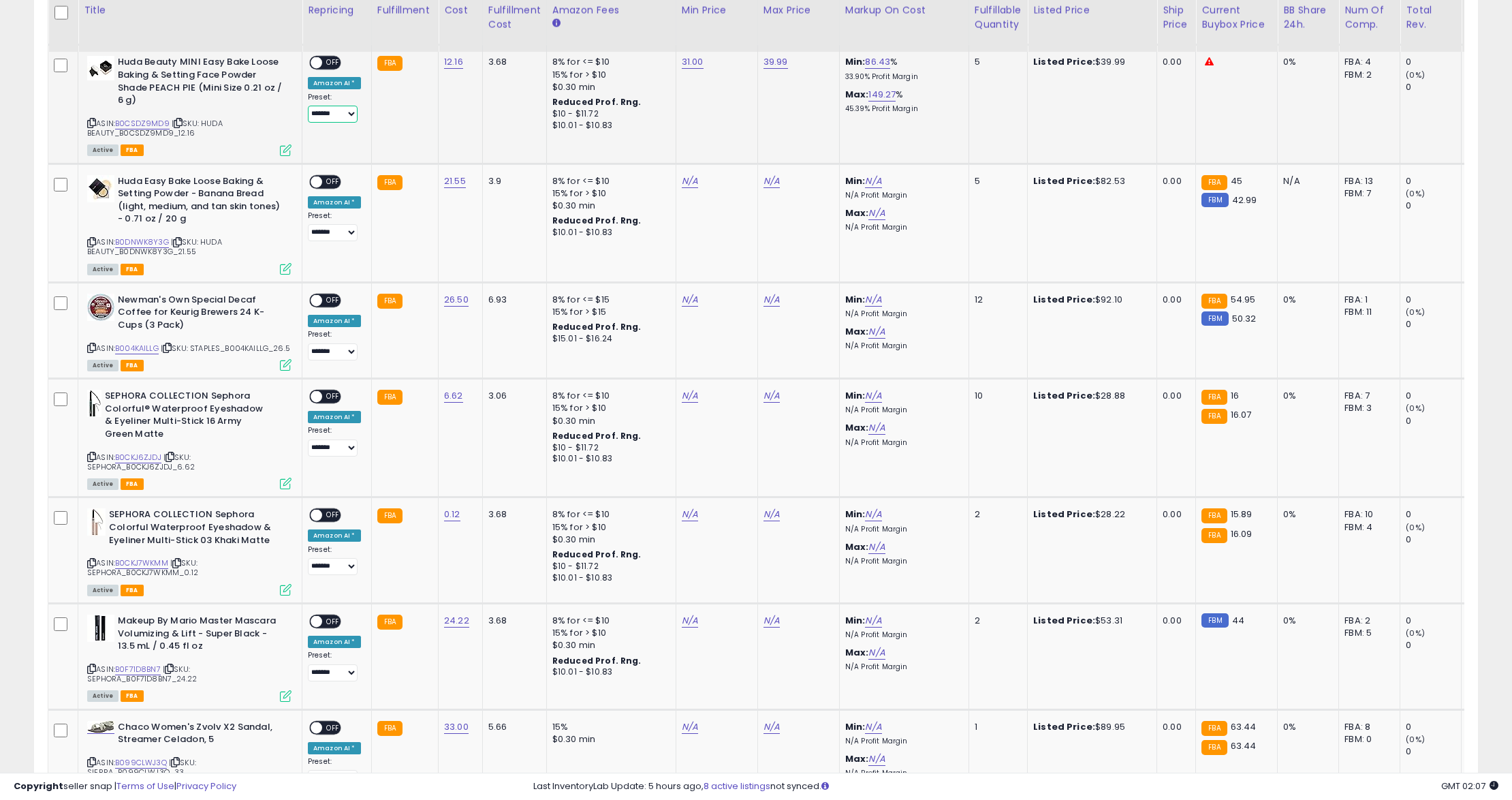 select on "****" 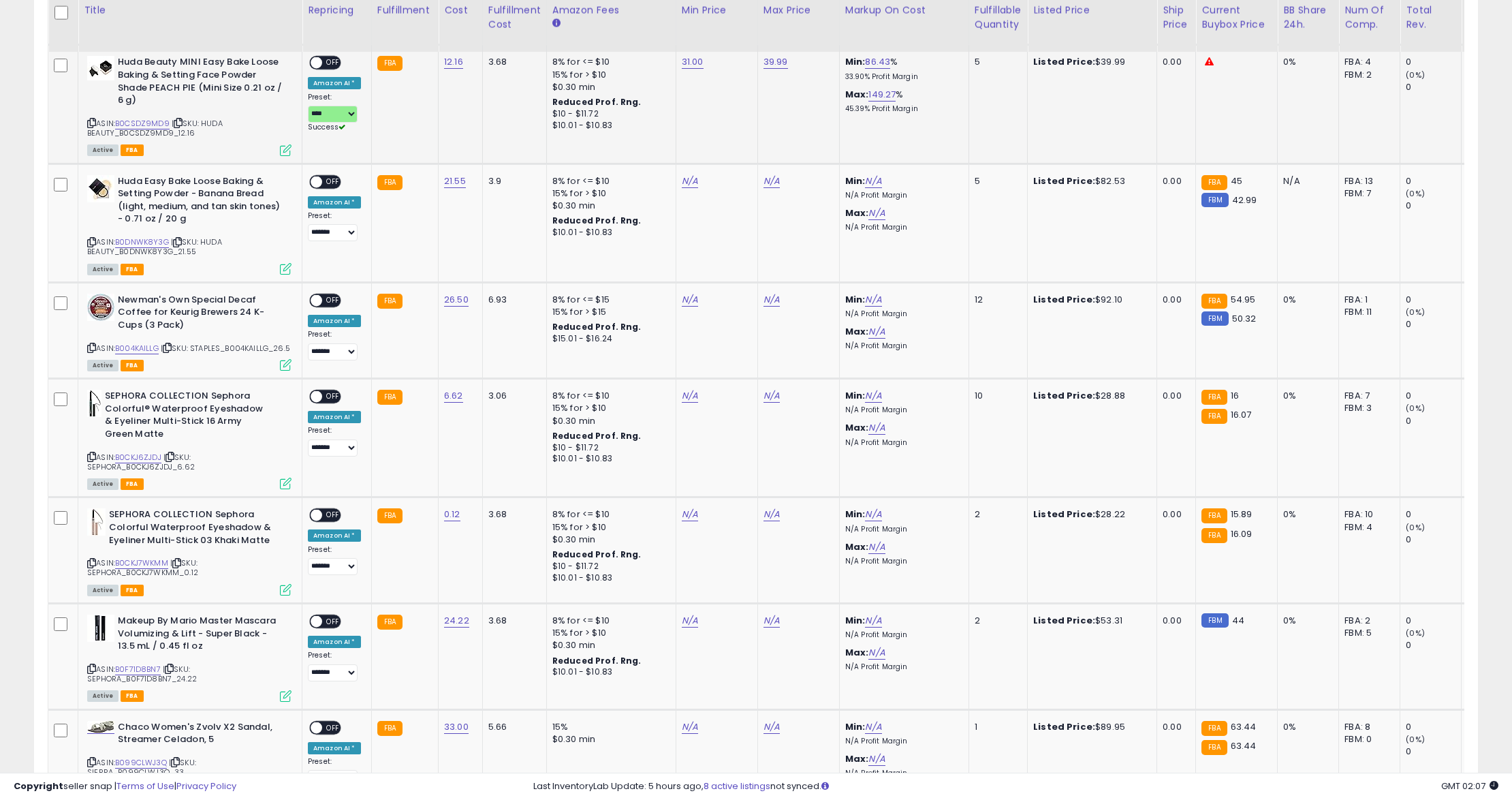 click on "OFF" at bounding box center [333, 63] 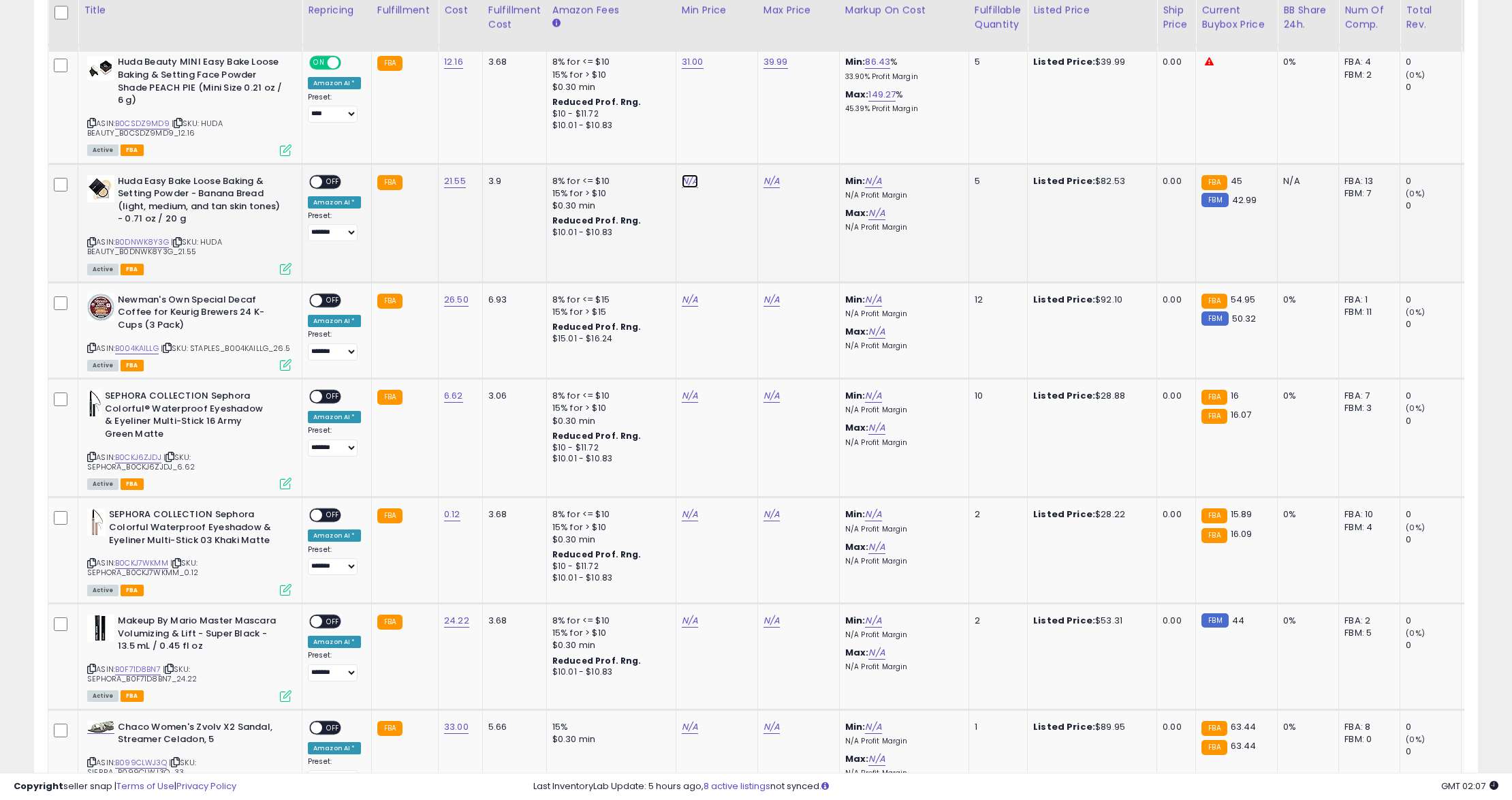 click on "N/A" at bounding box center (690, -755) 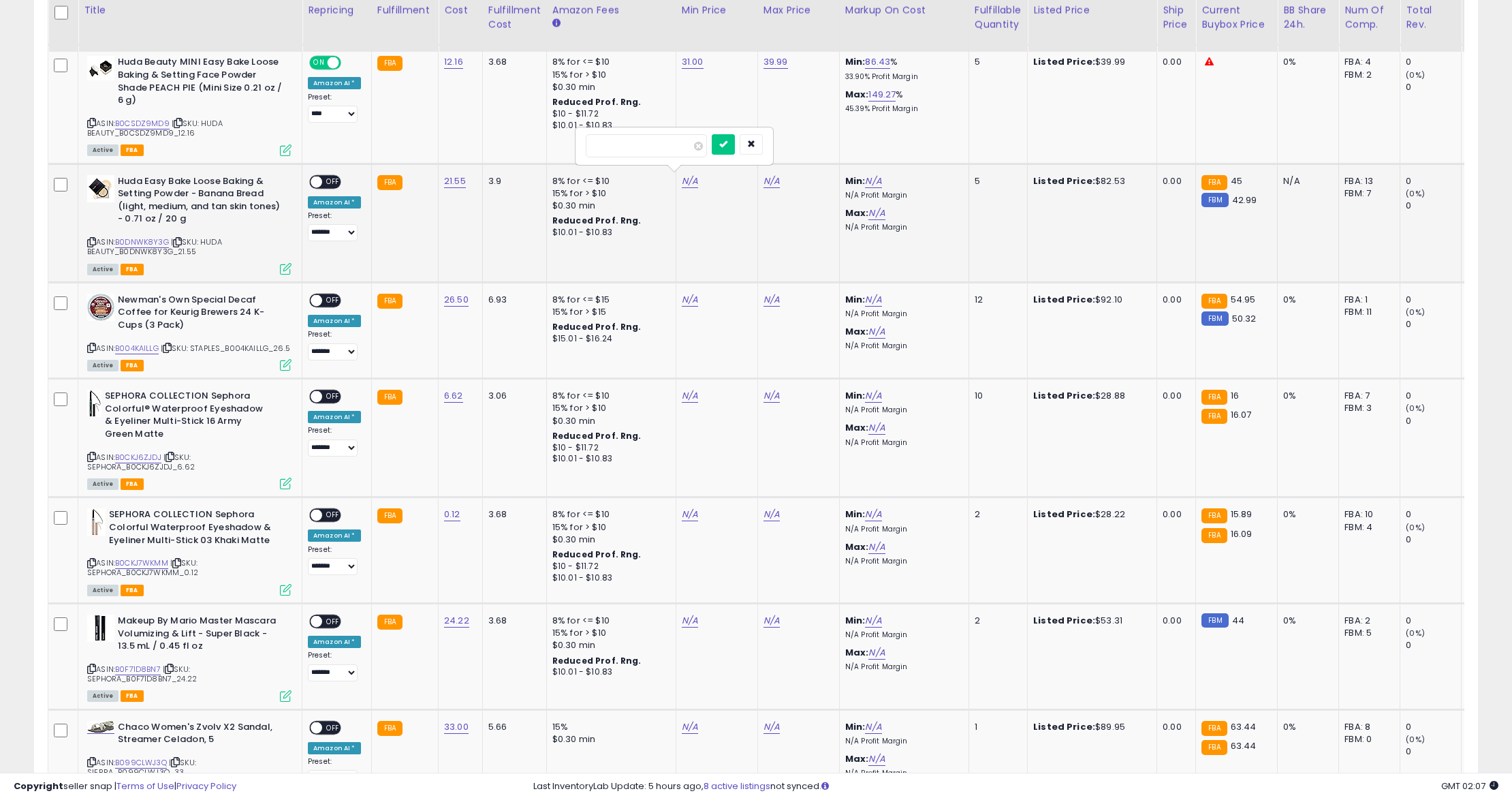 type on "**" 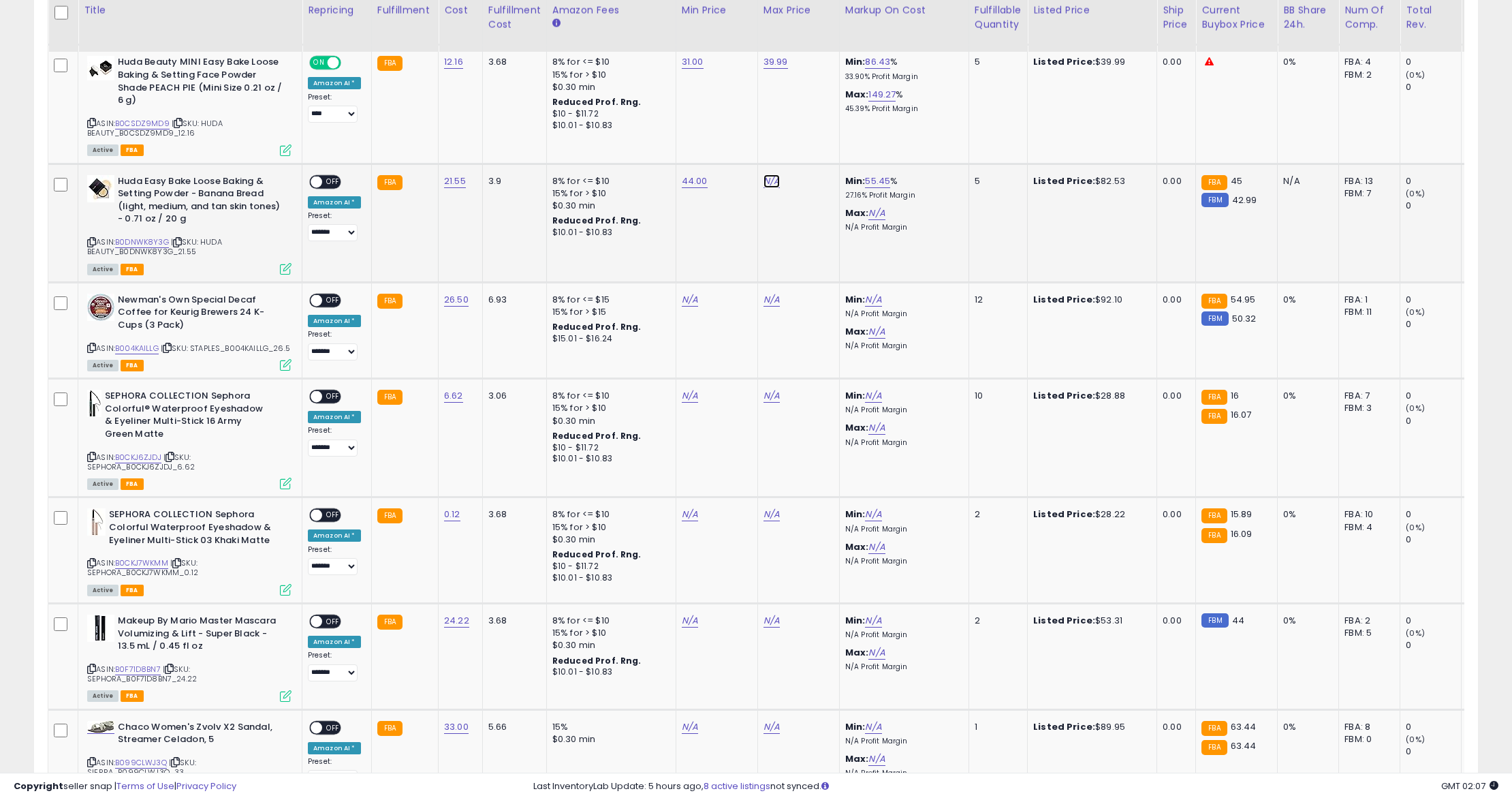 click on "N/A" at bounding box center [772, -755] 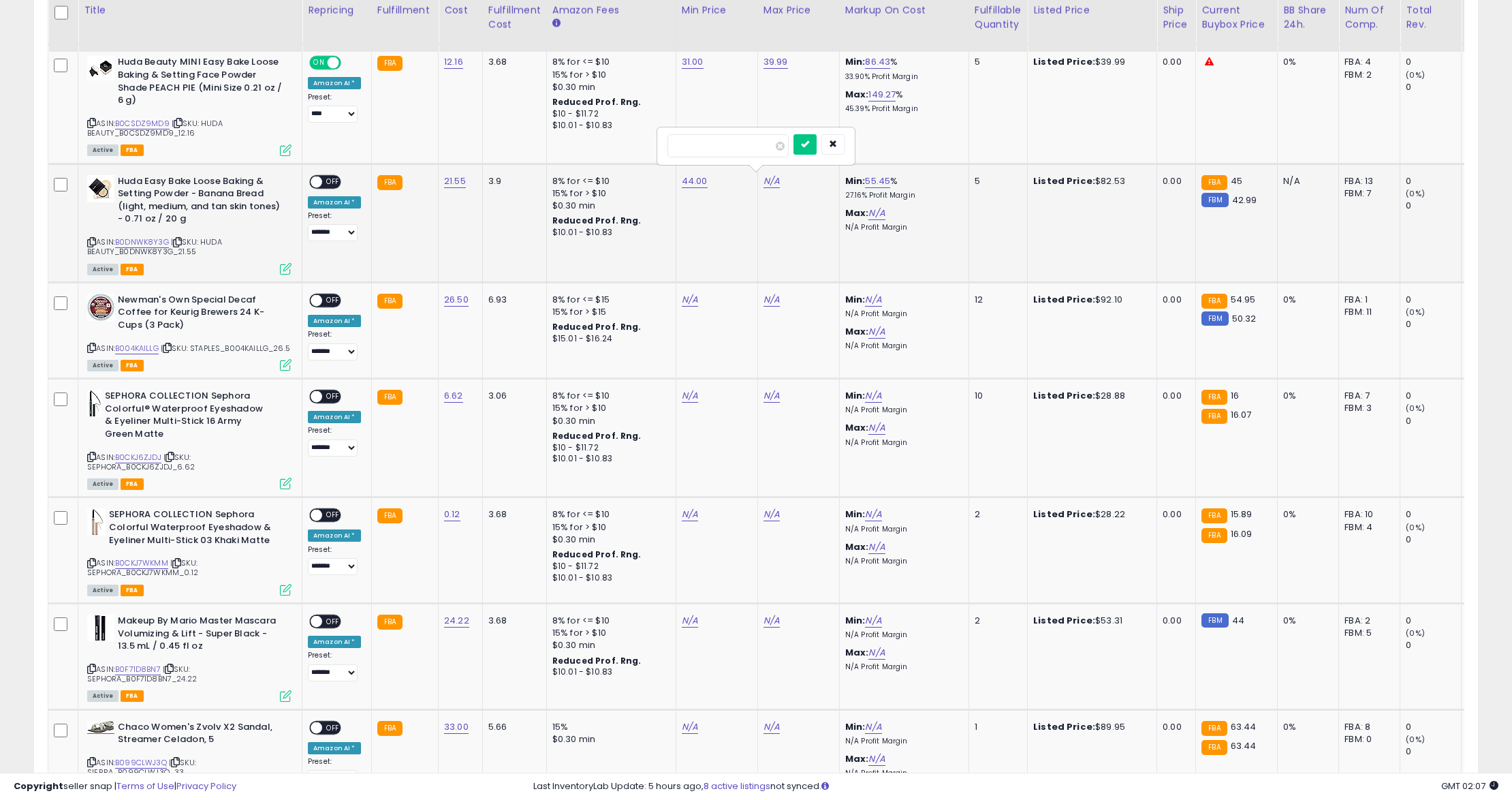 type on "****" 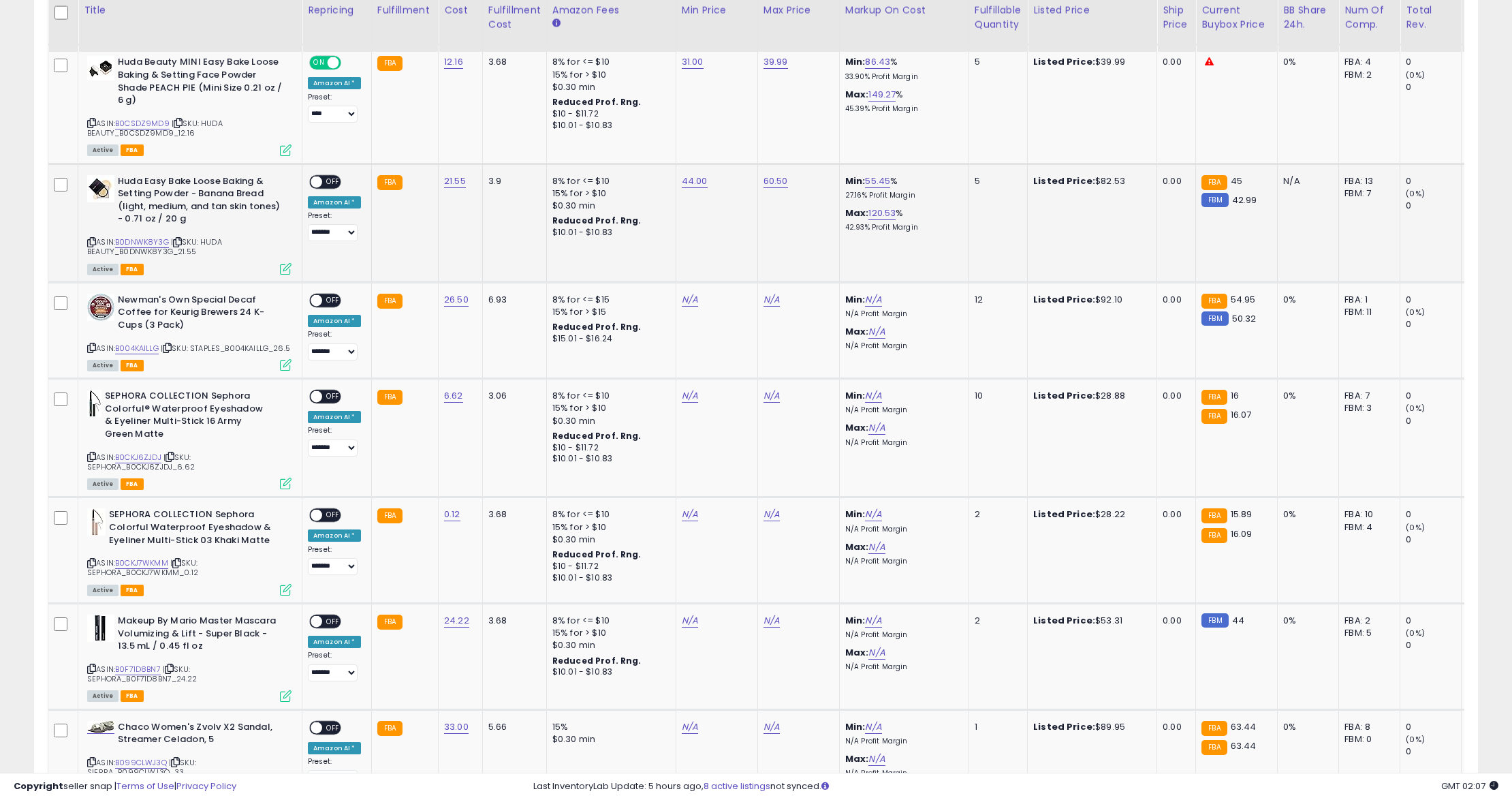 click on "OFF" at bounding box center (333, 181) 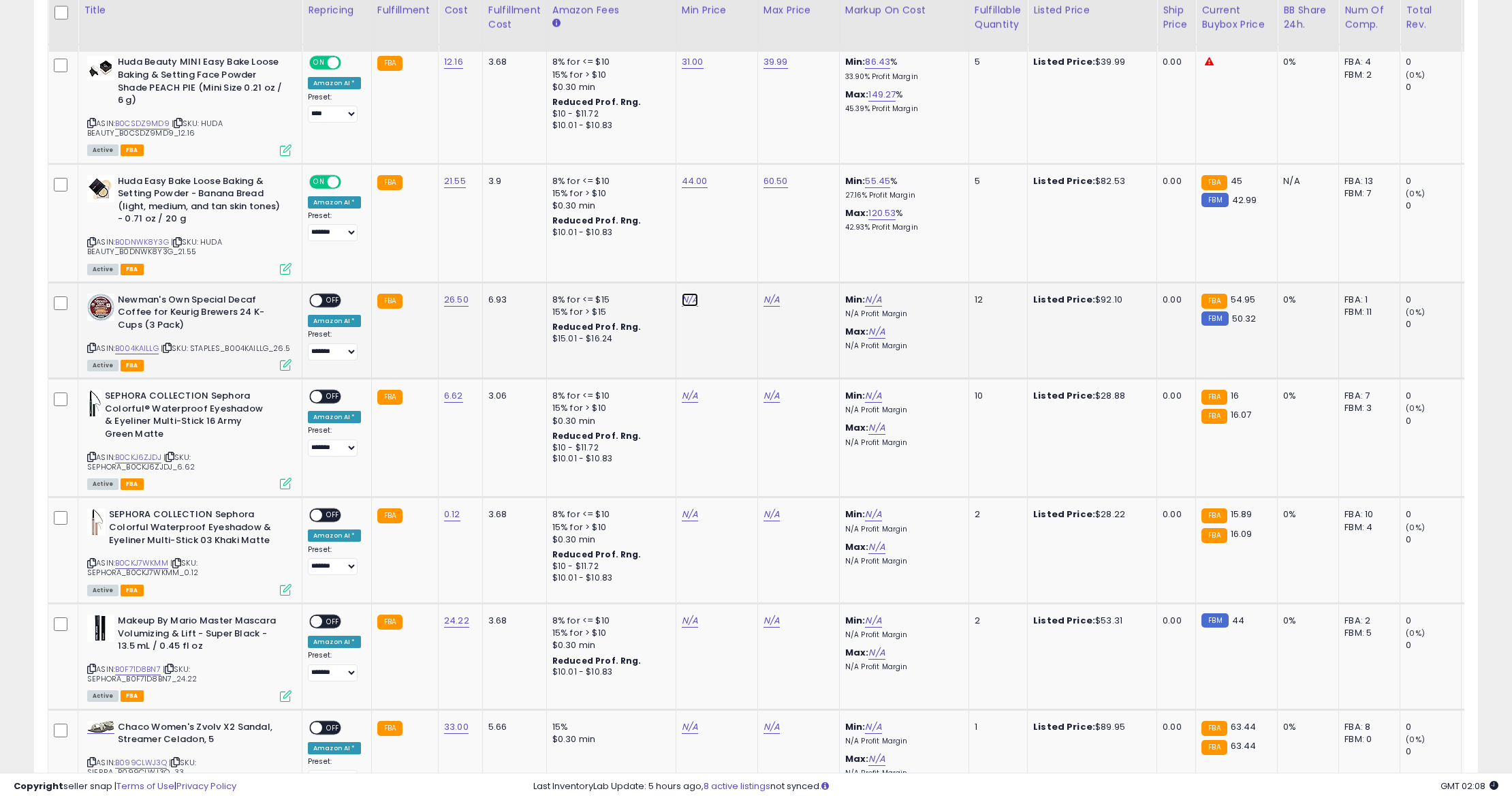 click on "N/A" at bounding box center (690, -755) 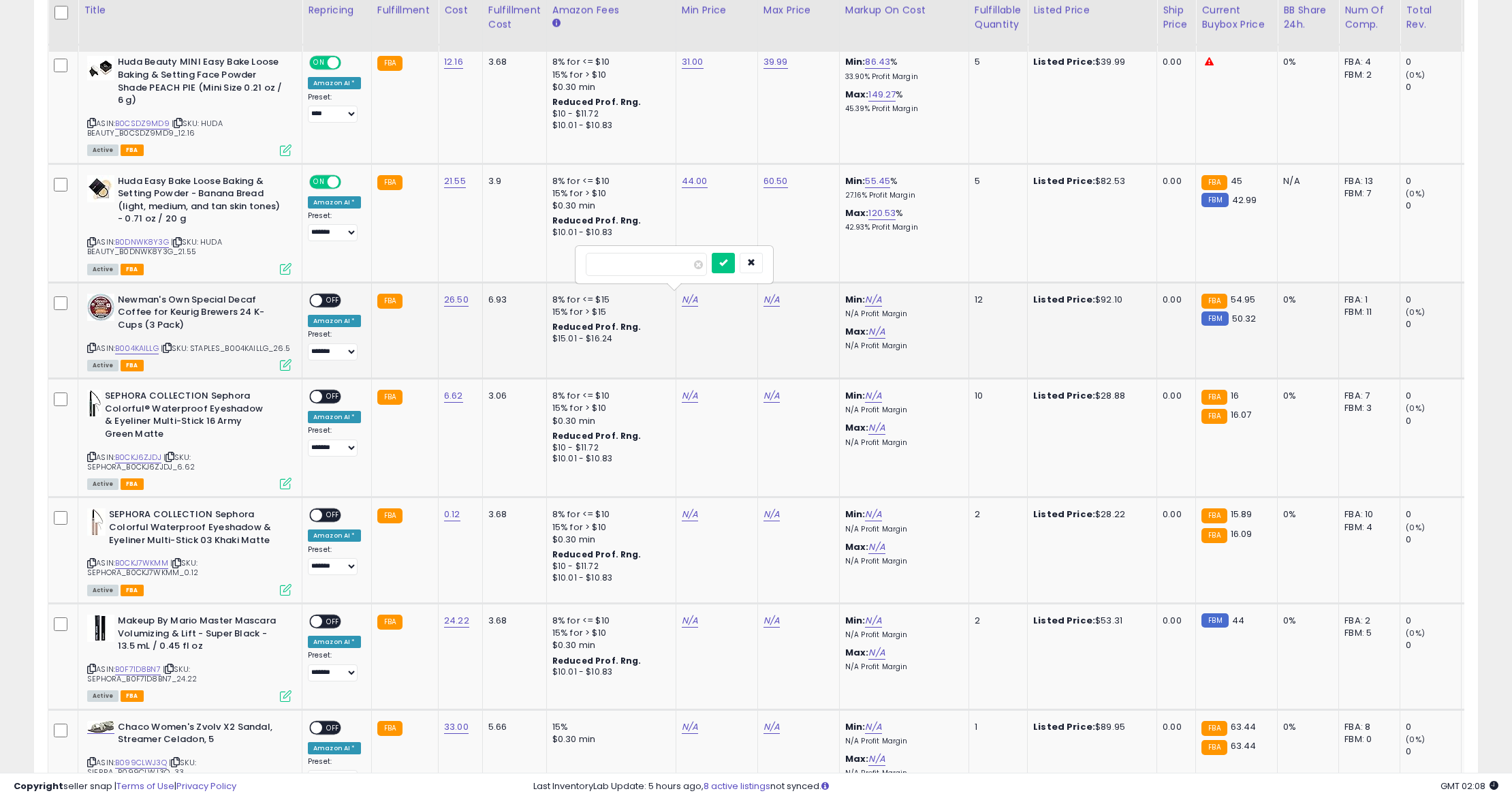 type on "**" 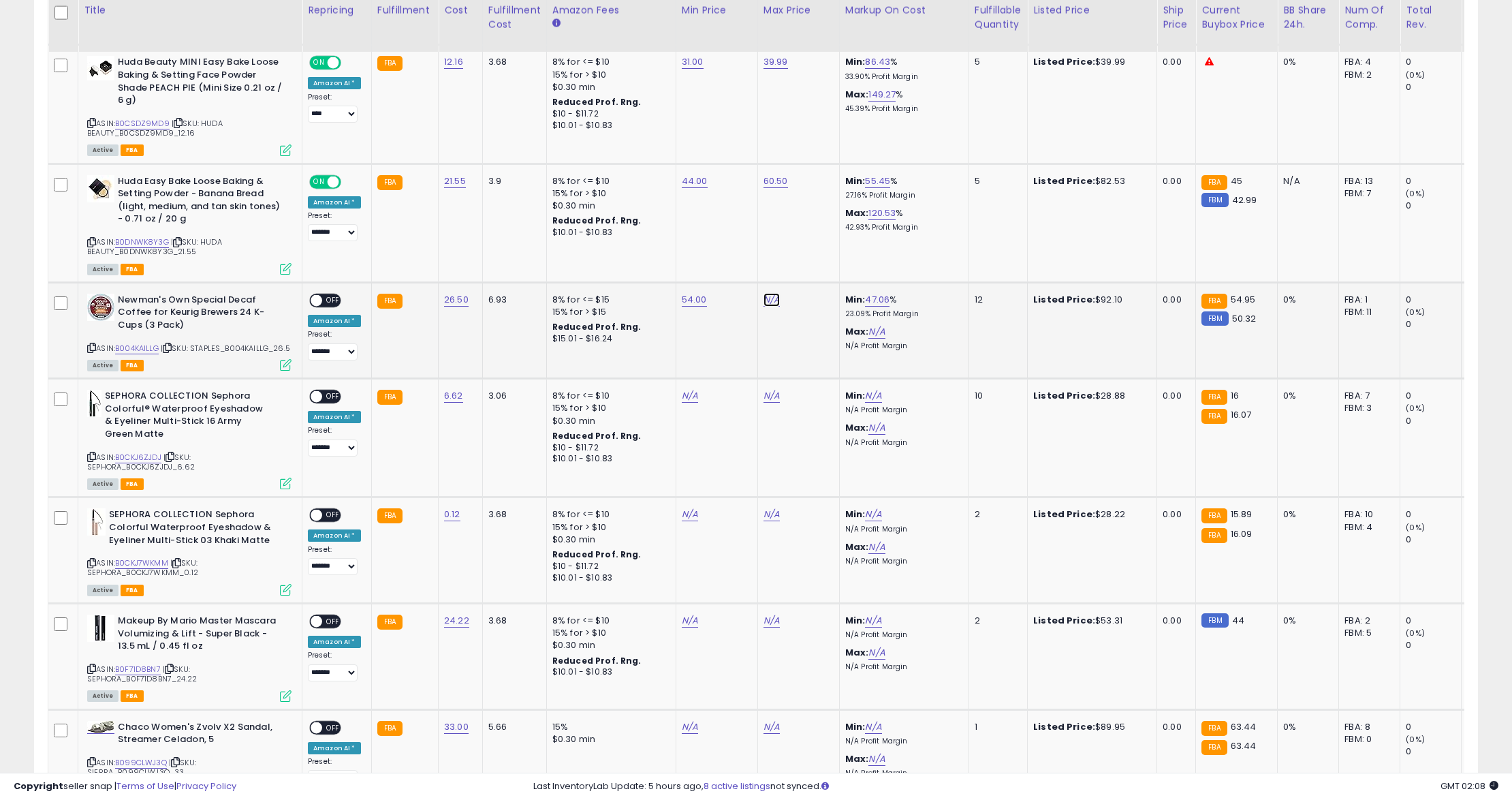 click on "N/A" at bounding box center [772, -755] 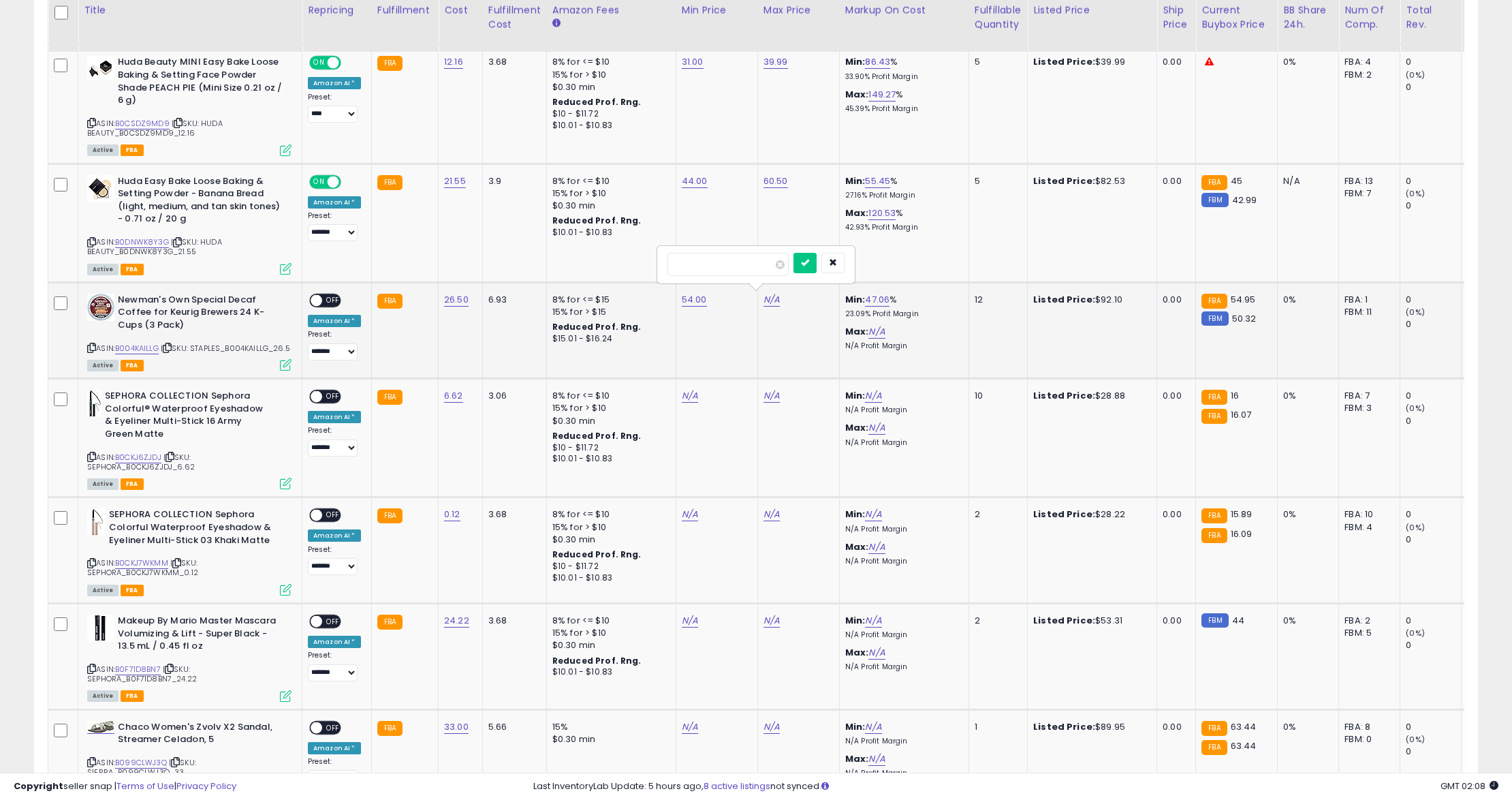 type on "****" 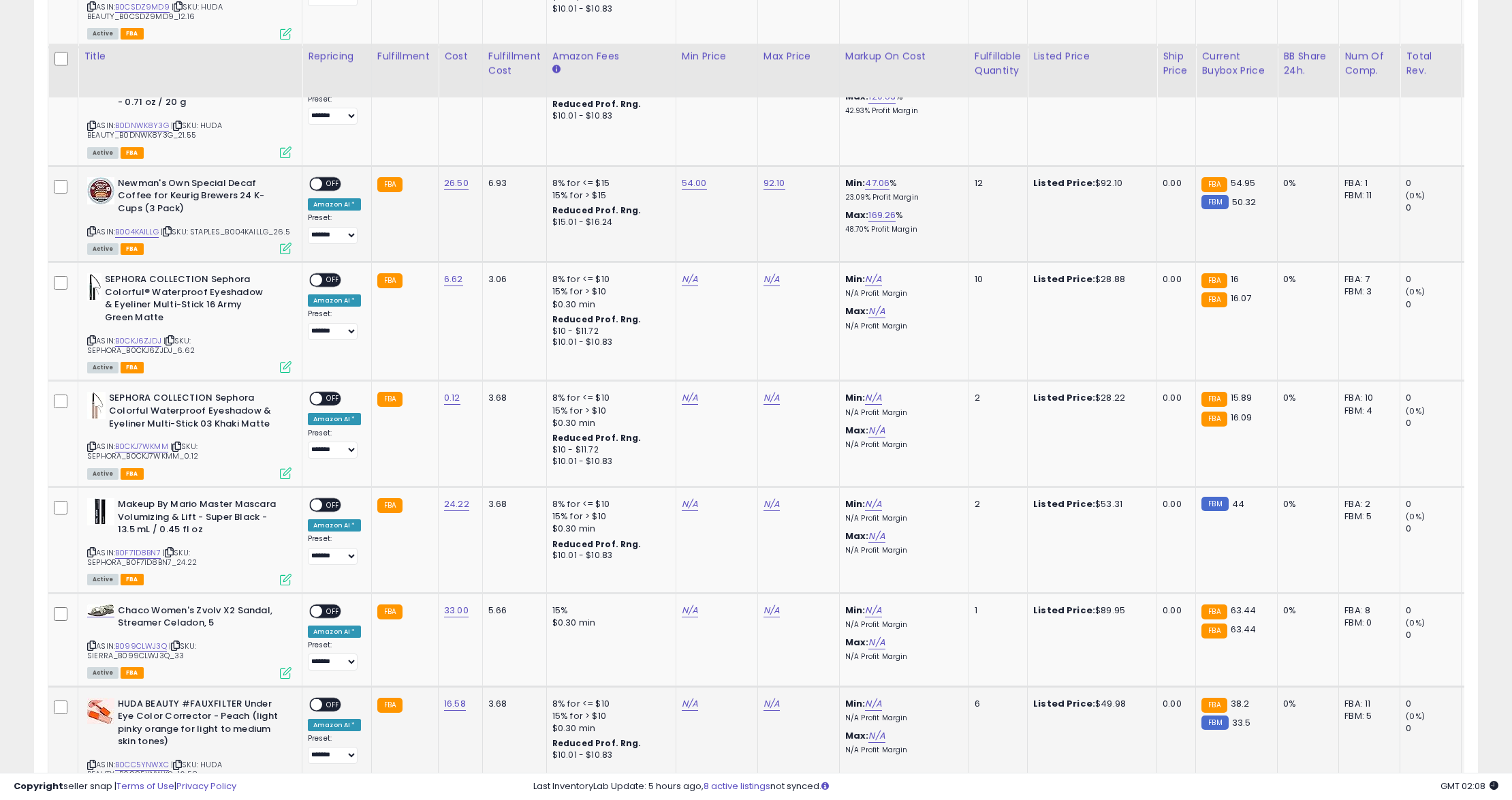 scroll, scrollTop: 1669, scrollLeft: 0, axis: vertical 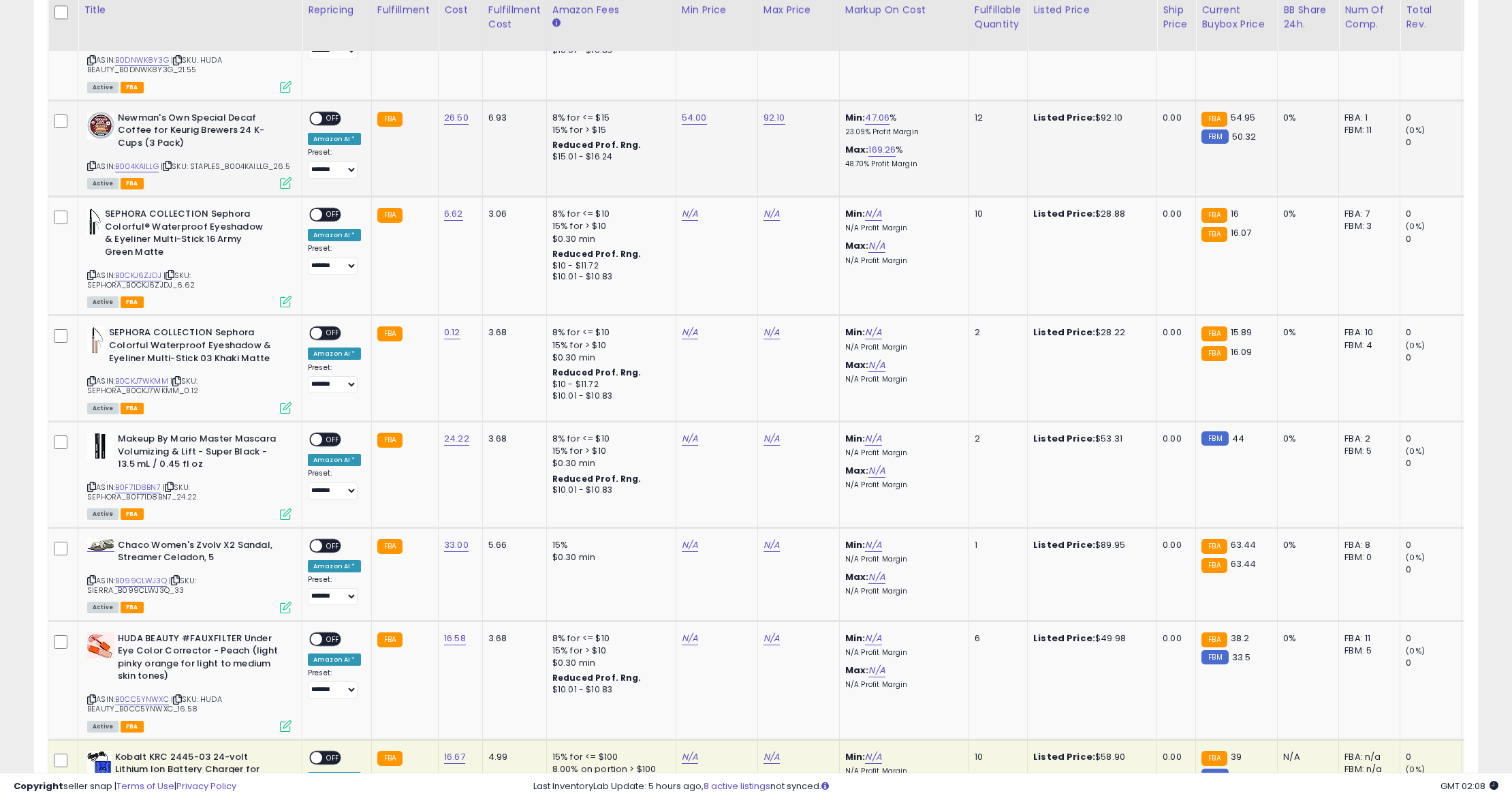 click on "OFF" at bounding box center [333, 118] 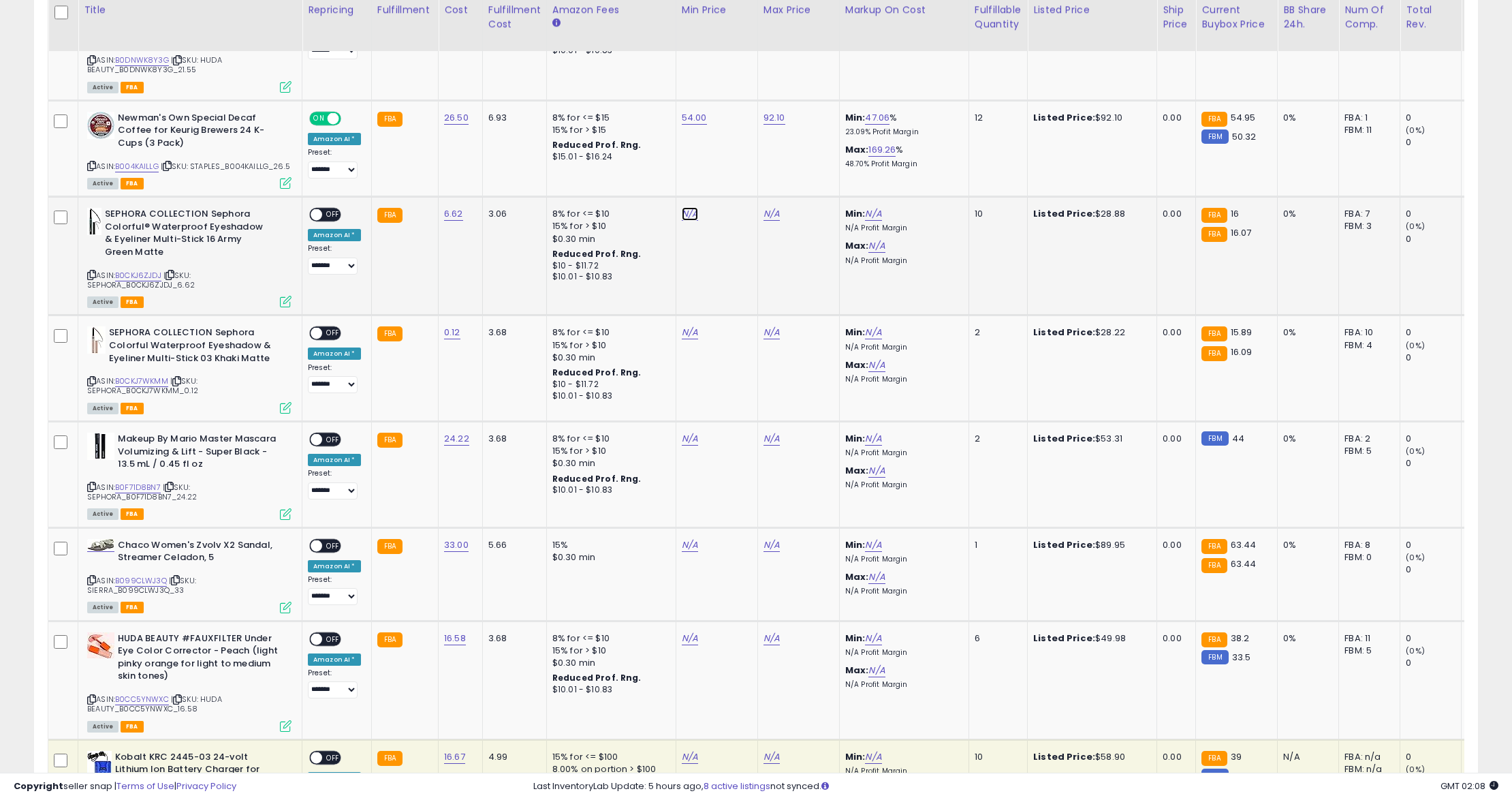 click on "N/A" at bounding box center (690, -937) 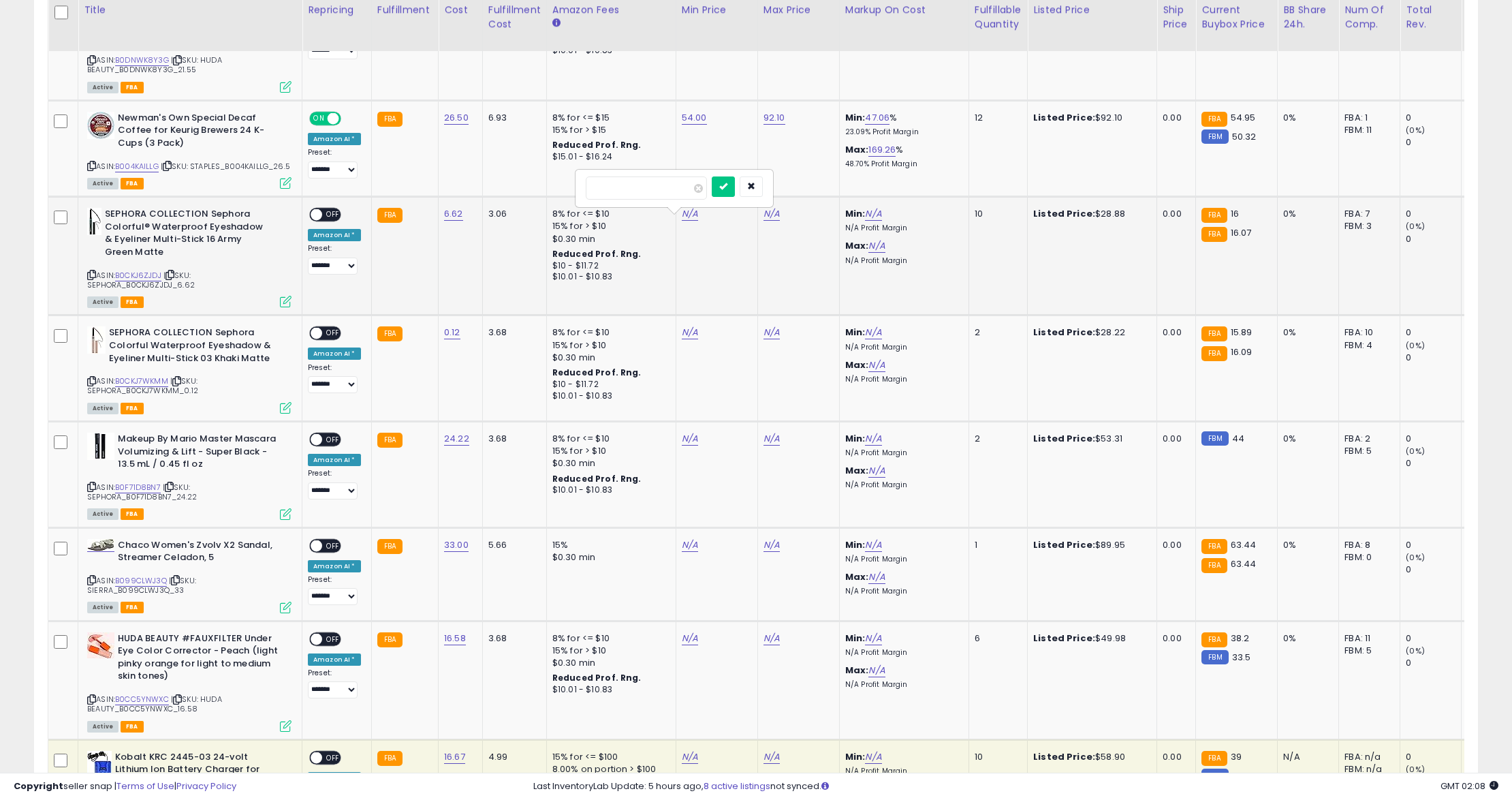 type on "**" 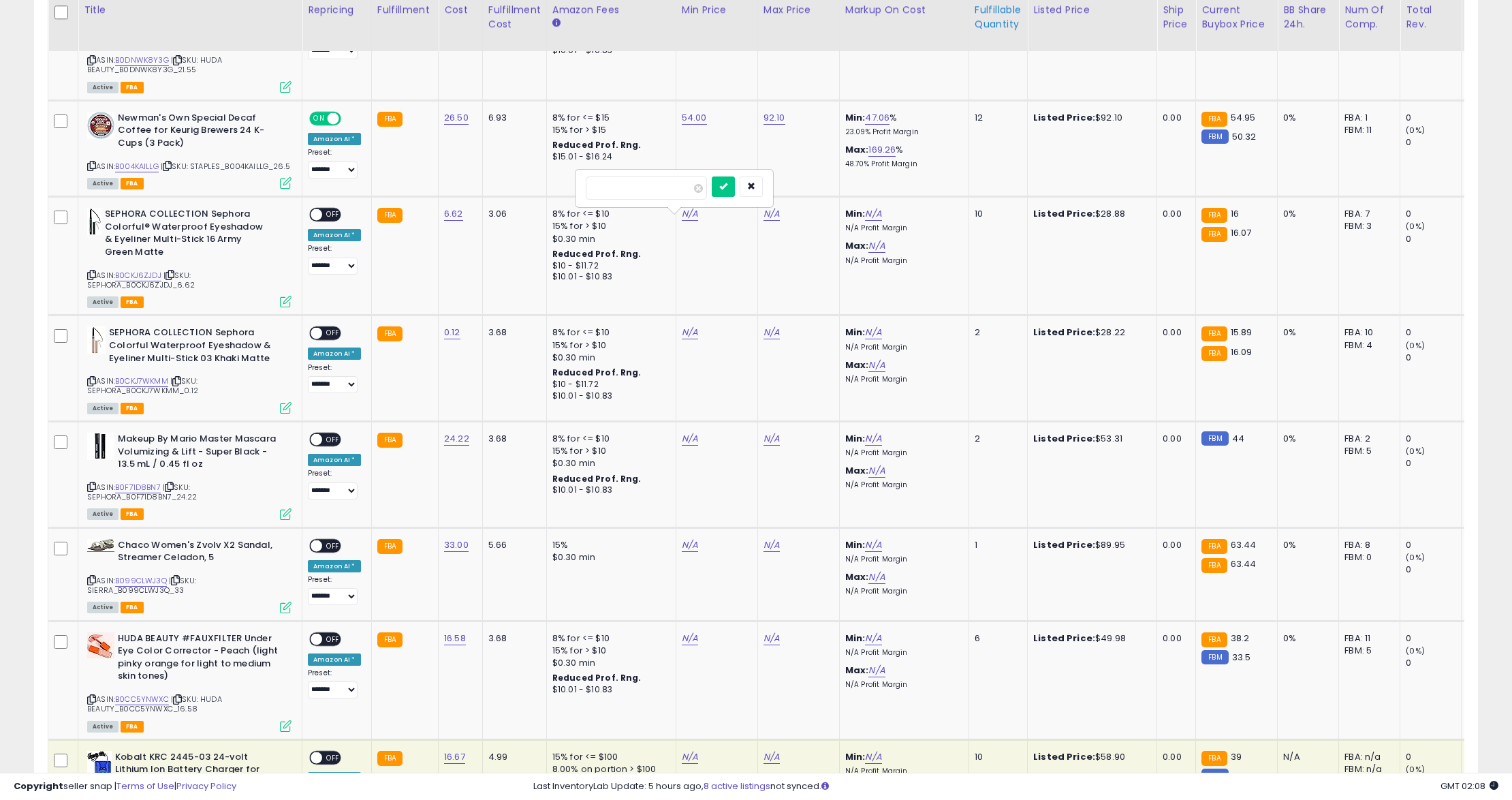 click at bounding box center [723, 187] 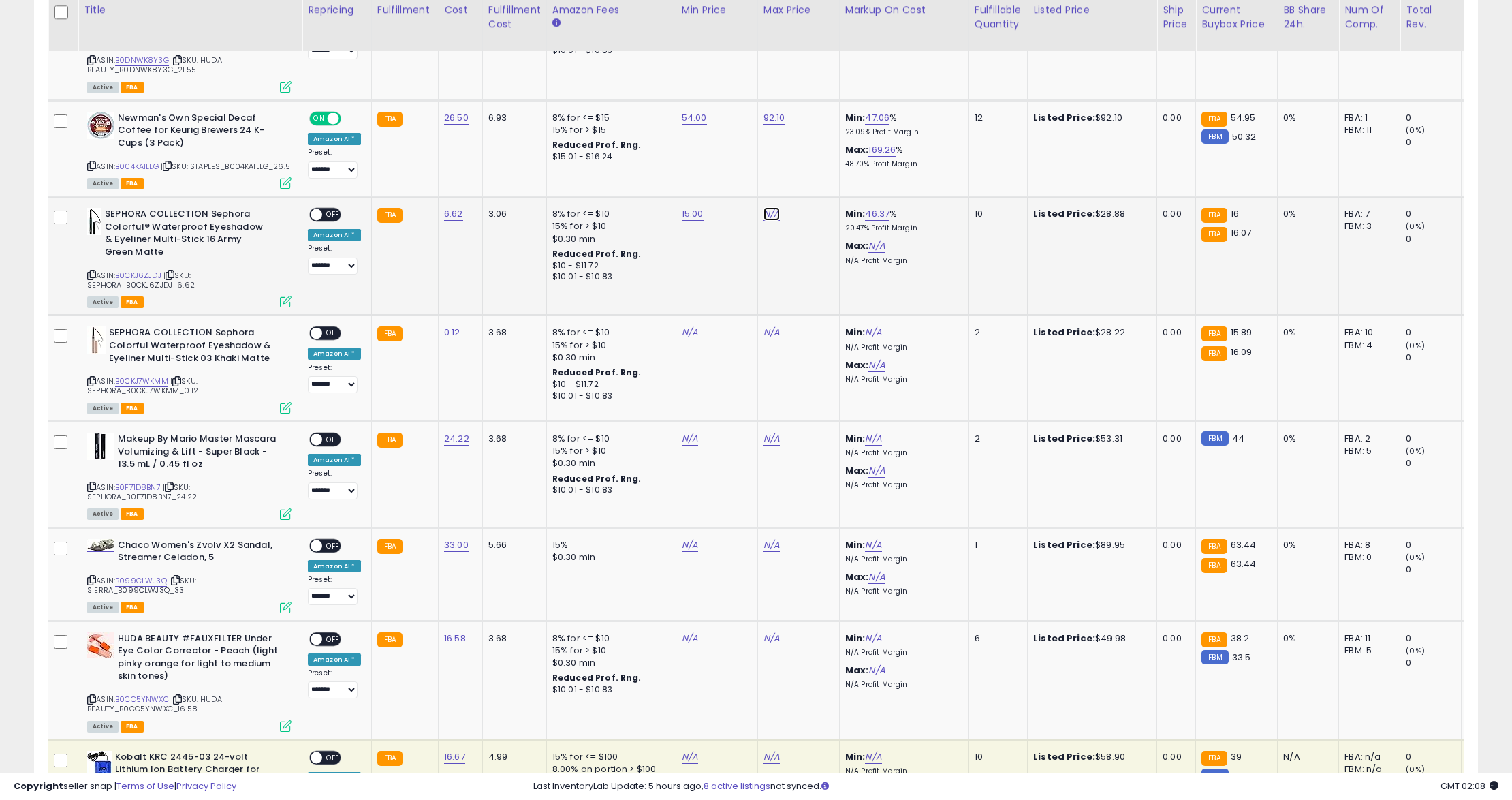 click on "N/A" at bounding box center (772, -937) 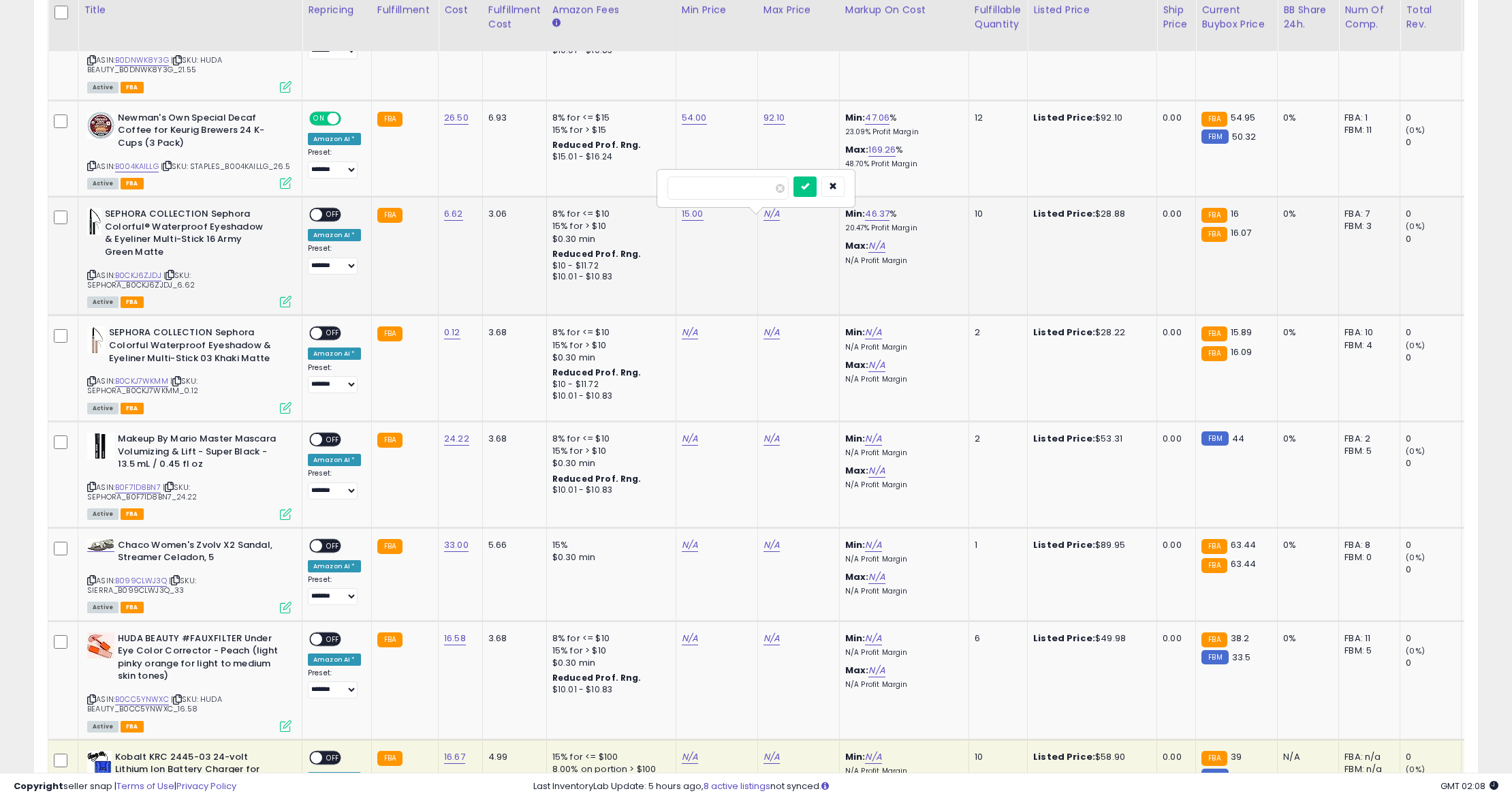 type on "**" 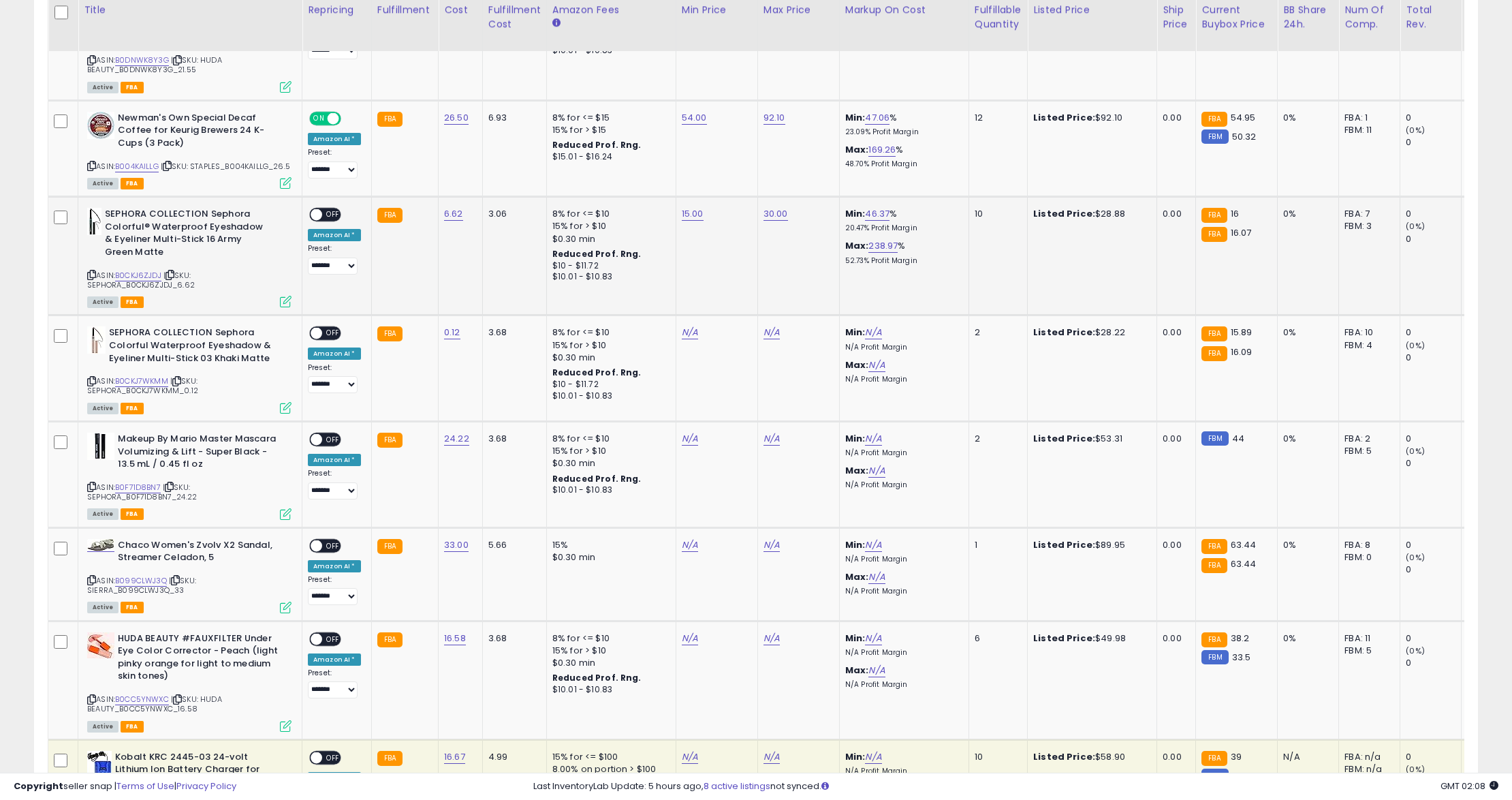 click on "ON   OFF" at bounding box center [325, 215] 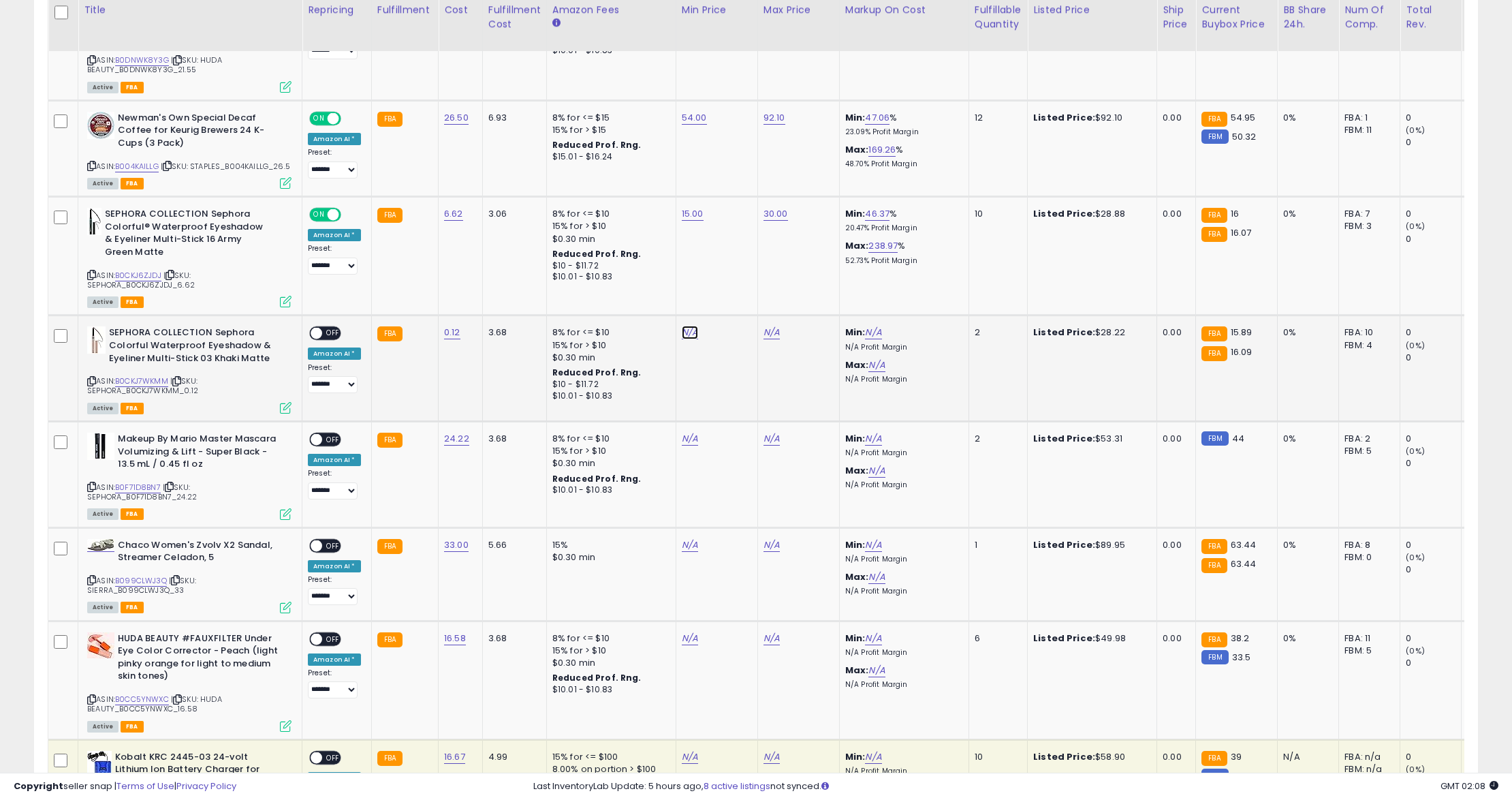 click on "N/A" at bounding box center (690, -937) 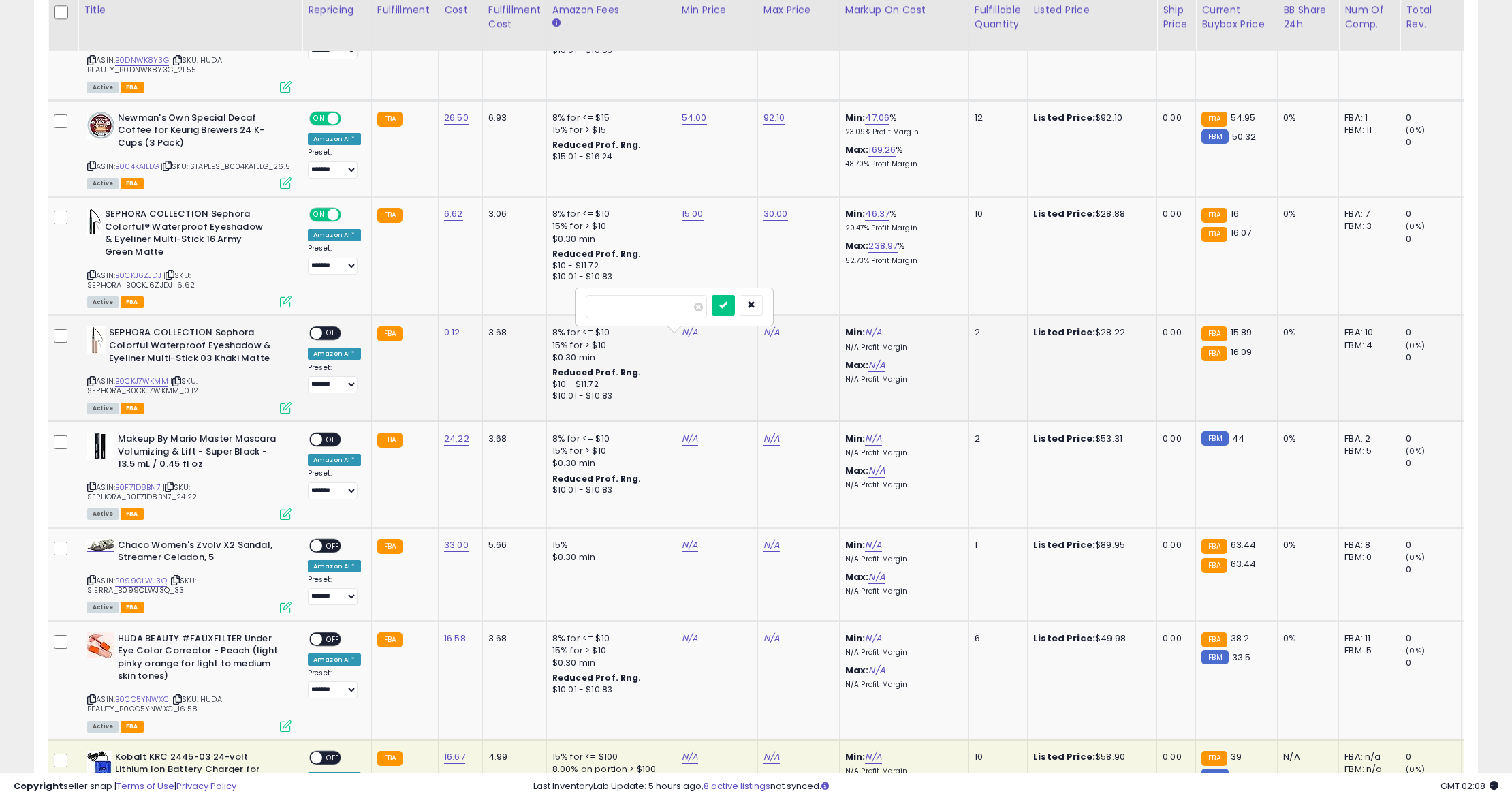 type on "**" 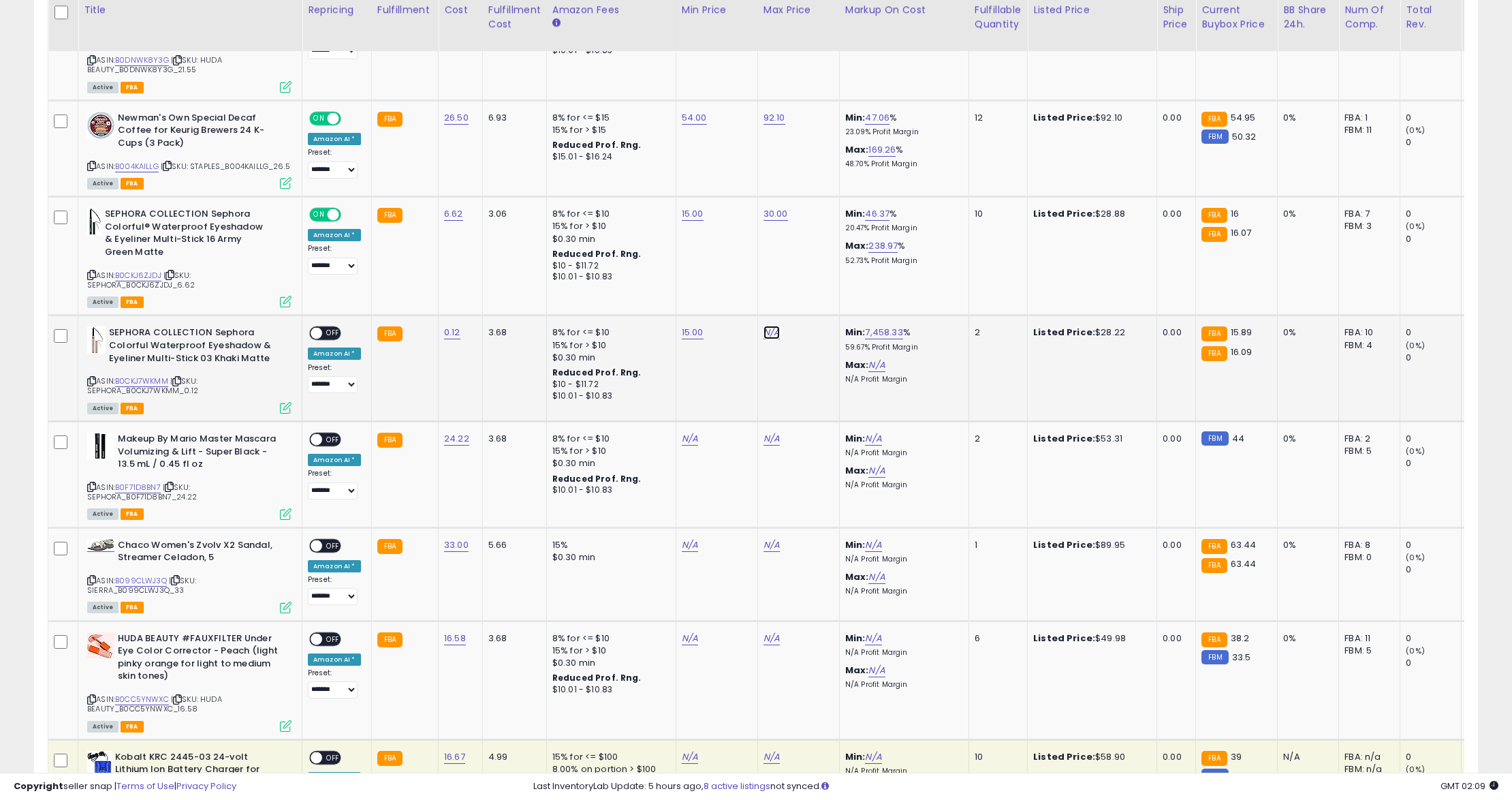 click on "N/A" at bounding box center (772, -937) 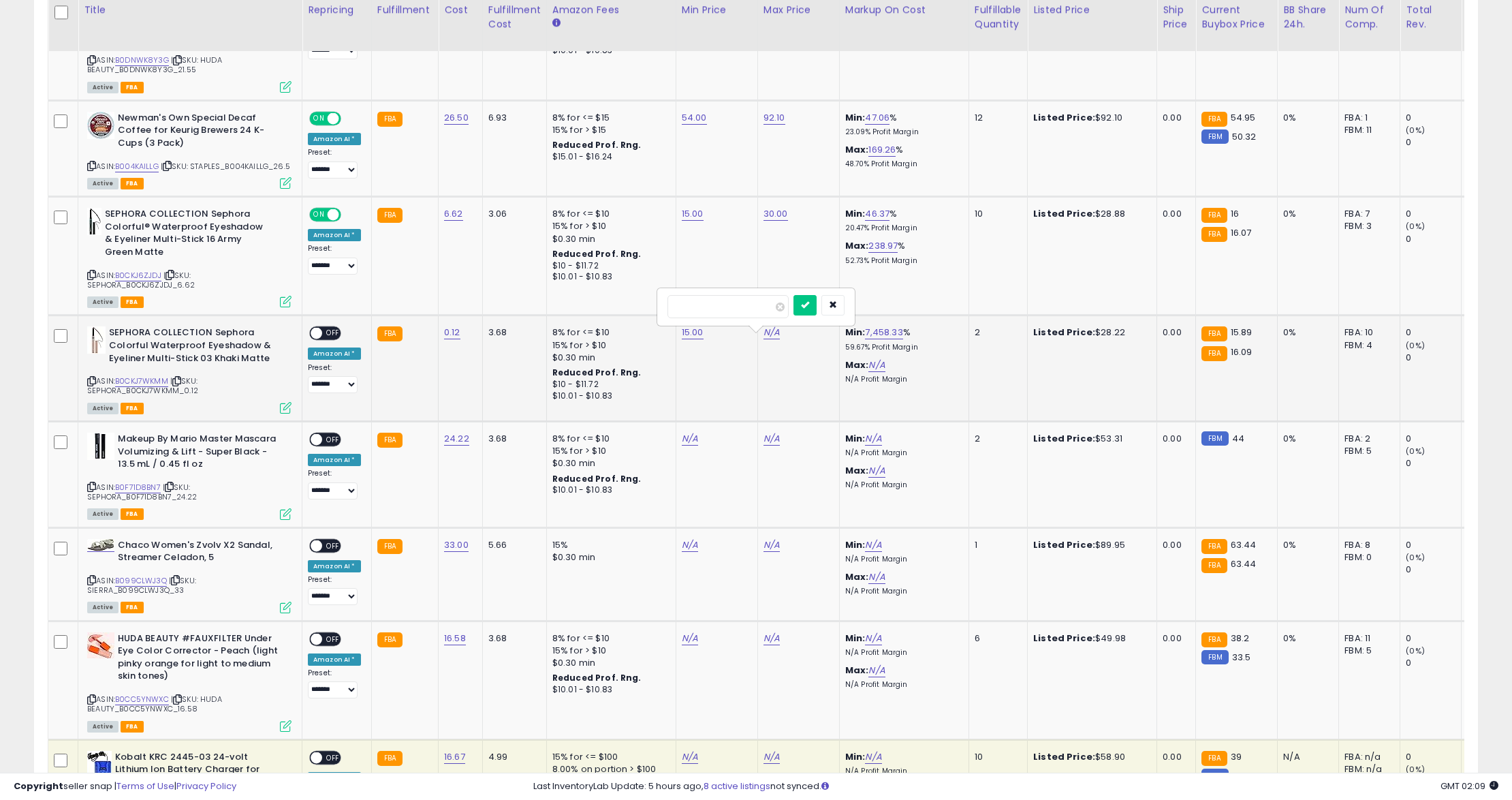 type on "**" 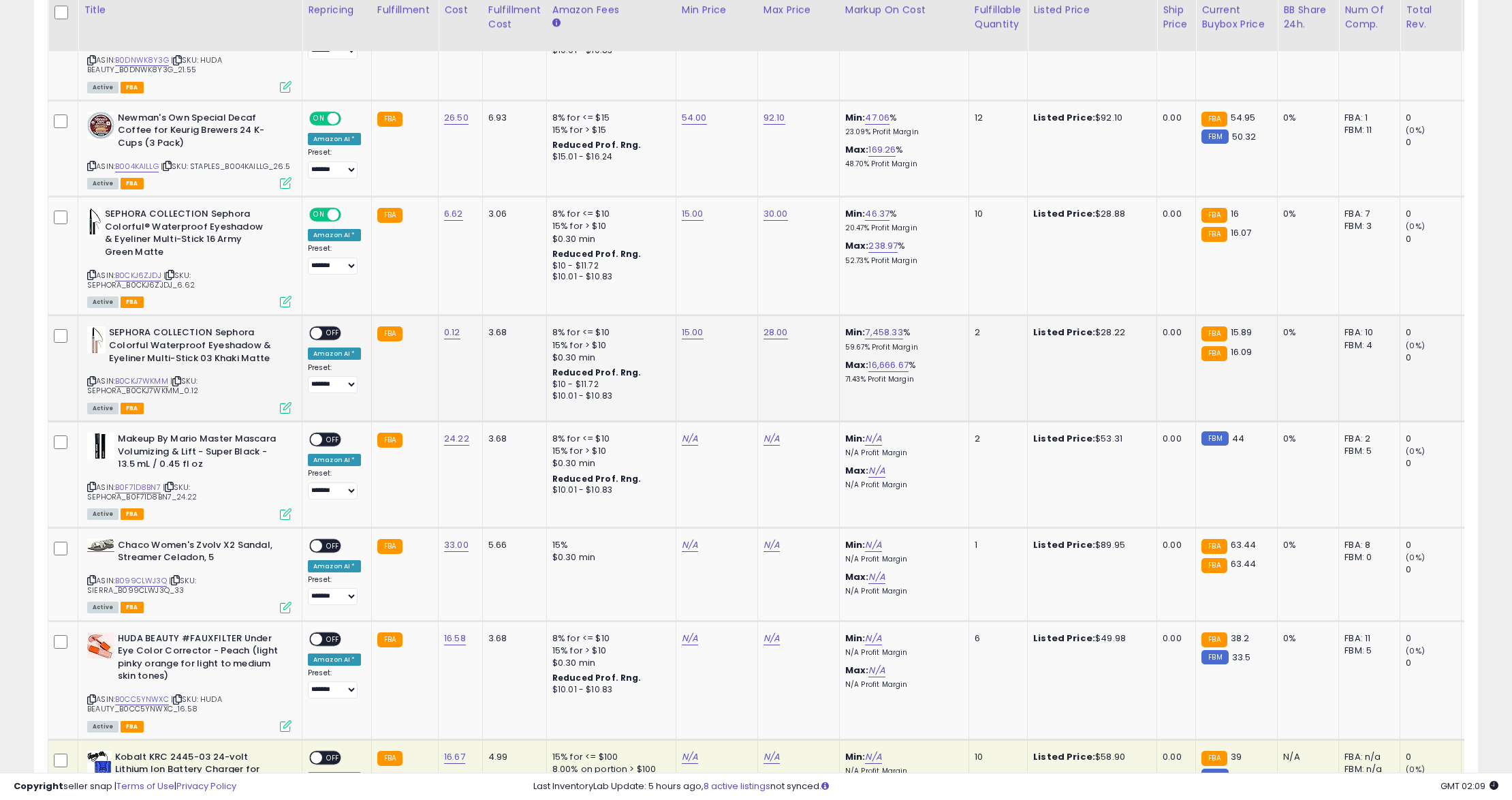 click at bounding box center (316, 333) 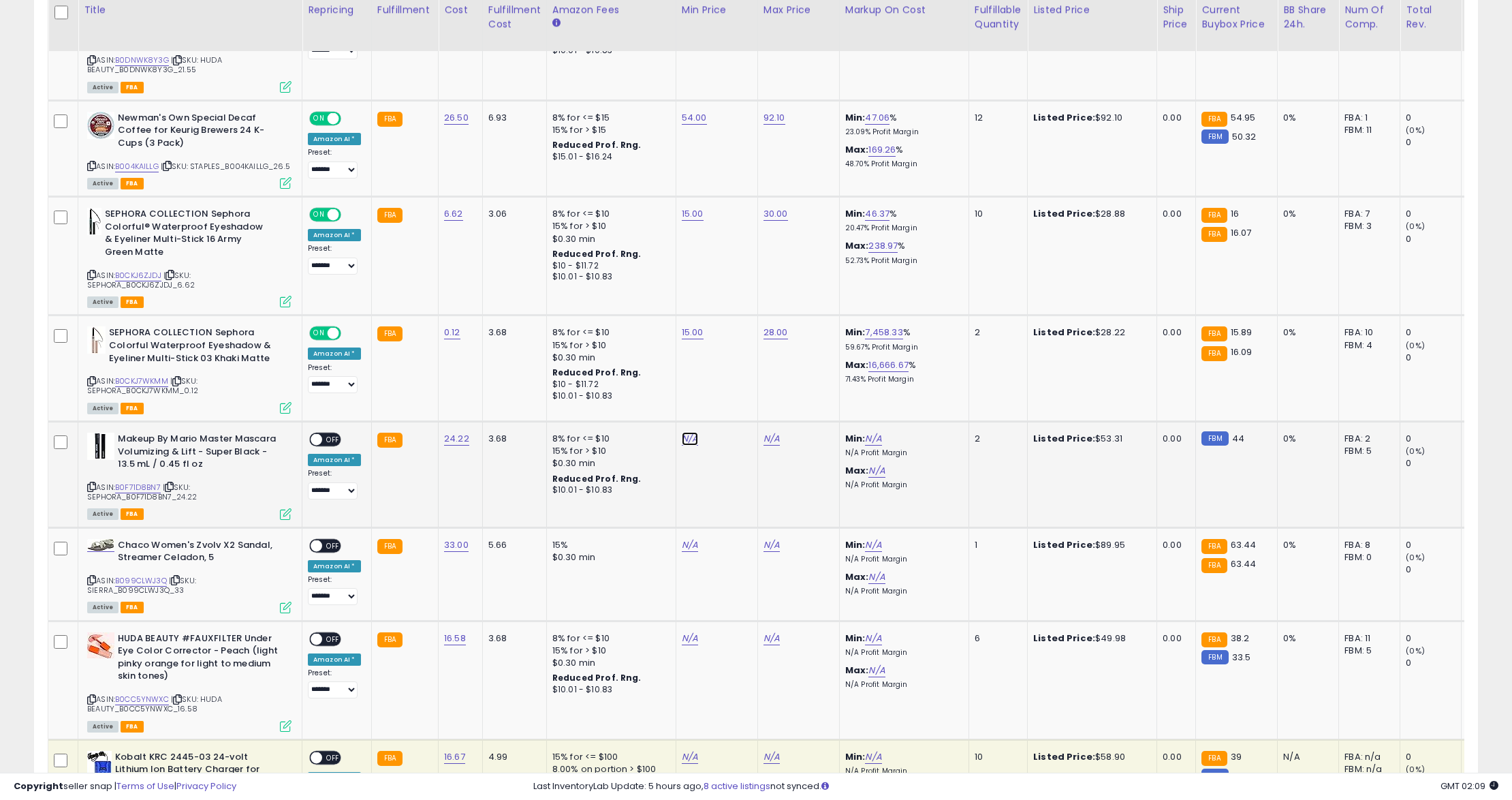 click on "N/A" at bounding box center [690, -937] 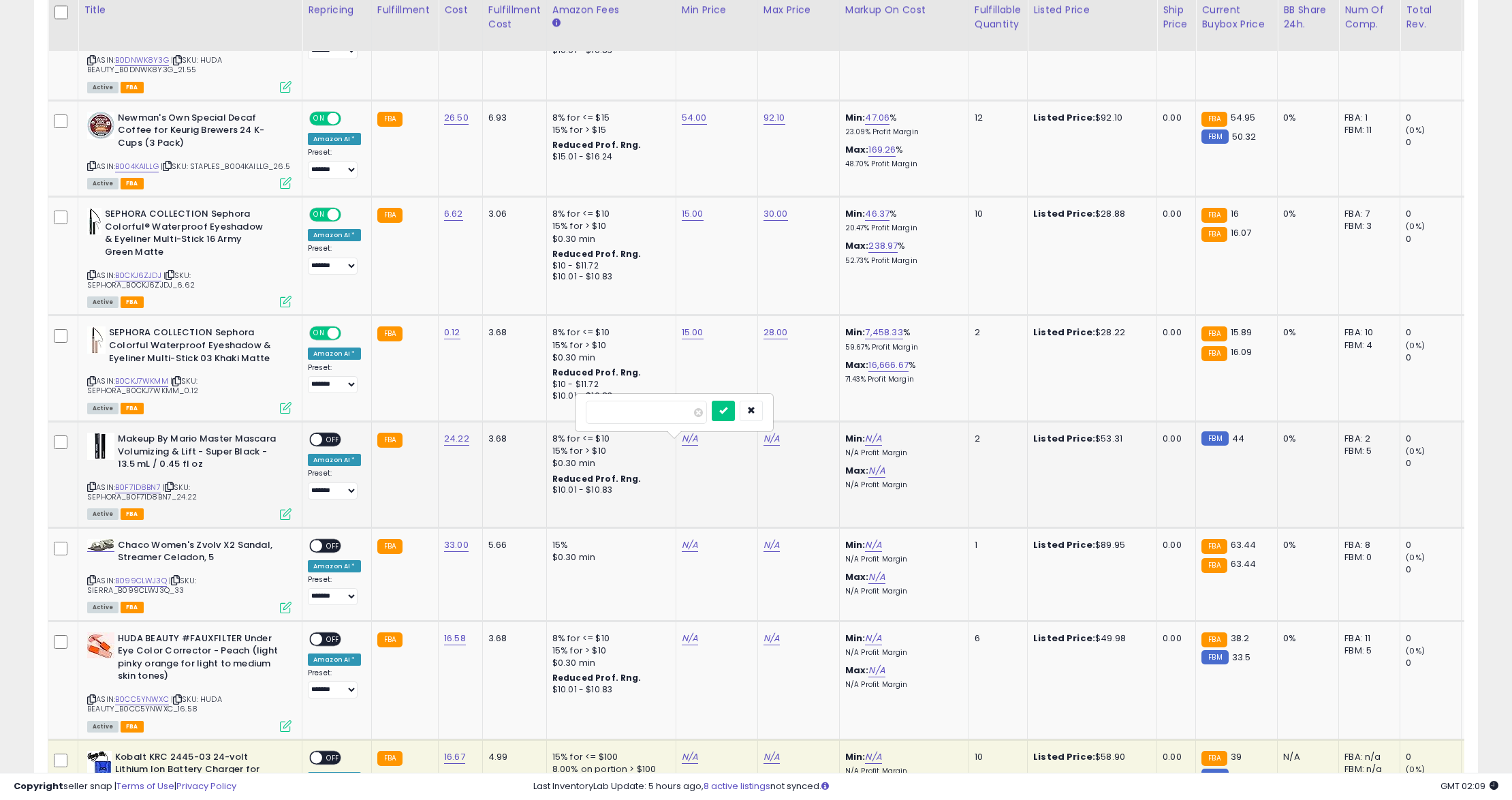 type on "**" 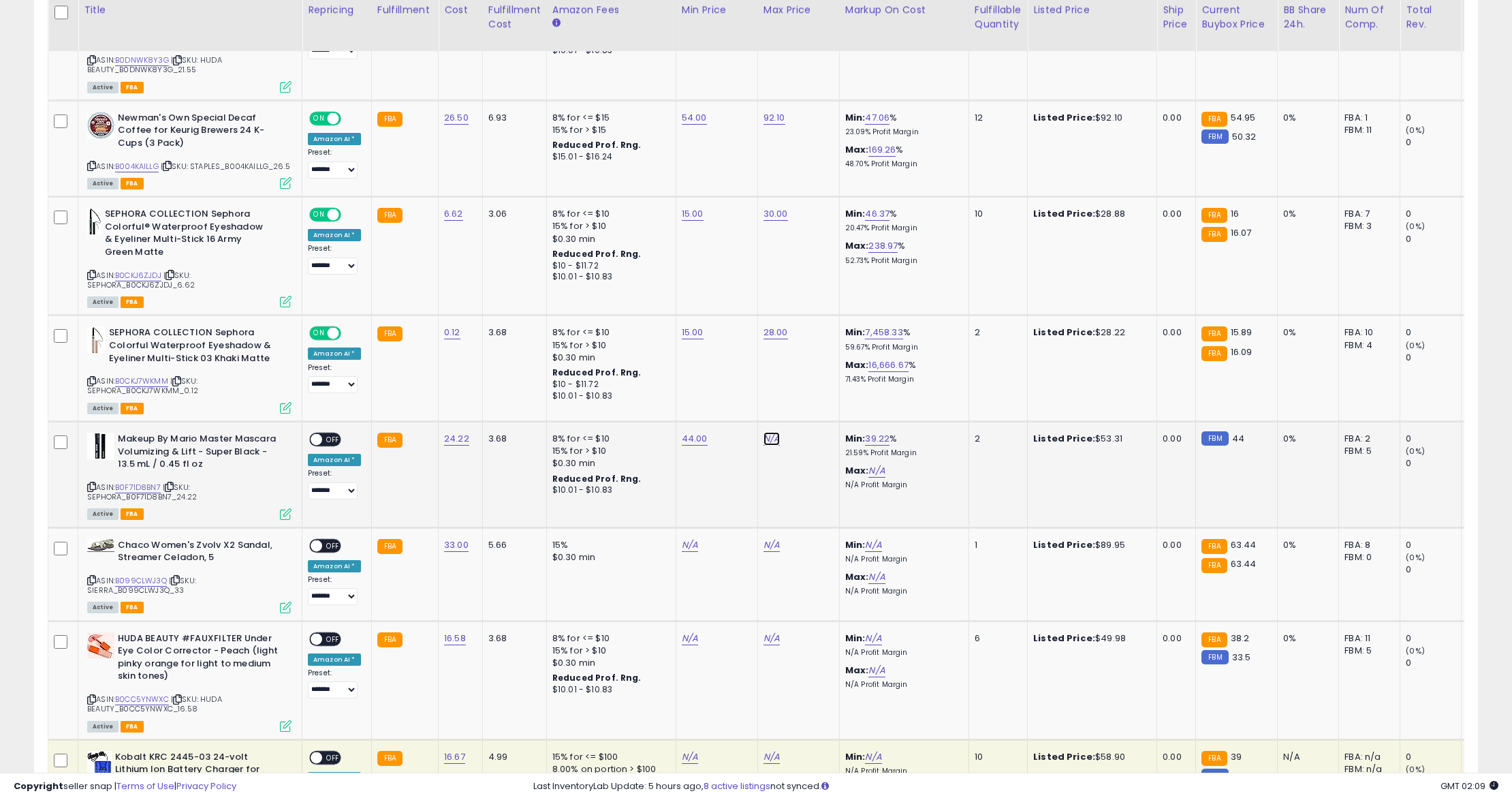 click on "N/A" at bounding box center (772, -937) 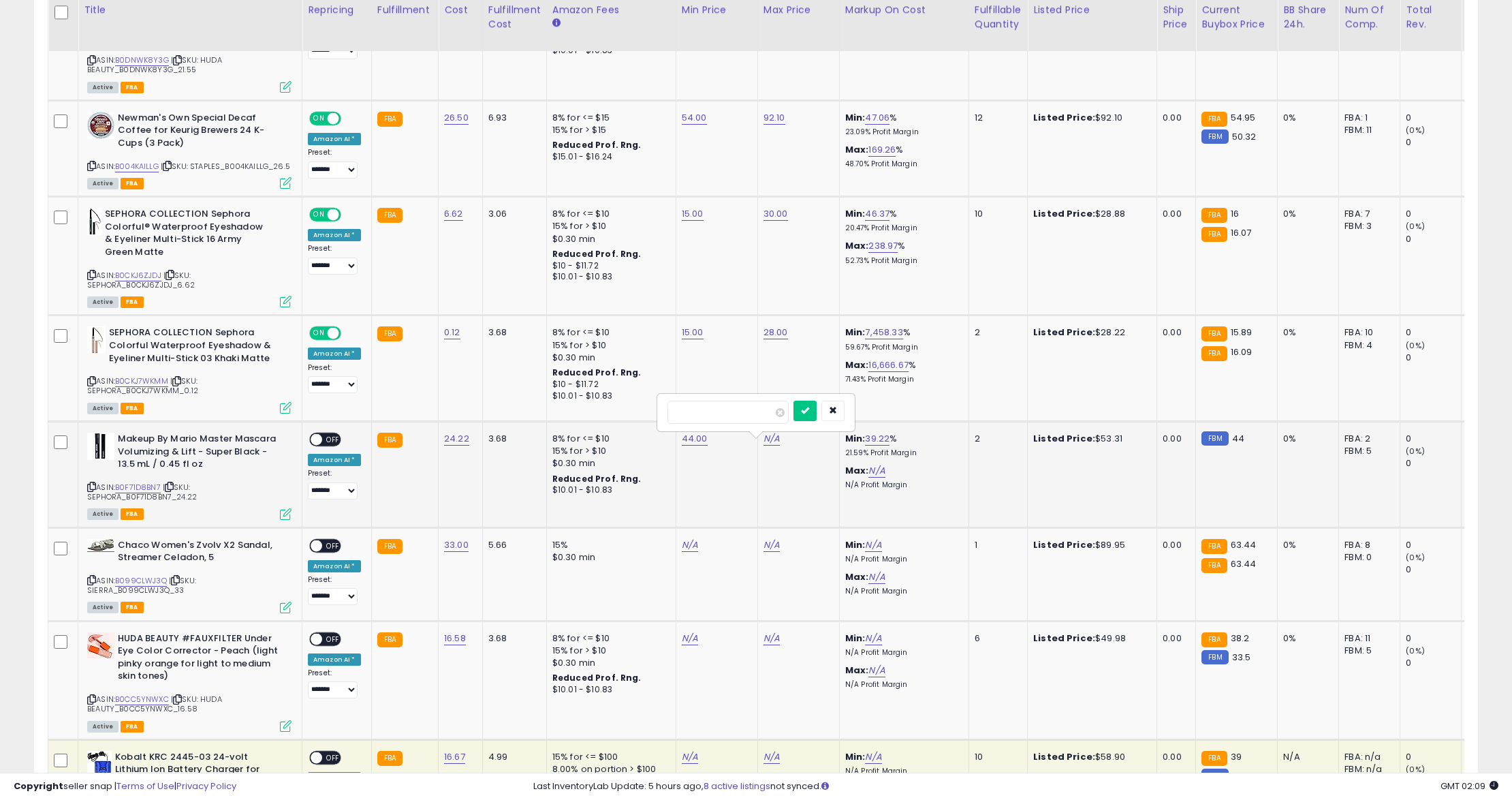 type on "*****" 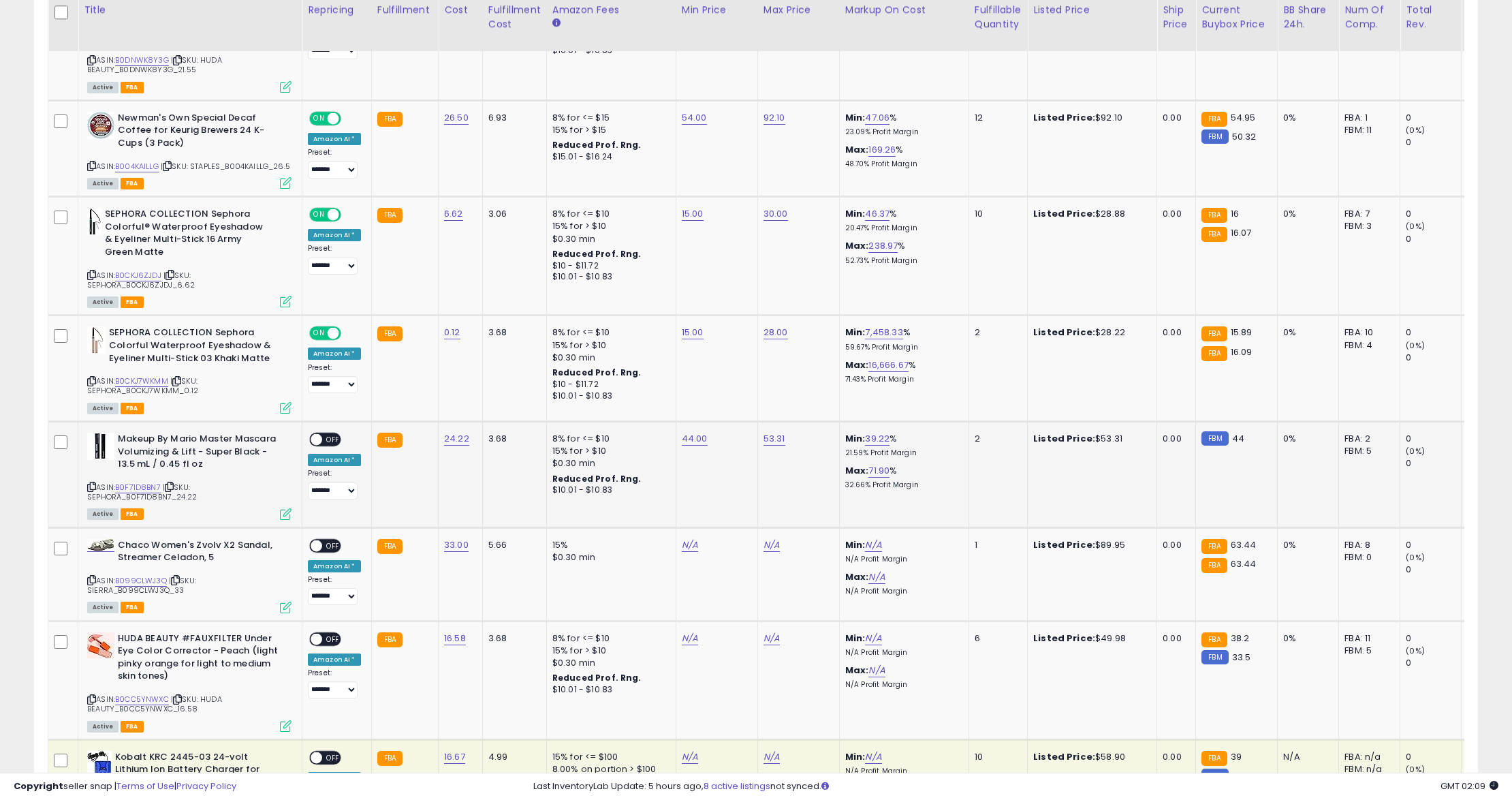 click on "OFF" at bounding box center [333, 440] 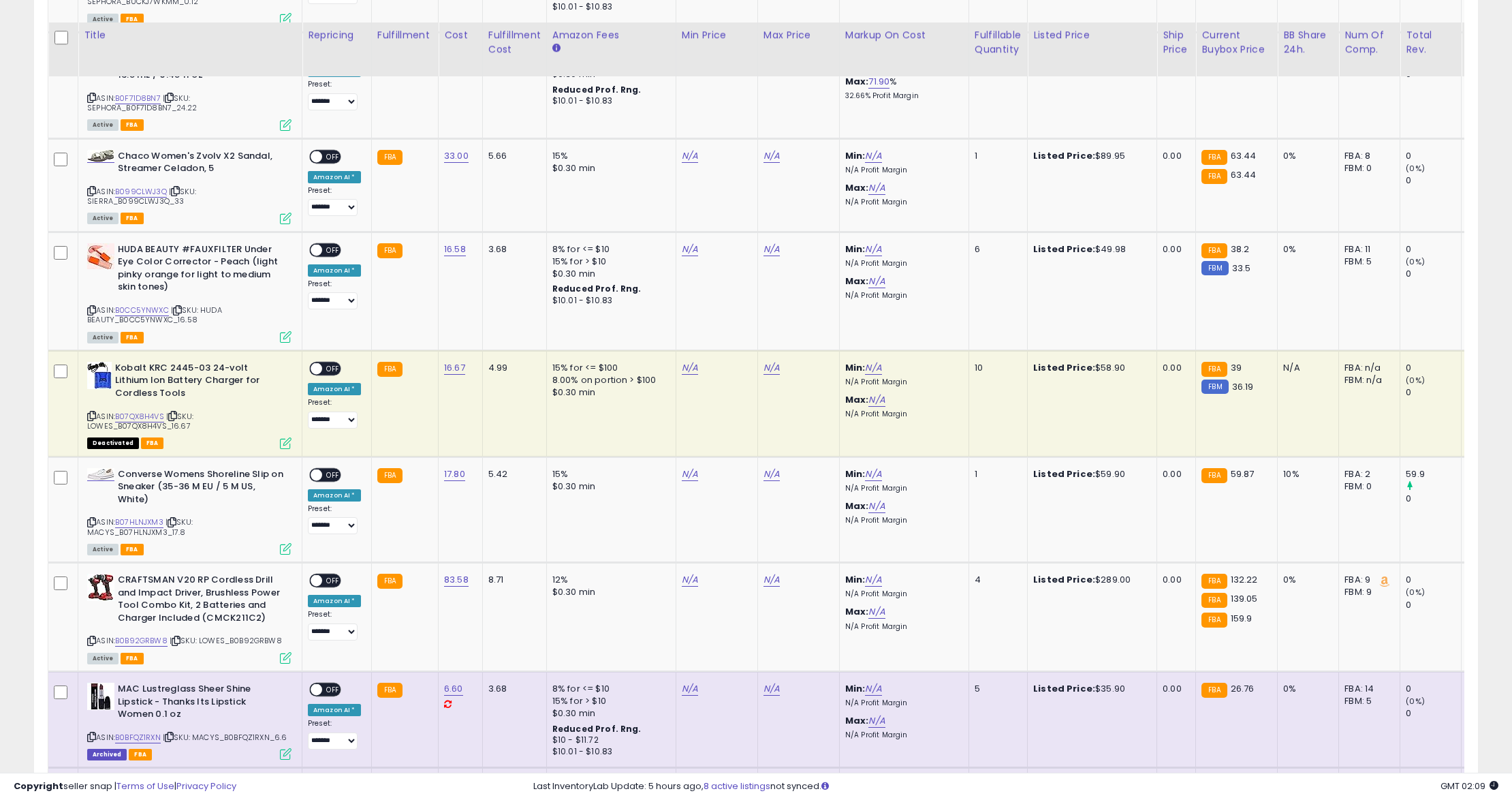 scroll, scrollTop: 2118, scrollLeft: 0, axis: vertical 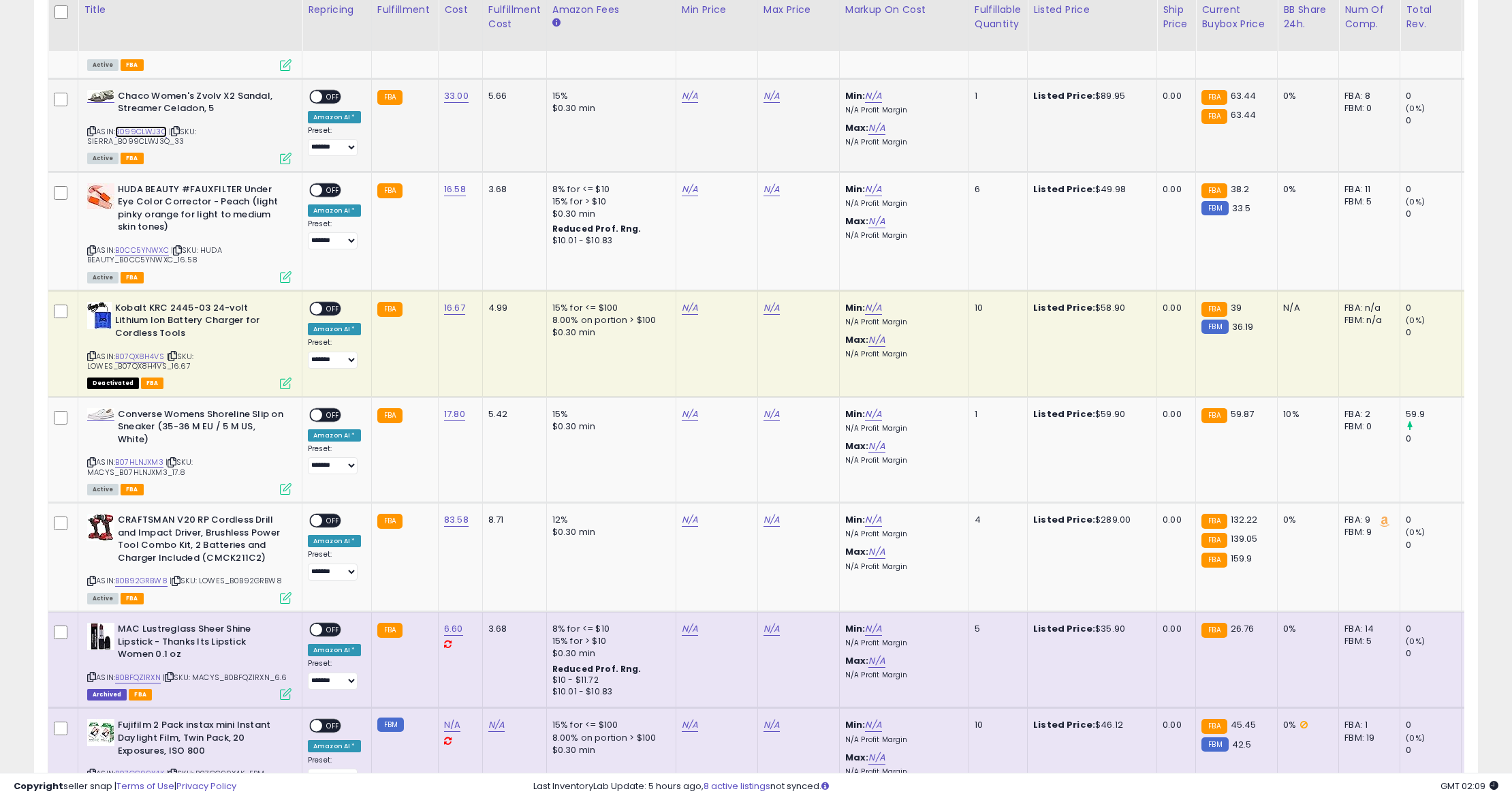click on "B099CLWJ3Q" at bounding box center [141, 132] 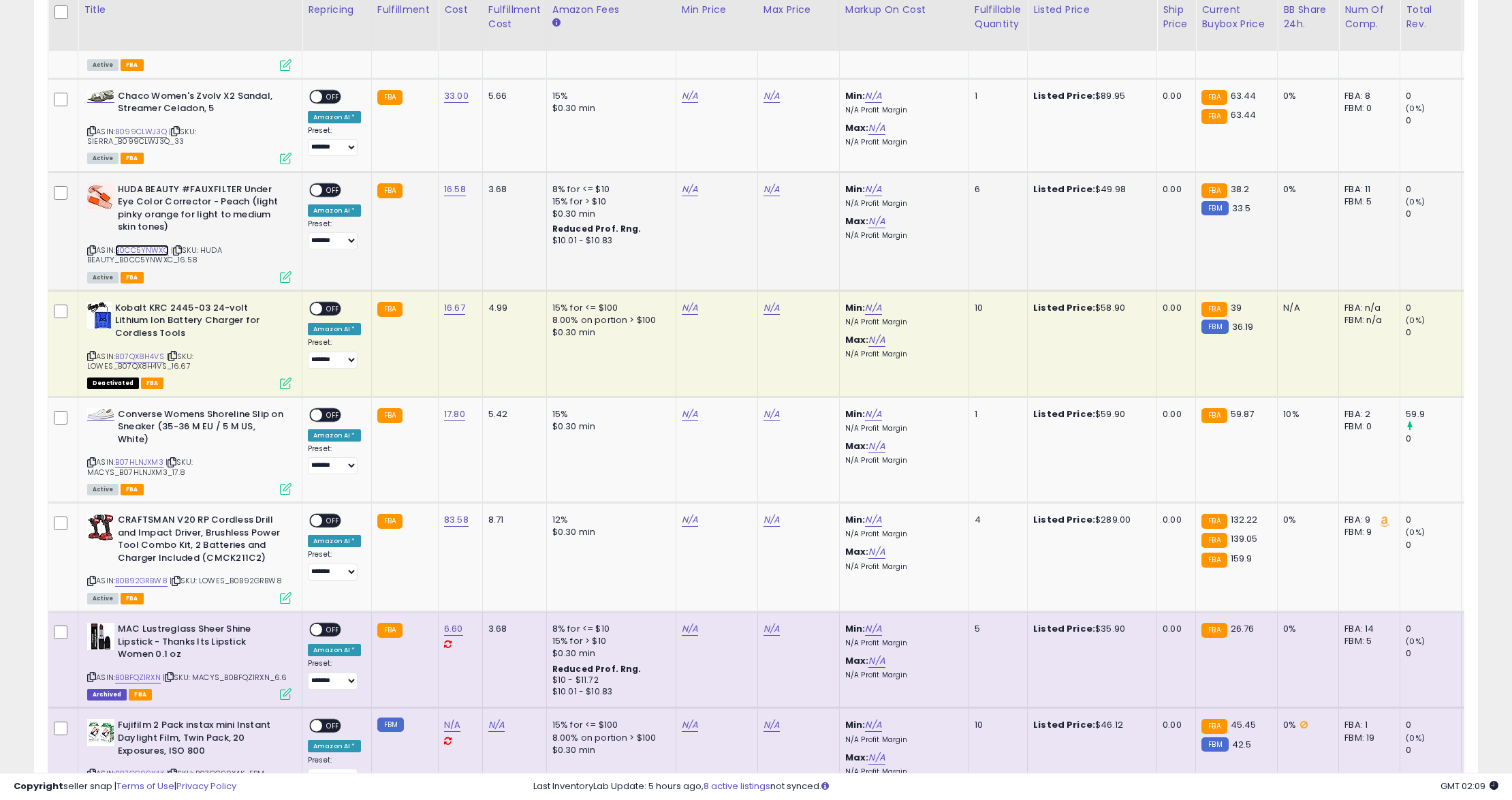 click on "B0CC5YNWXC" at bounding box center [142, 250] 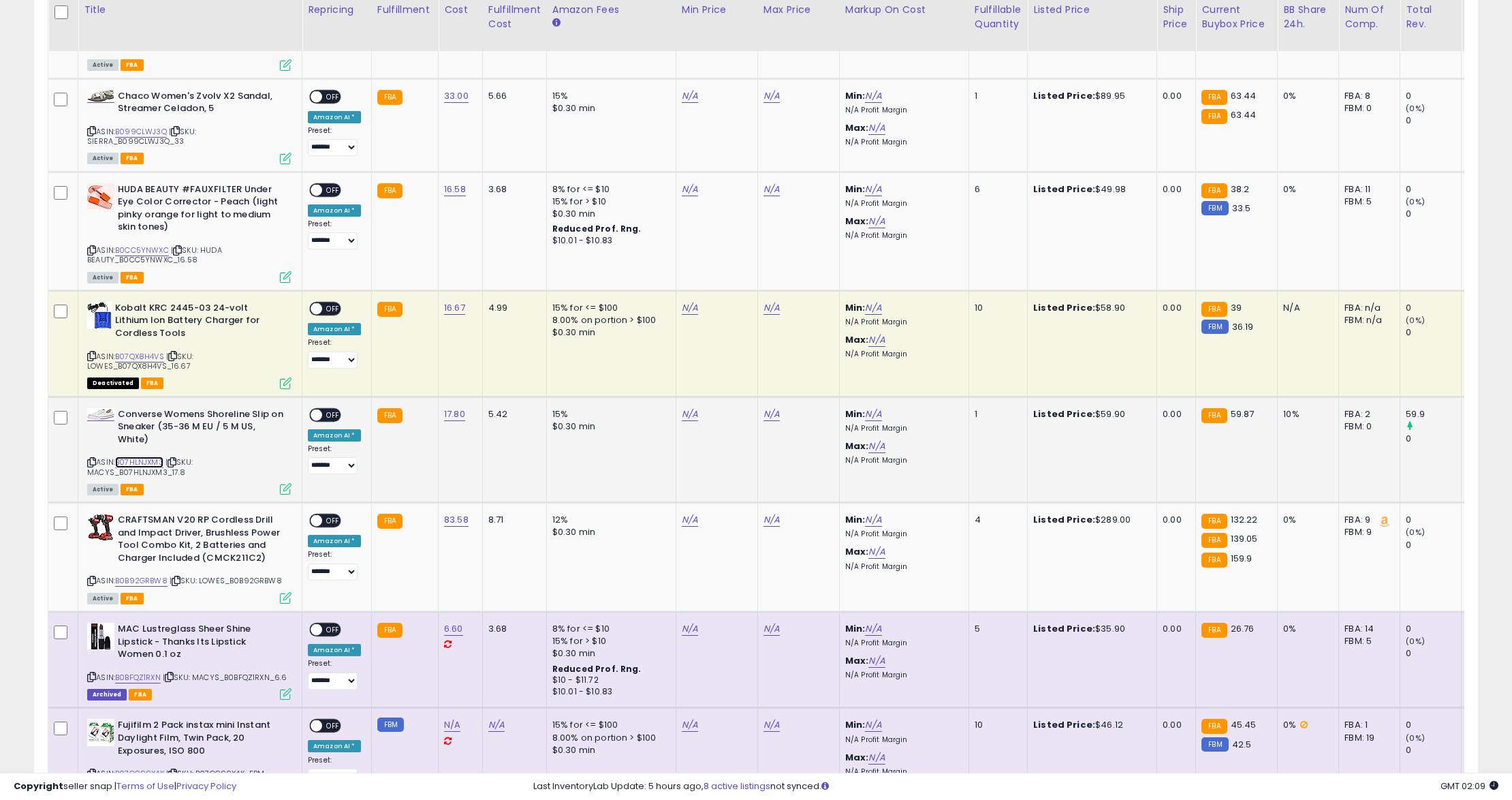 click on "B07HLNJXM3" at bounding box center (139, 462) 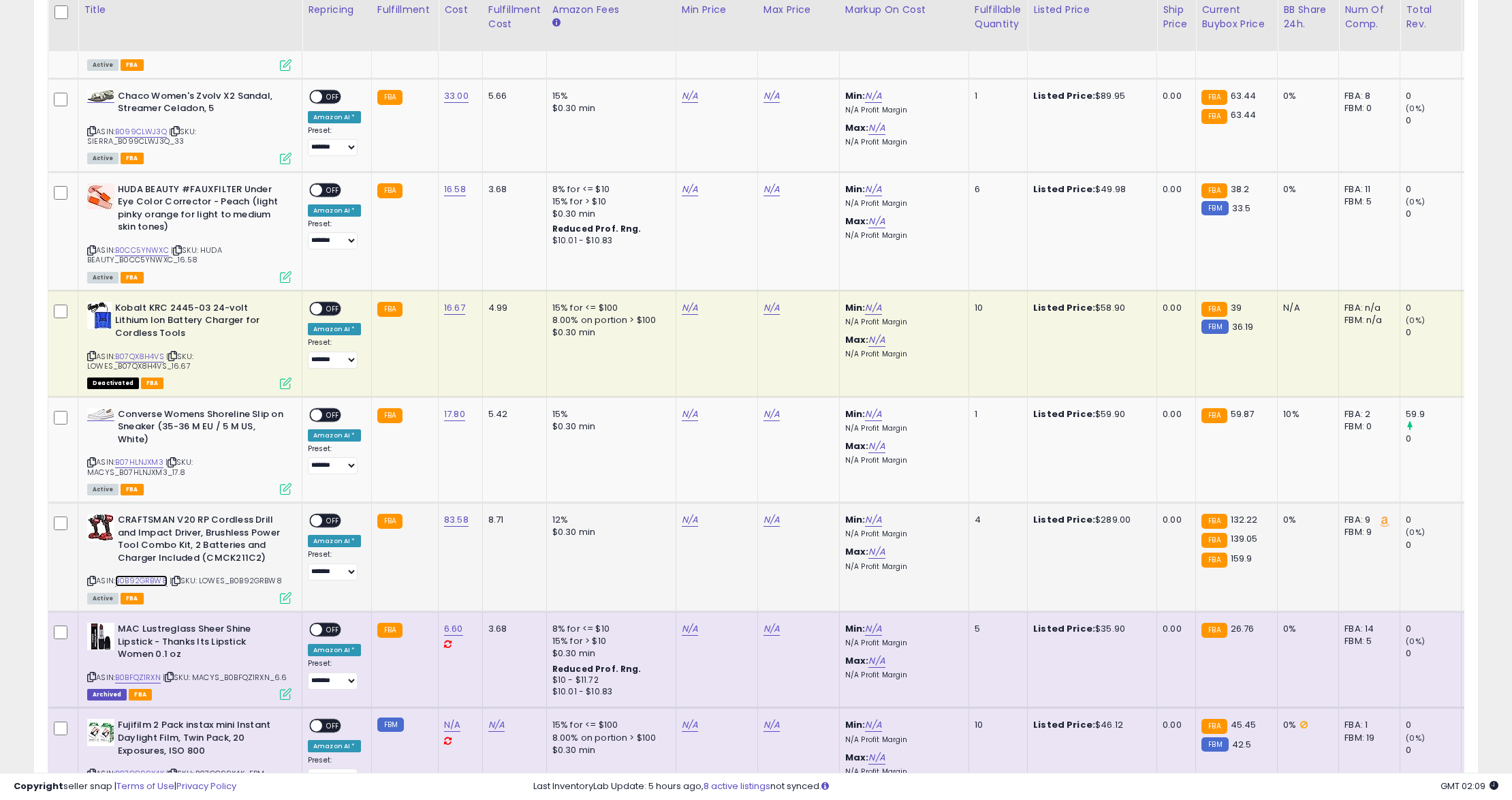 click on "B0B92GRBW8" at bounding box center (141, 581) 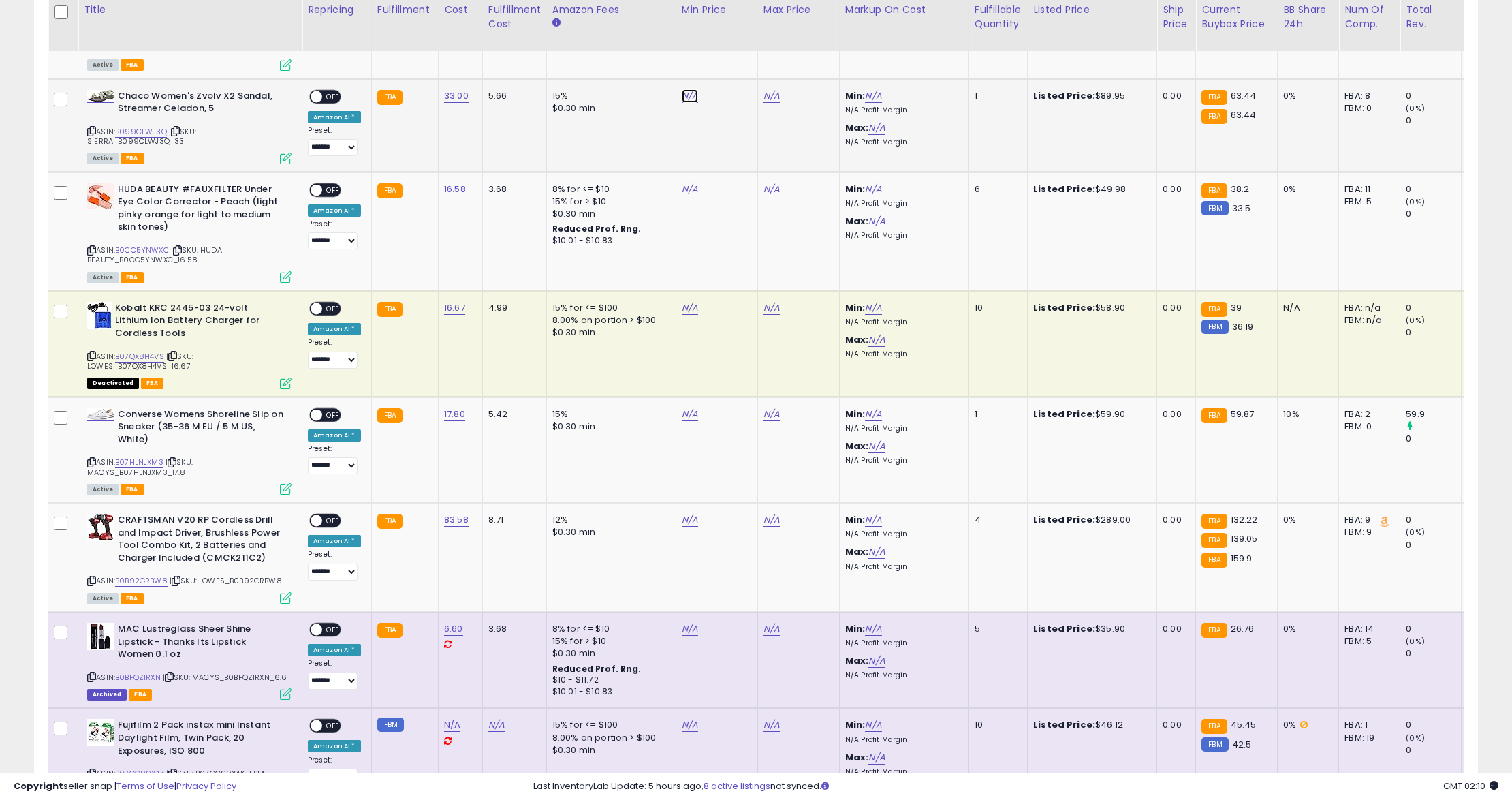 click on "N/A" at bounding box center (690, -1386) 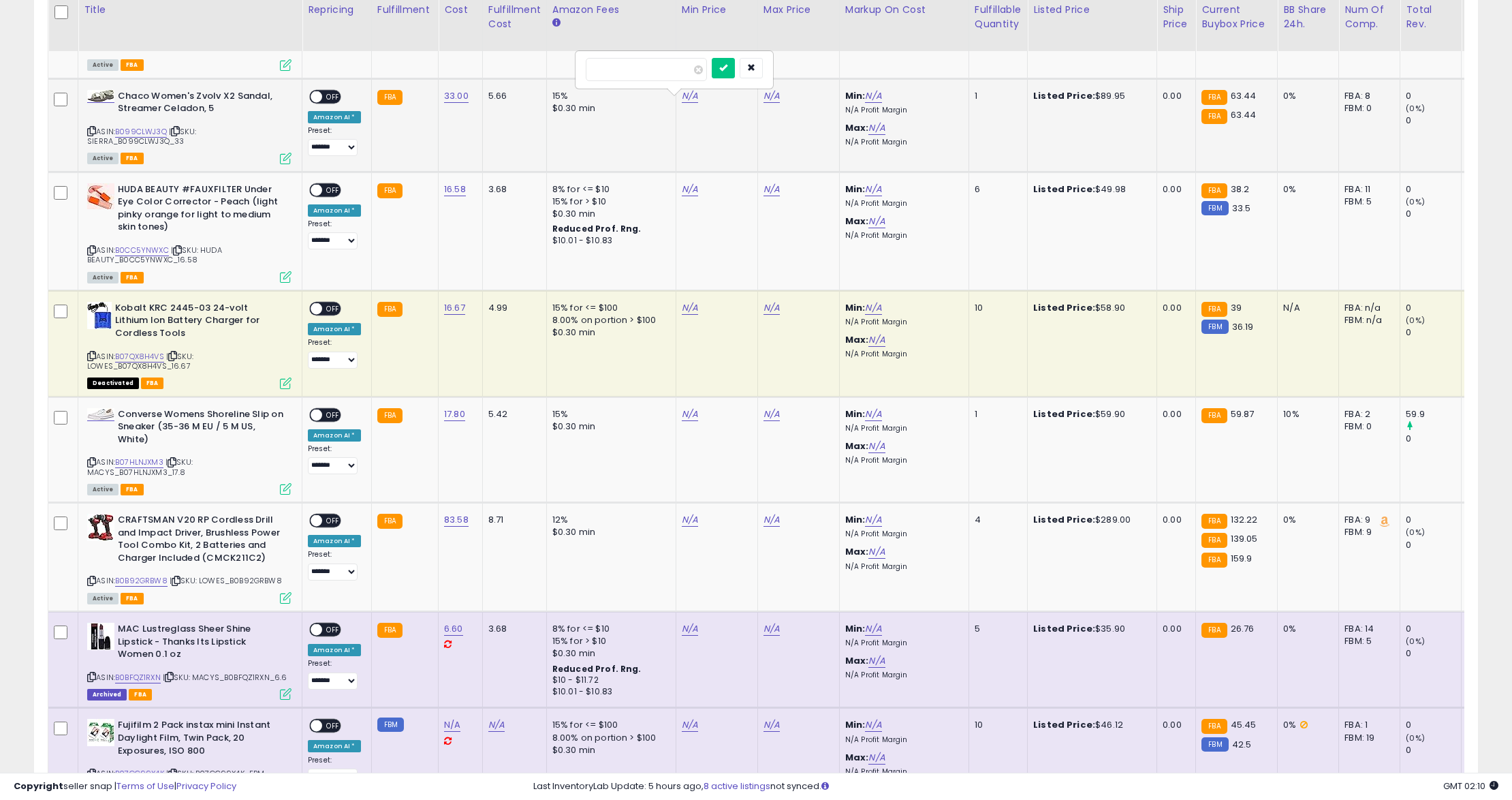 type on "**" 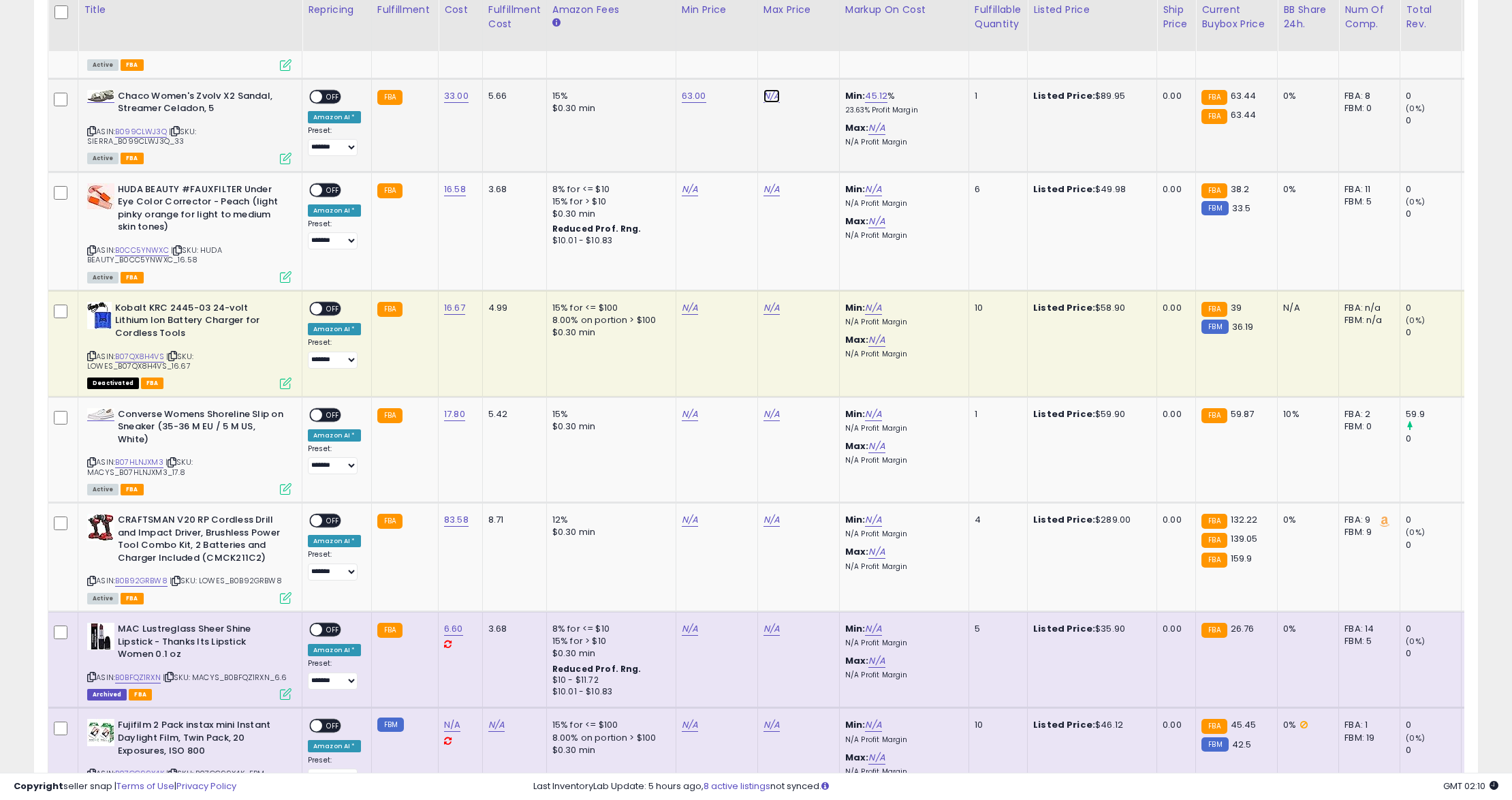 click on "N/A" at bounding box center (772, -1386) 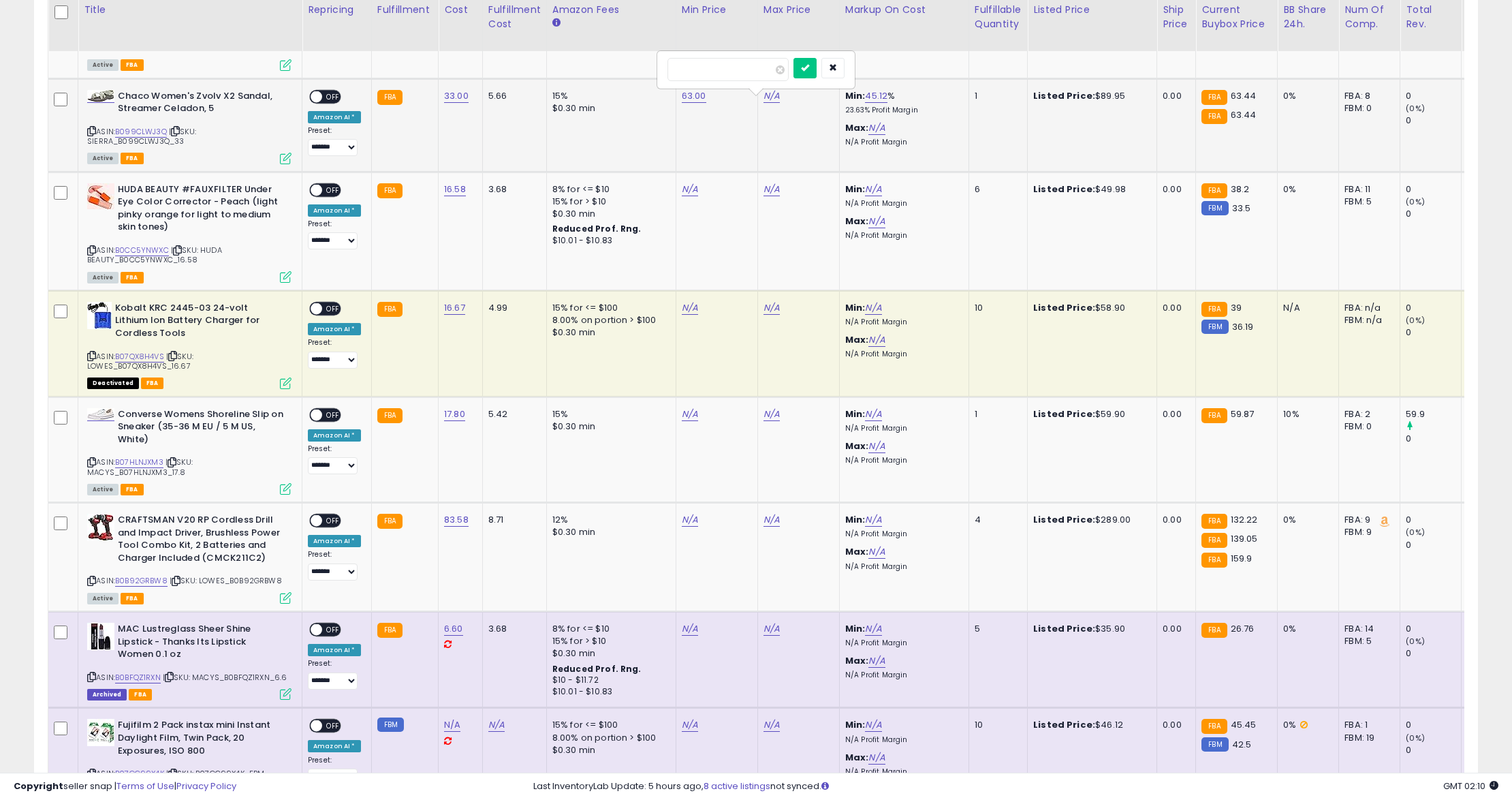 type on "*****" 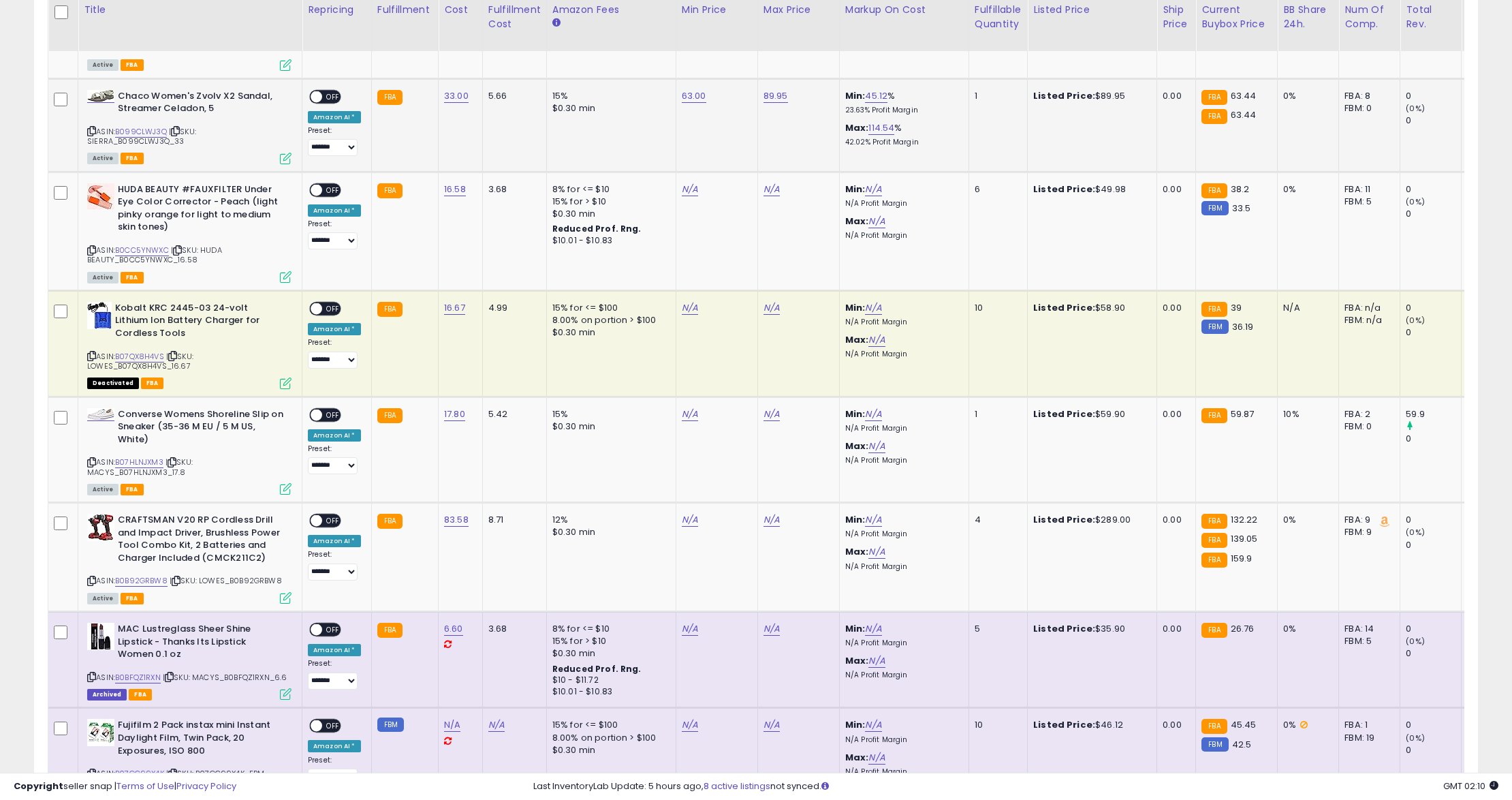 drag, startPoint x: 328, startPoint y: 113, endPoint x: 336, endPoint y: 104, distance: 12.041595 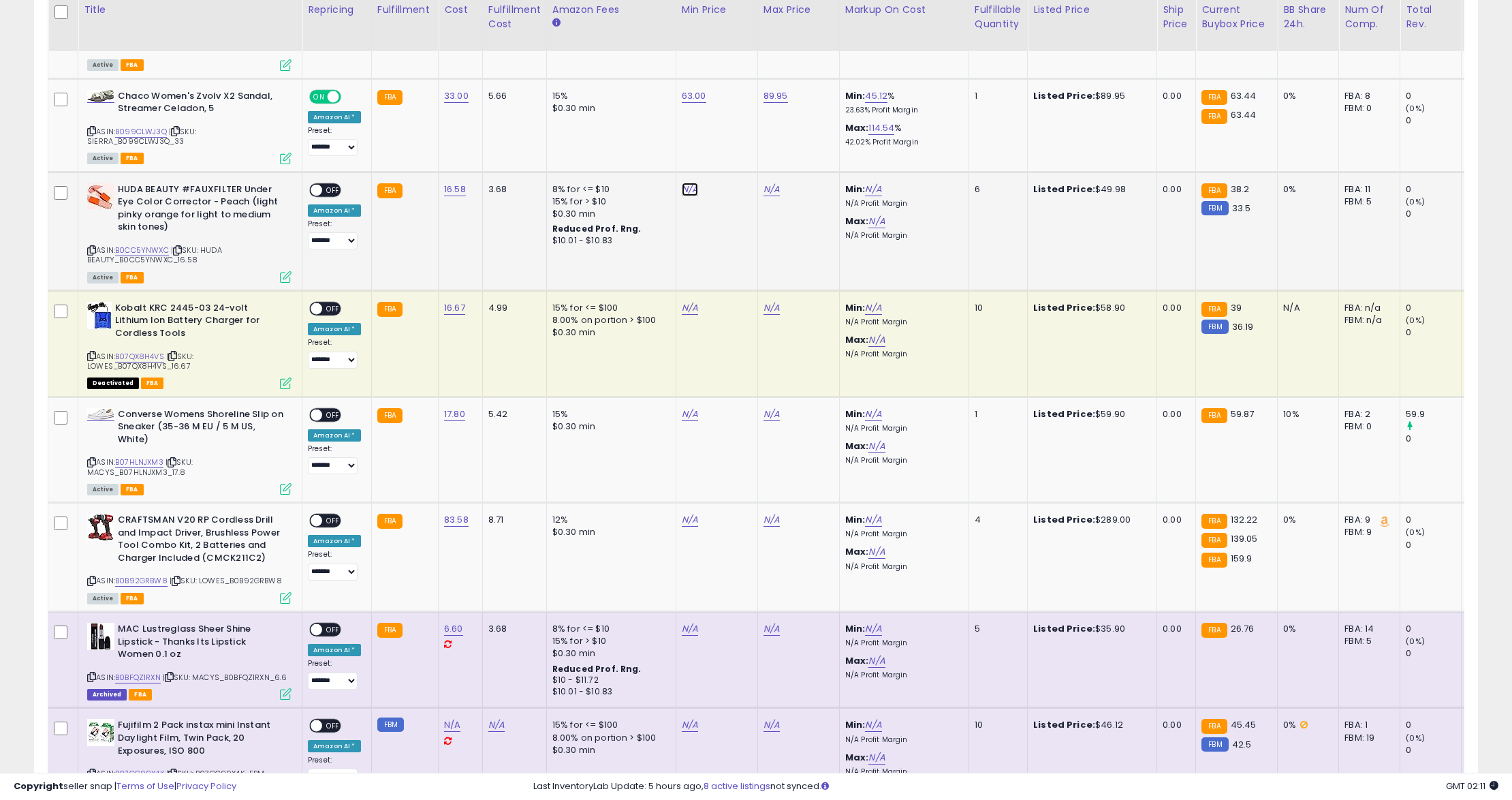 click on "N/A" at bounding box center (690, -1386) 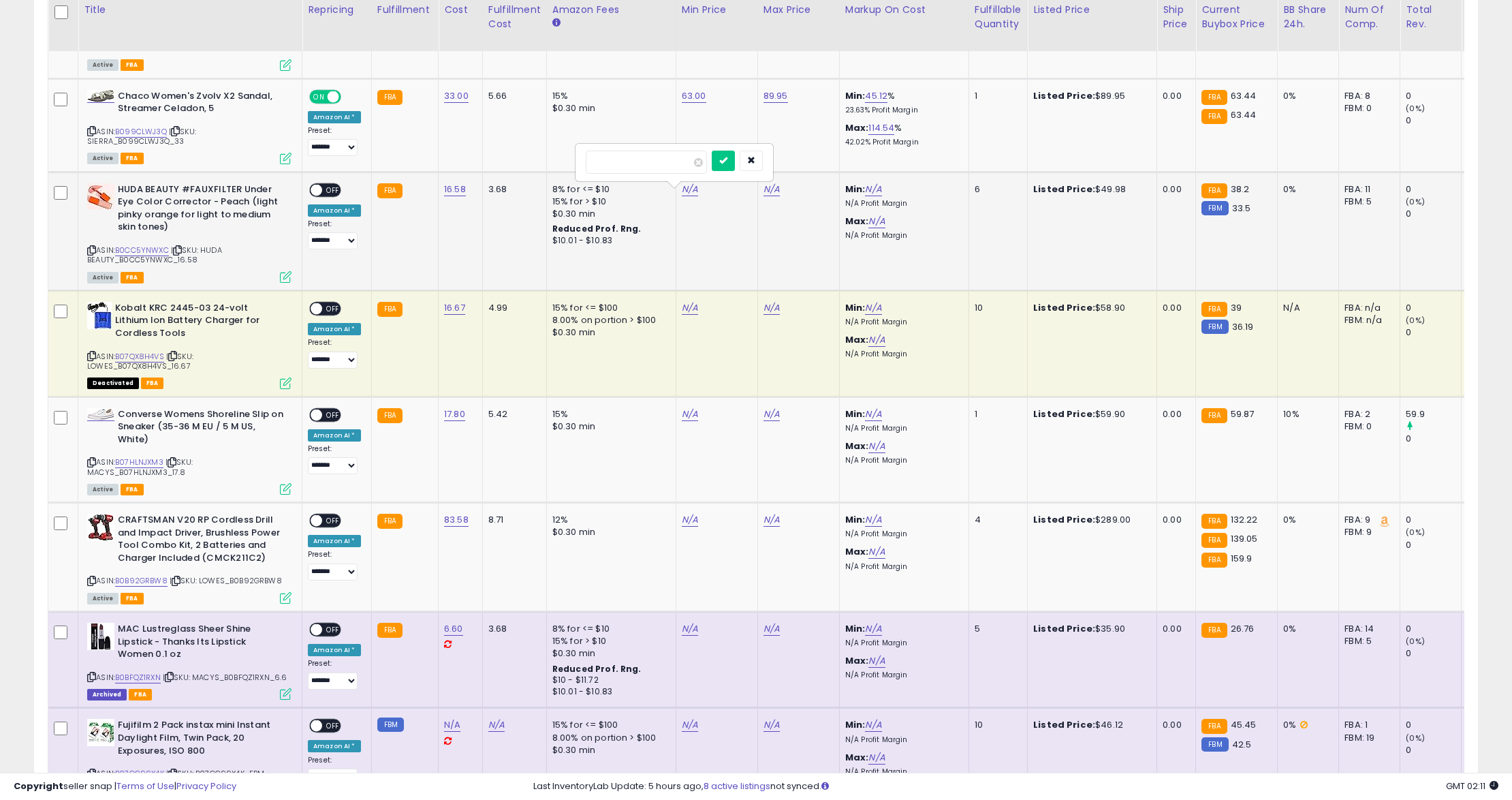 type on "**" 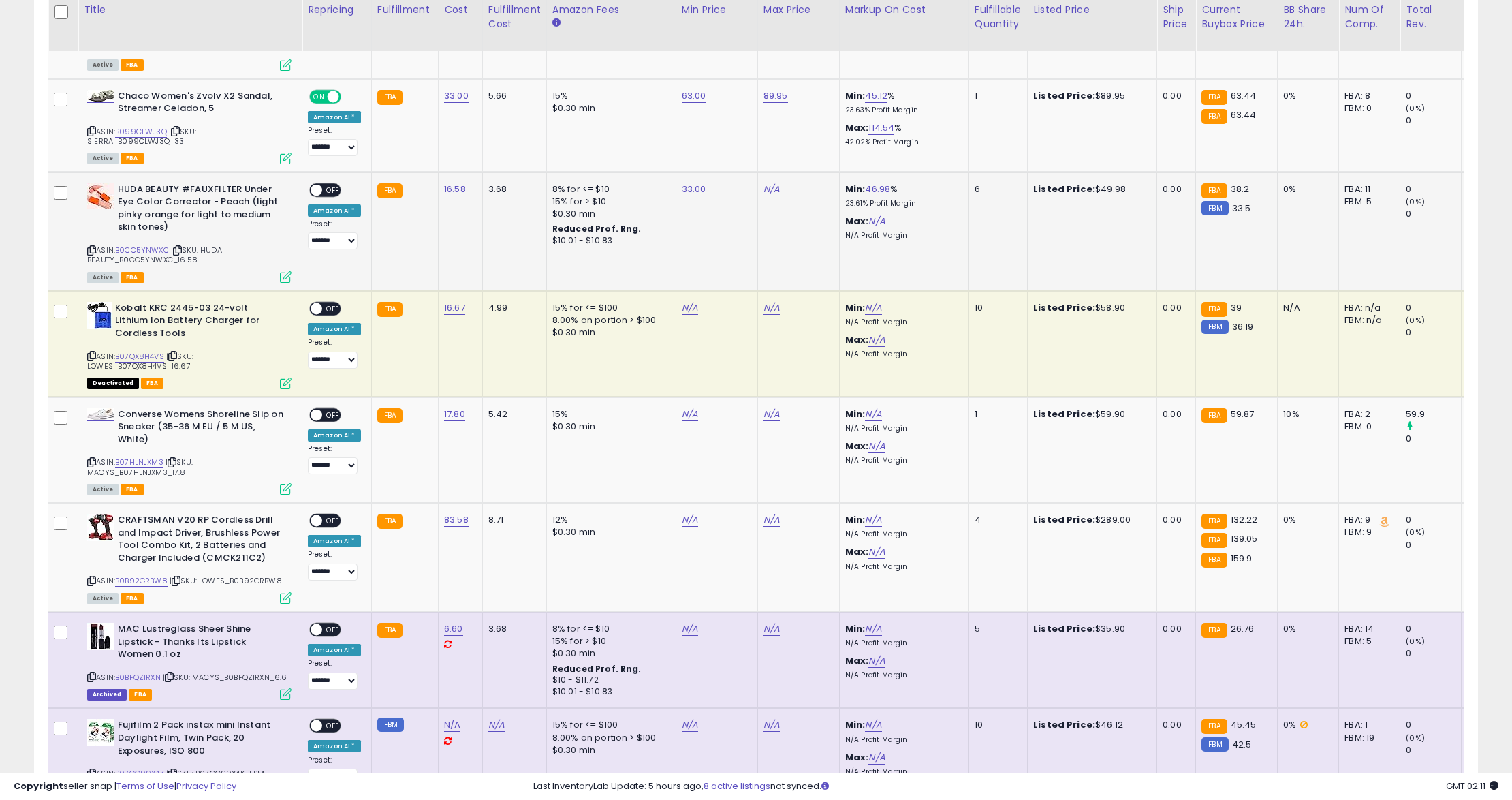 click on "N/A" at bounding box center [796, 189] 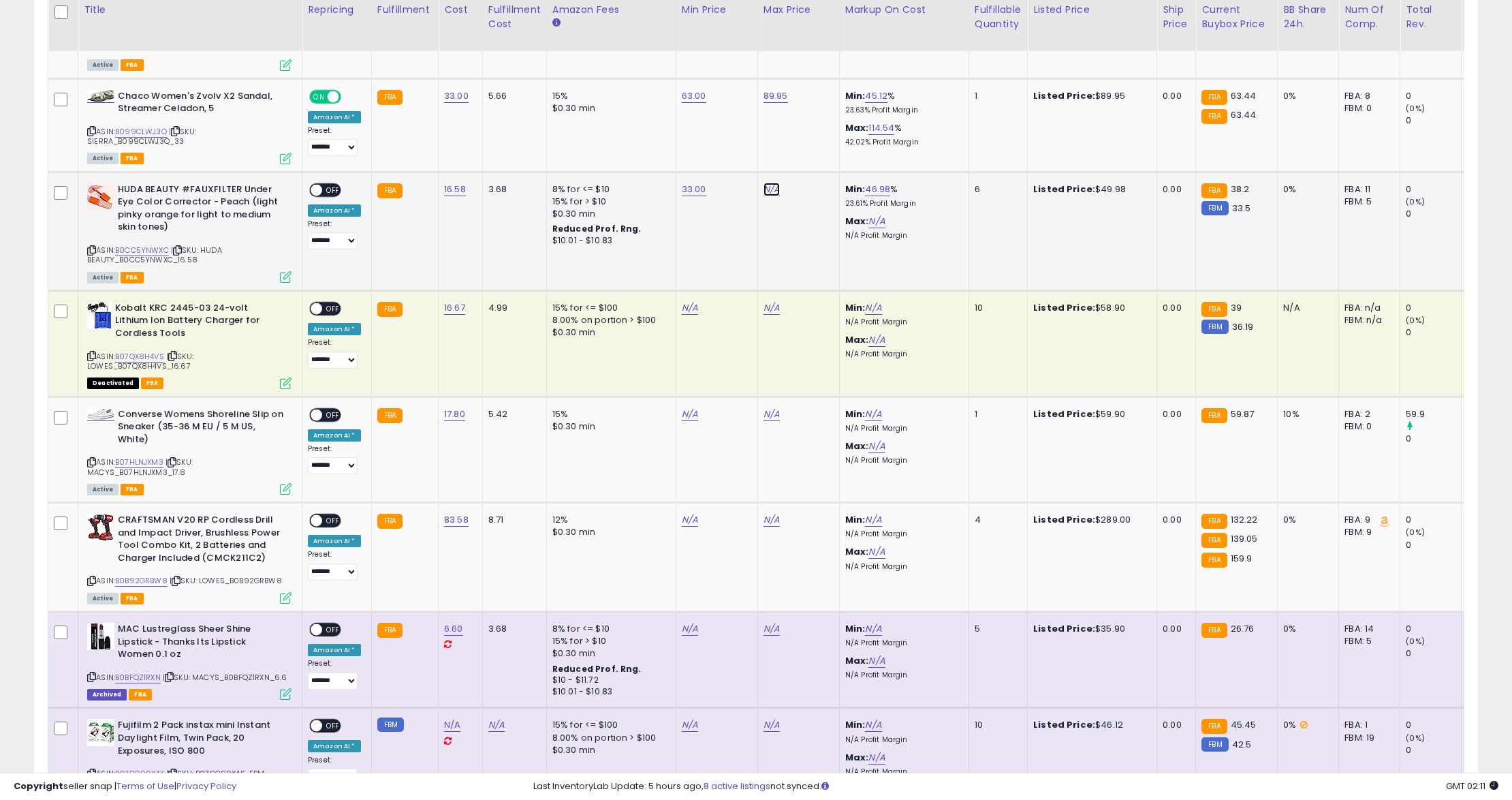 click on "N/A" at bounding box center (772, -1386) 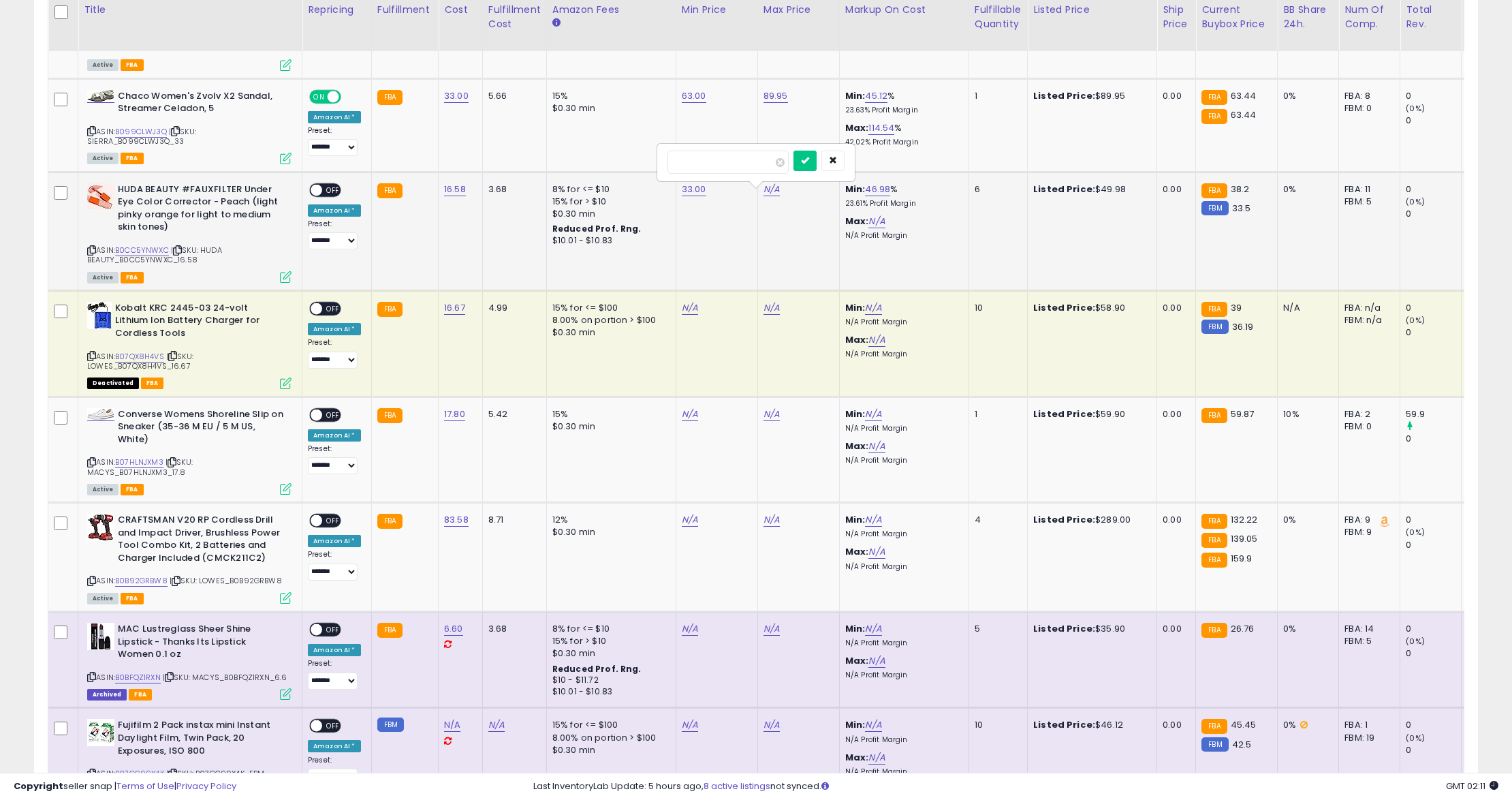 type on "*****" 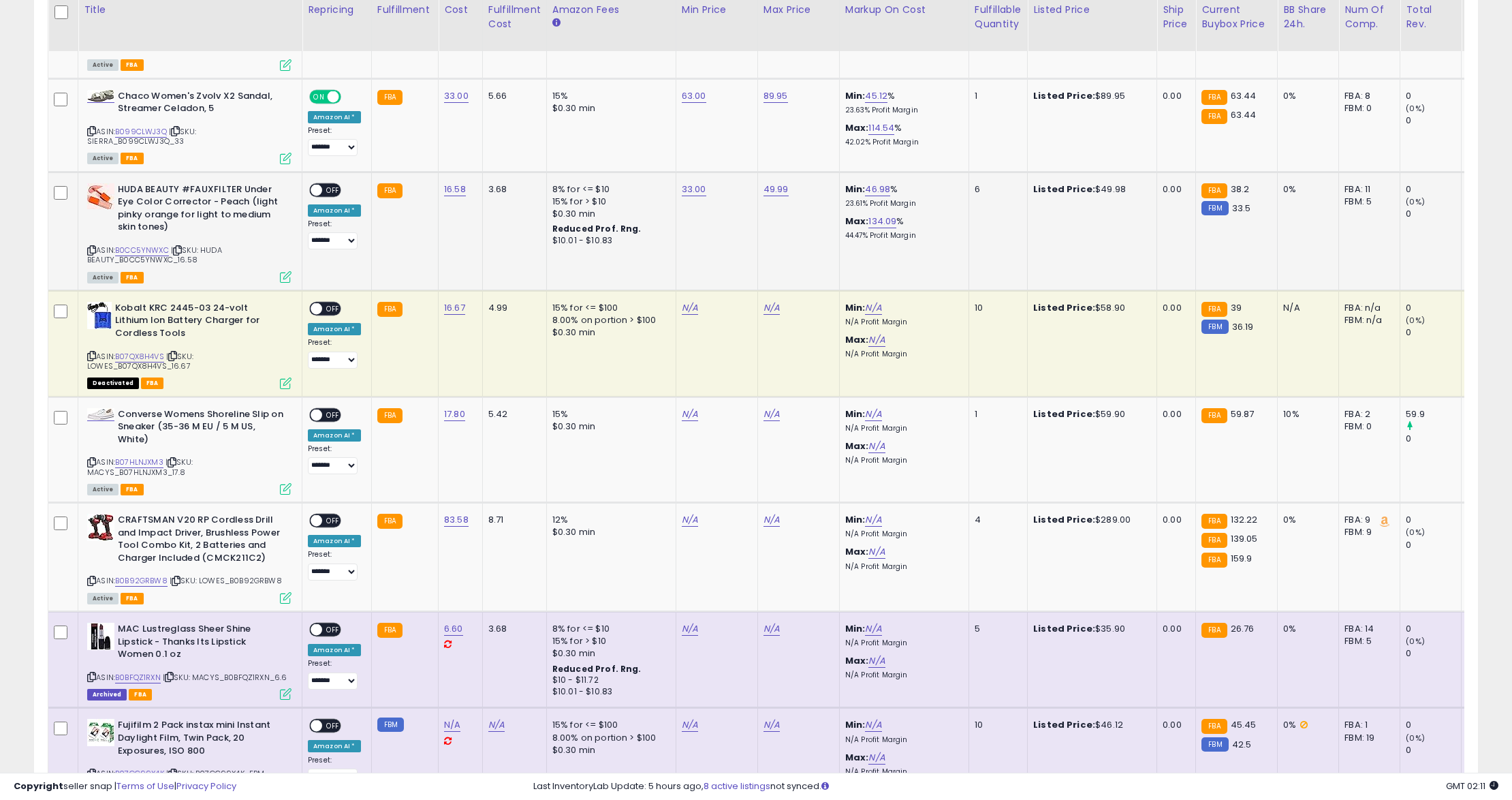 click on "OFF" at bounding box center (333, 189) 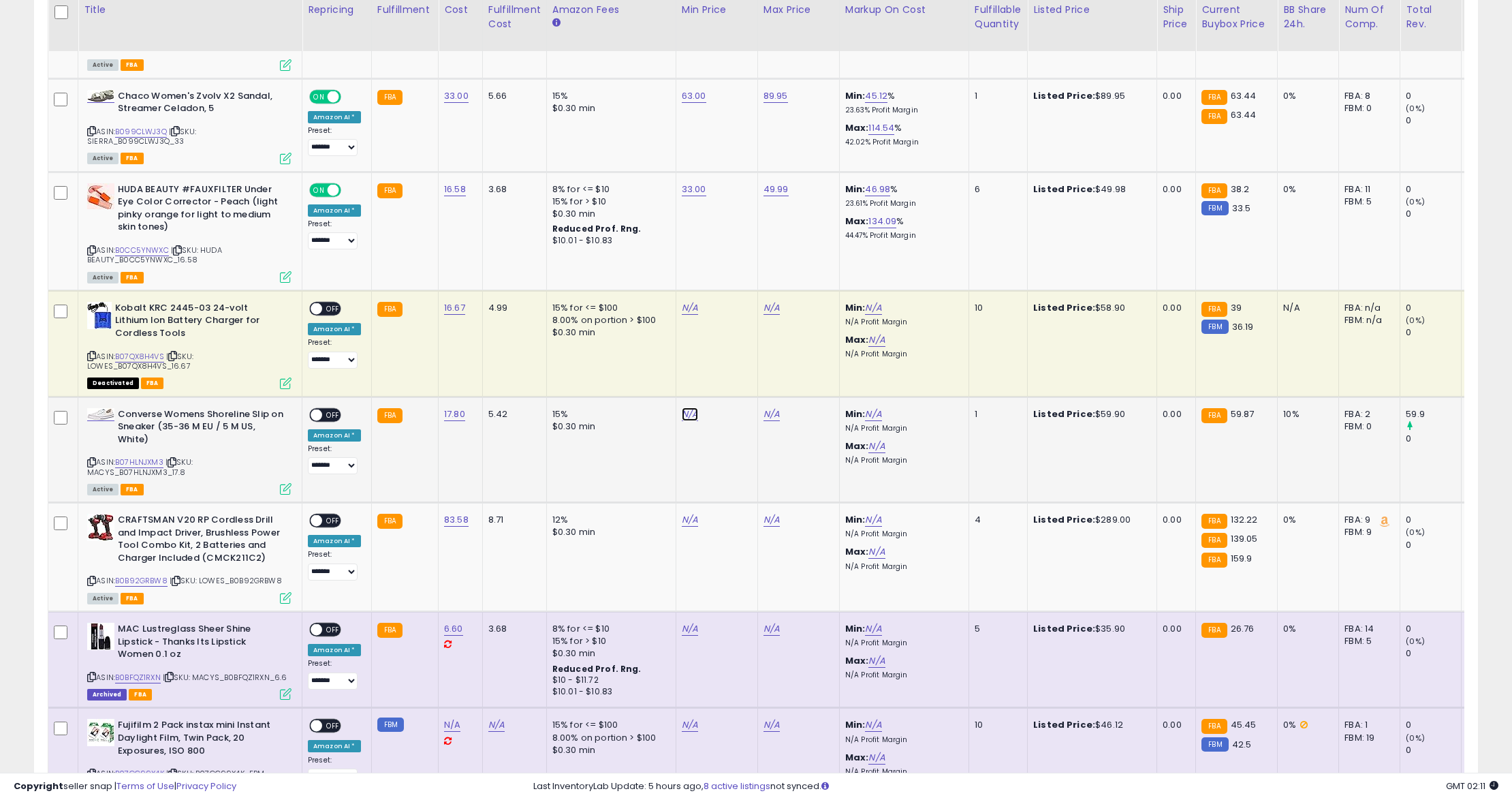click on "N/A" at bounding box center (690, -1386) 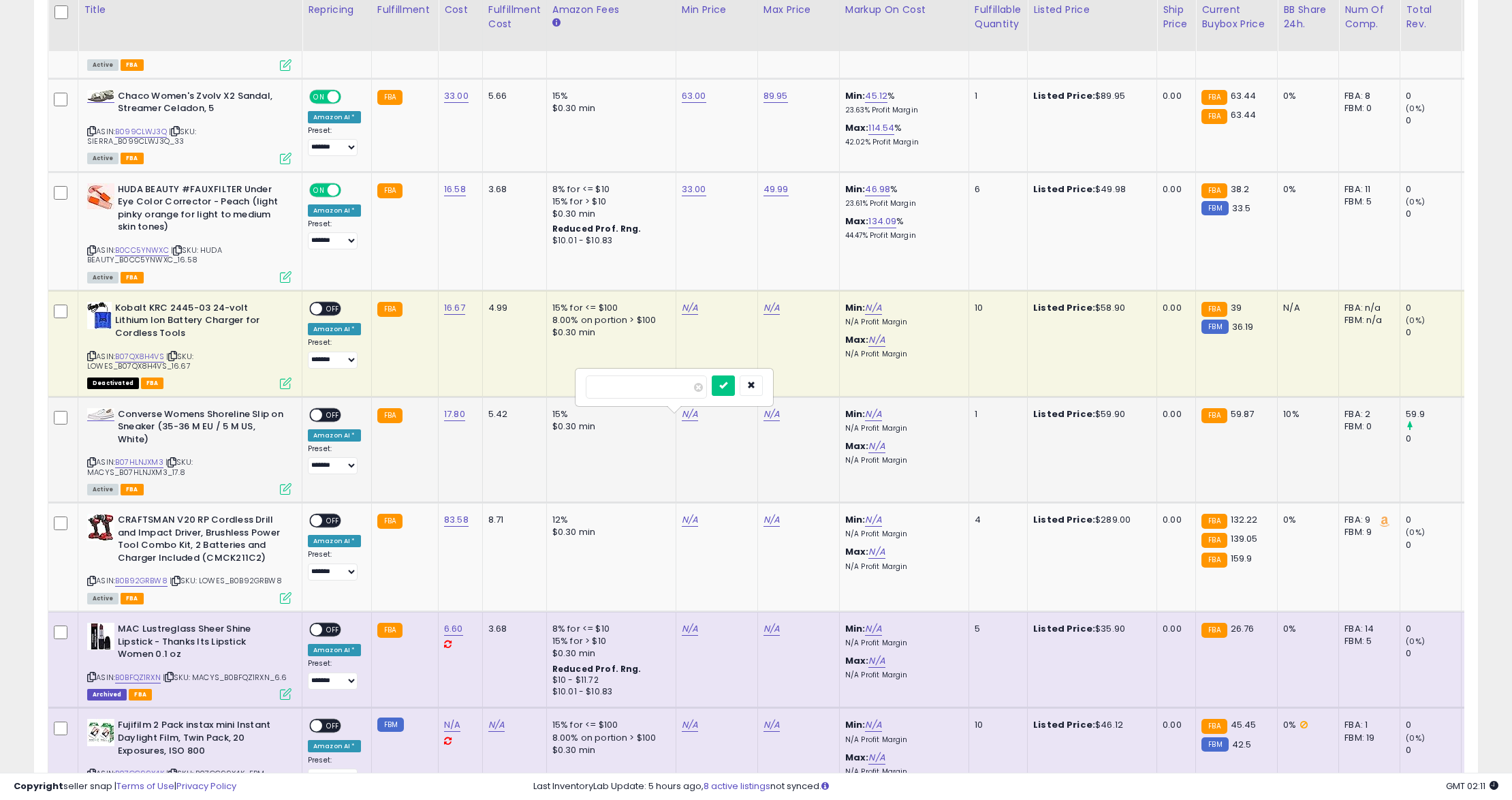 type on "**" 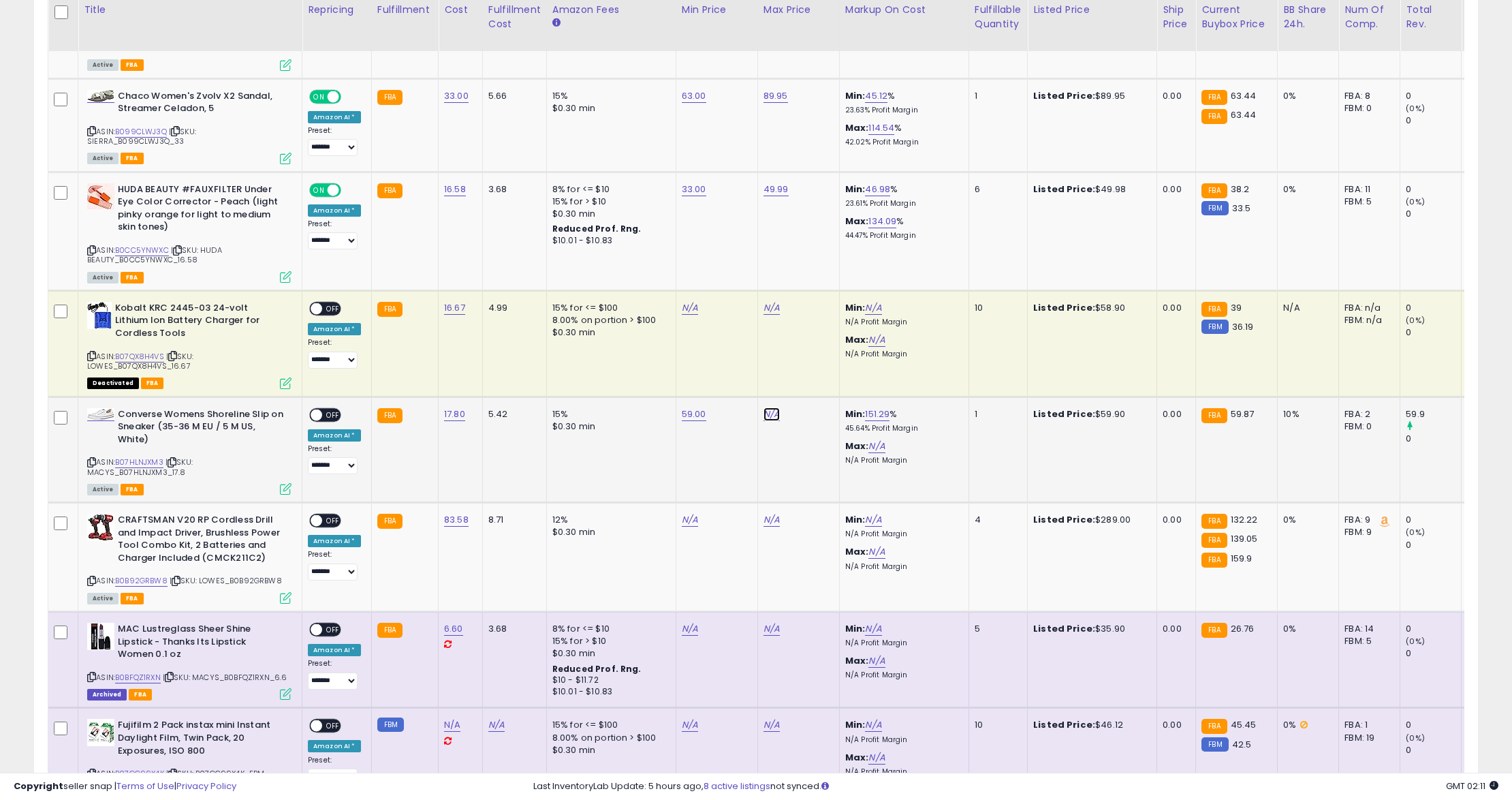 click on "N/A" at bounding box center [772, -1386] 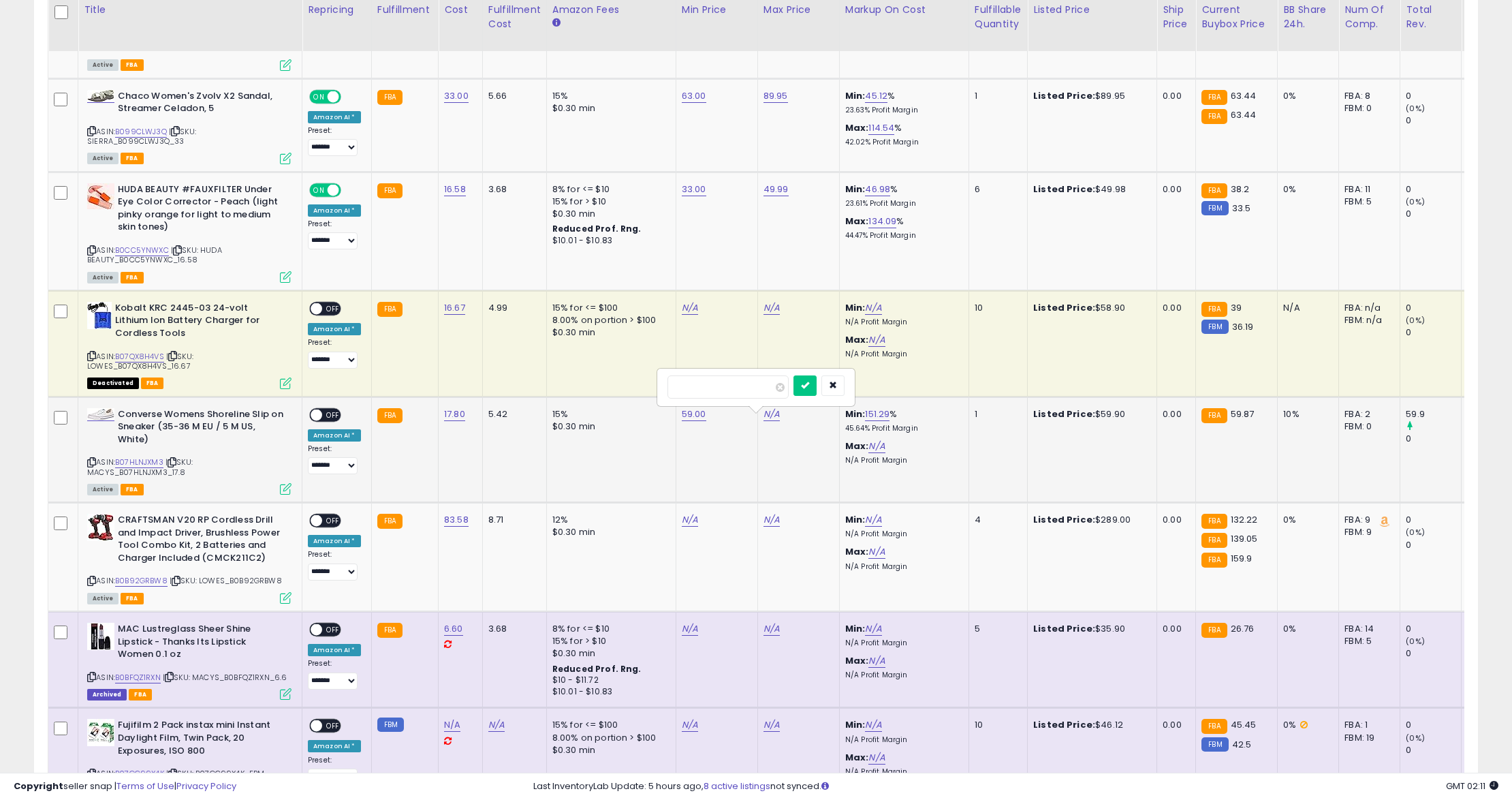 type on "****" 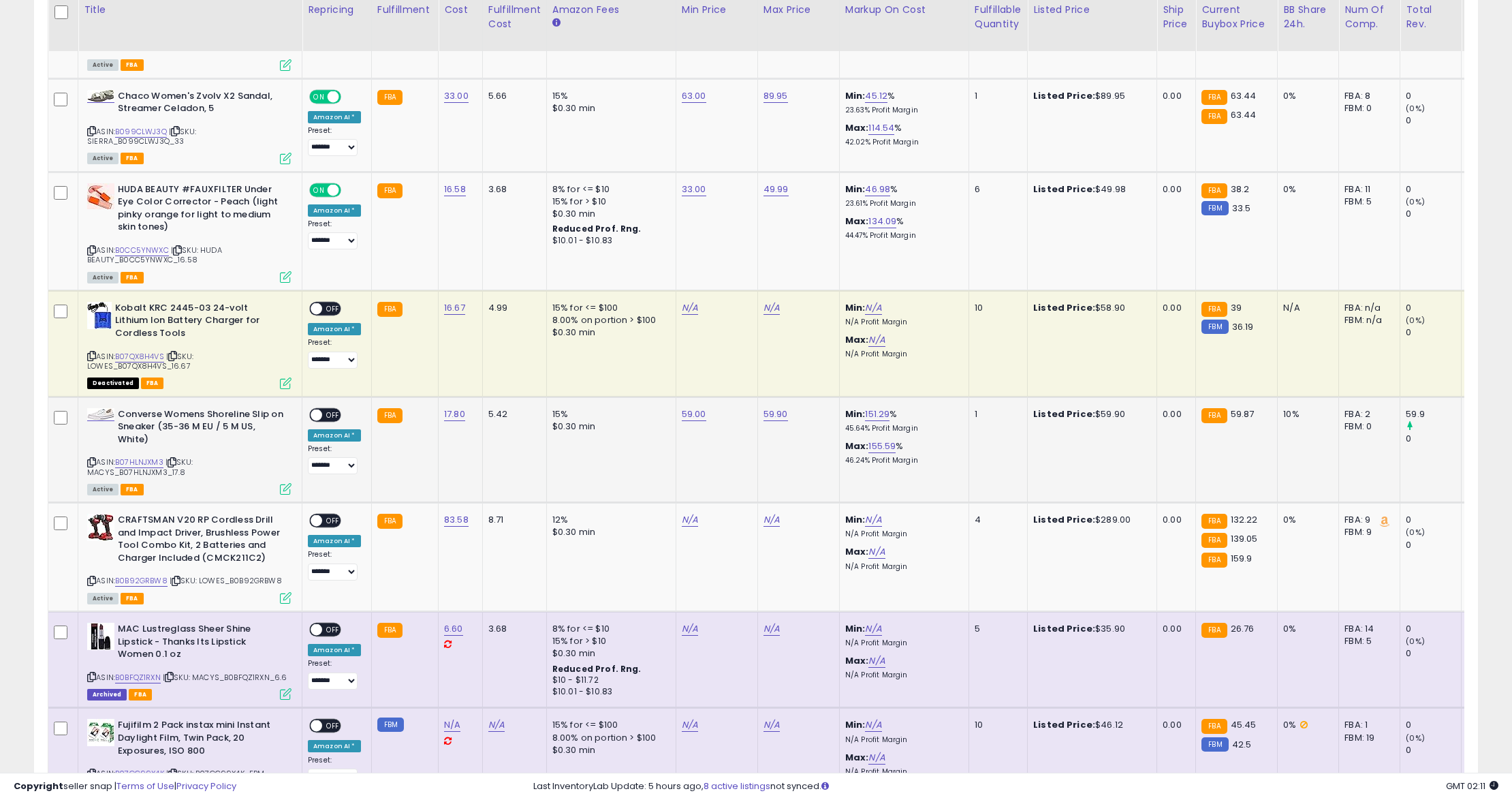 click on "ON   OFF" at bounding box center (325, 414) 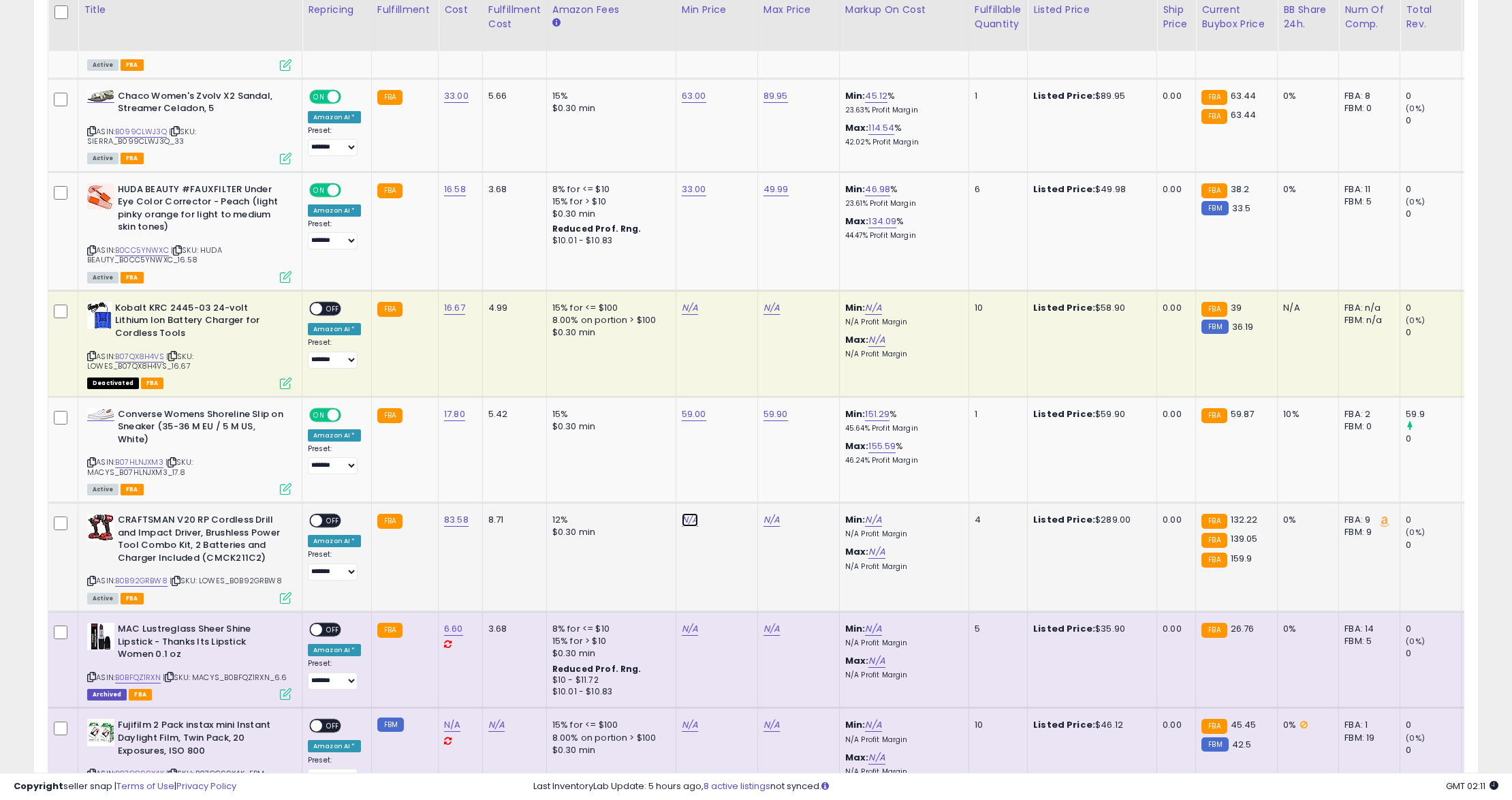 click on "N/A" at bounding box center [690, -1386] 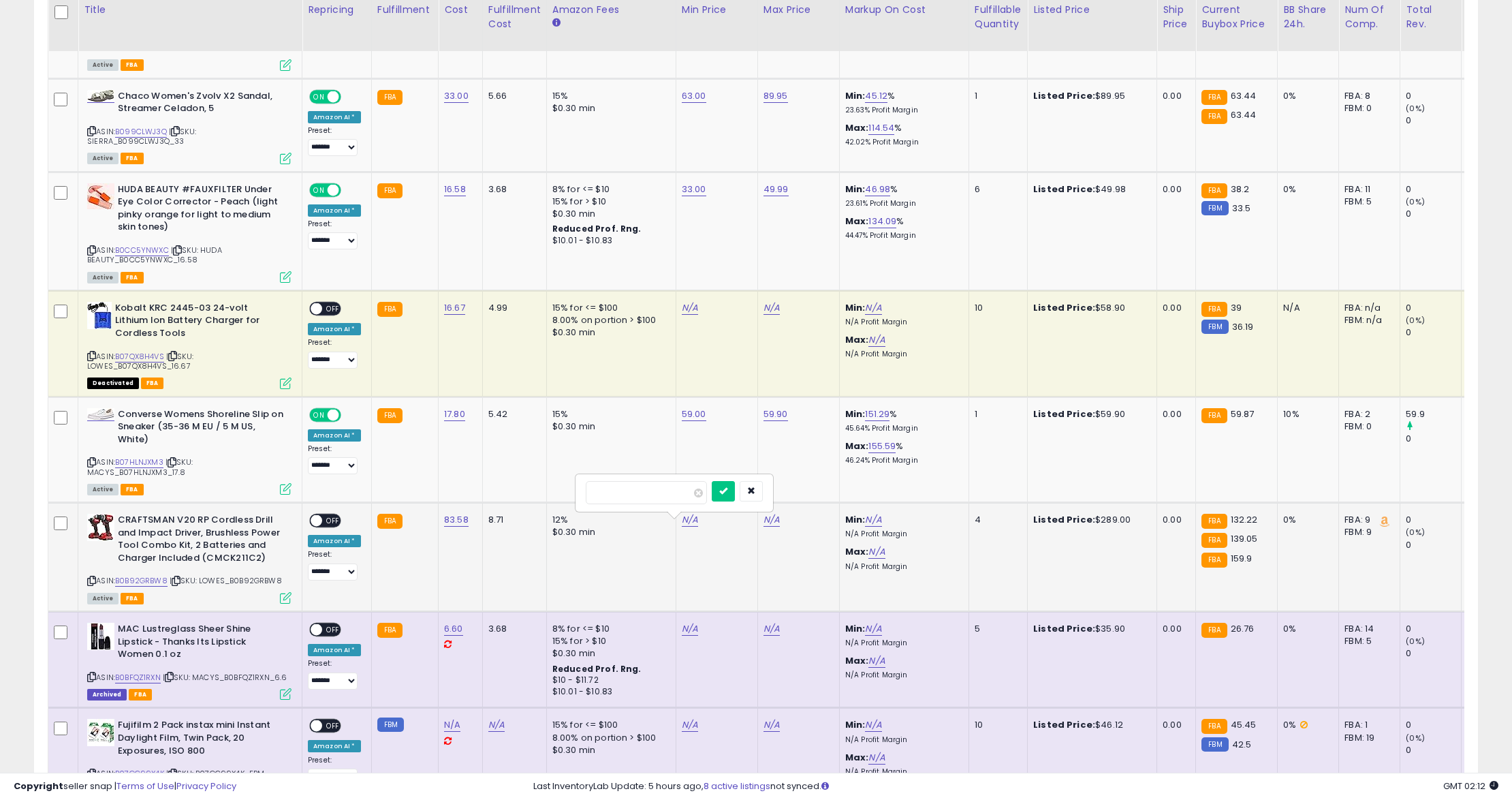 type on "***" 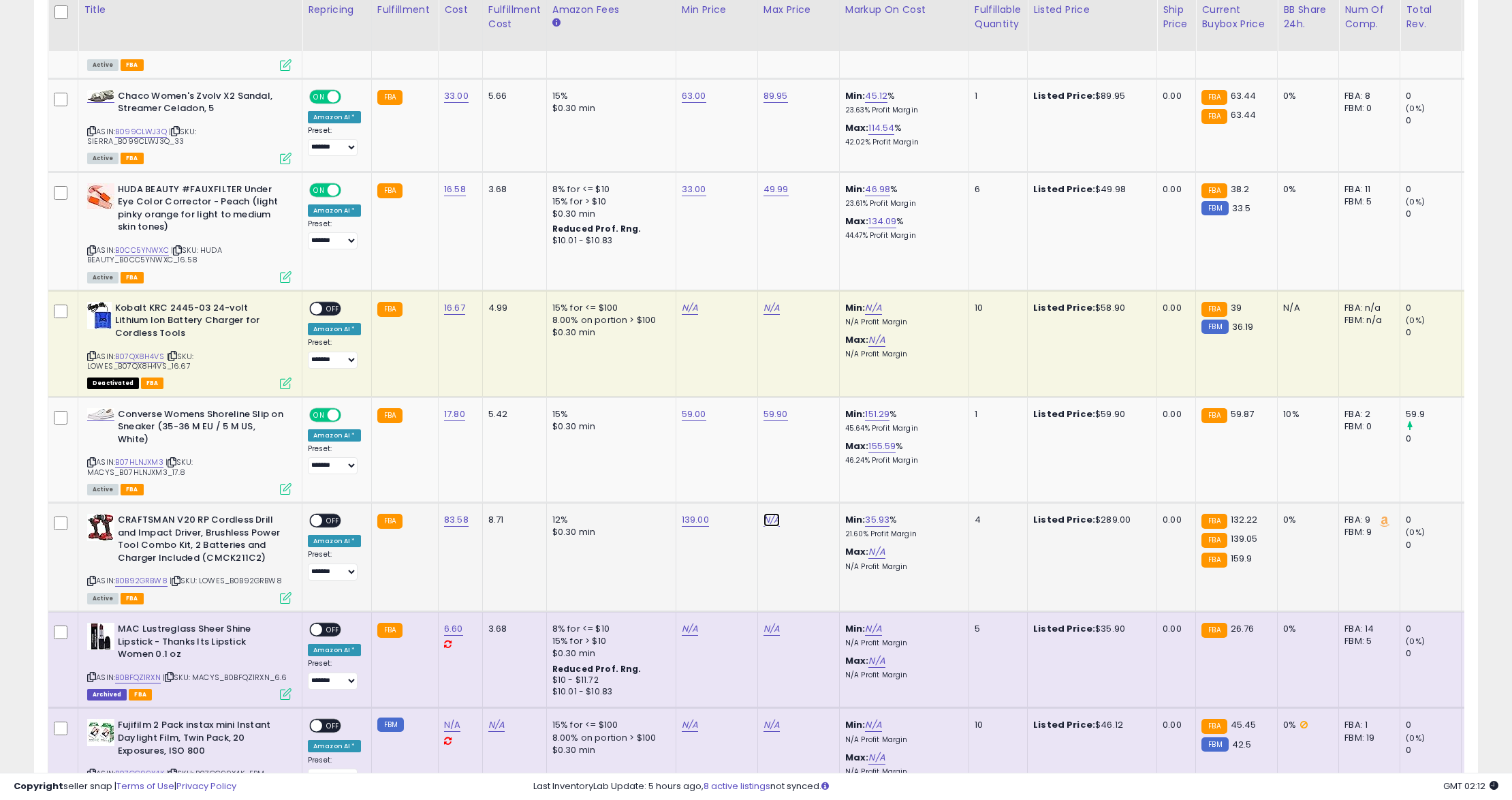 click on "N/A" at bounding box center [772, -1386] 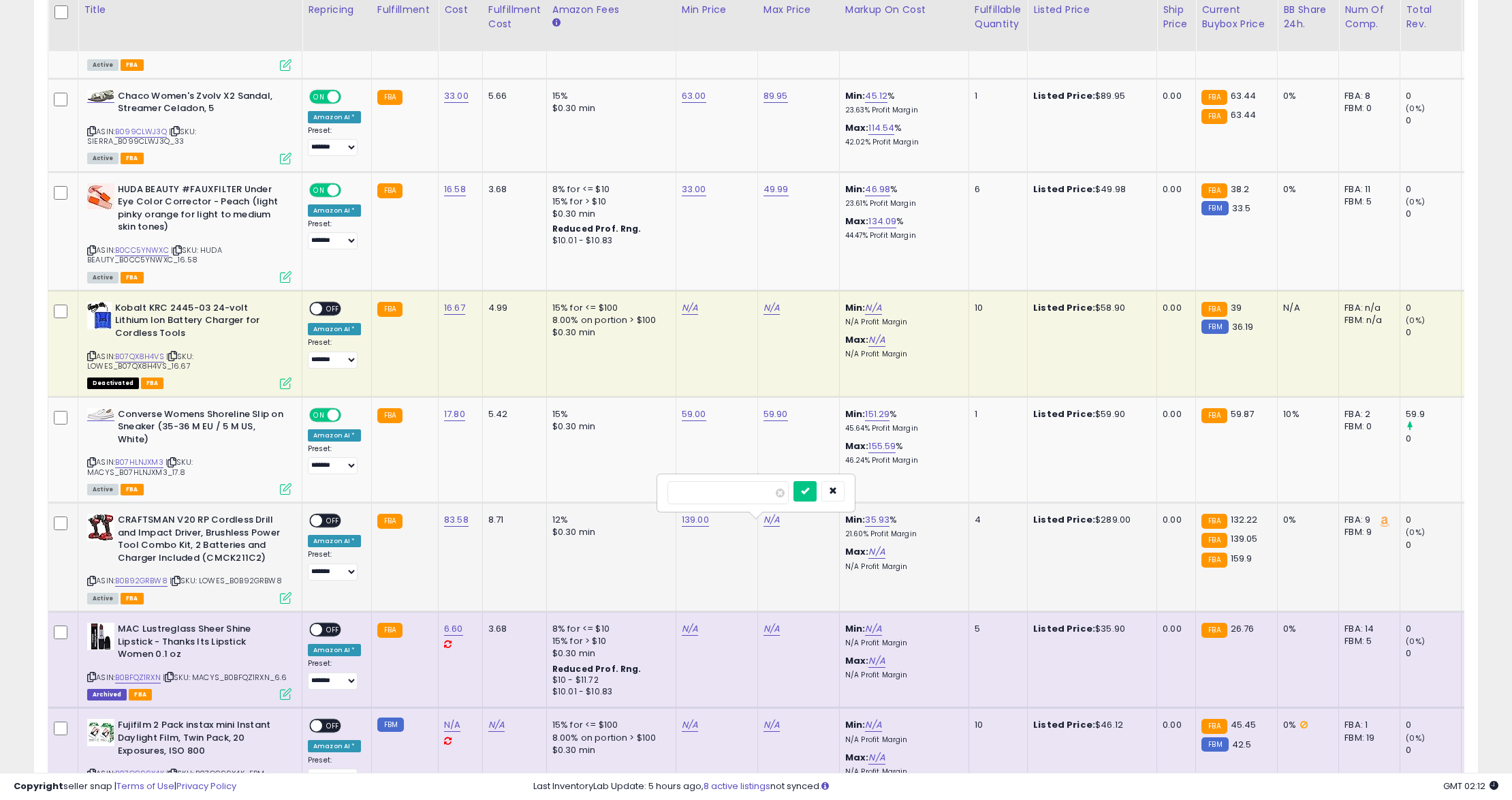 type on "***" 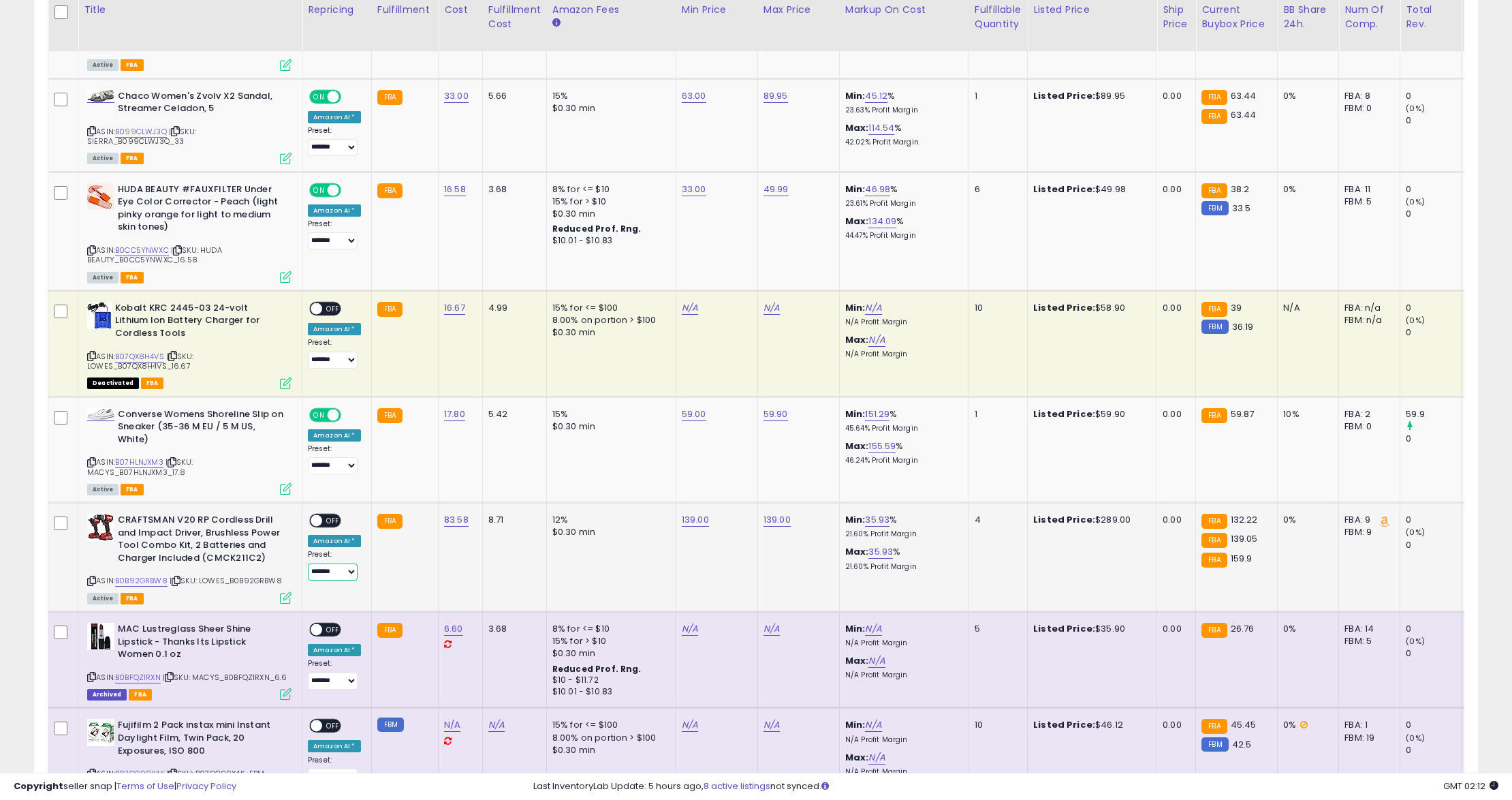 click on "**********" at bounding box center (332, 572) 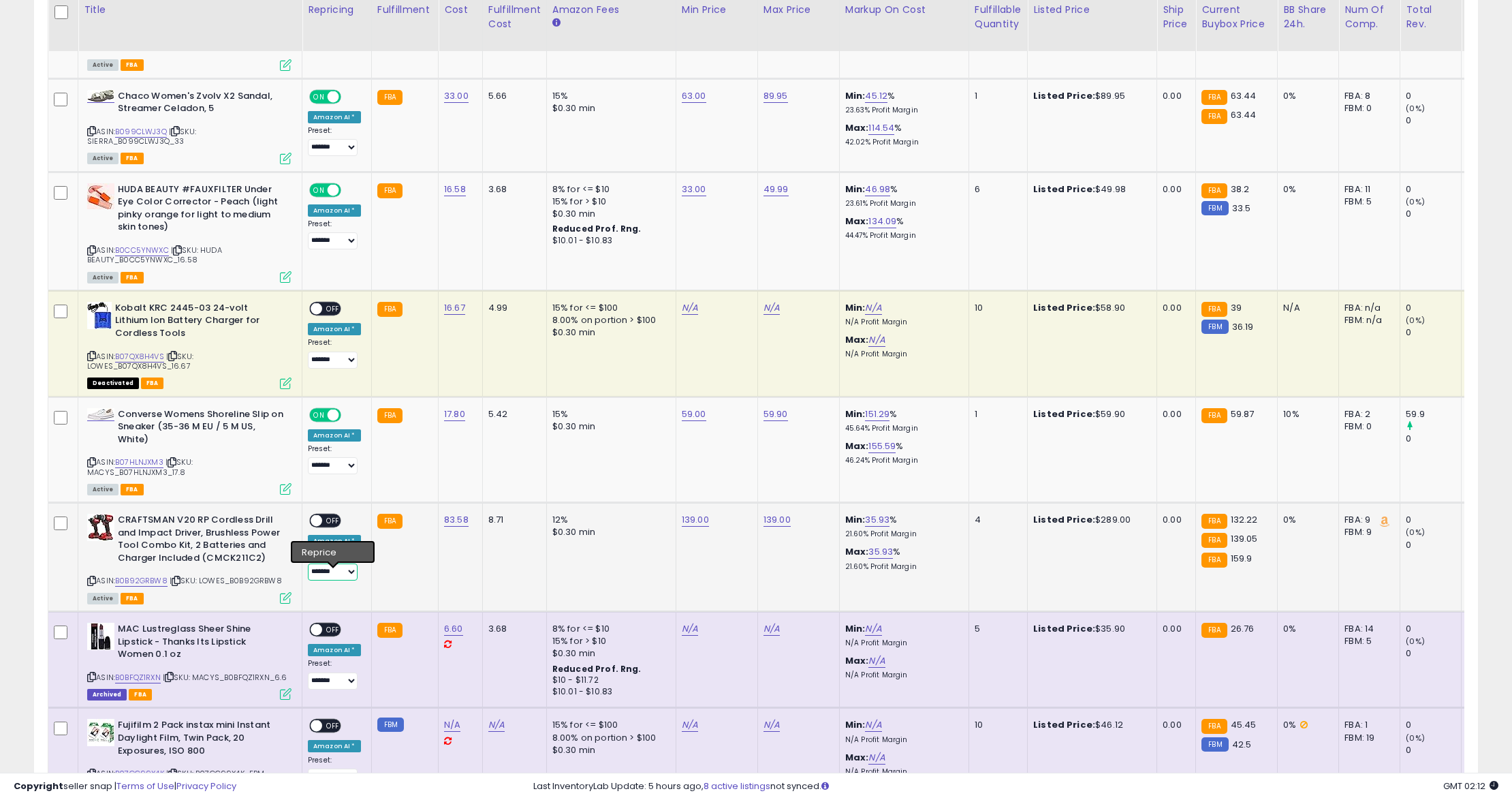 select on "**********" 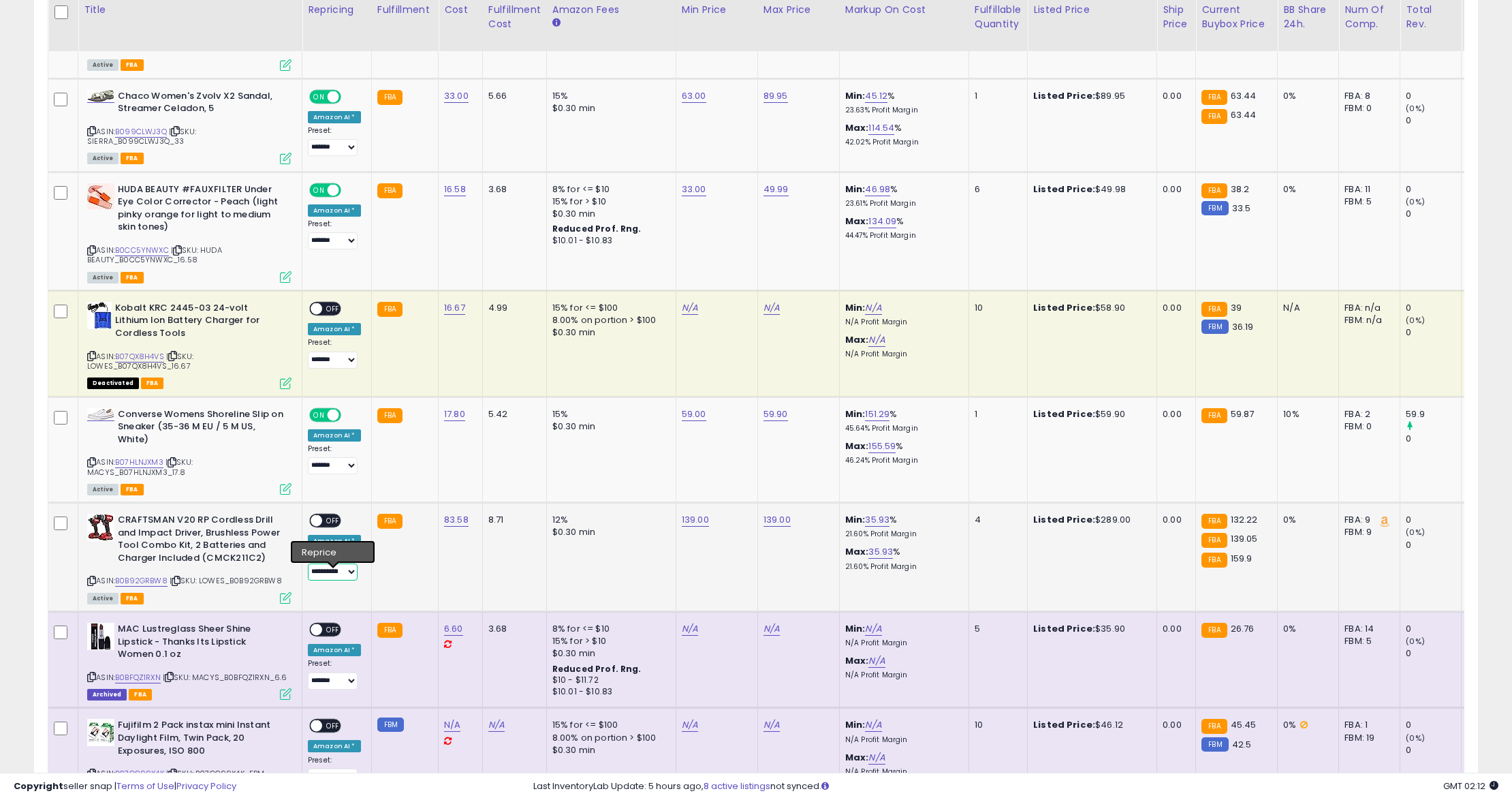 click on "**********" at bounding box center [332, 572] 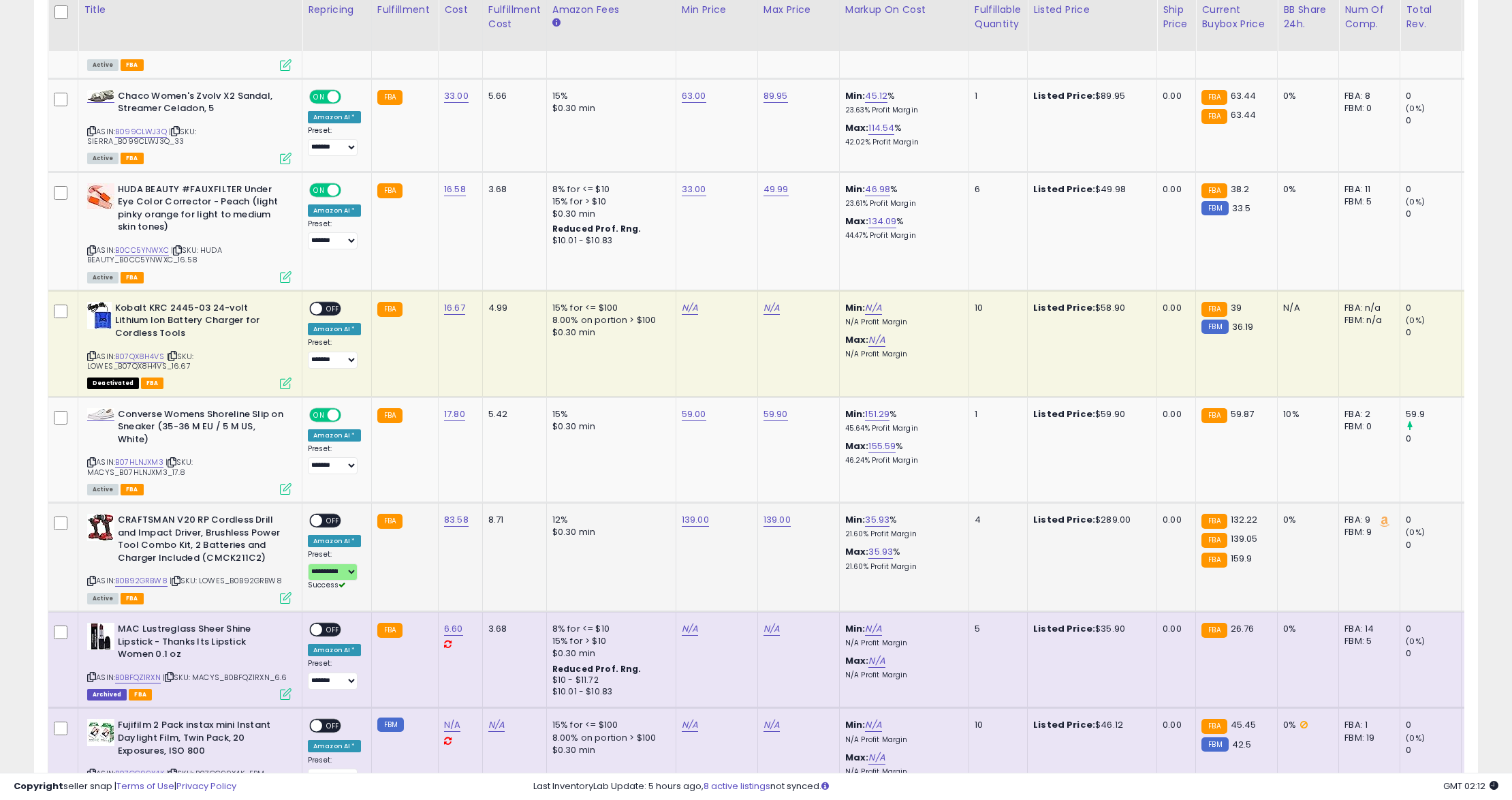 click on "ON   OFF" at bounding box center [325, 521] 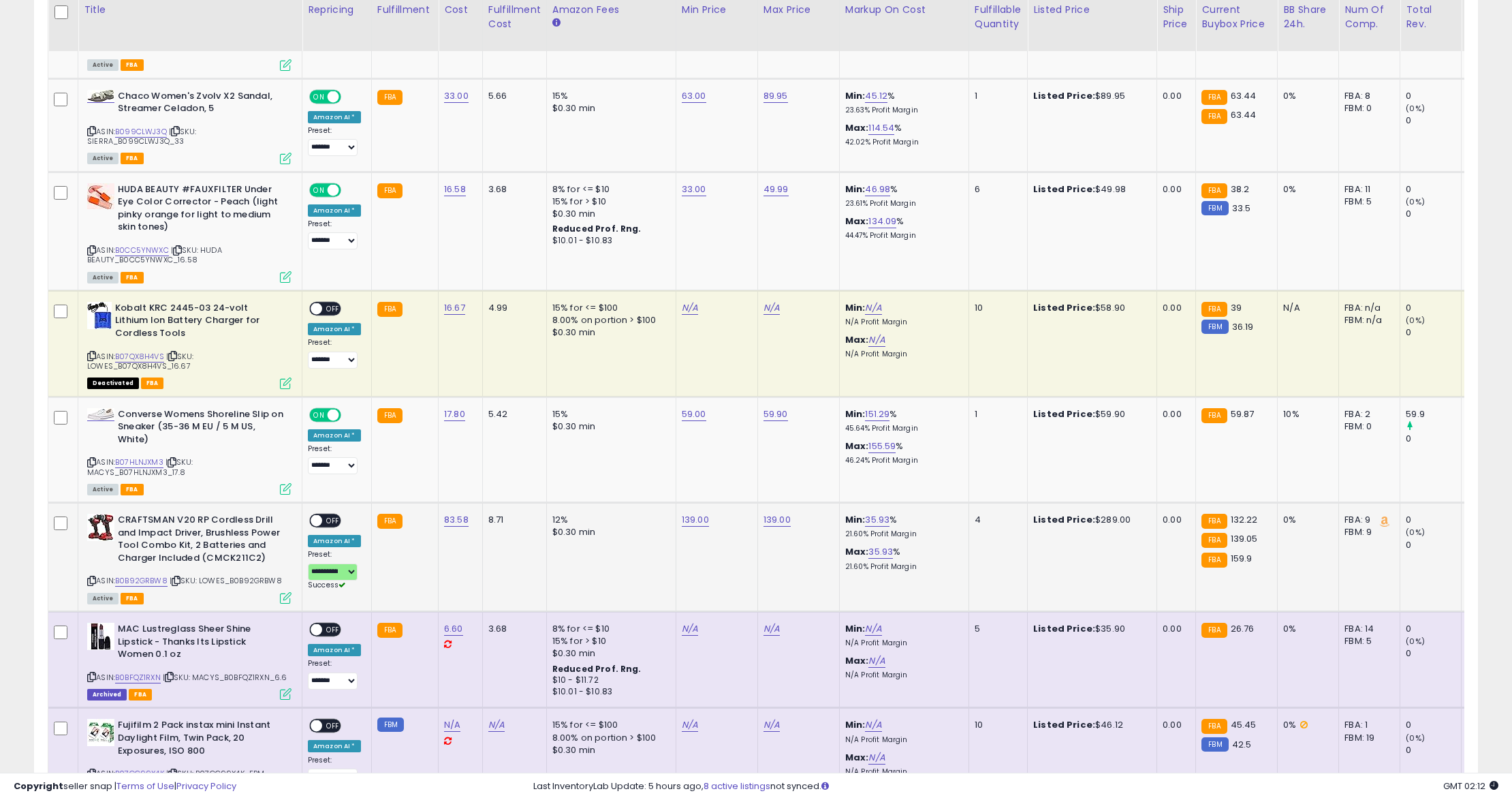 click at bounding box center [316, 521] 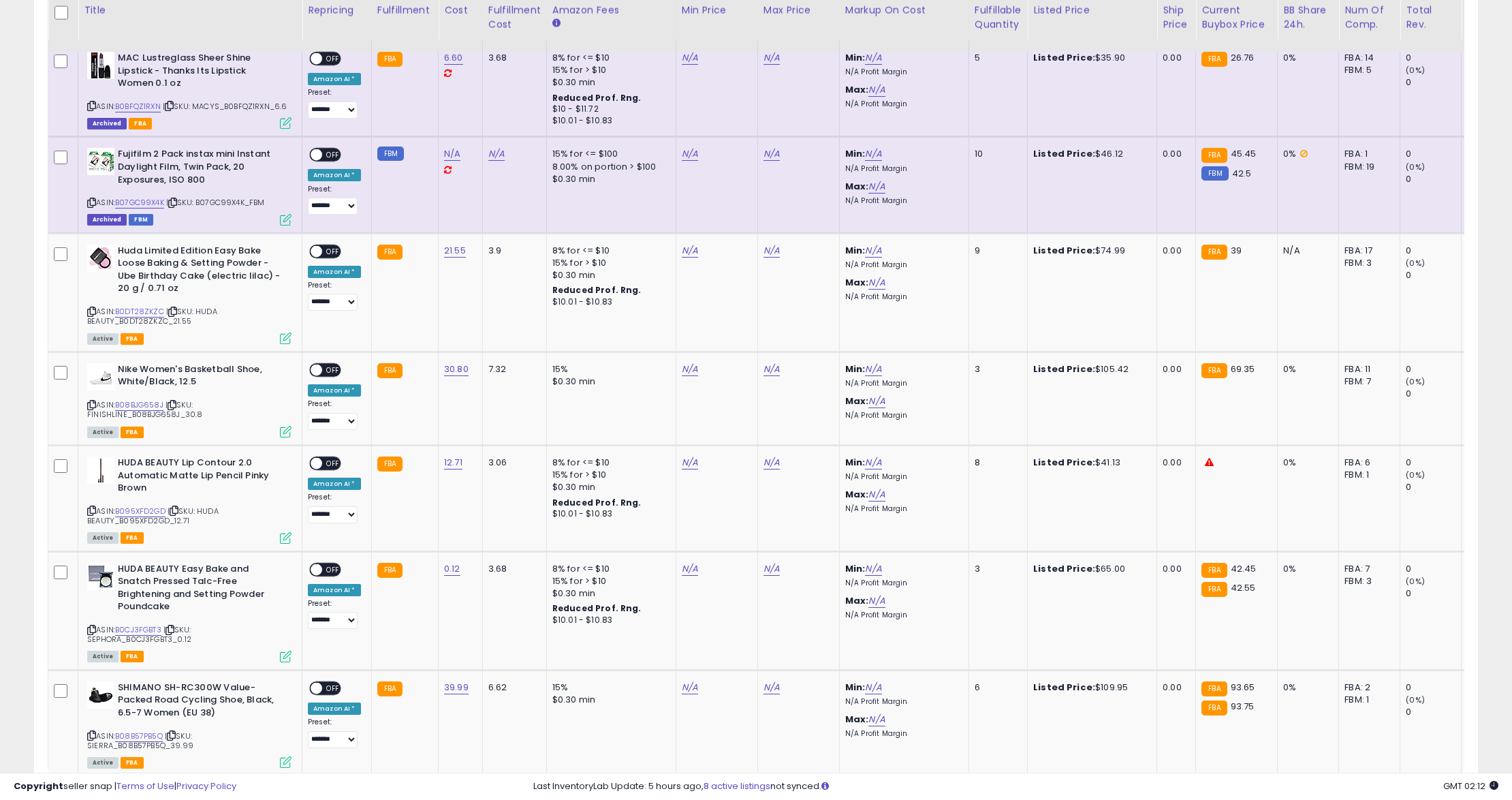 scroll, scrollTop: 2805, scrollLeft: 0, axis: vertical 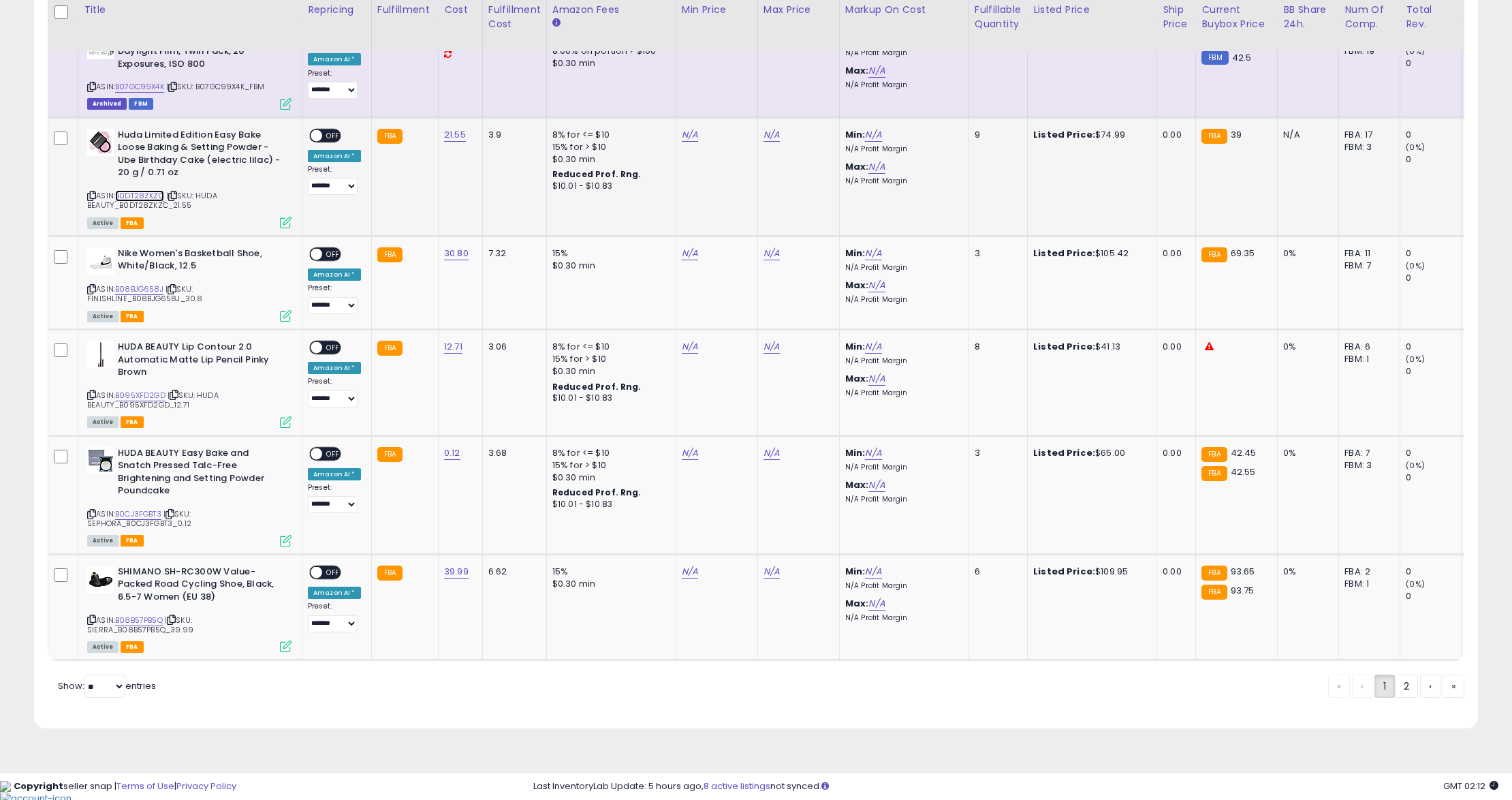 click on "B0DT28ZKZC" at bounding box center [140, 196] 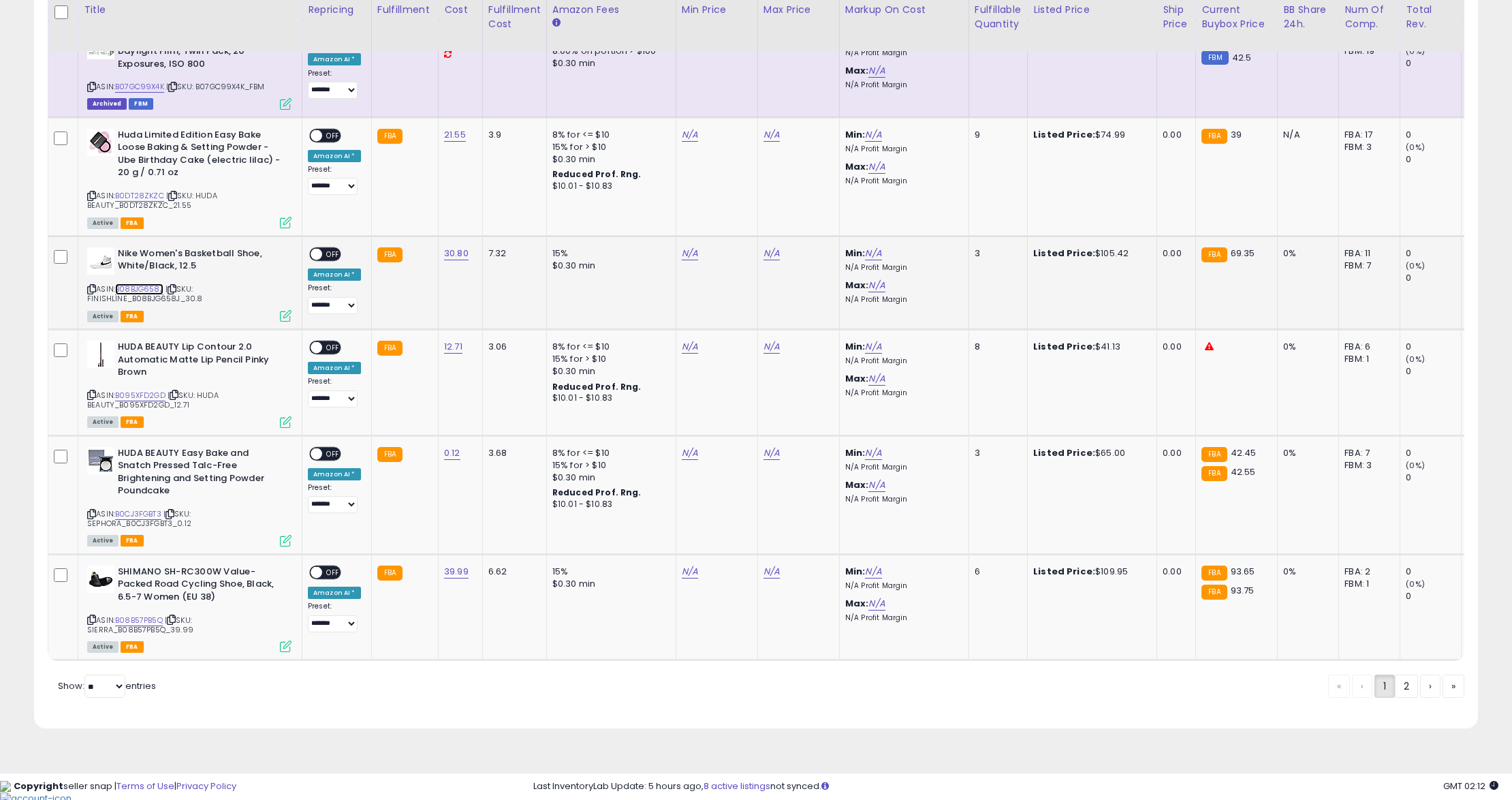 click on "B08BJG658J" at bounding box center (139, 289) 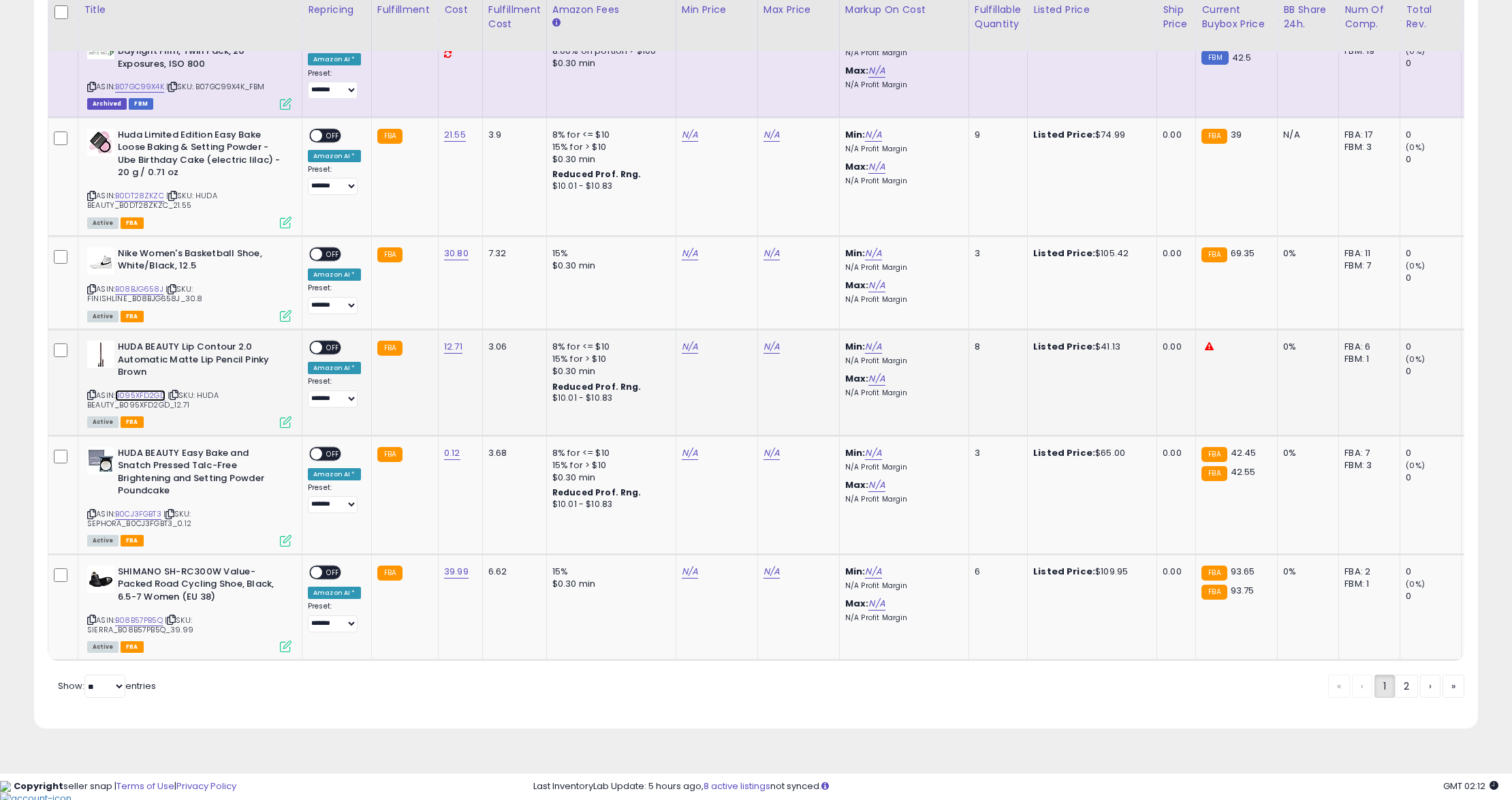 click on "B095XFD2GD" at bounding box center (140, 395) 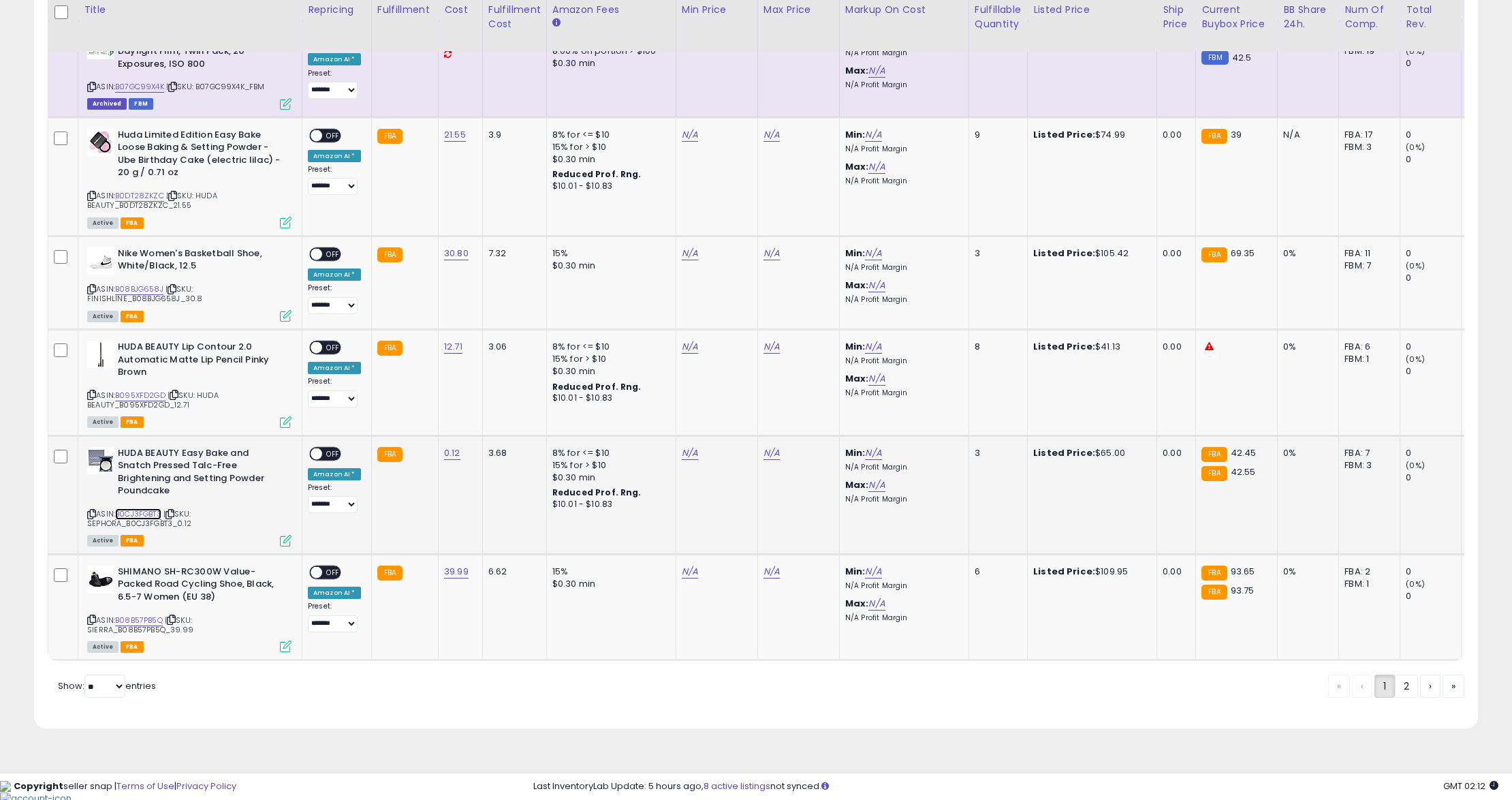 click on "B0CJ3FGBT3" at bounding box center (138, 514) 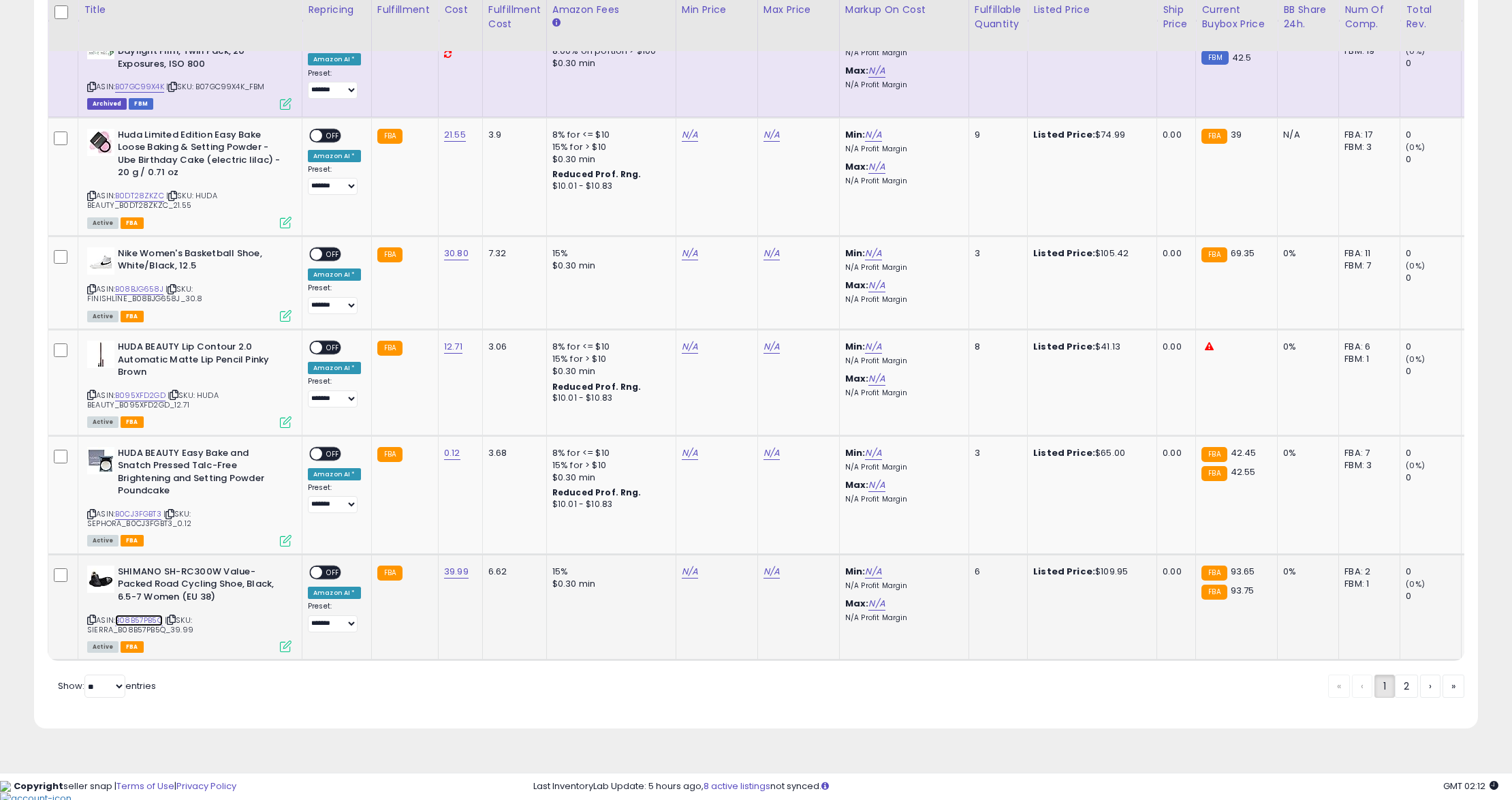 click on "B08B57PB5Q" at bounding box center (139, 620) 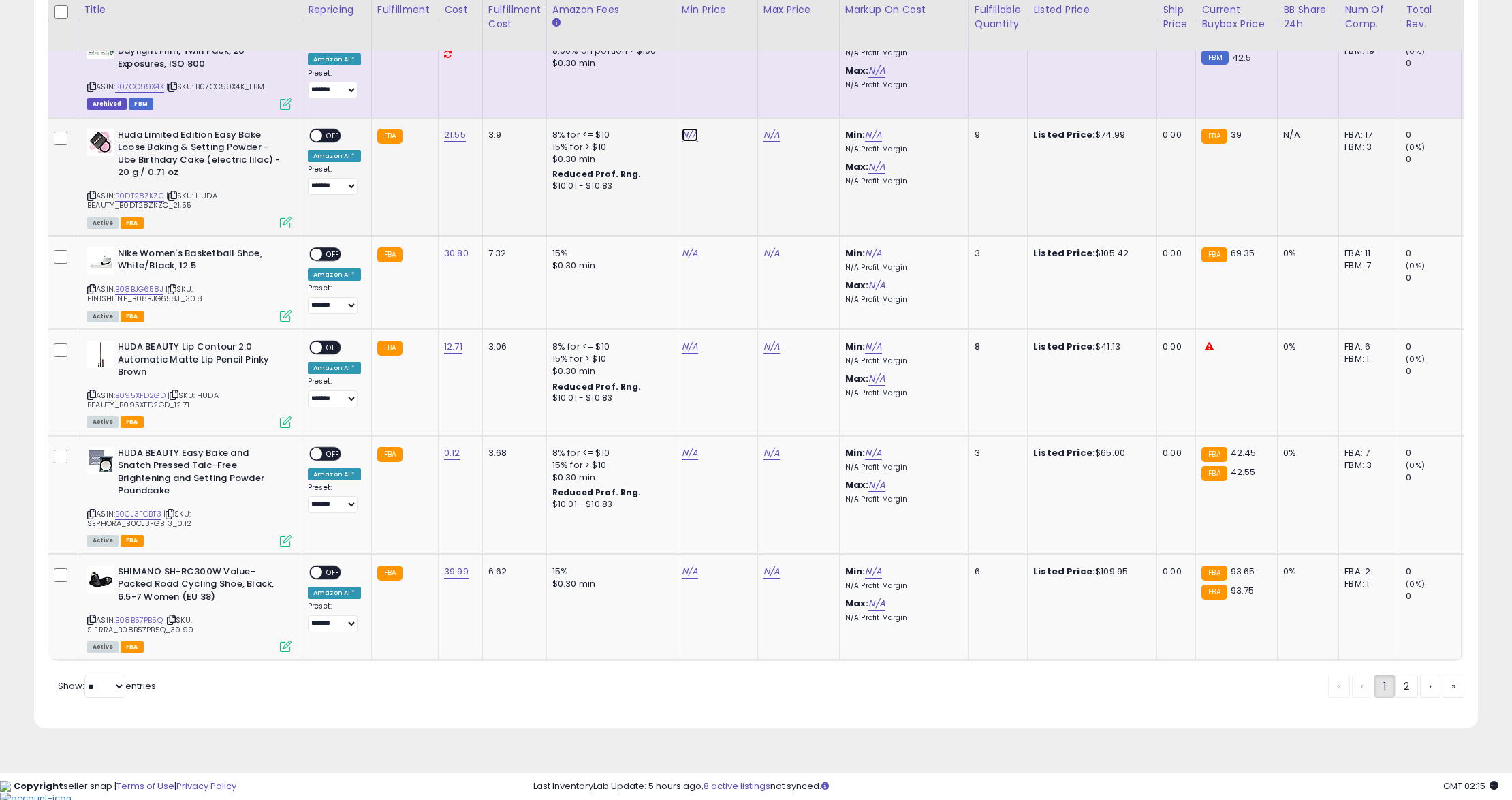 click on "N/A" at bounding box center (690, -2073) 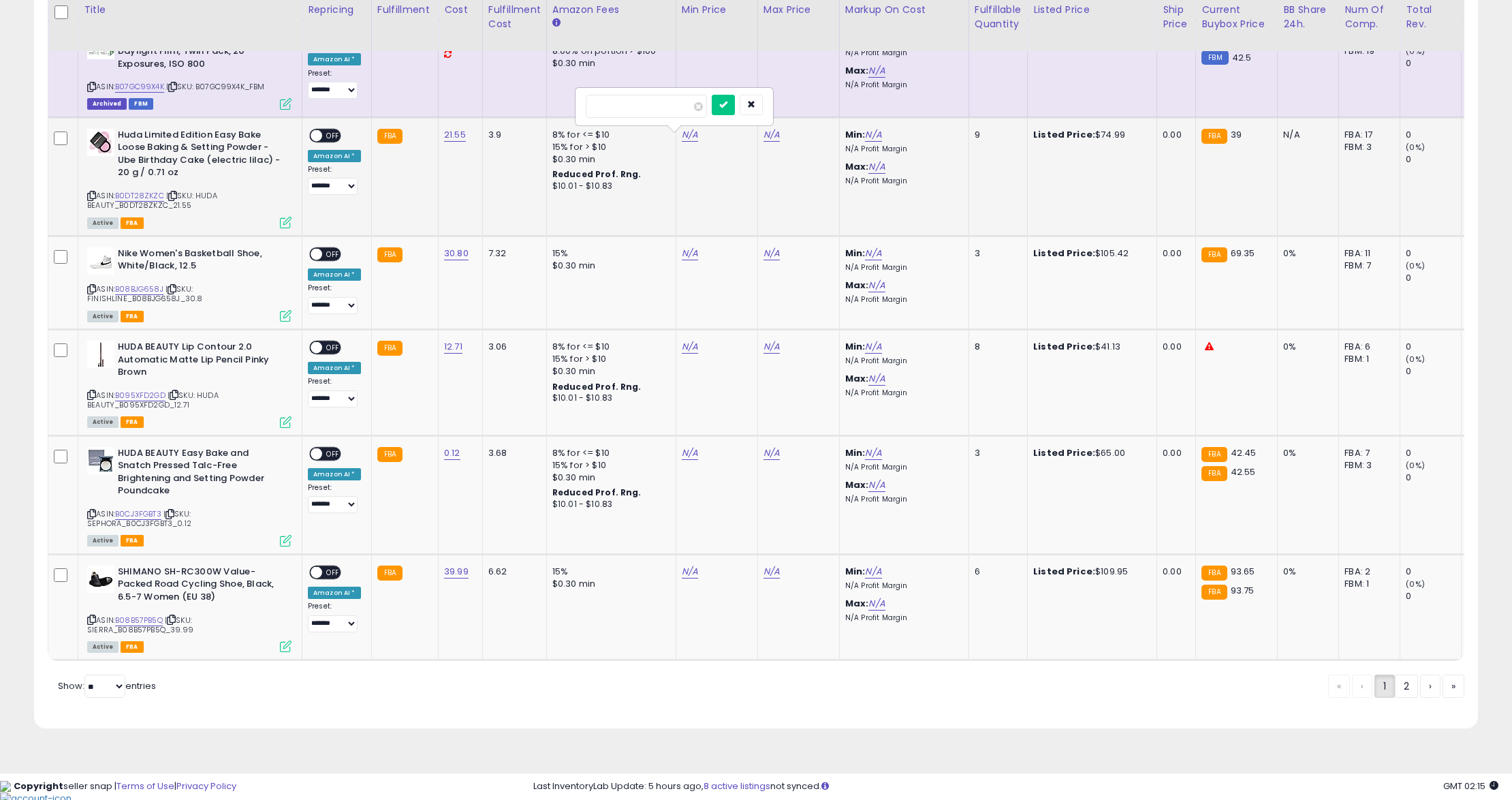 type on "**" 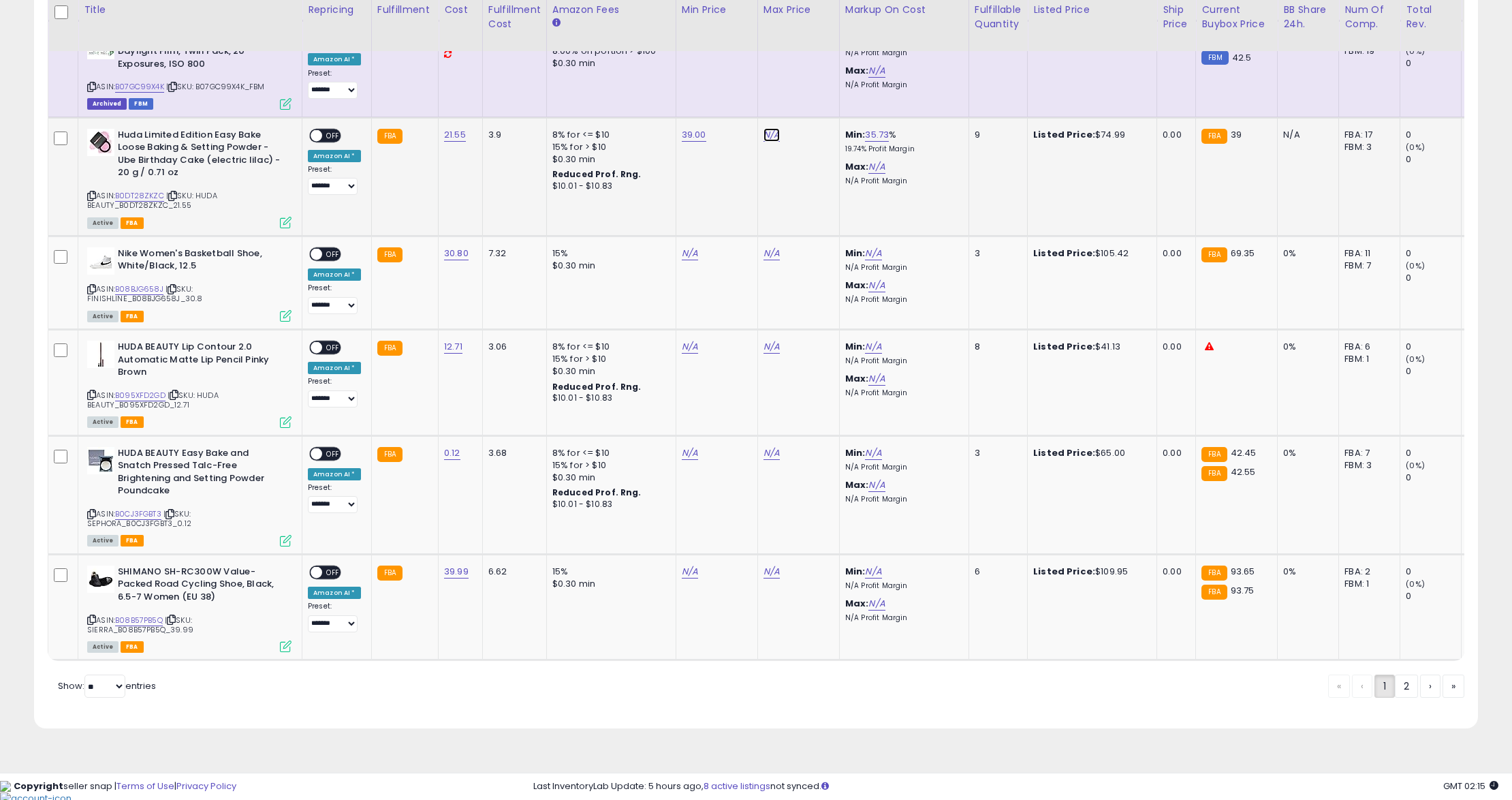 click on "N/A" at bounding box center (772, -2073) 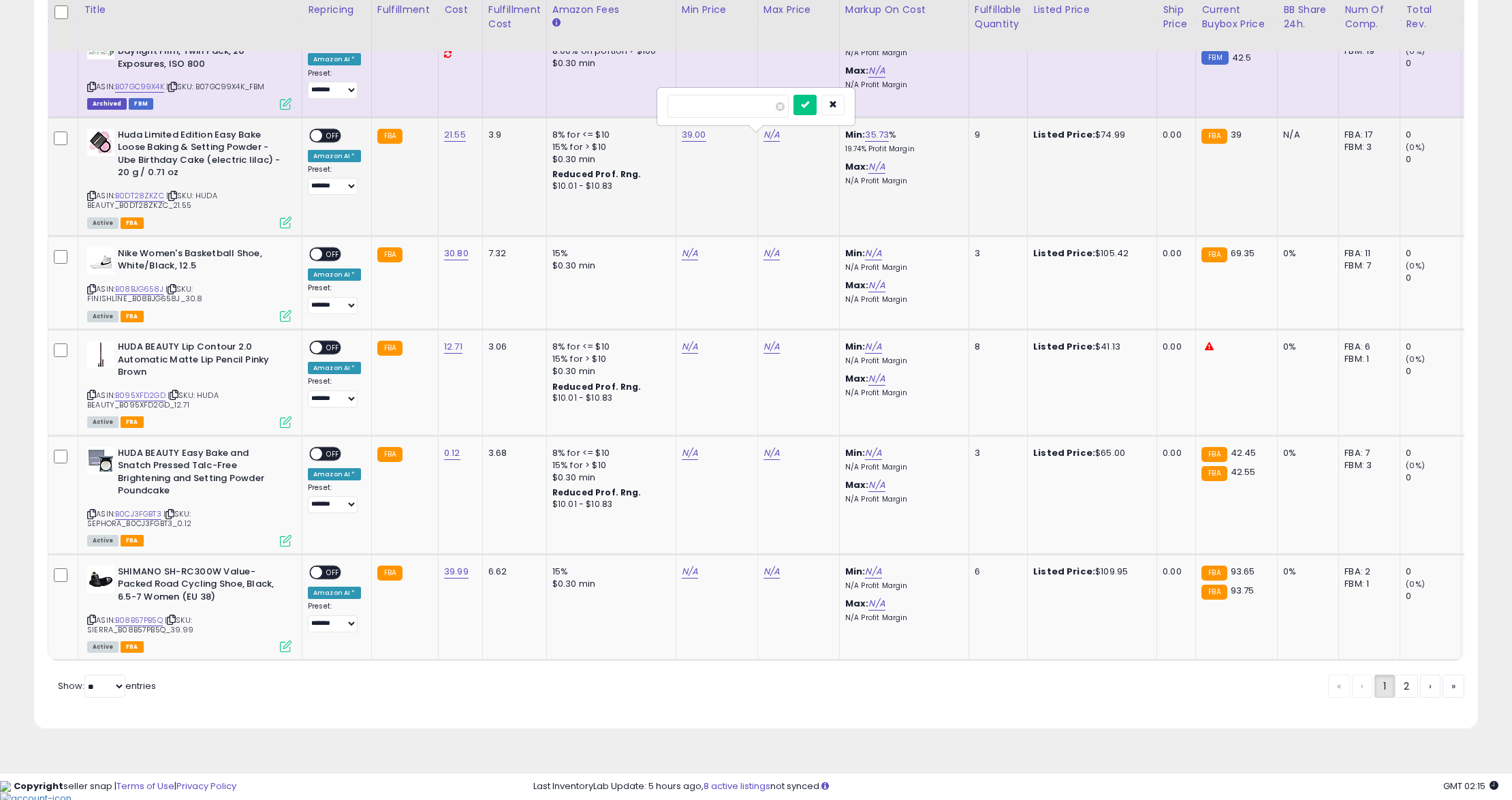 type on "*****" 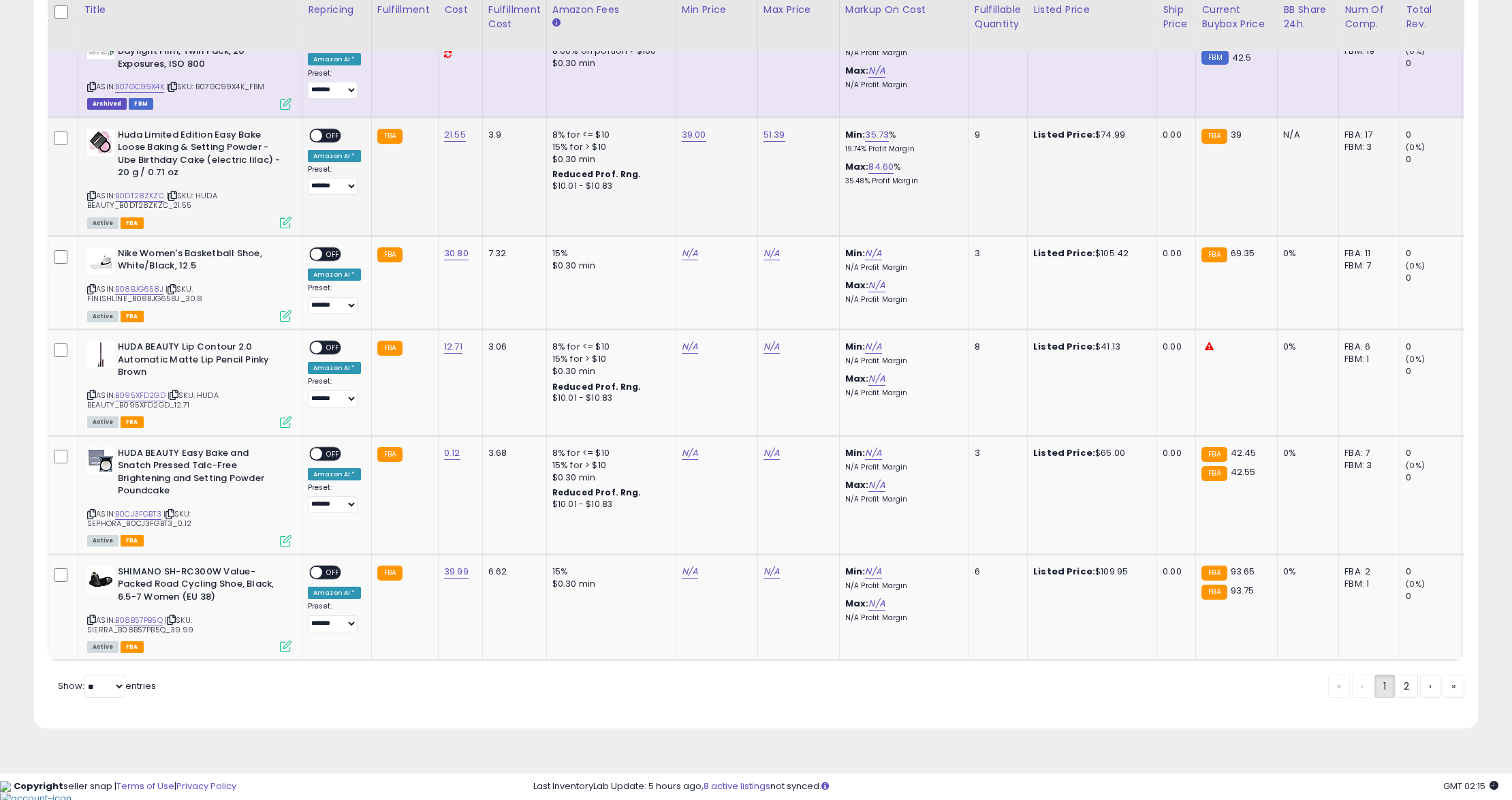 click on "OFF" at bounding box center (333, 135) 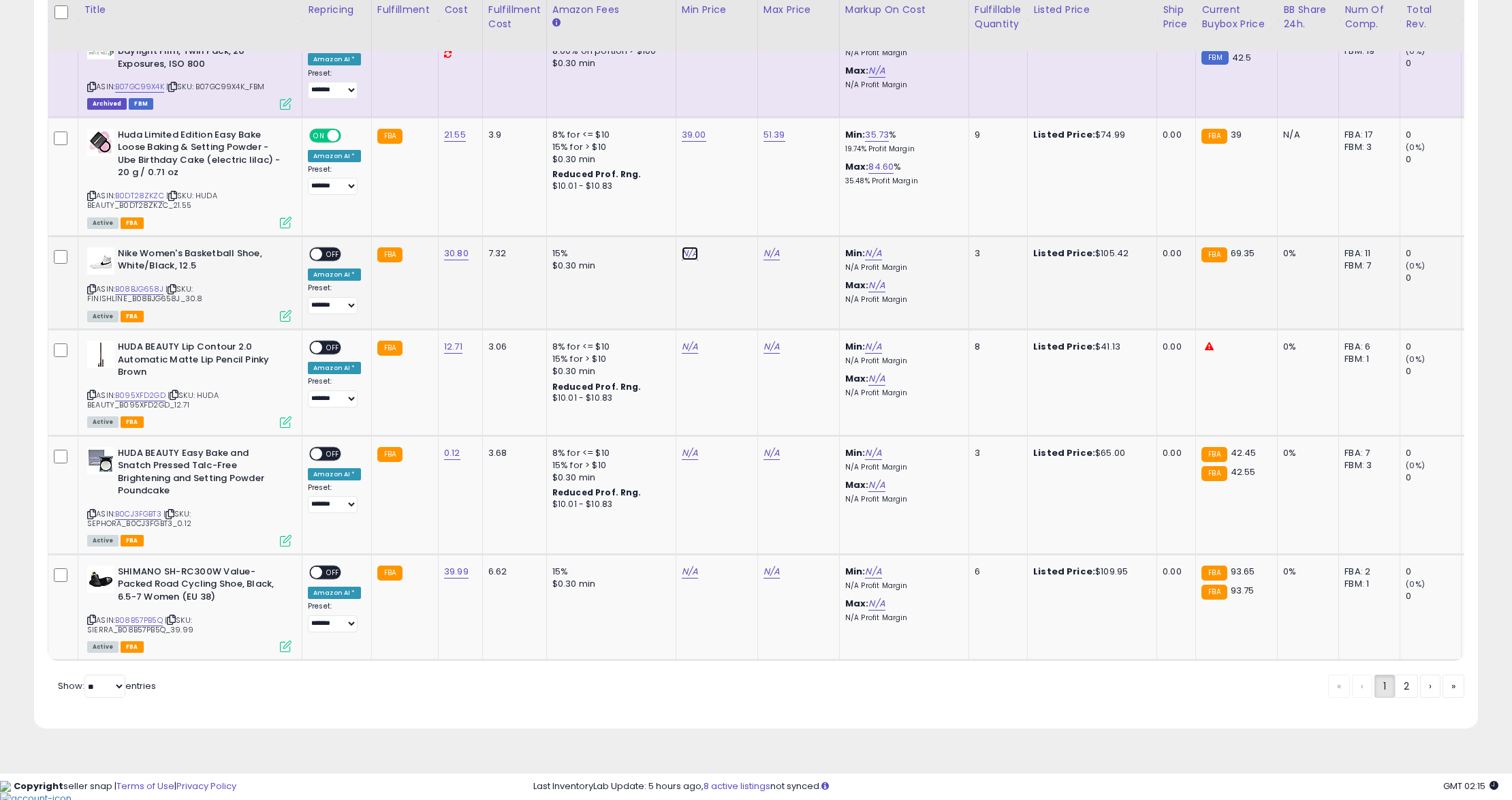 click on "N/A" at bounding box center (690, -2073) 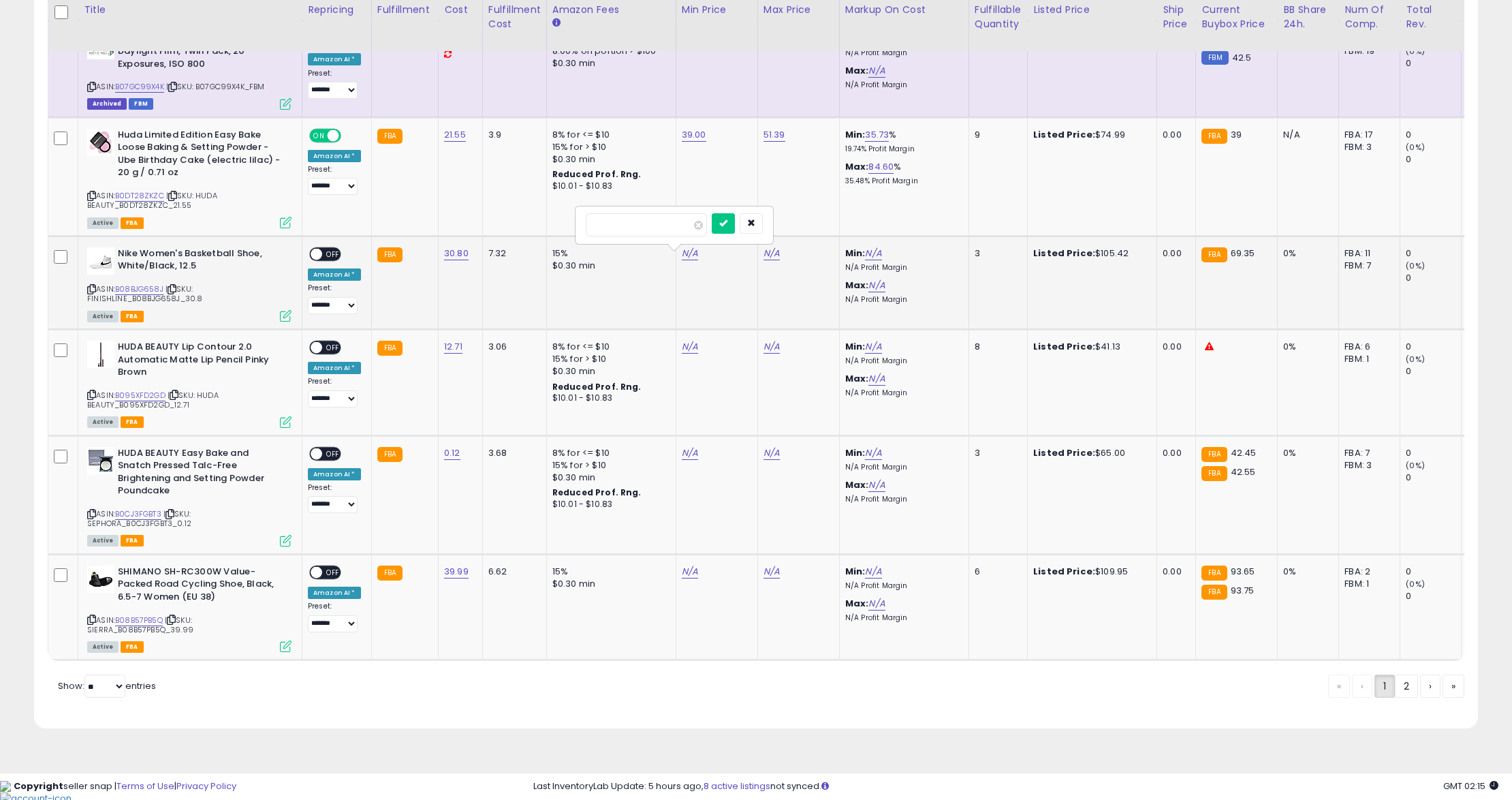 type on "**" 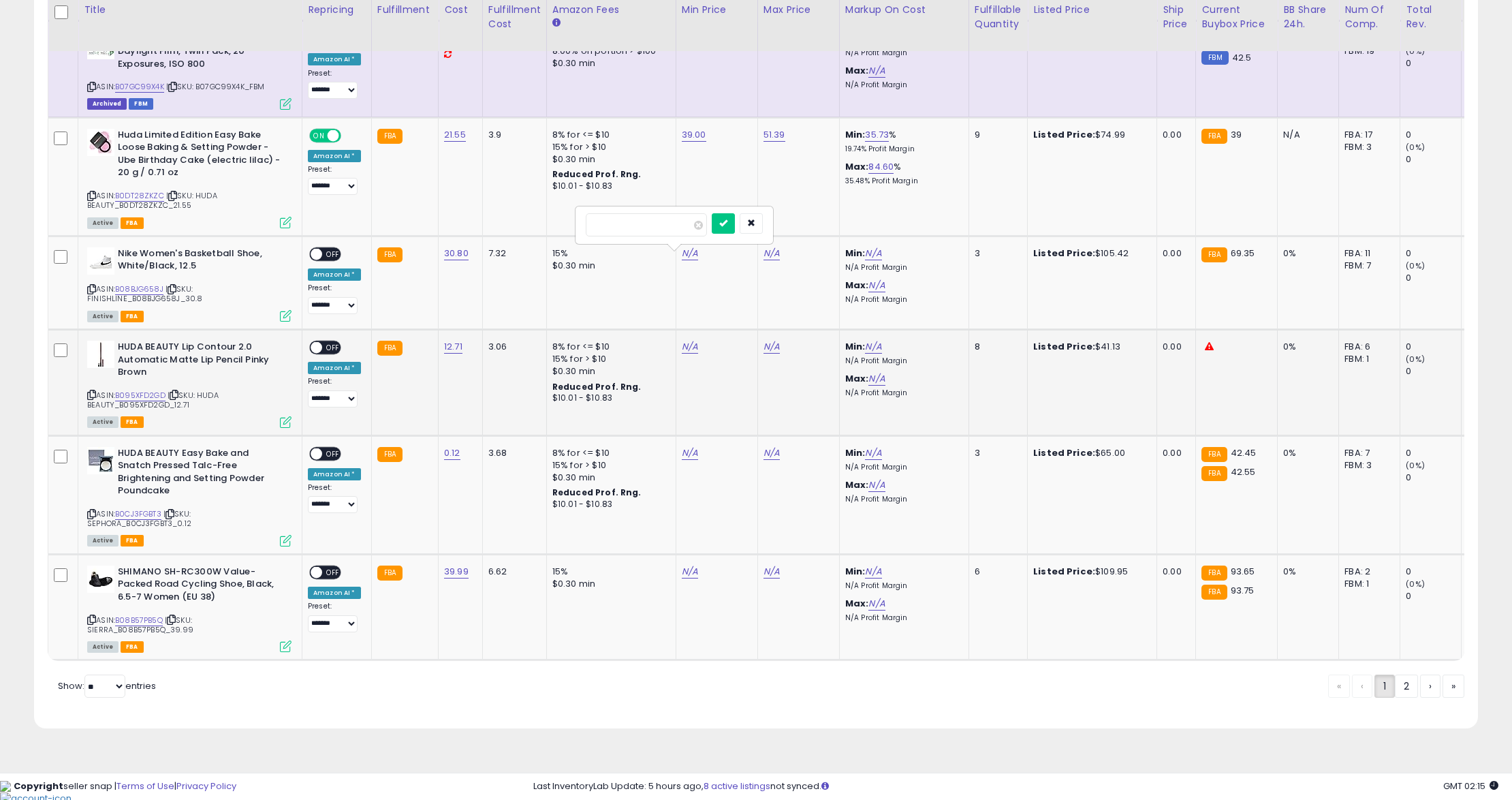 click at bounding box center (723, 224) 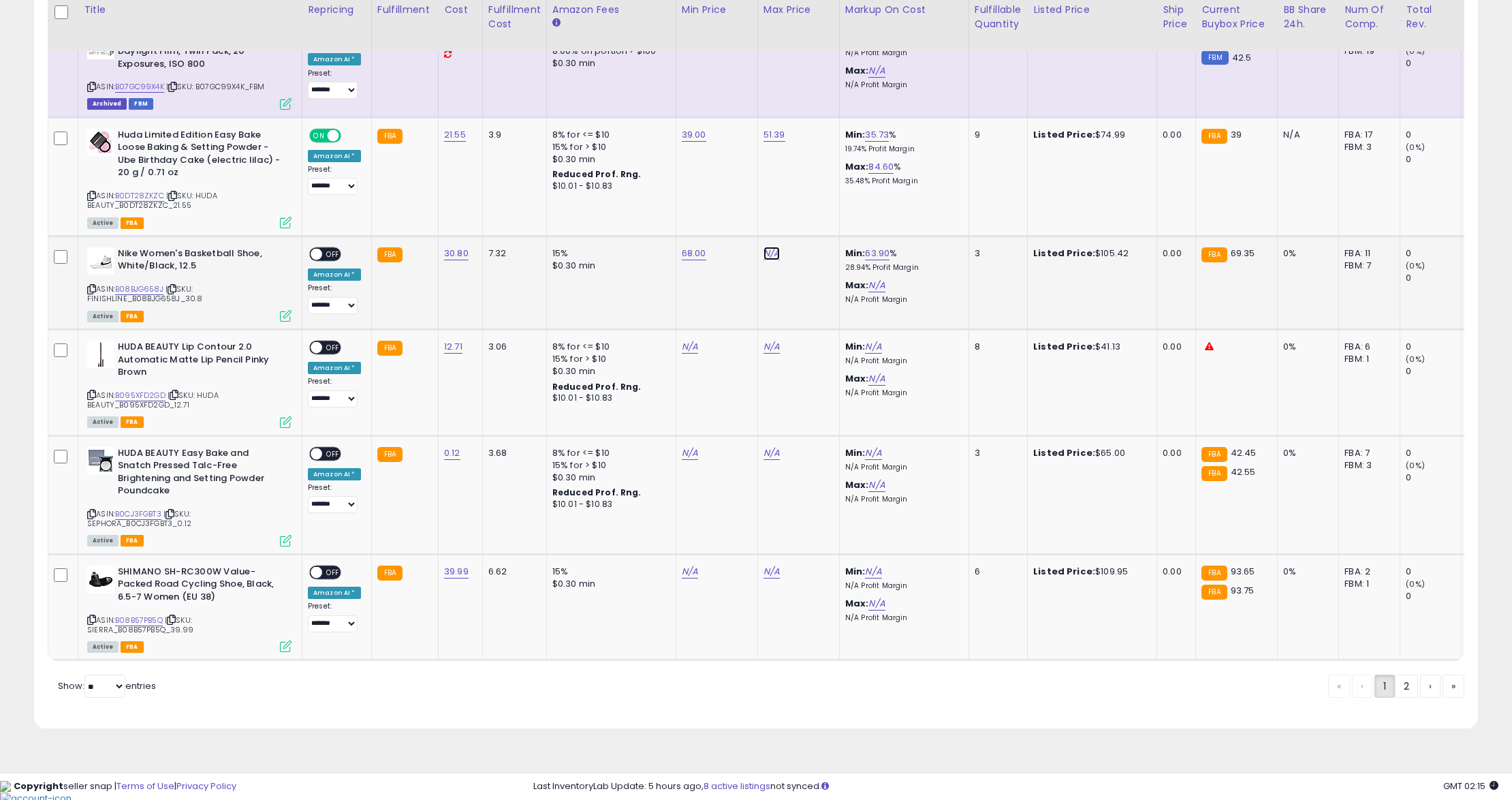 click on "N/A" at bounding box center (772, -2073) 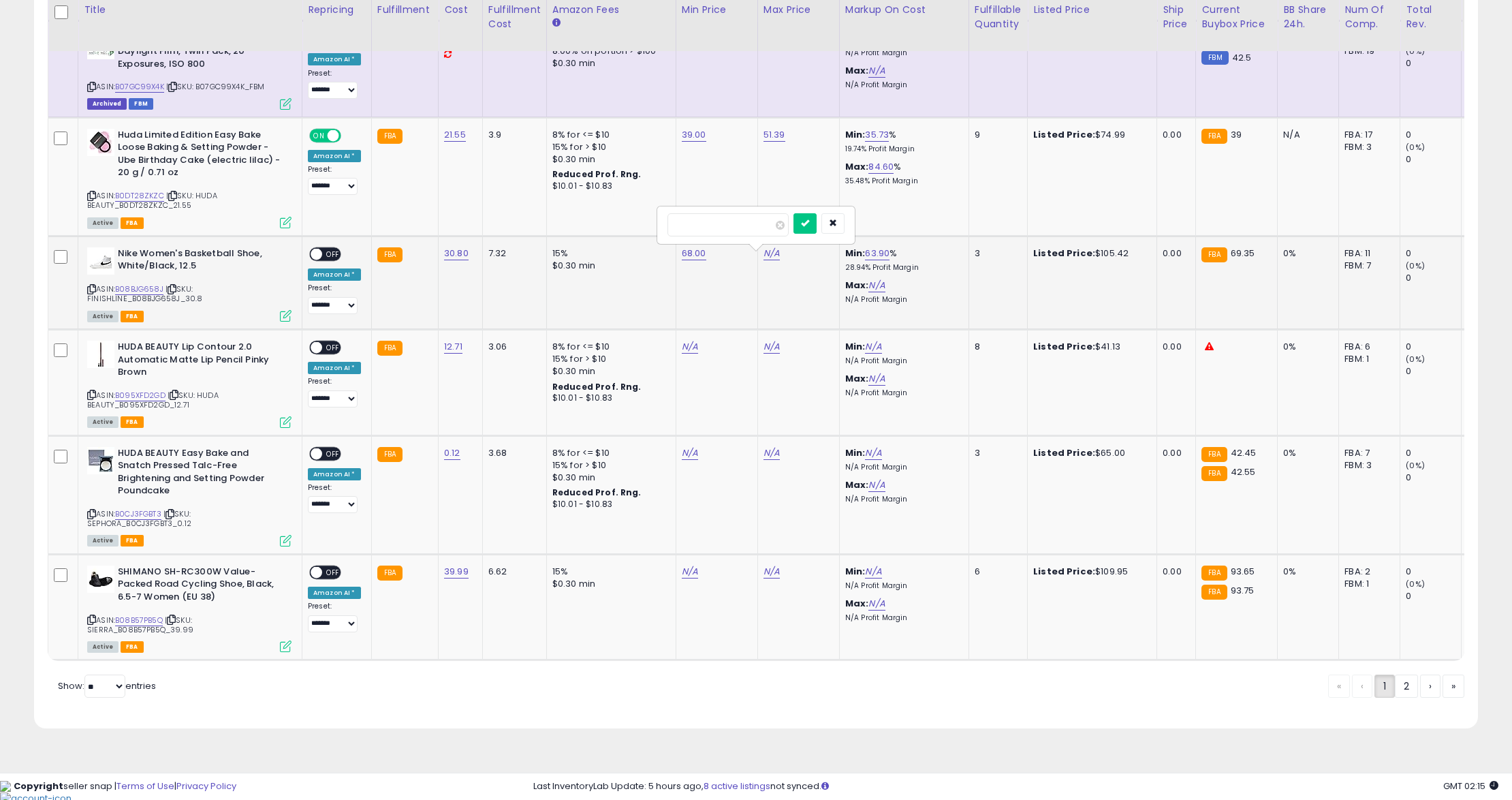 type on "*****" 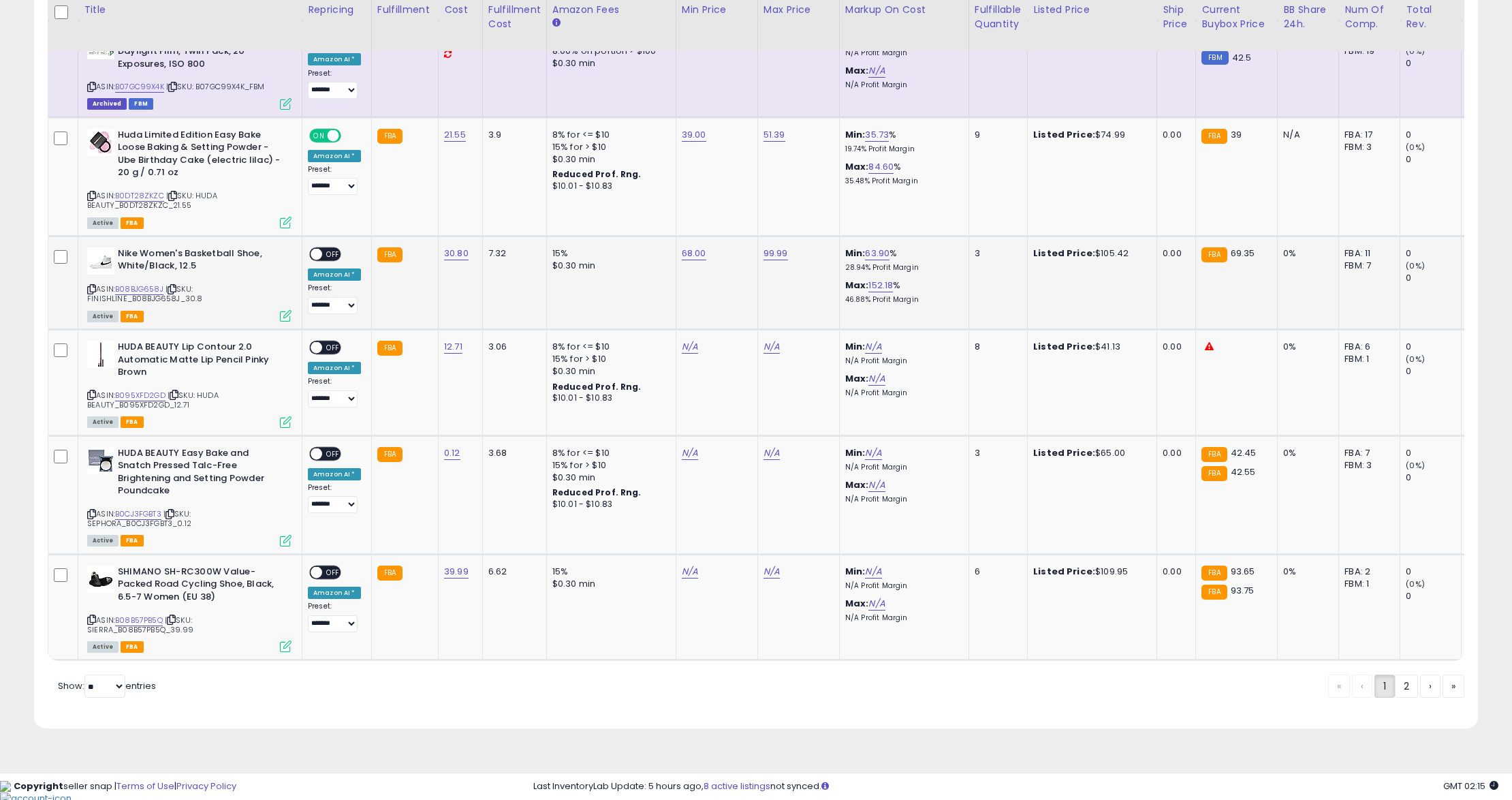 click at bounding box center [316, 254] 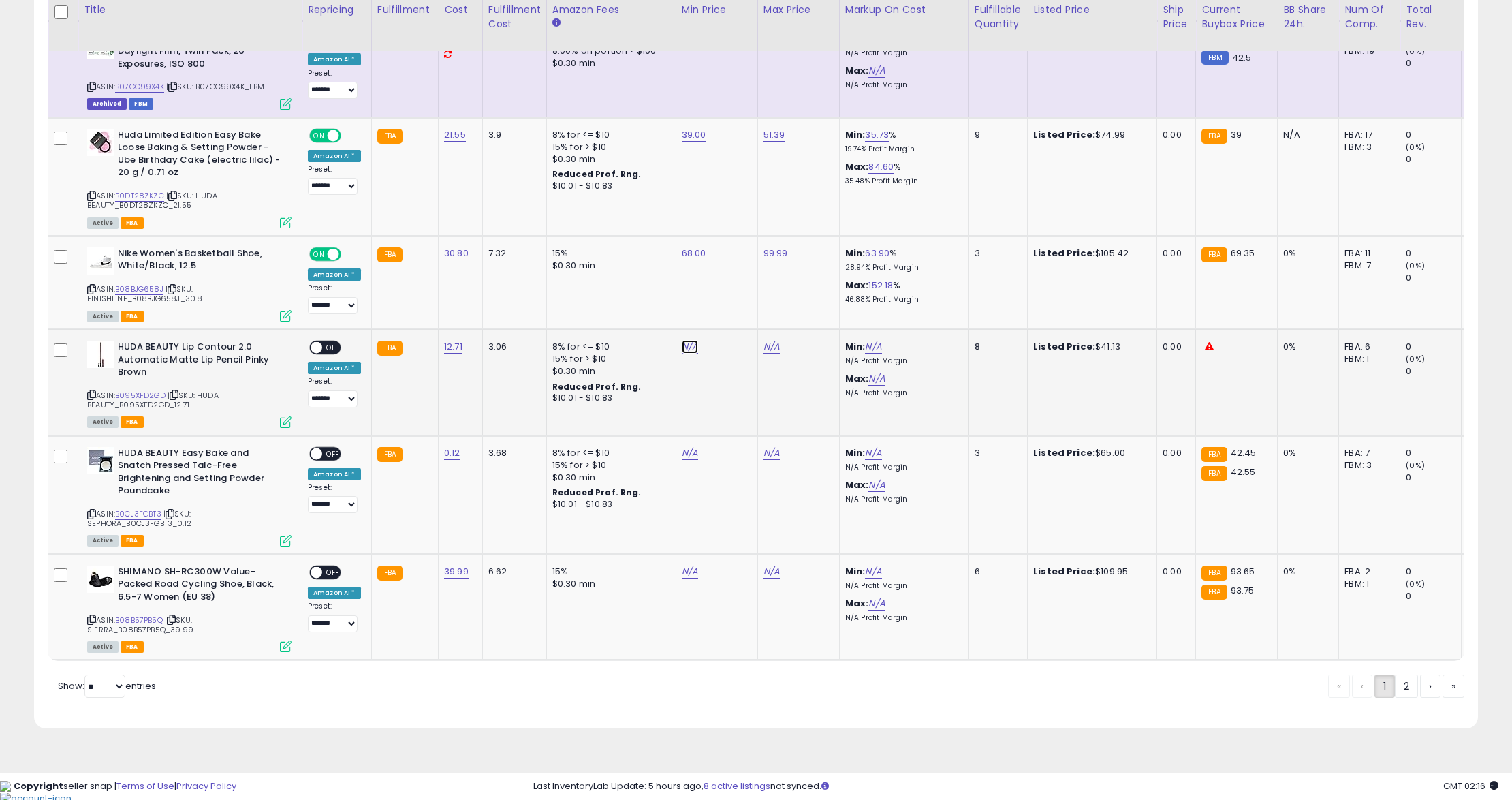 click on "N/A" at bounding box center (690, -2073) 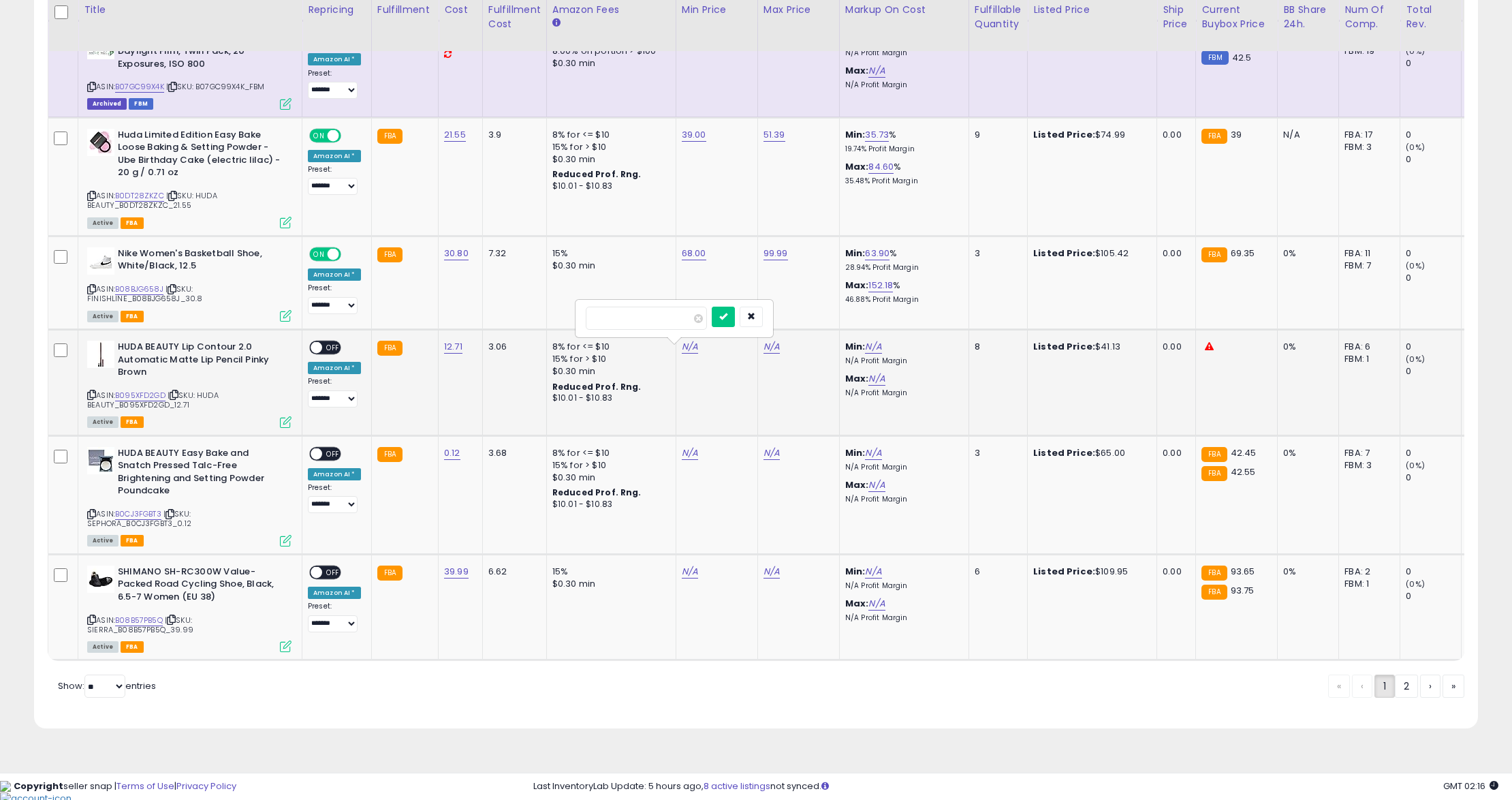 type on "**" 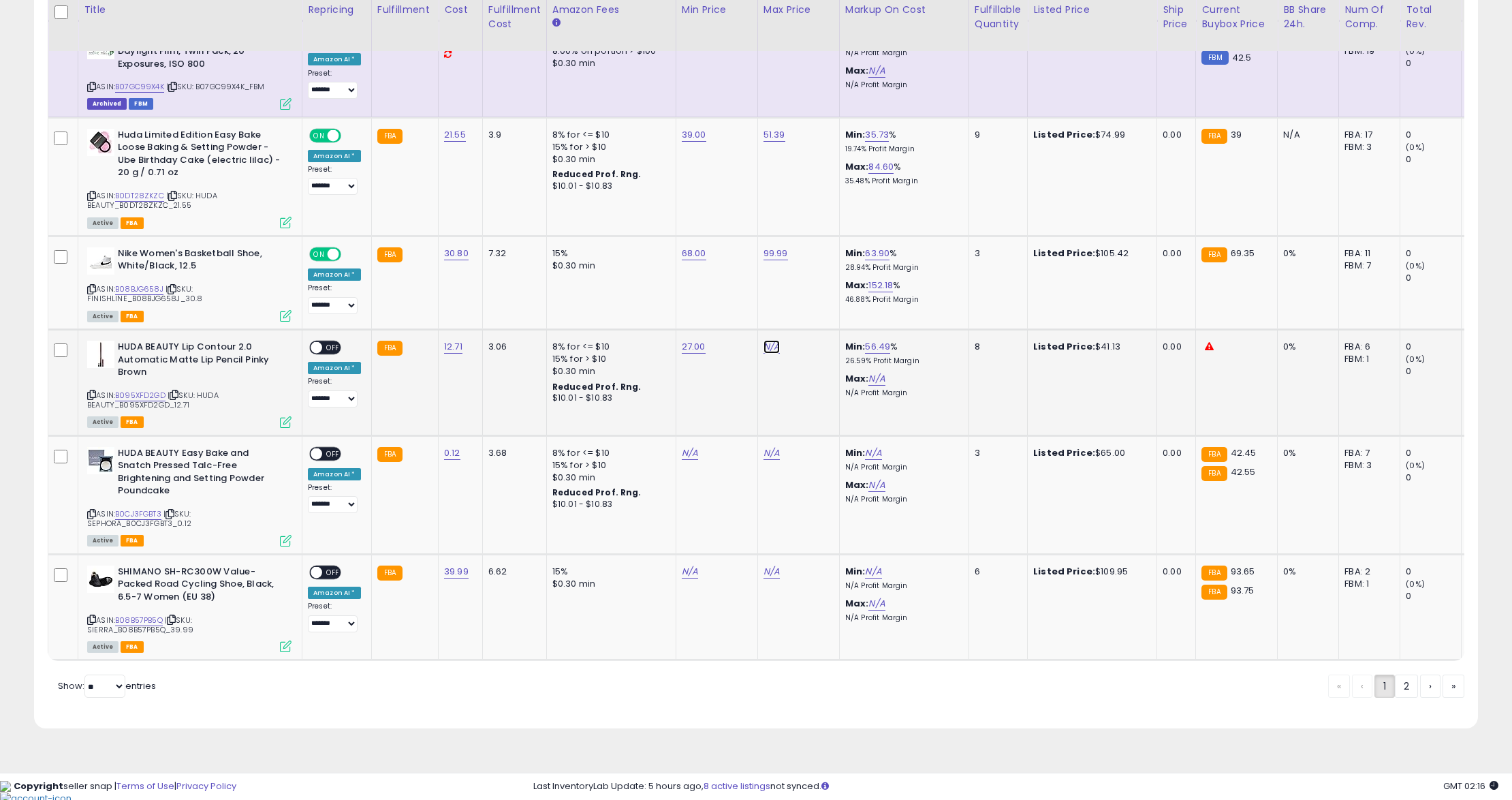 click on "N/A" at bounding box center [772, -2073] 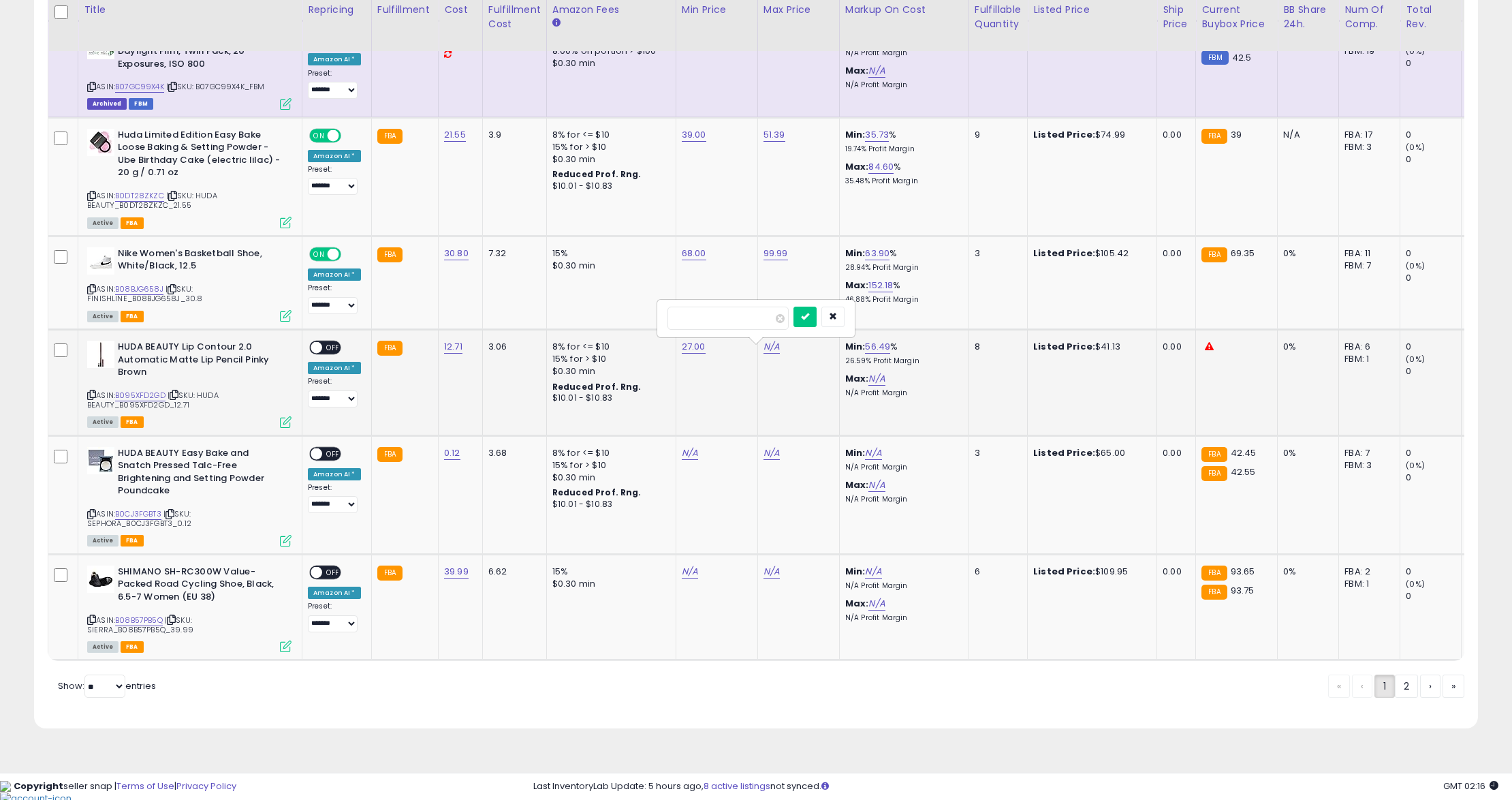 type on "*****" 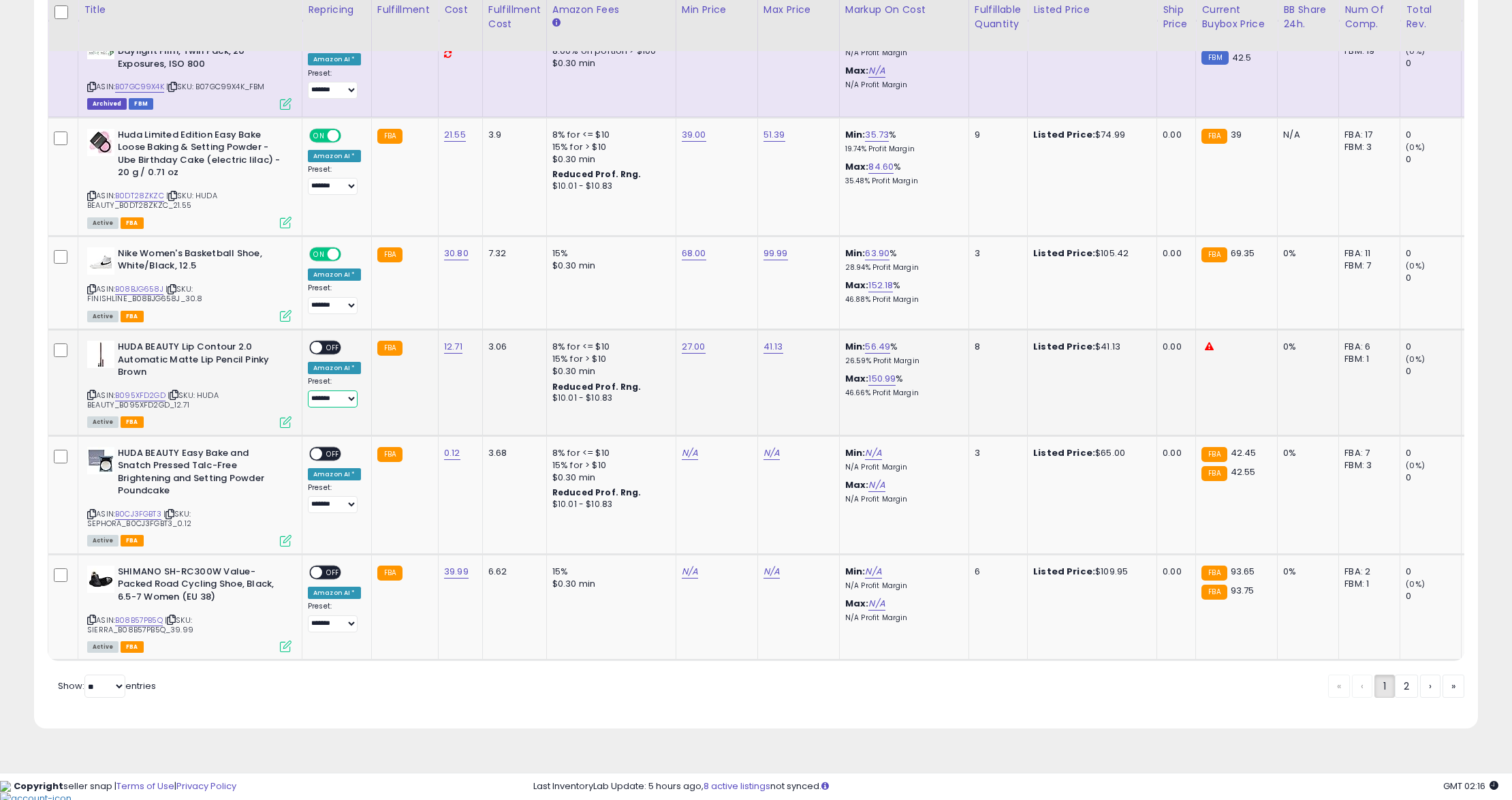 click on "**********" at bounding box center [332, 399] 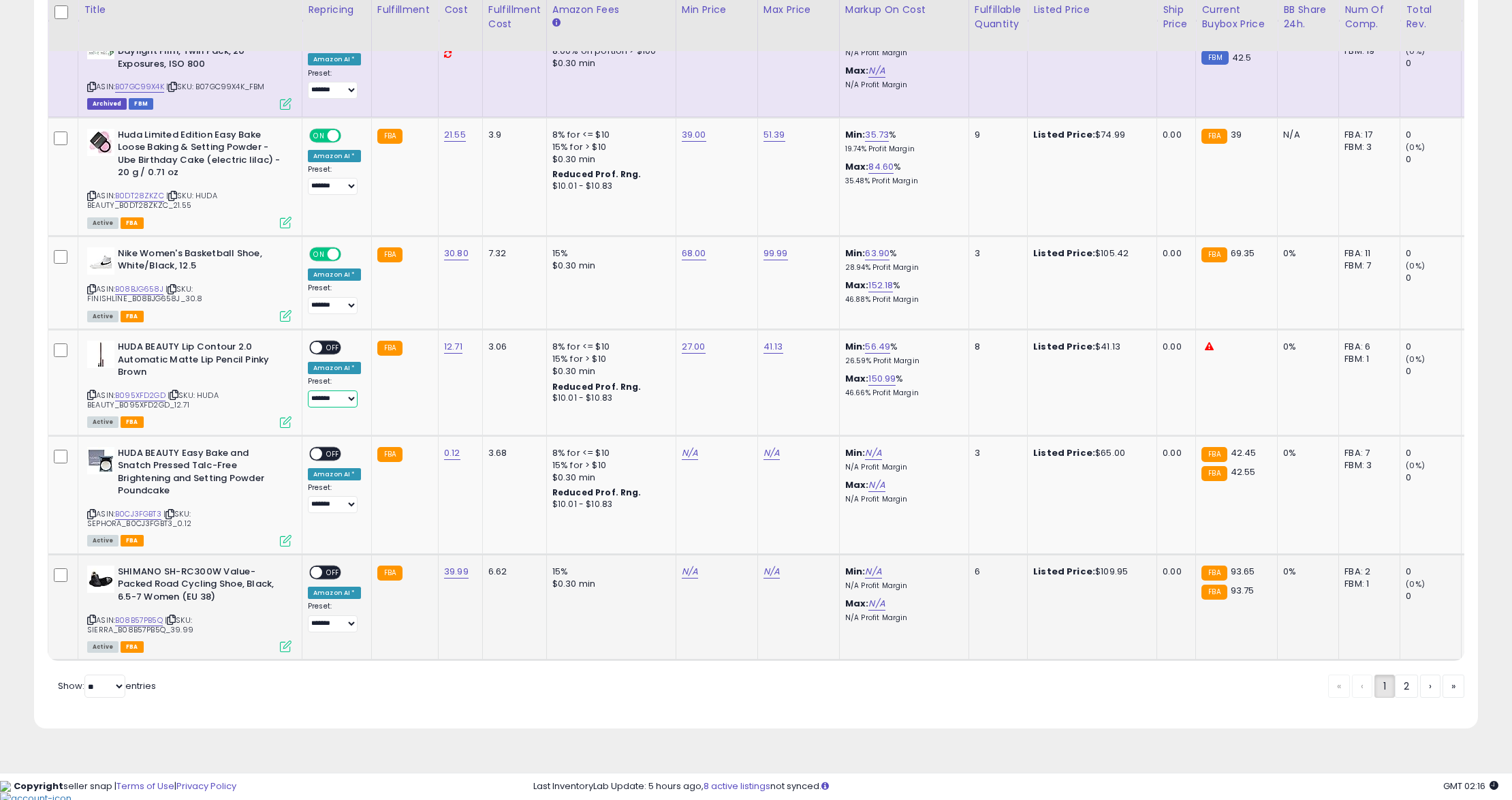 select on "****" 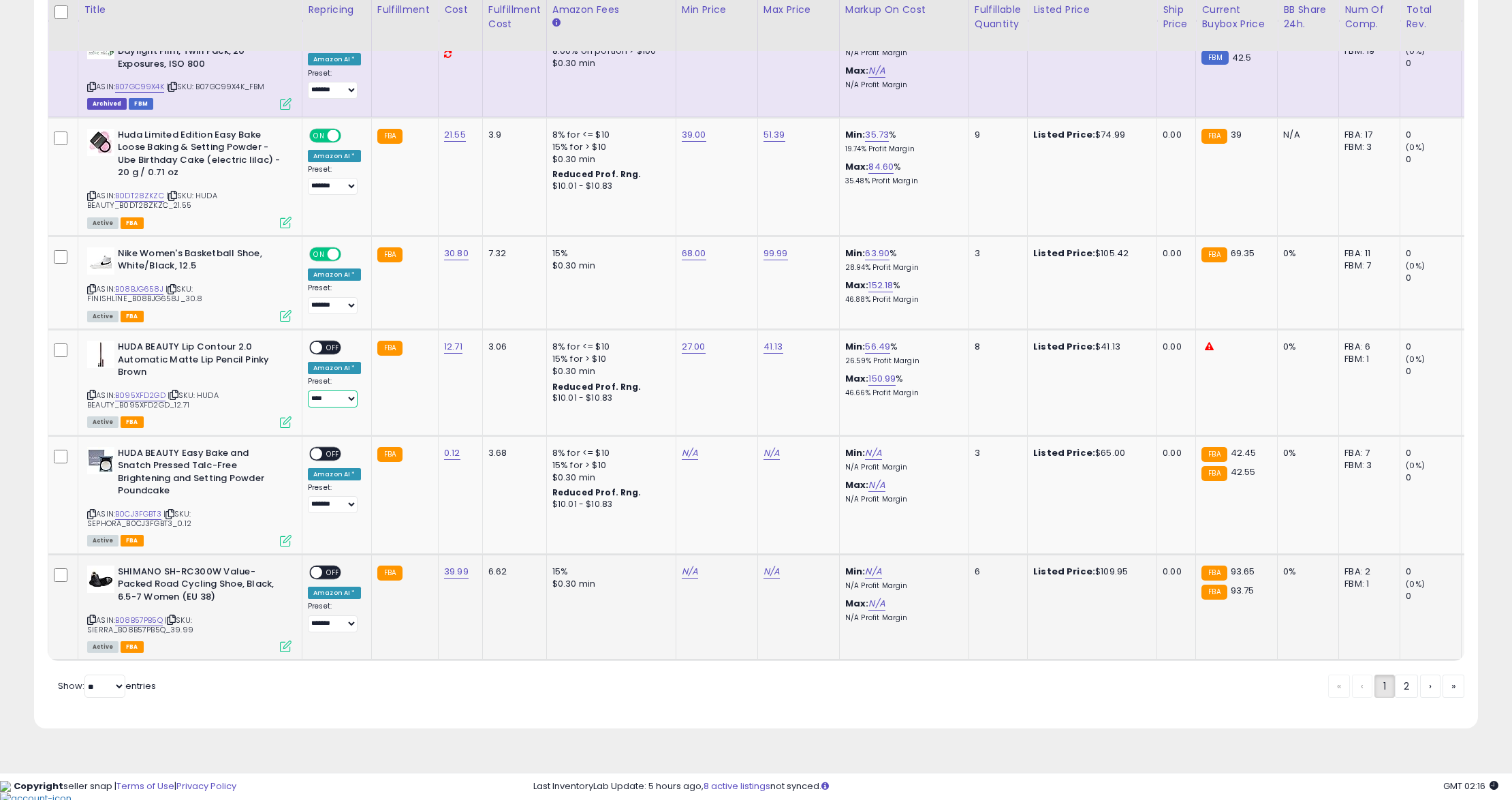 click on "**********" at bounding box center [332, 399] 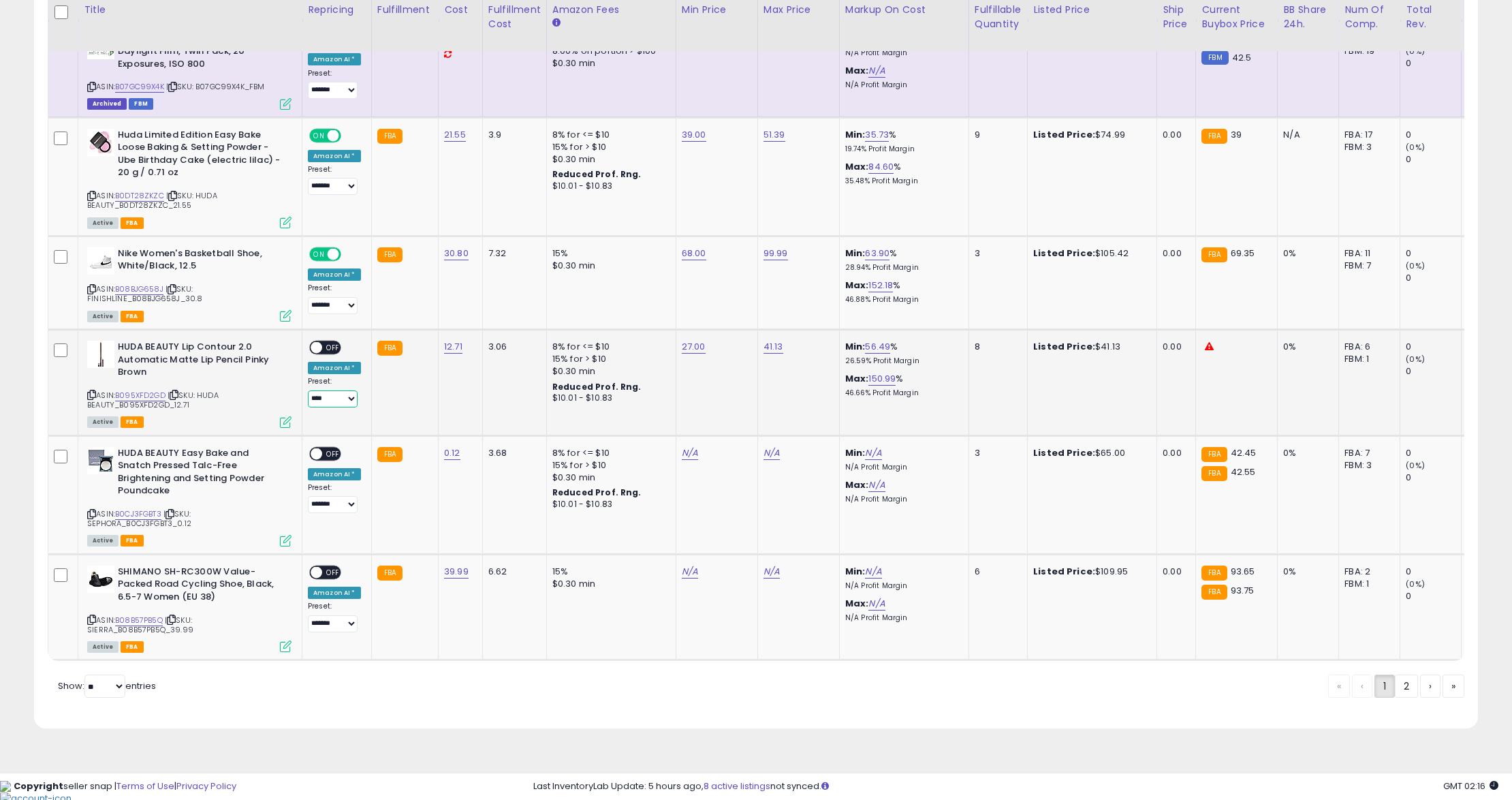 click at bounding box center [316, 348] 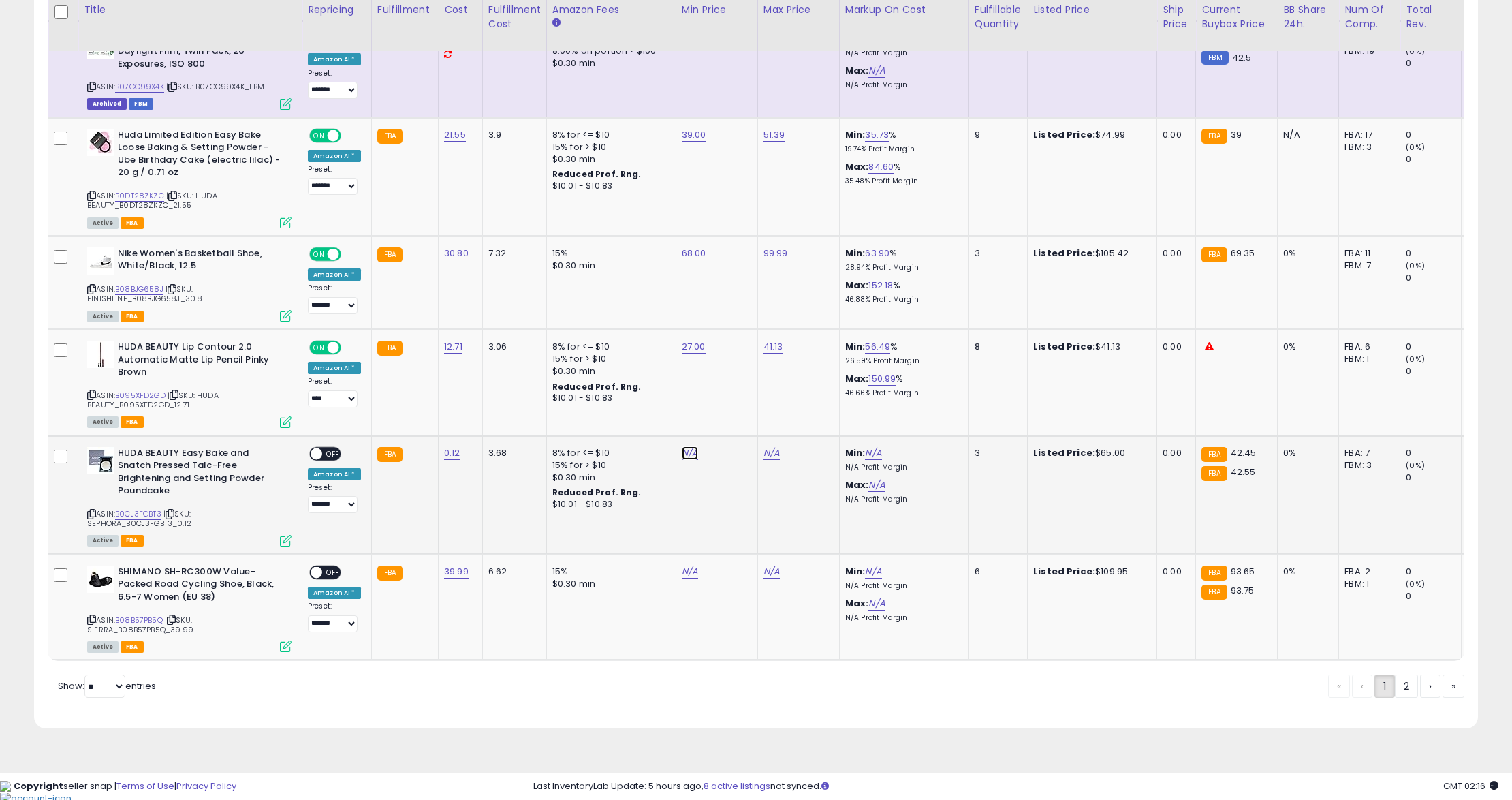 click on "N/A" at bounding box center (690, -2073) 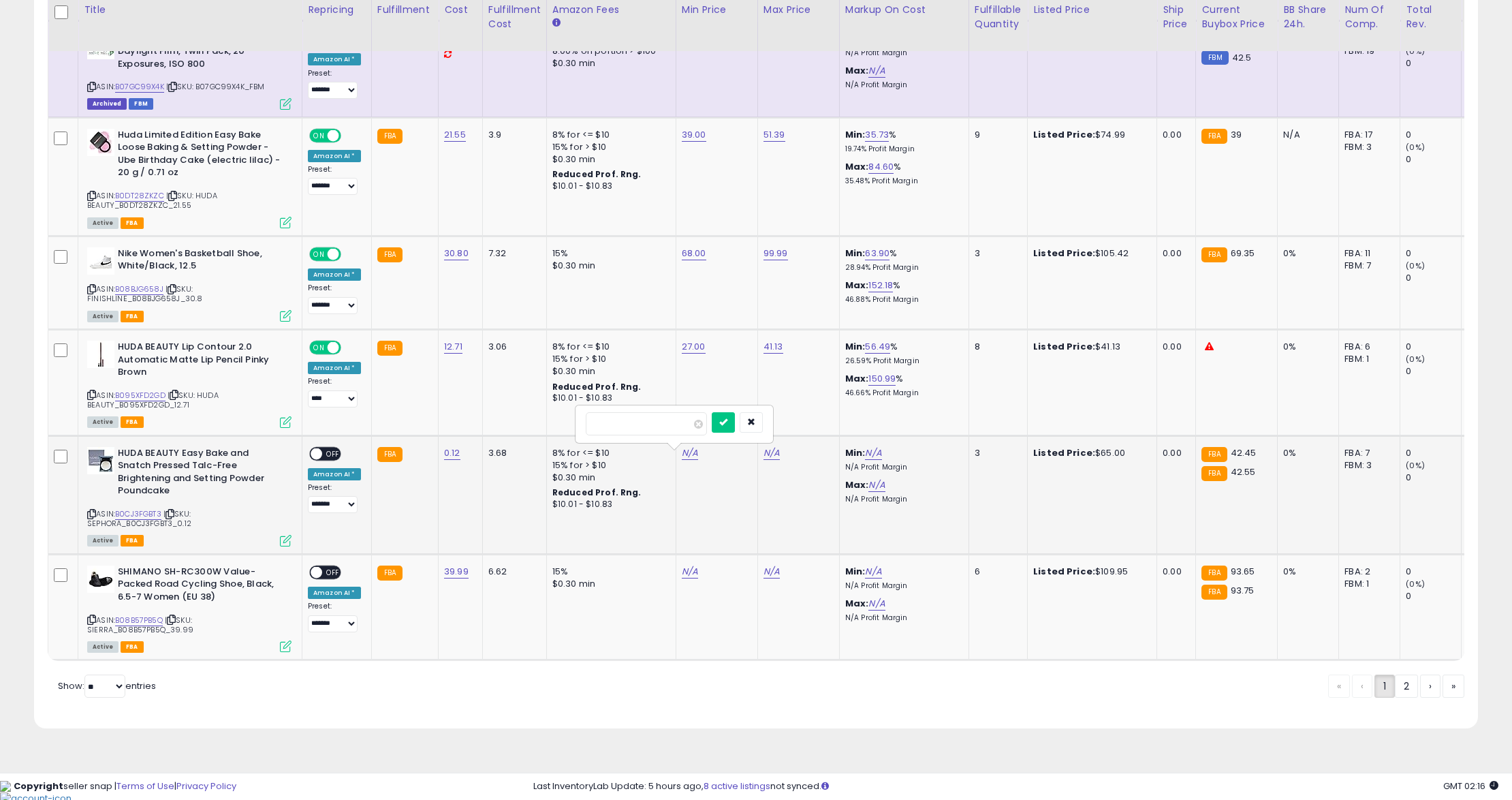 type on "**" 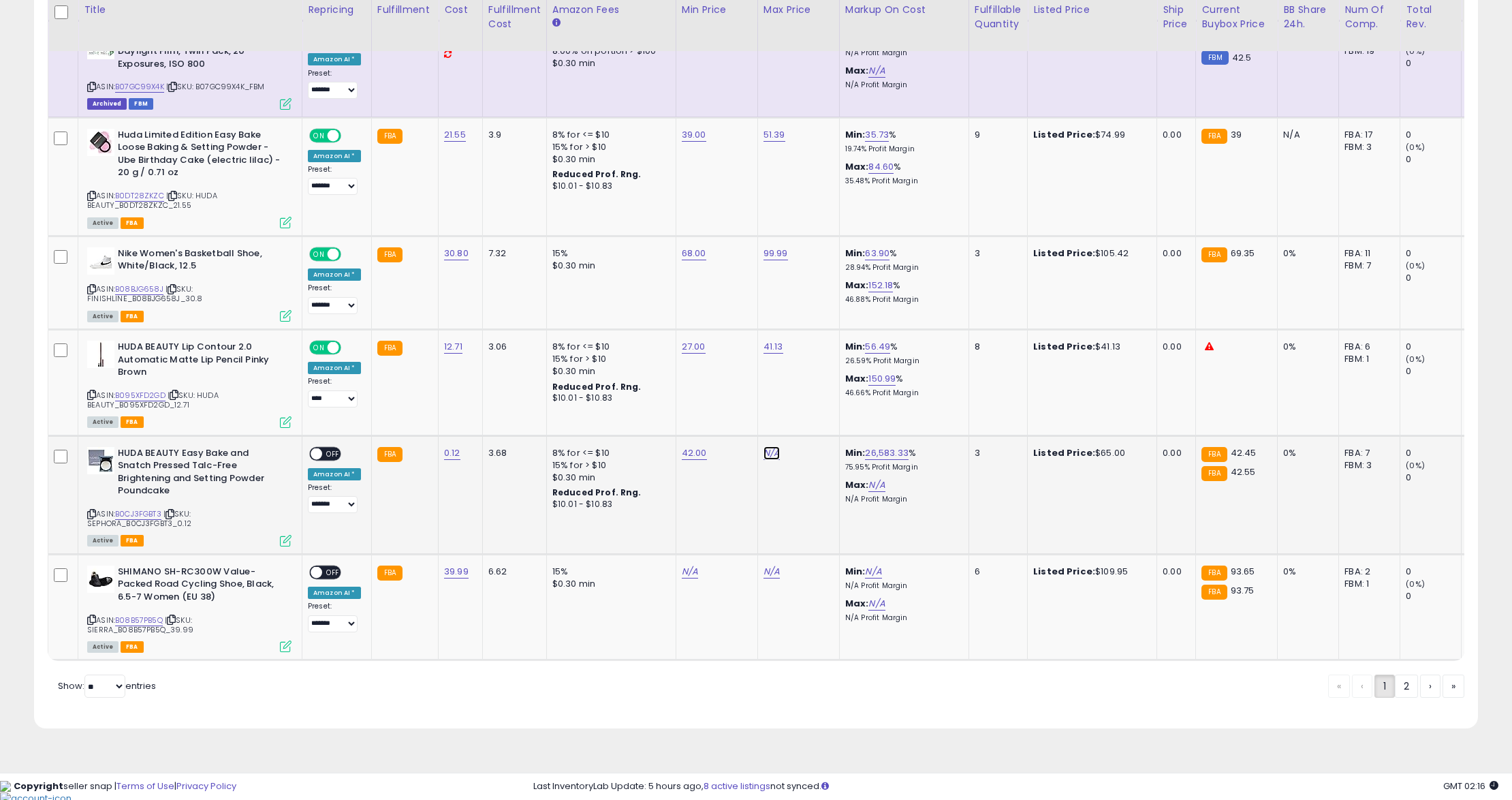 click on "N/A" at bounding box center (772, -2073) 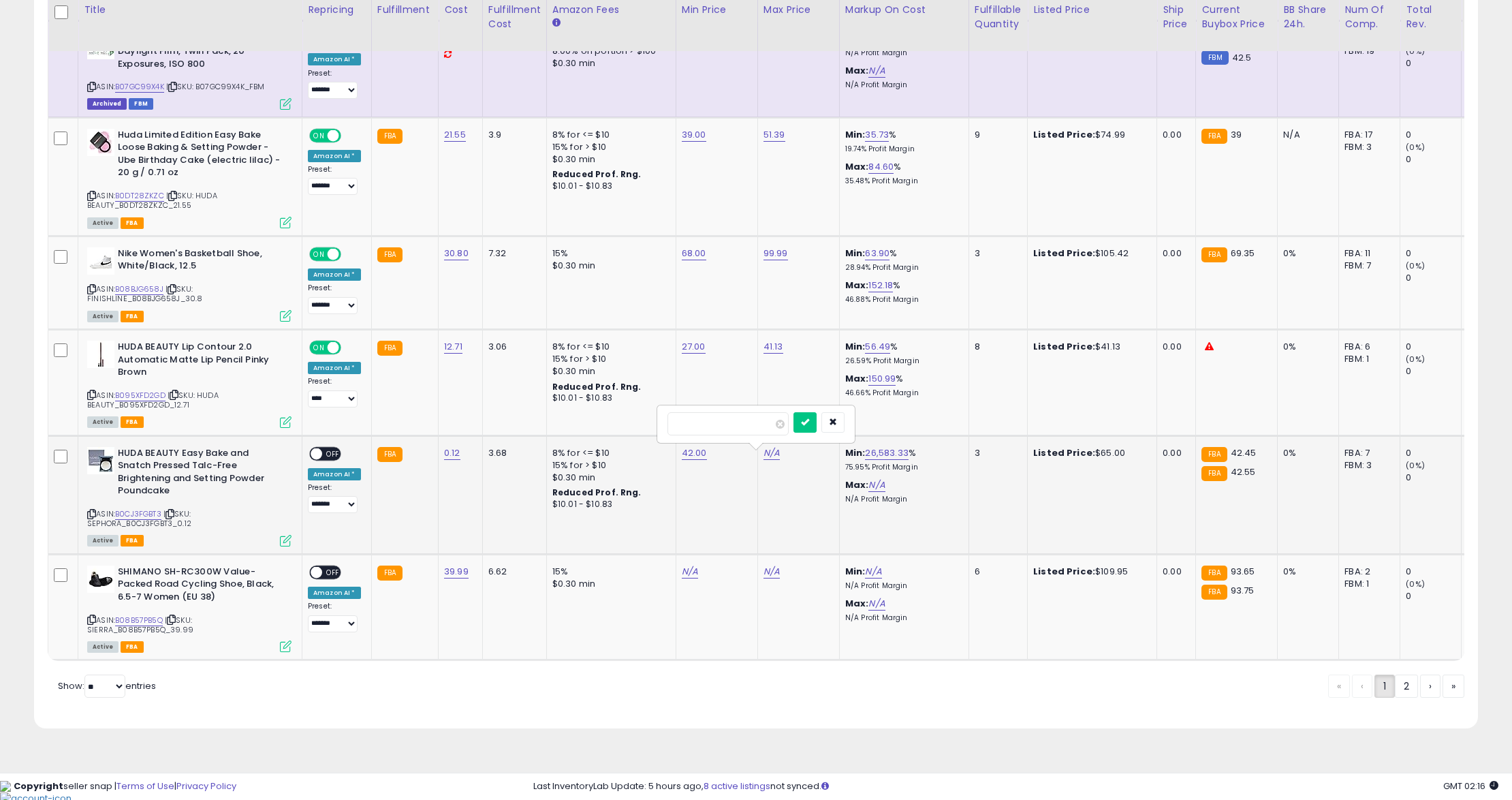 type on "**" 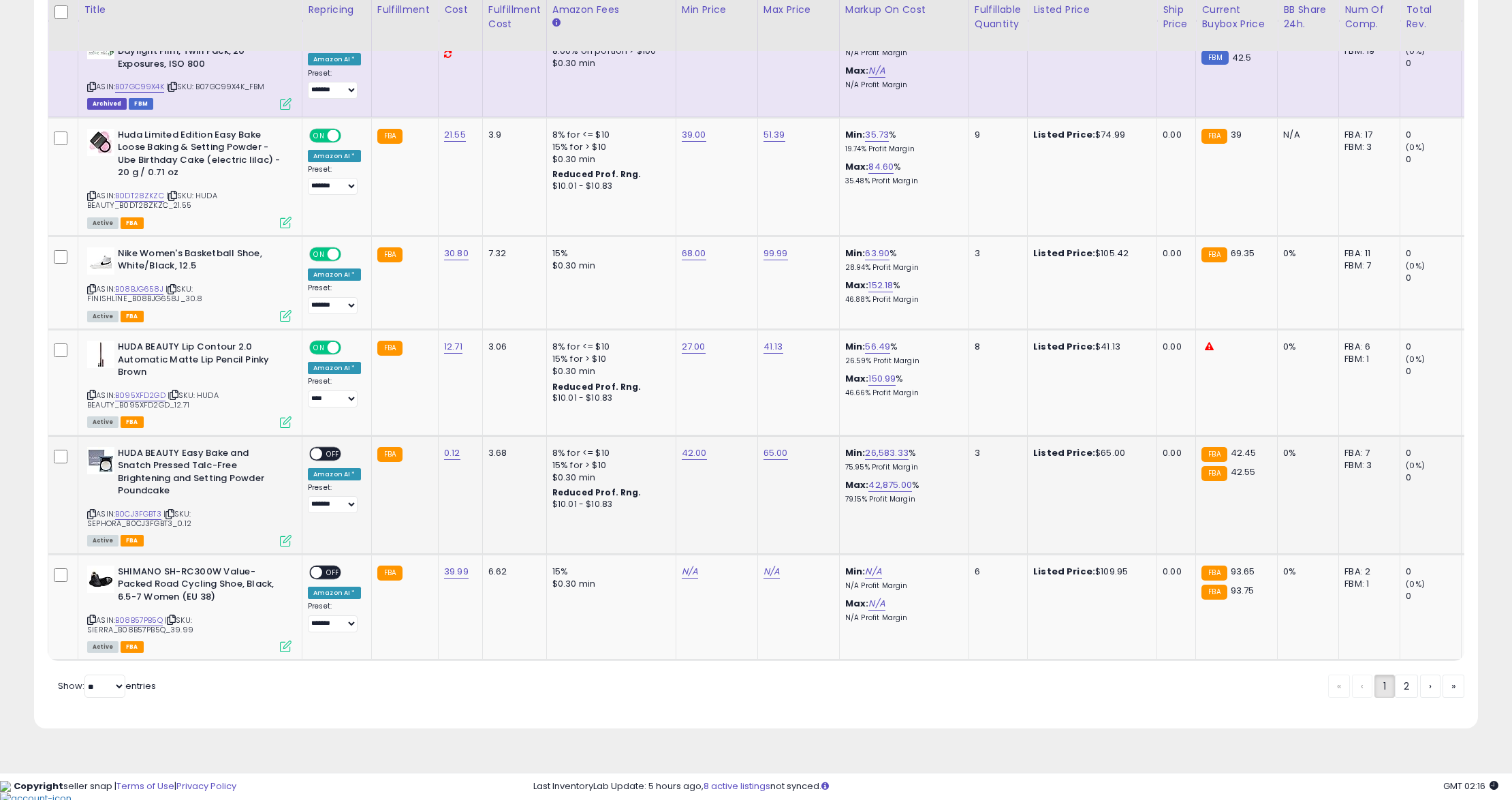 click on "OFF" at bounding box center [333, 453] 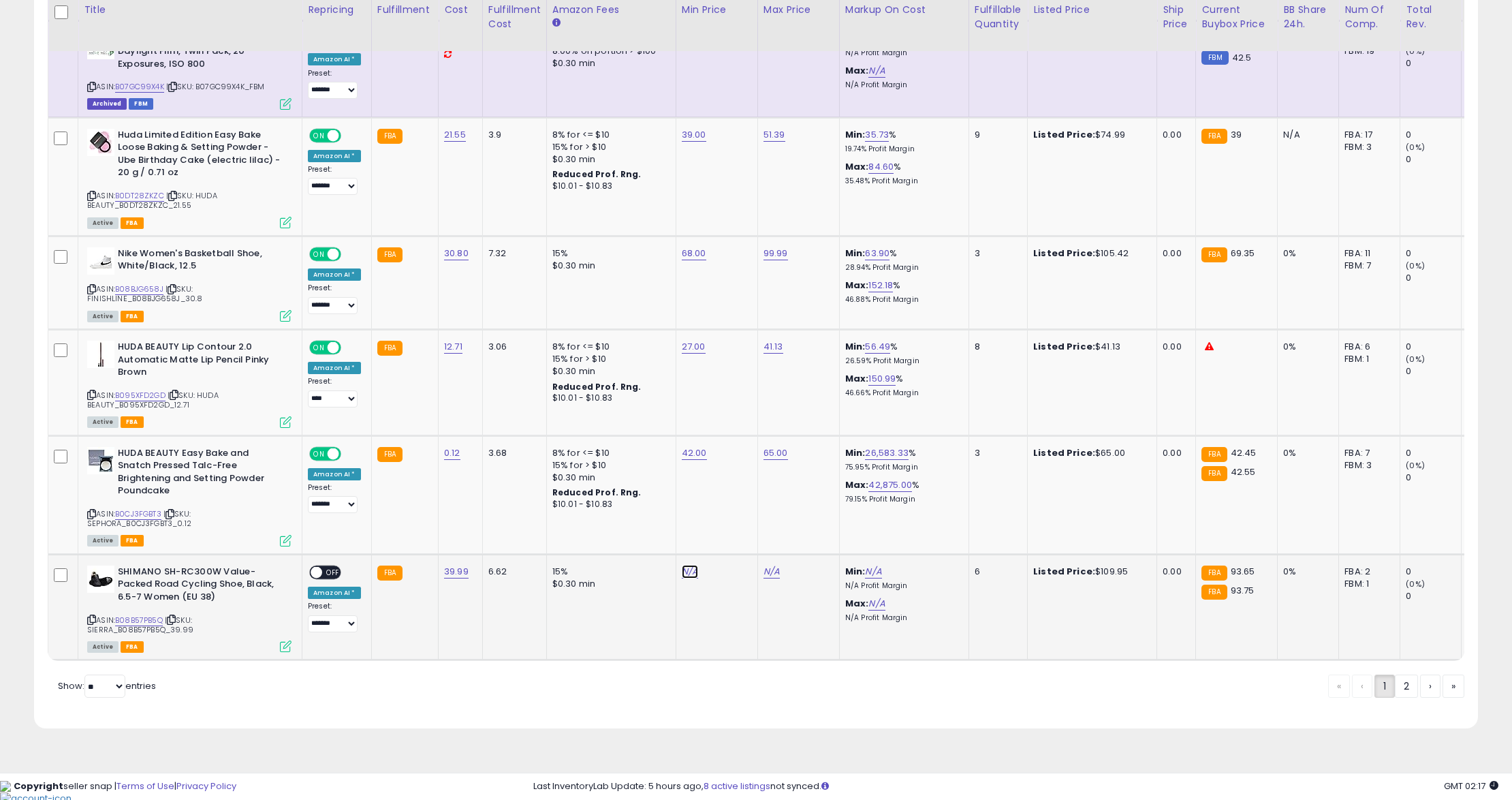 click on "N/A" at bounding box center [690, -2073] 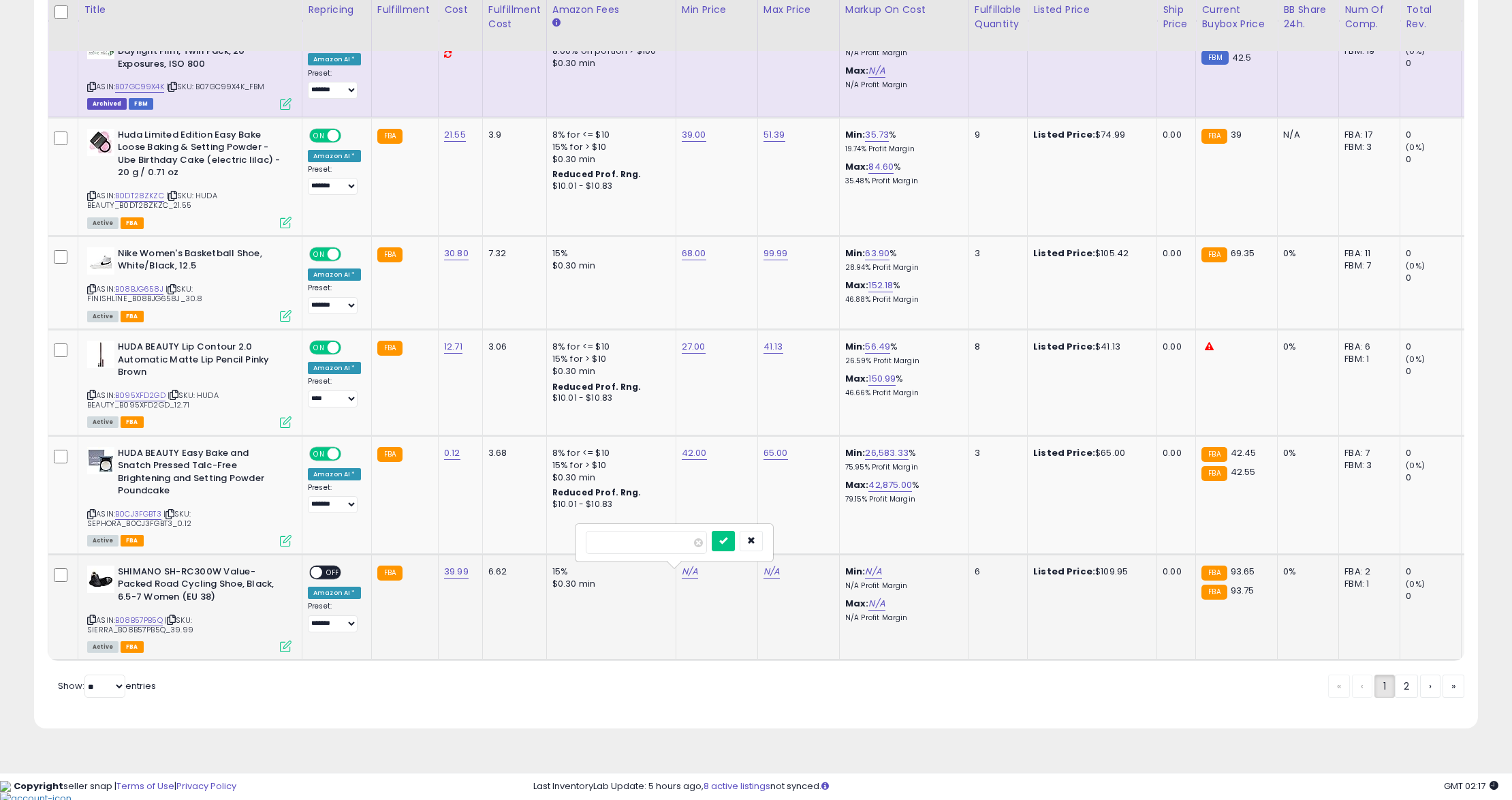 type on "**" 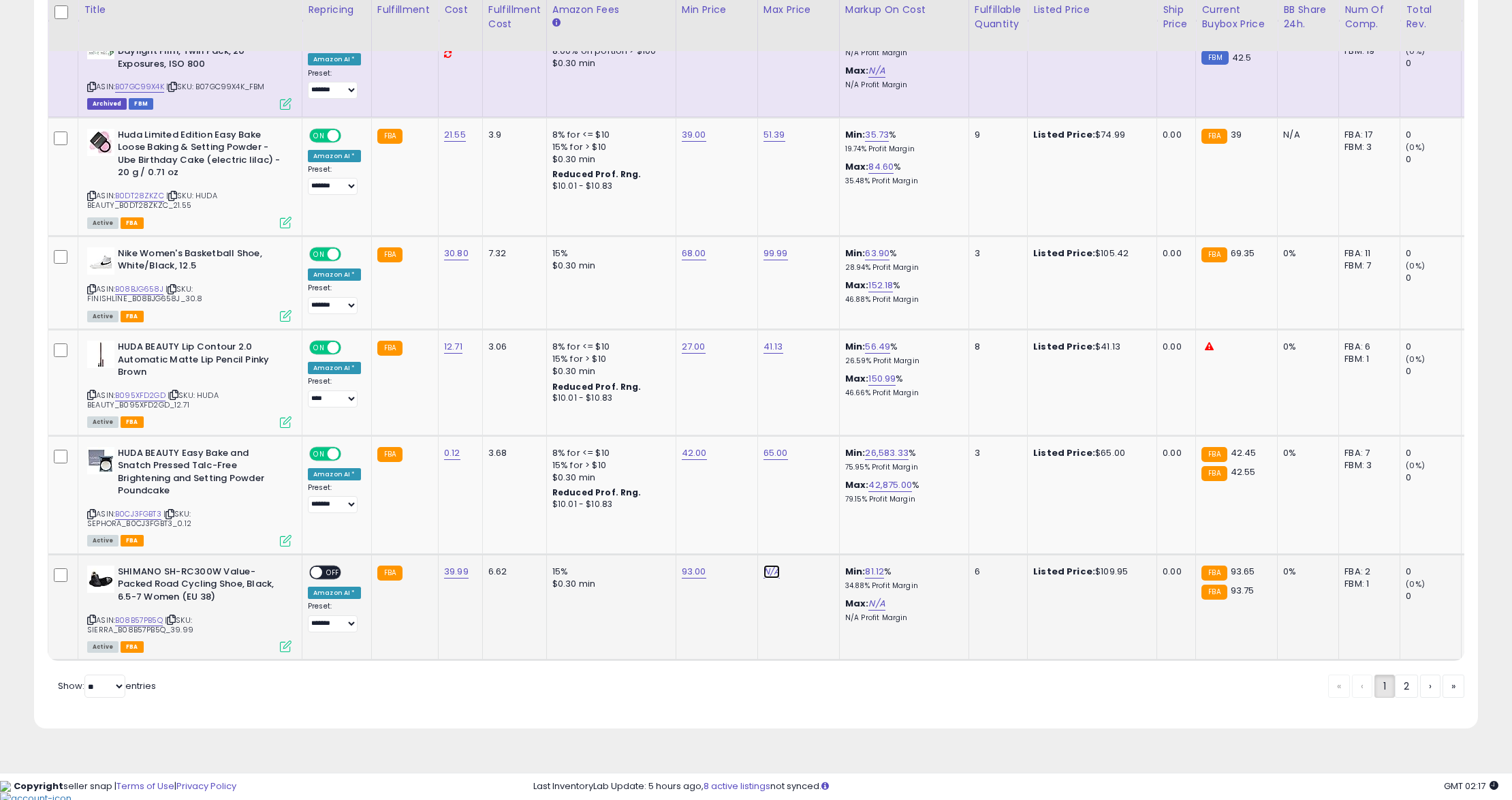 click on "N/A" at bounding box center (772, -2073) 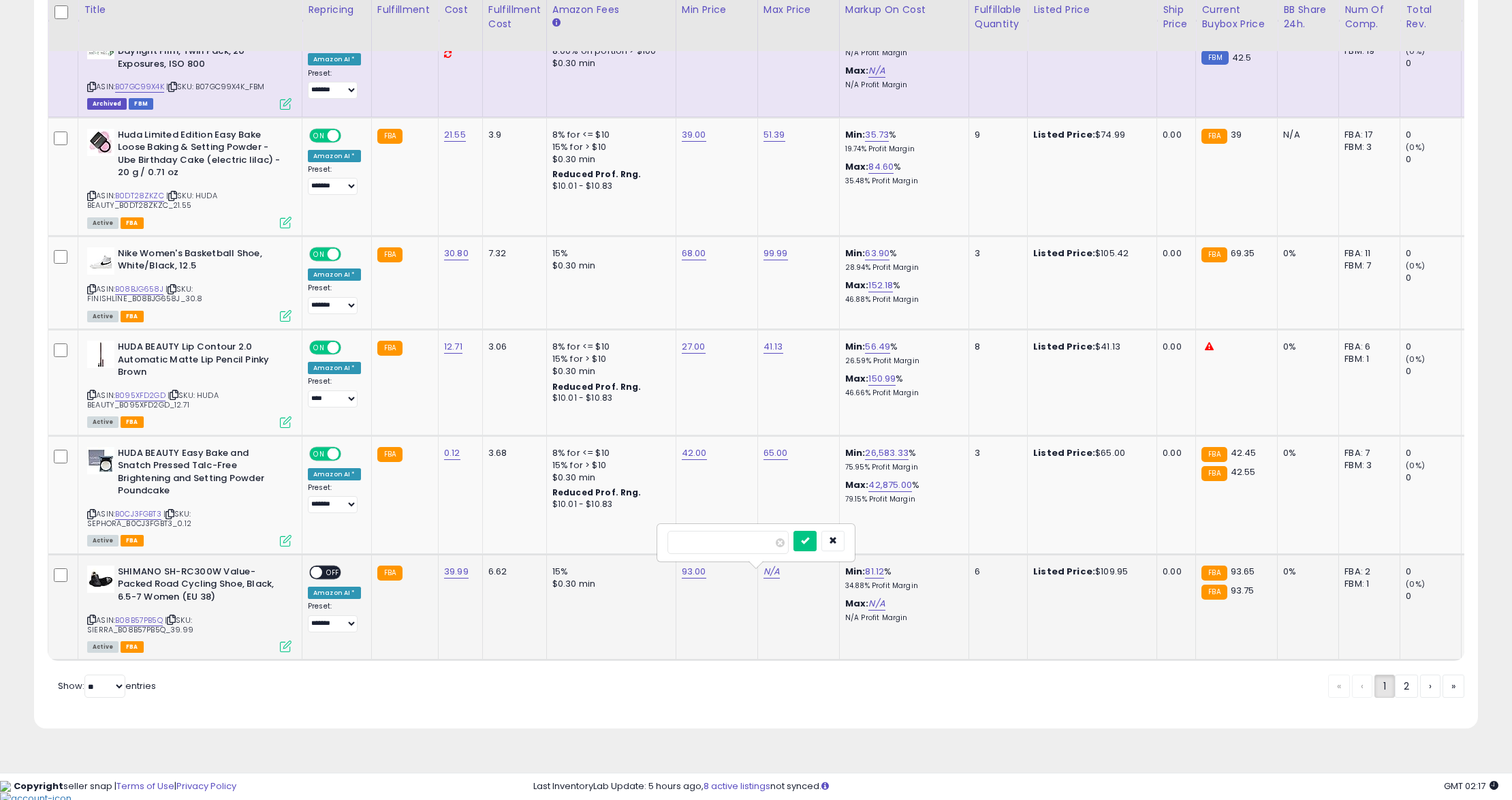 type on "*****" 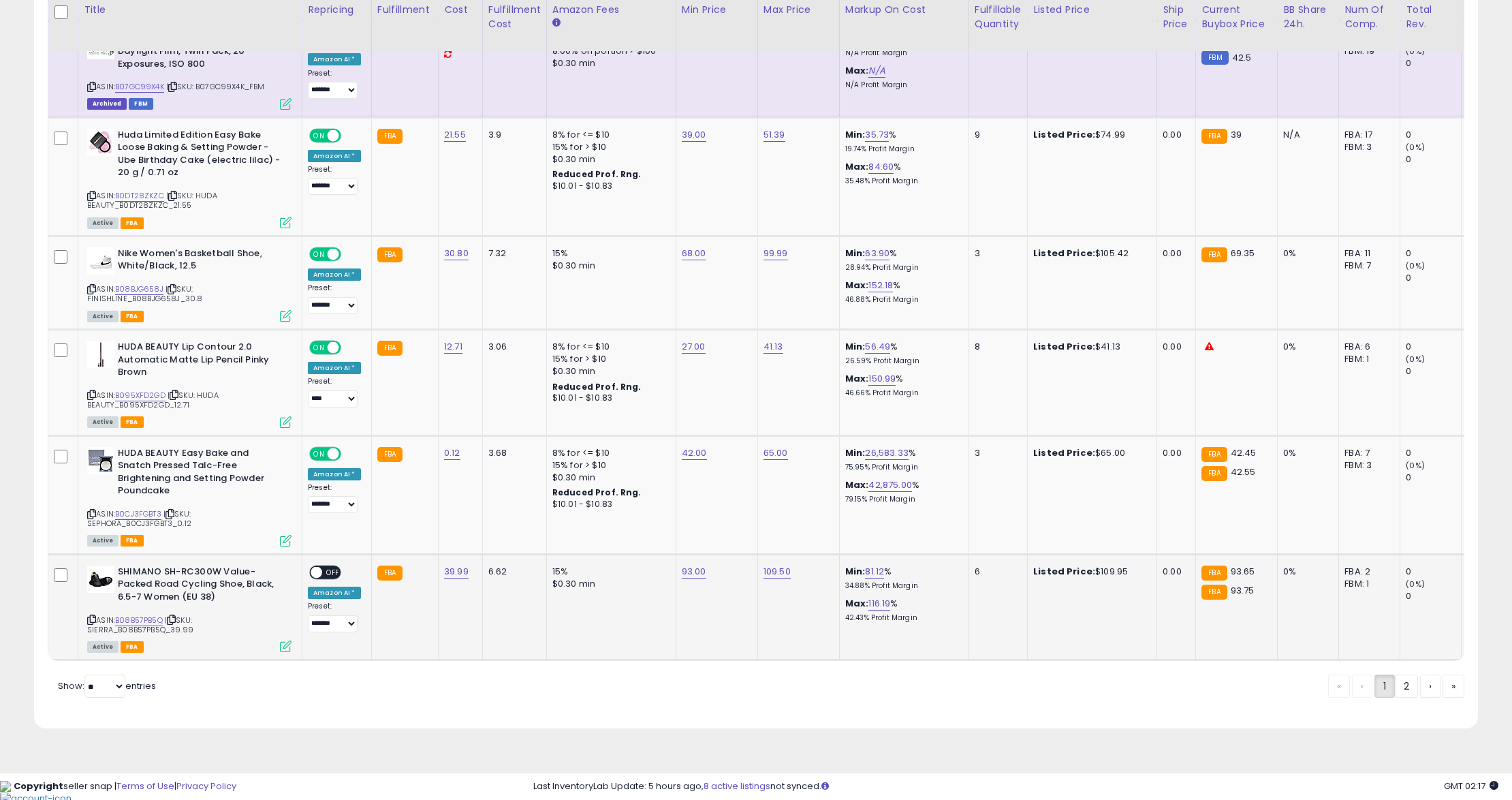 click on "OFF" at bounding box center [333, 572] 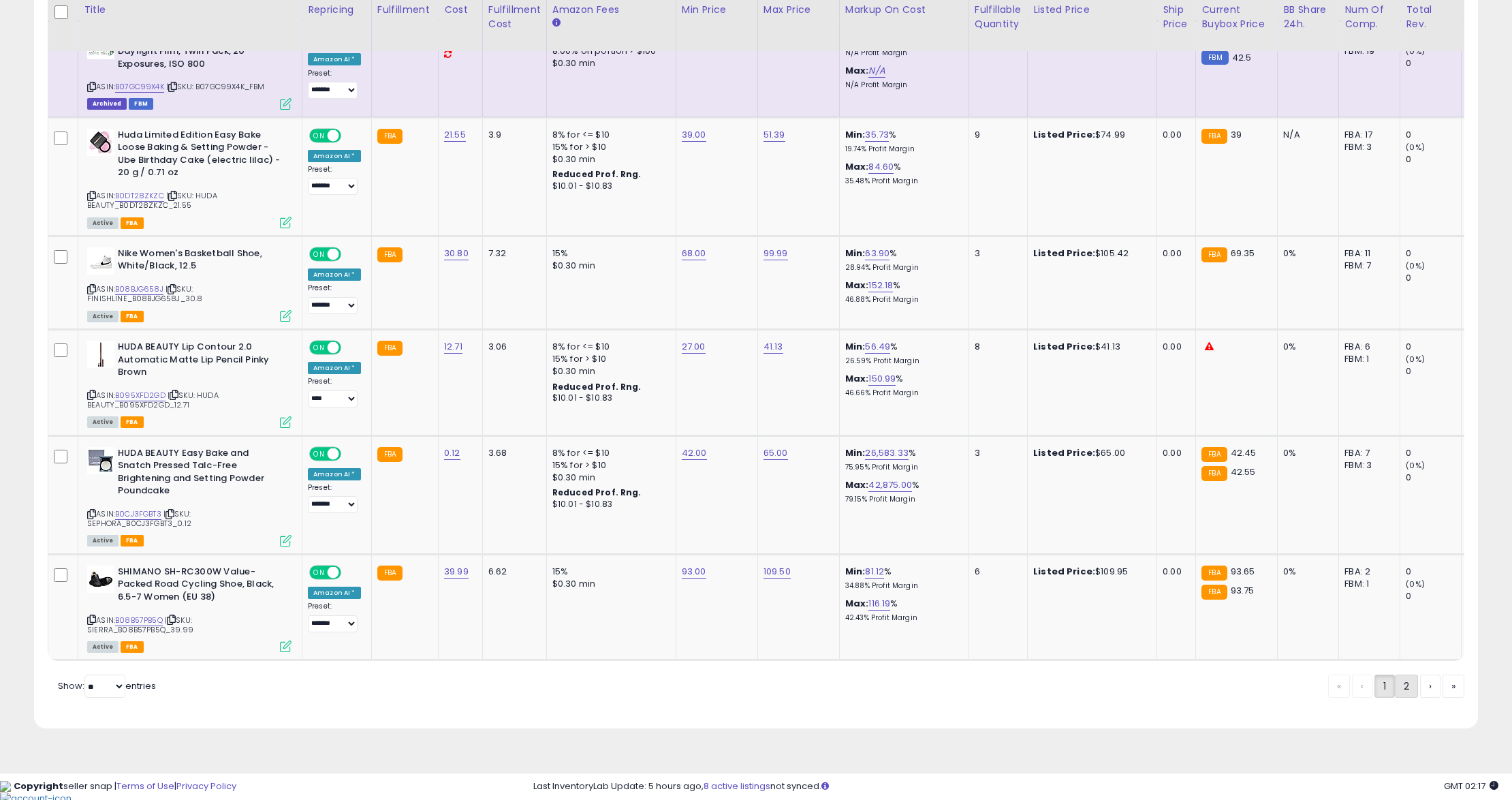 click on "2" 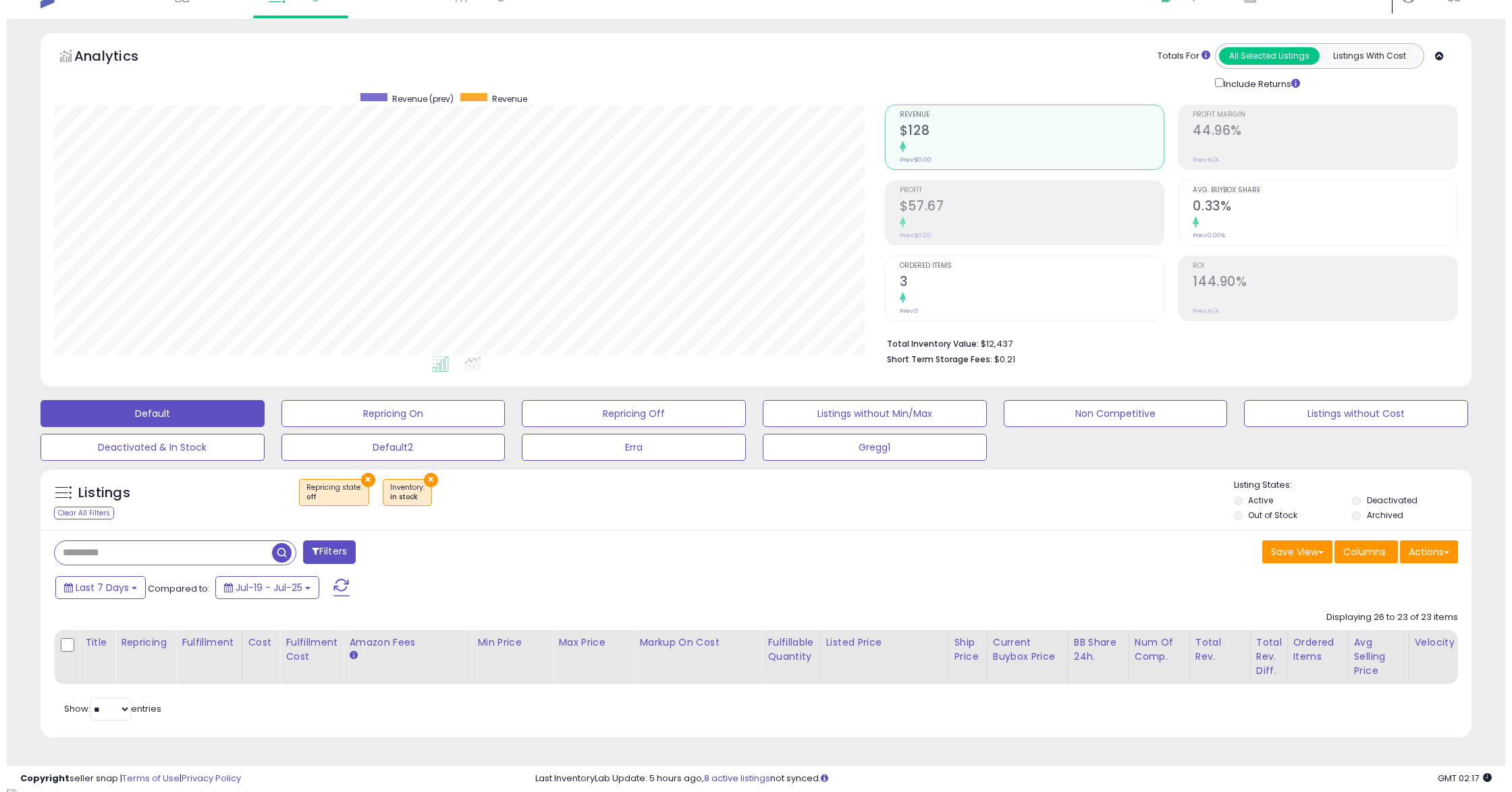 scroll, scrollTop: 36, scrollLeft: 0, axis: vertical 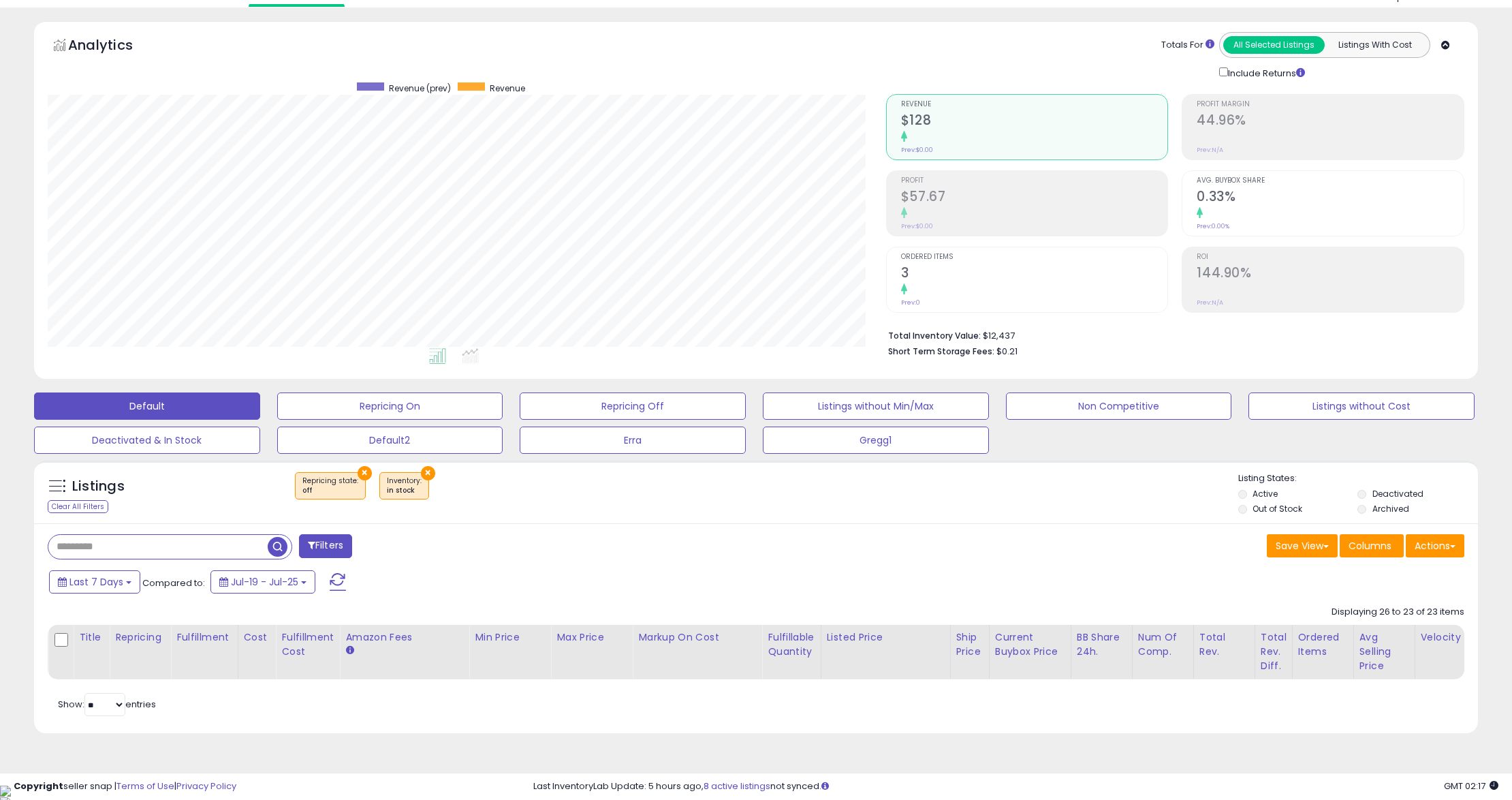 click at bounding box center (279, 545) 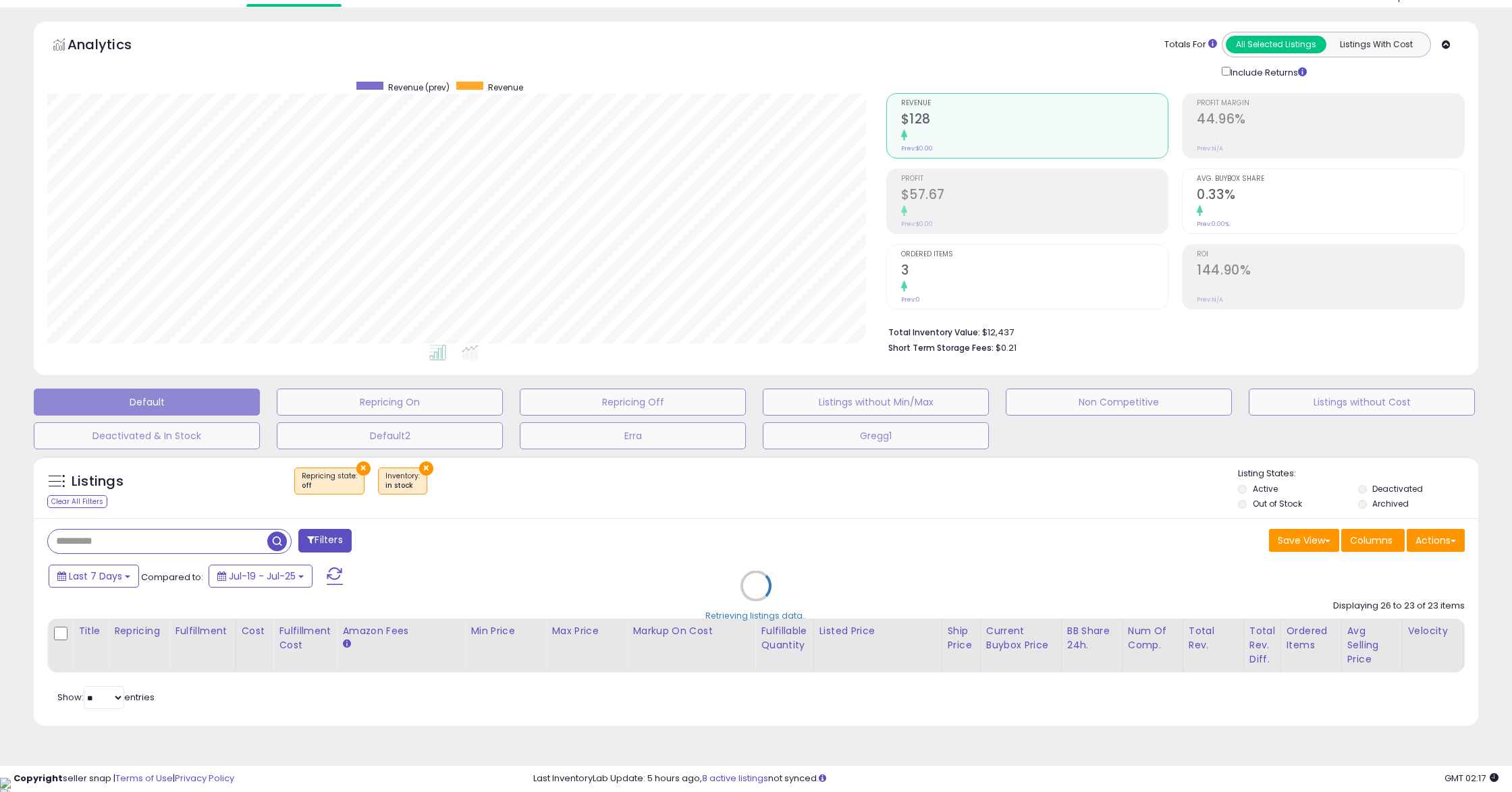 scroll, scrollTop: 674339, scrollLeft: 674161, axis: both 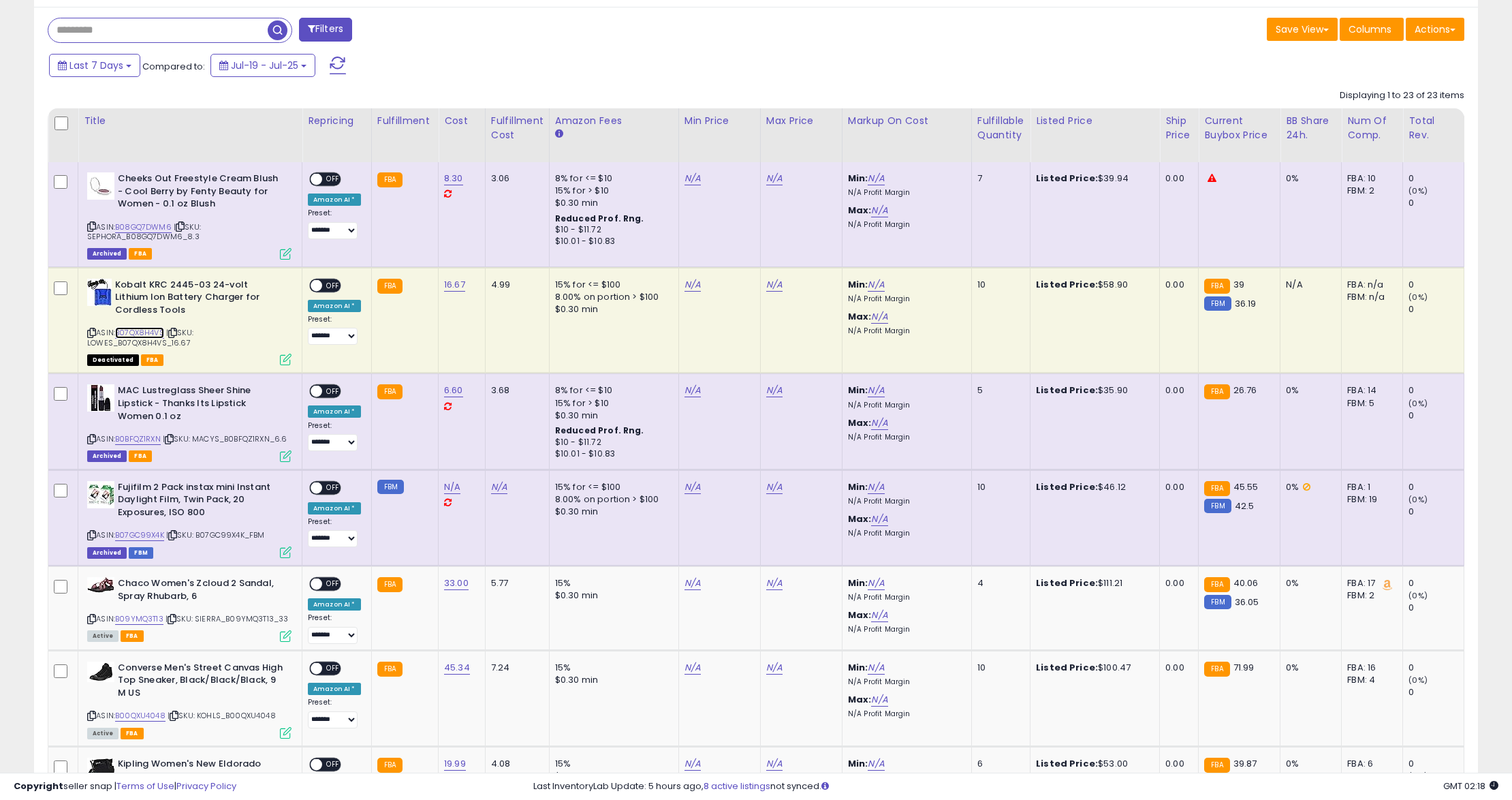 click on "B07QX8H4VS" at bounding box center [140, 333] 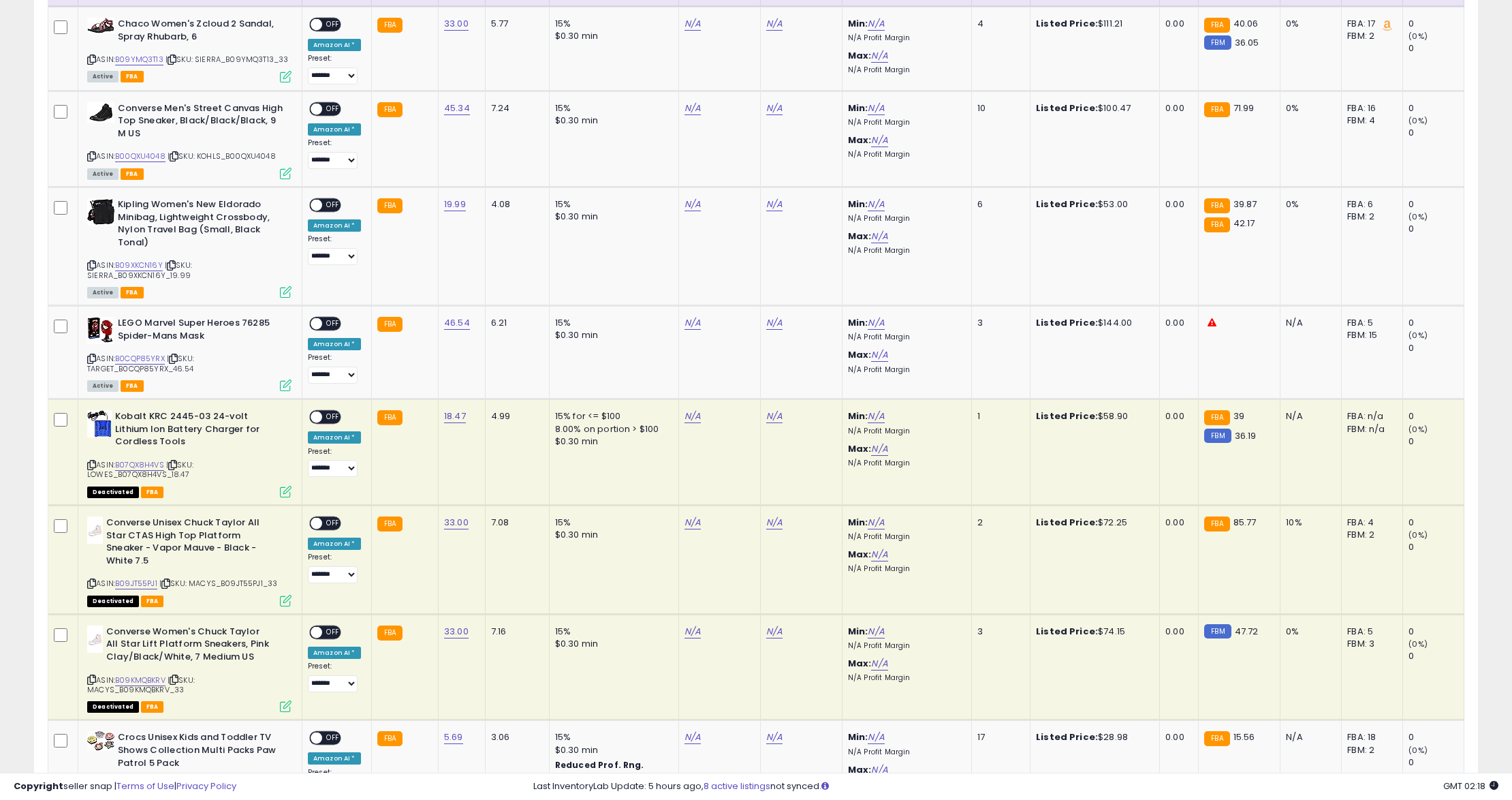 scroll, scrollTop: 1041, scrollLeft: 0, axis: vertical 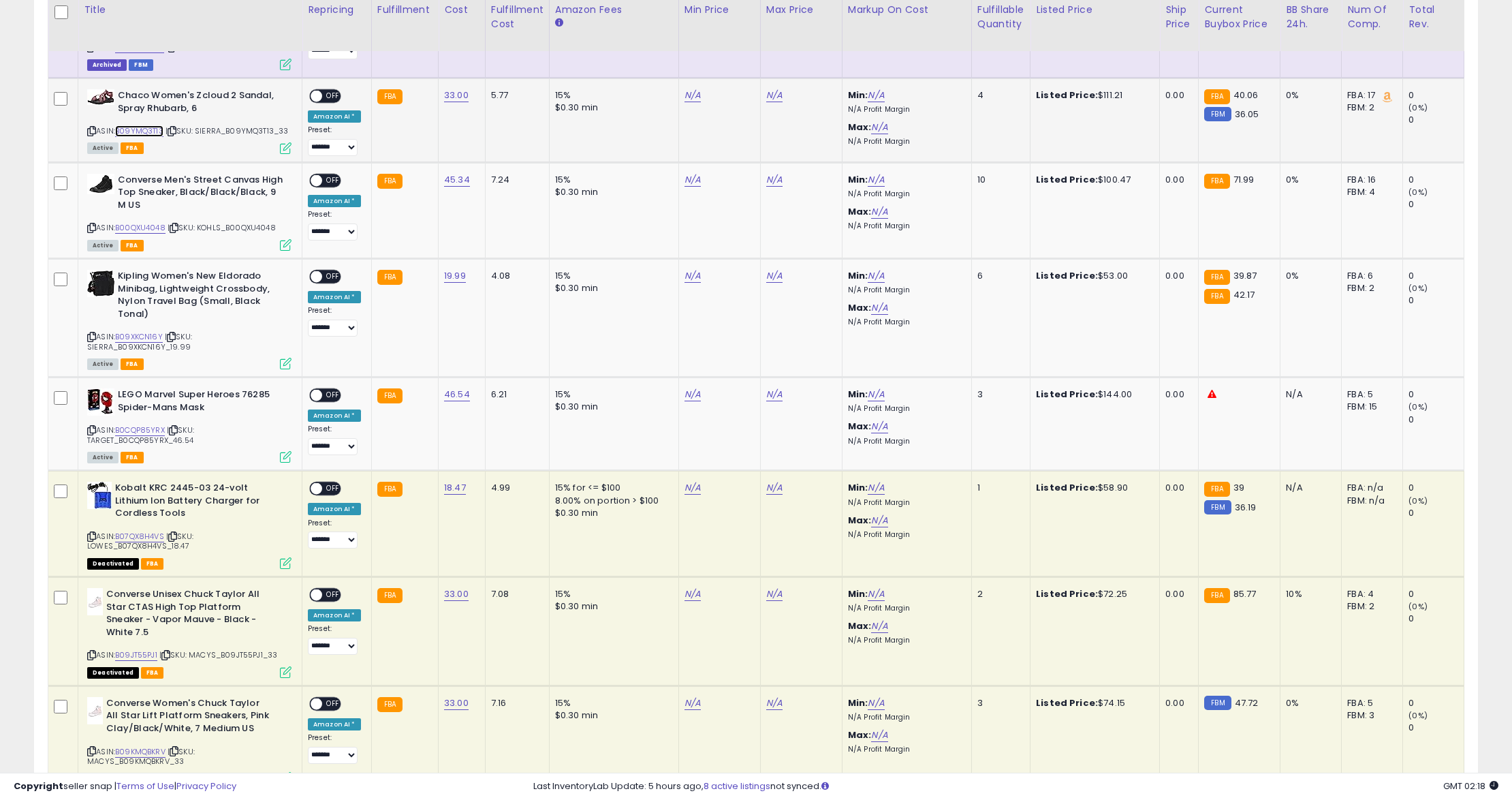 click on "B09YMQ3T13" at bounding box center [139, 131] 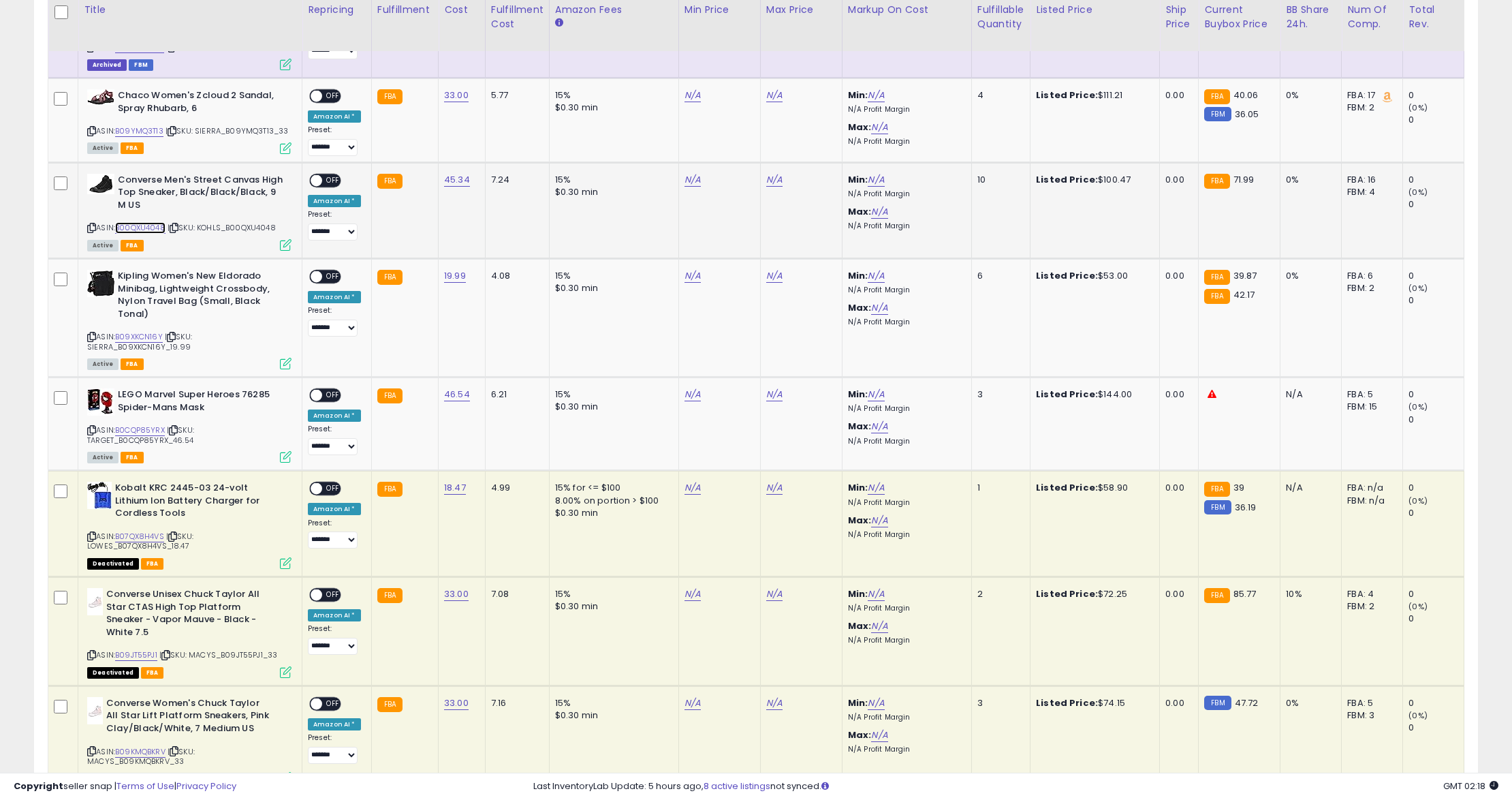 click on "B00QXU4048" at bounding box center [140, 228] 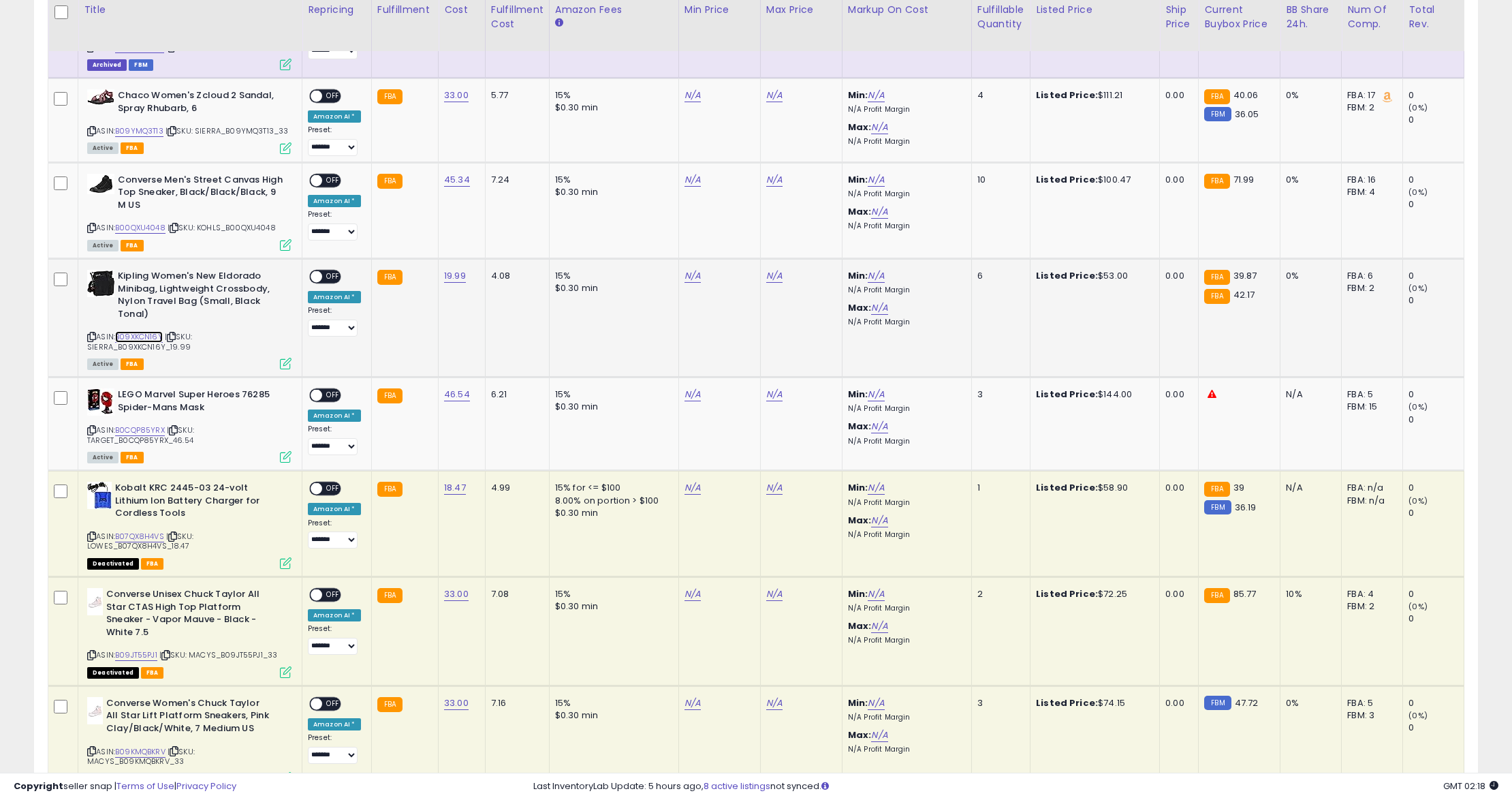 click on "B09XKCN16Y" at bounding box center (139, 337) 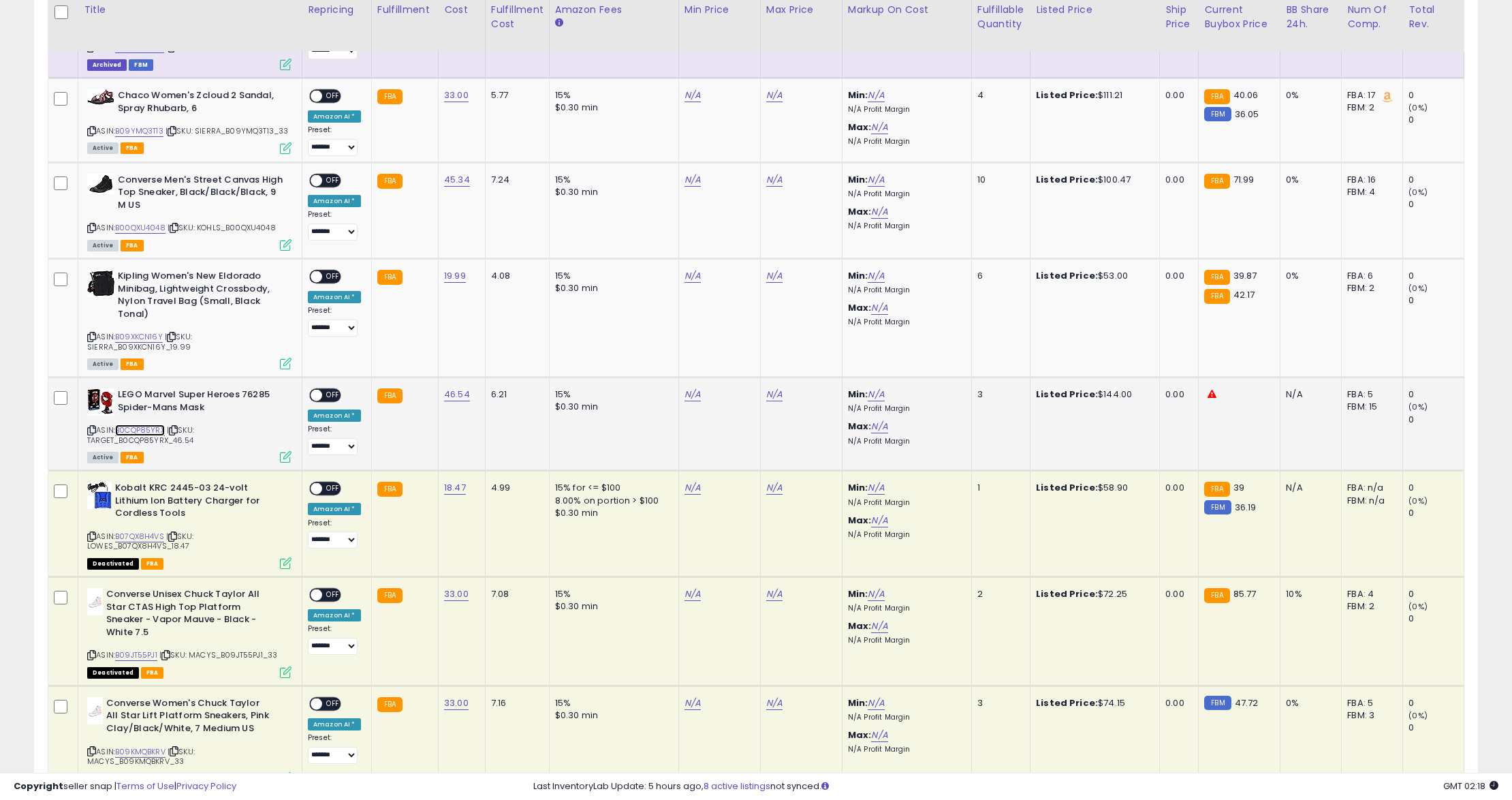 click on "B0CQP85YRX" at bounding box center [140, 430] 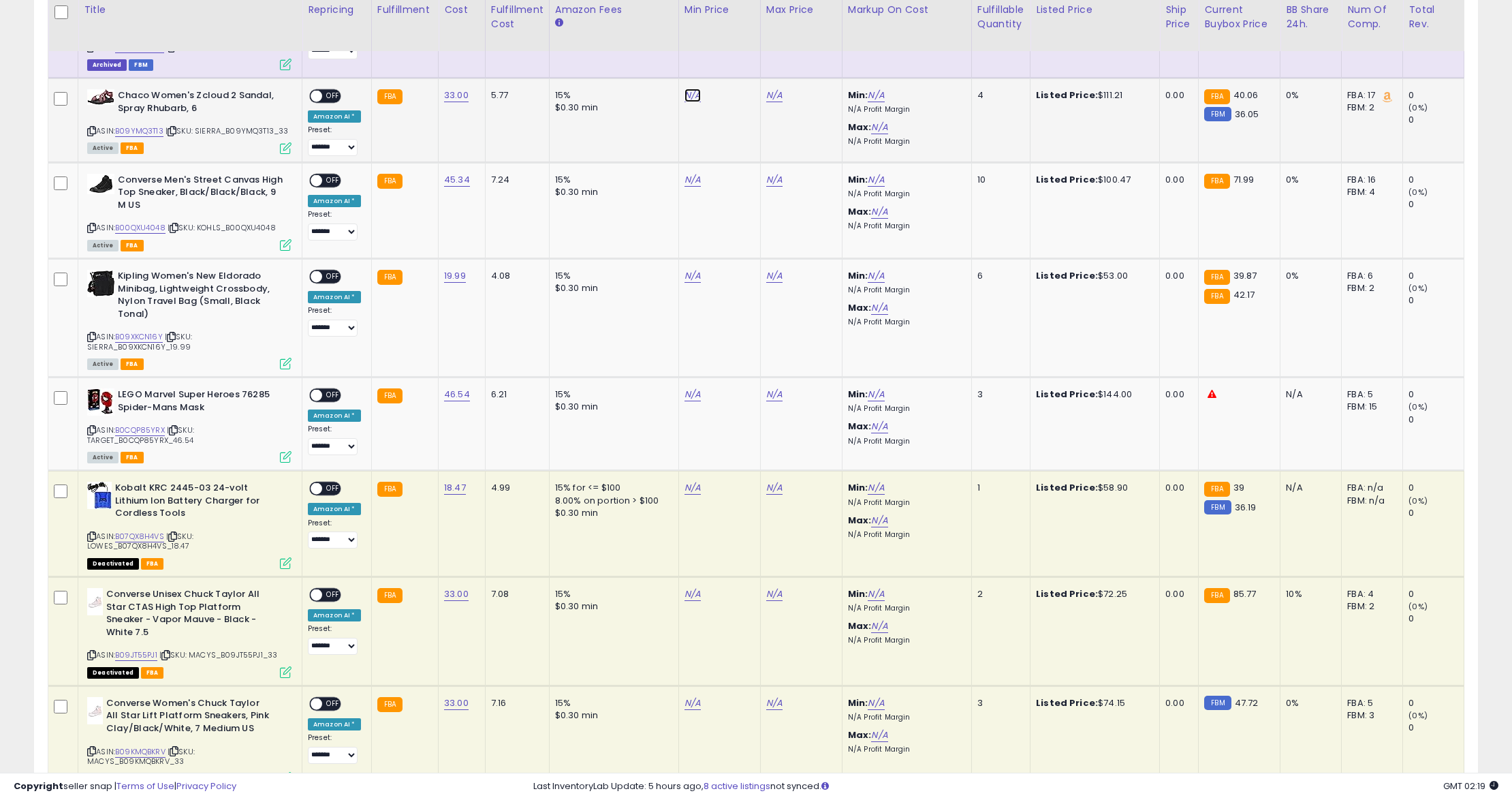 click on "N/A" at bounding box center [693, -309] 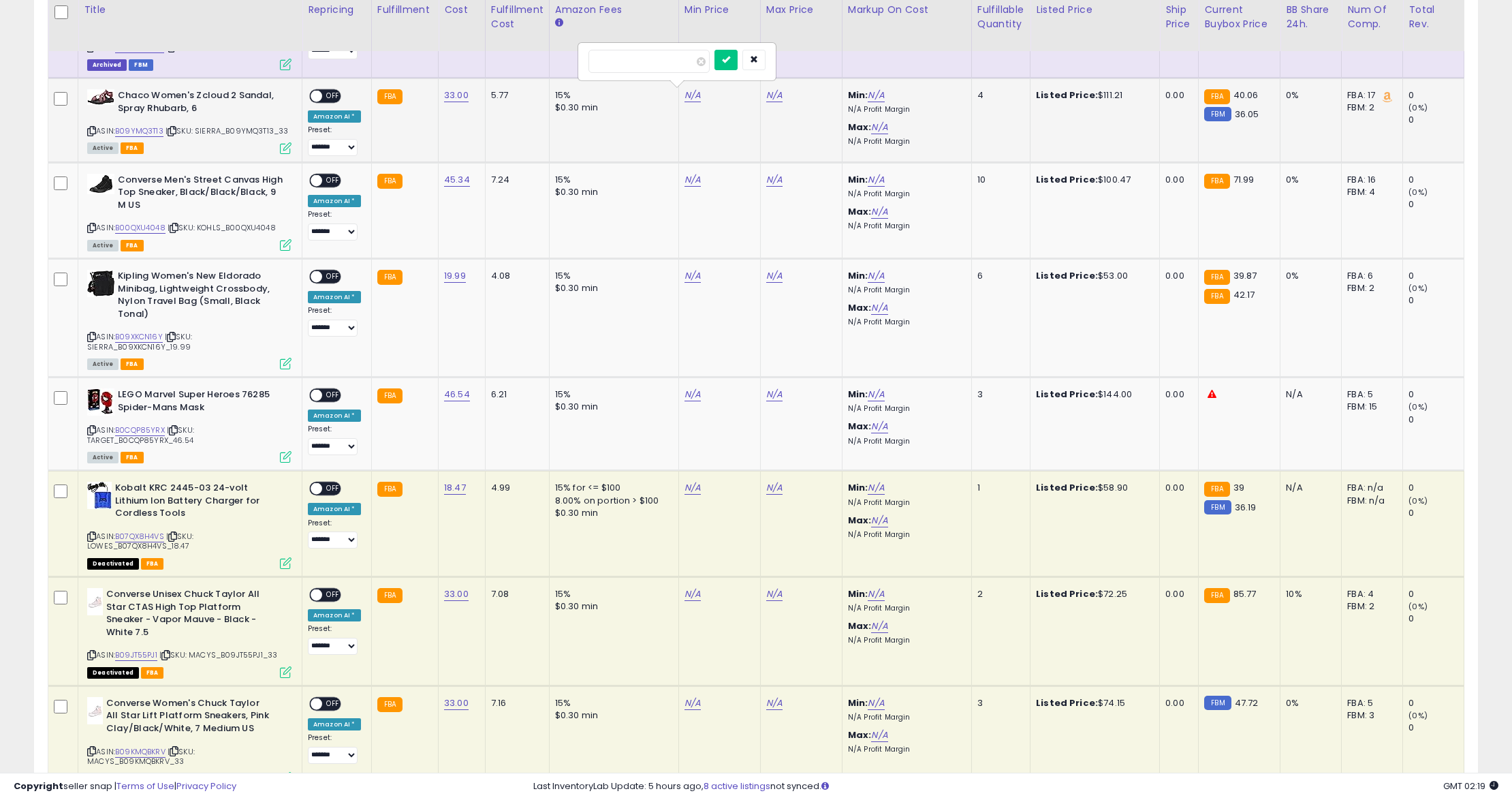 type on "*****" 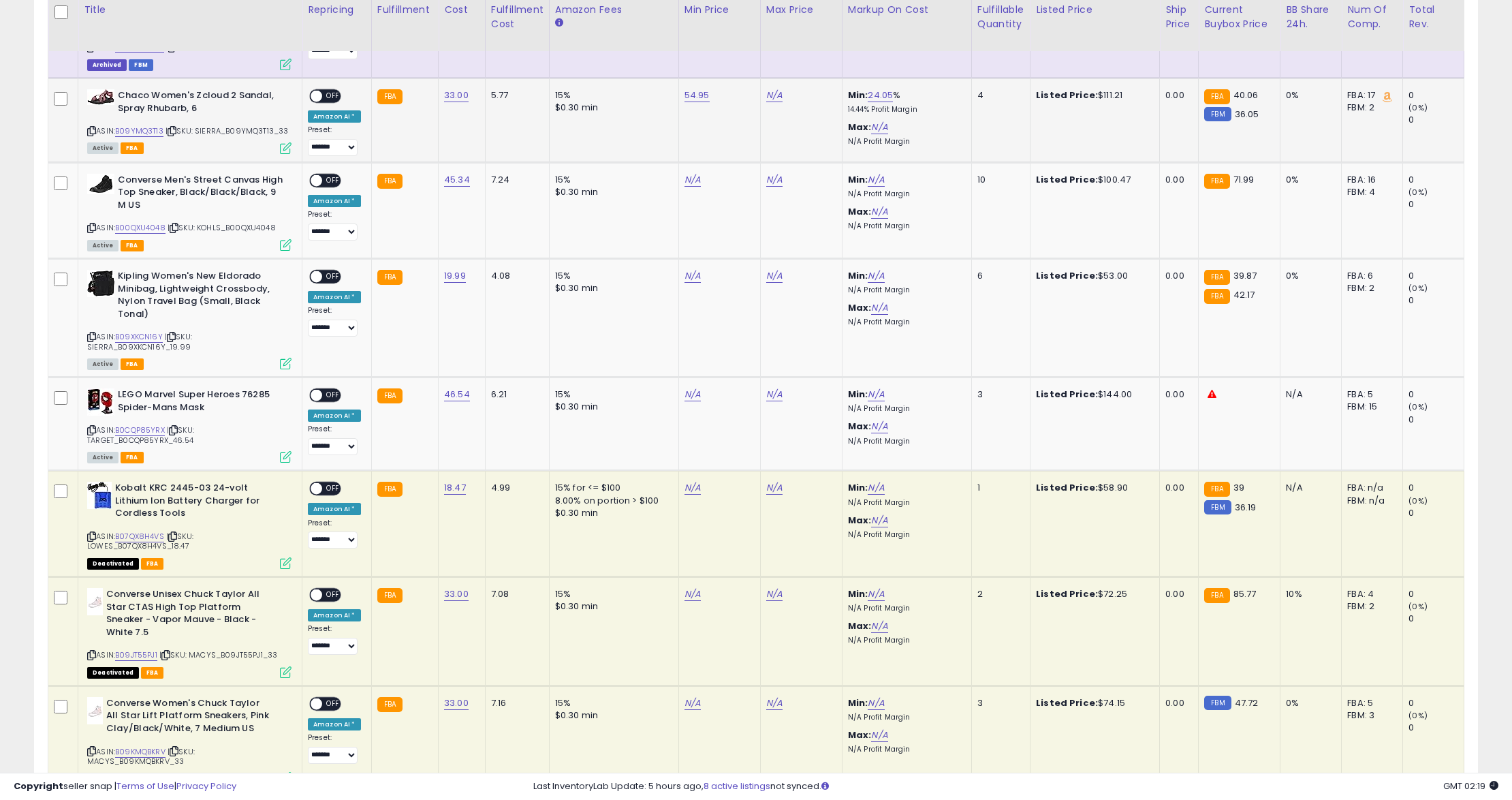 drag, startPoint x: 772, startPoint y: 90, endPoint x: 768, endPoint y: 97, distance: 8.062258 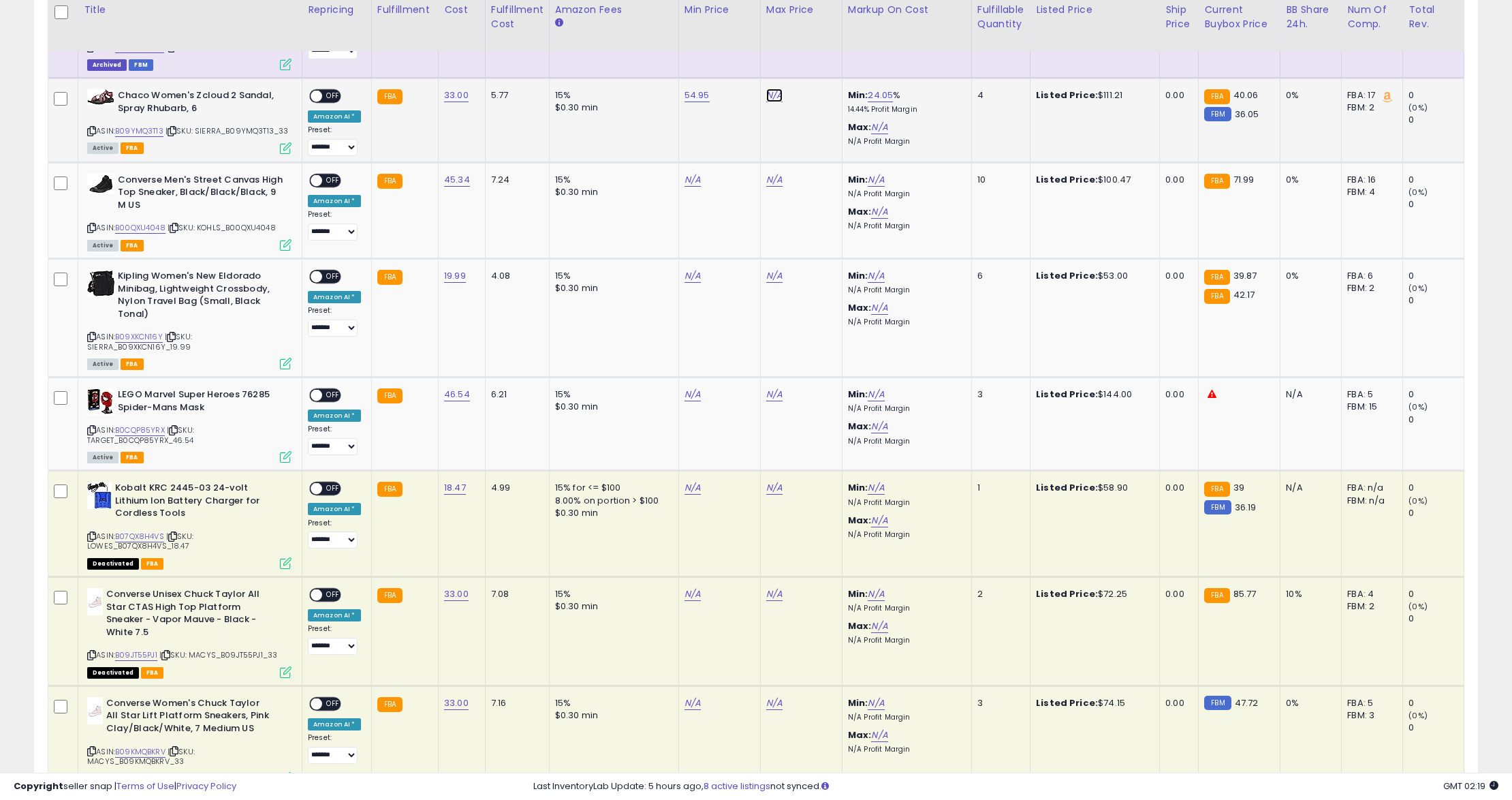 click on "N/A" at bounding box center (774, -309) 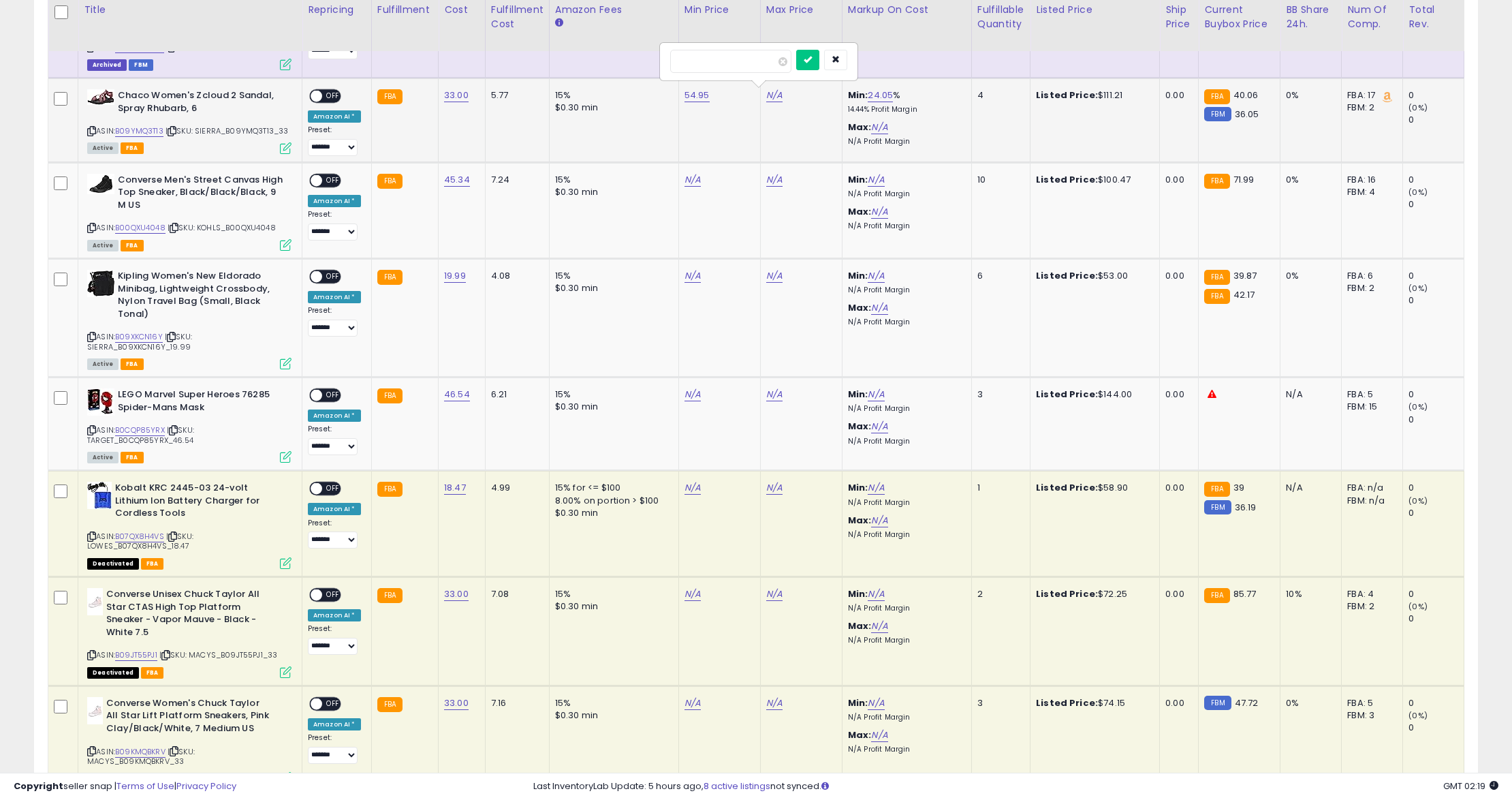 type on "*****" 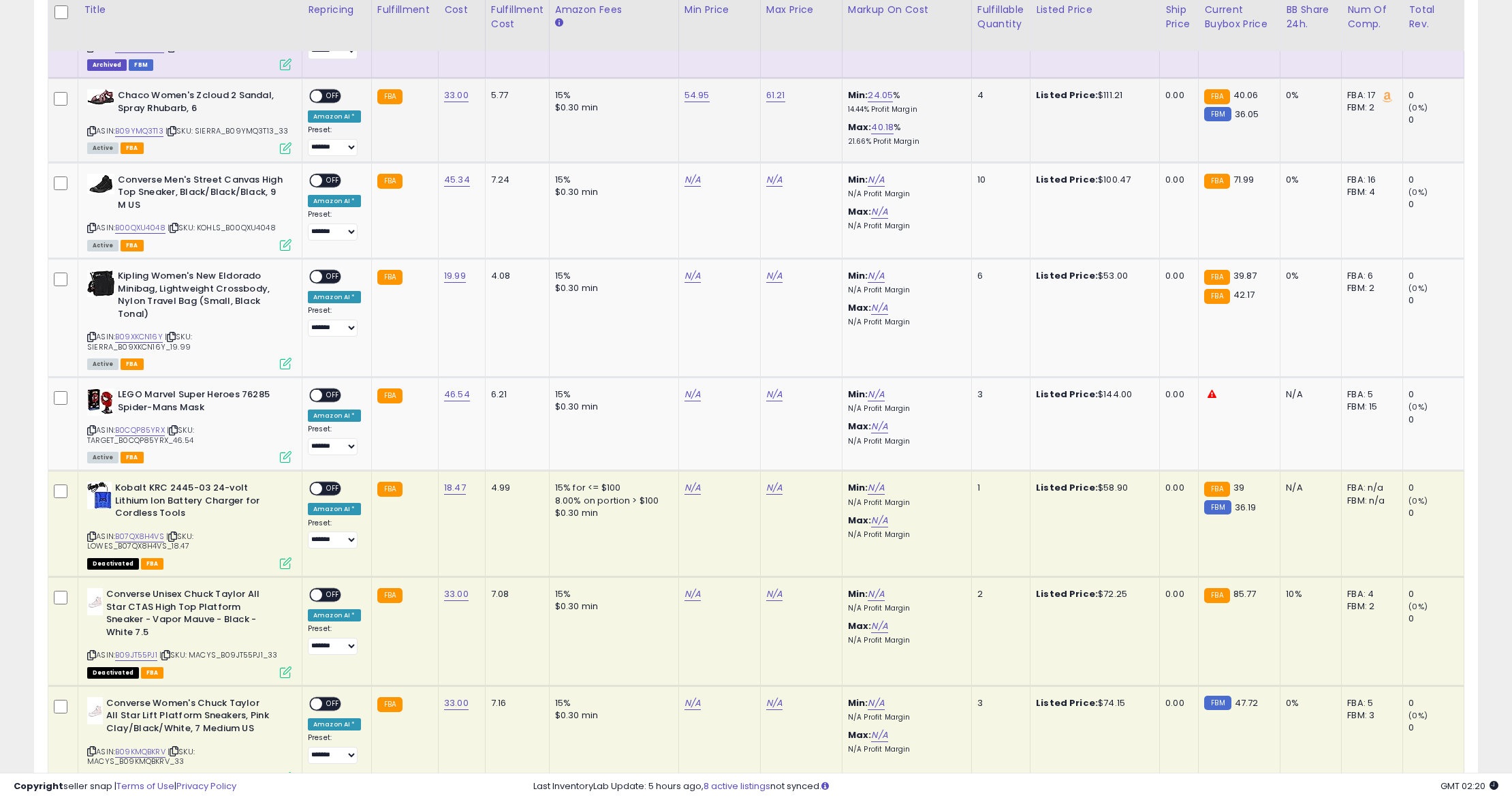 click on "OFF" at bounding box center [333, 96] 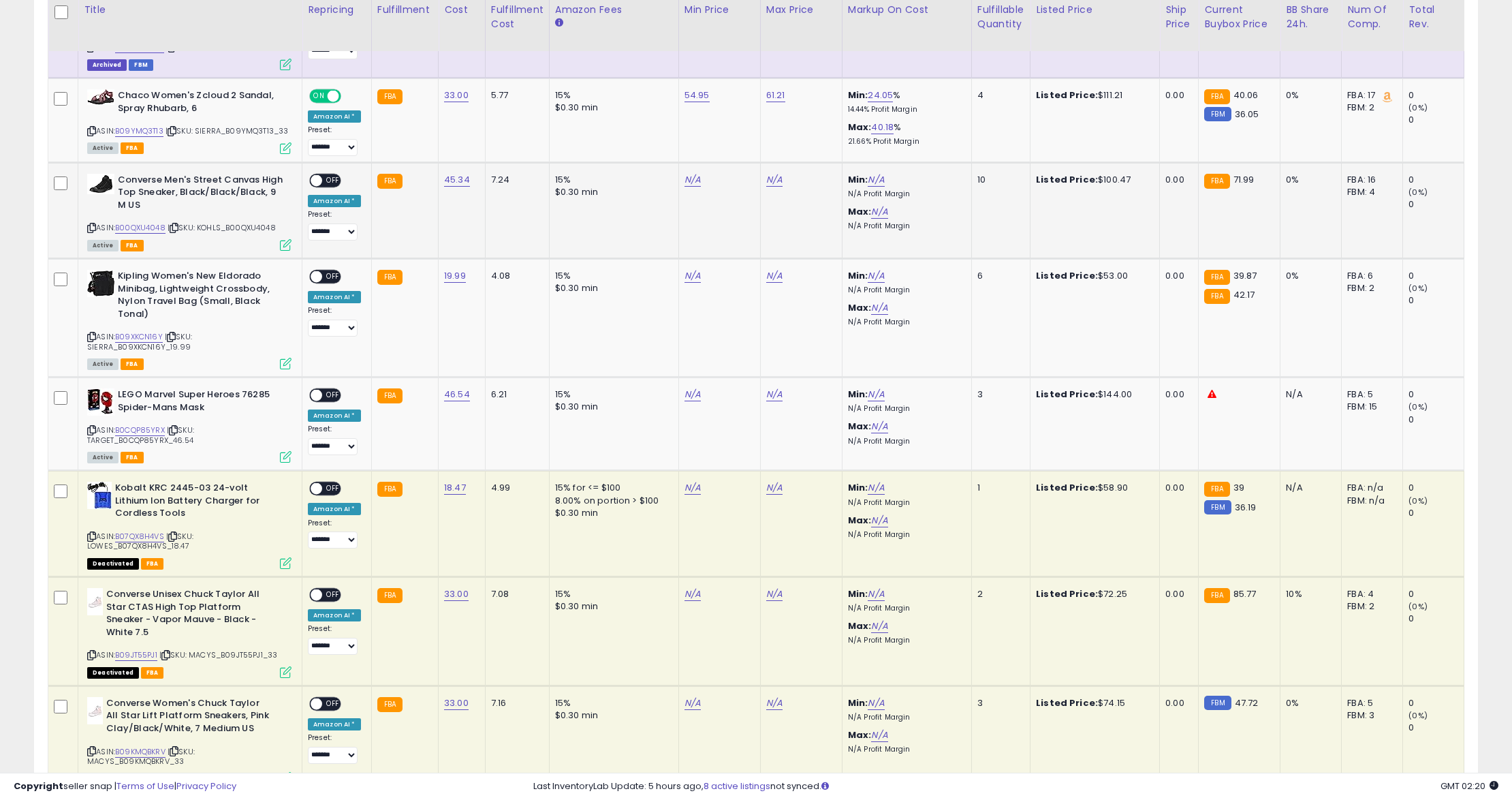 click on "N/A" at bounding box center [717, 180] 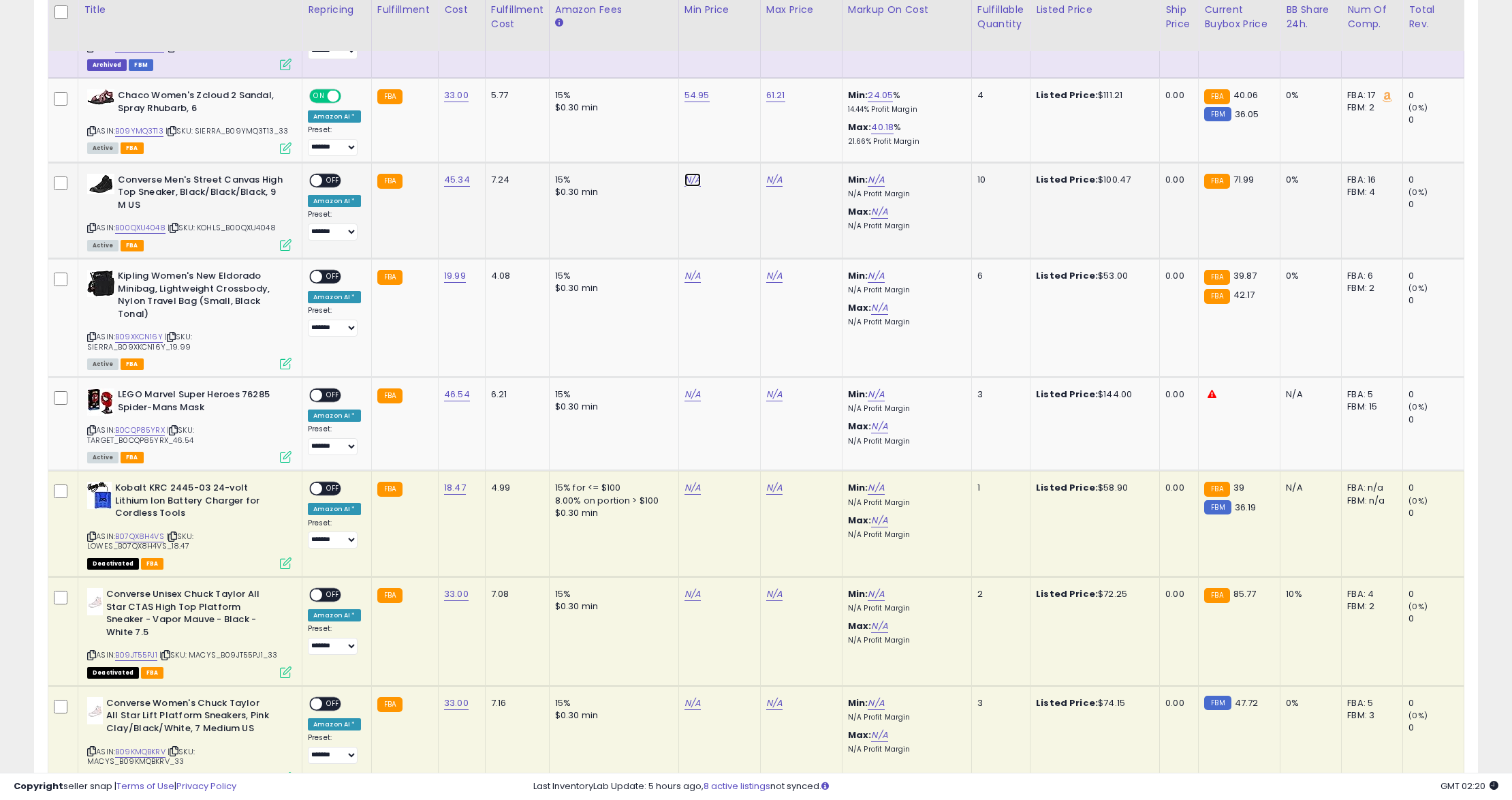 click on "N/A" at bounding box center [693, -309] 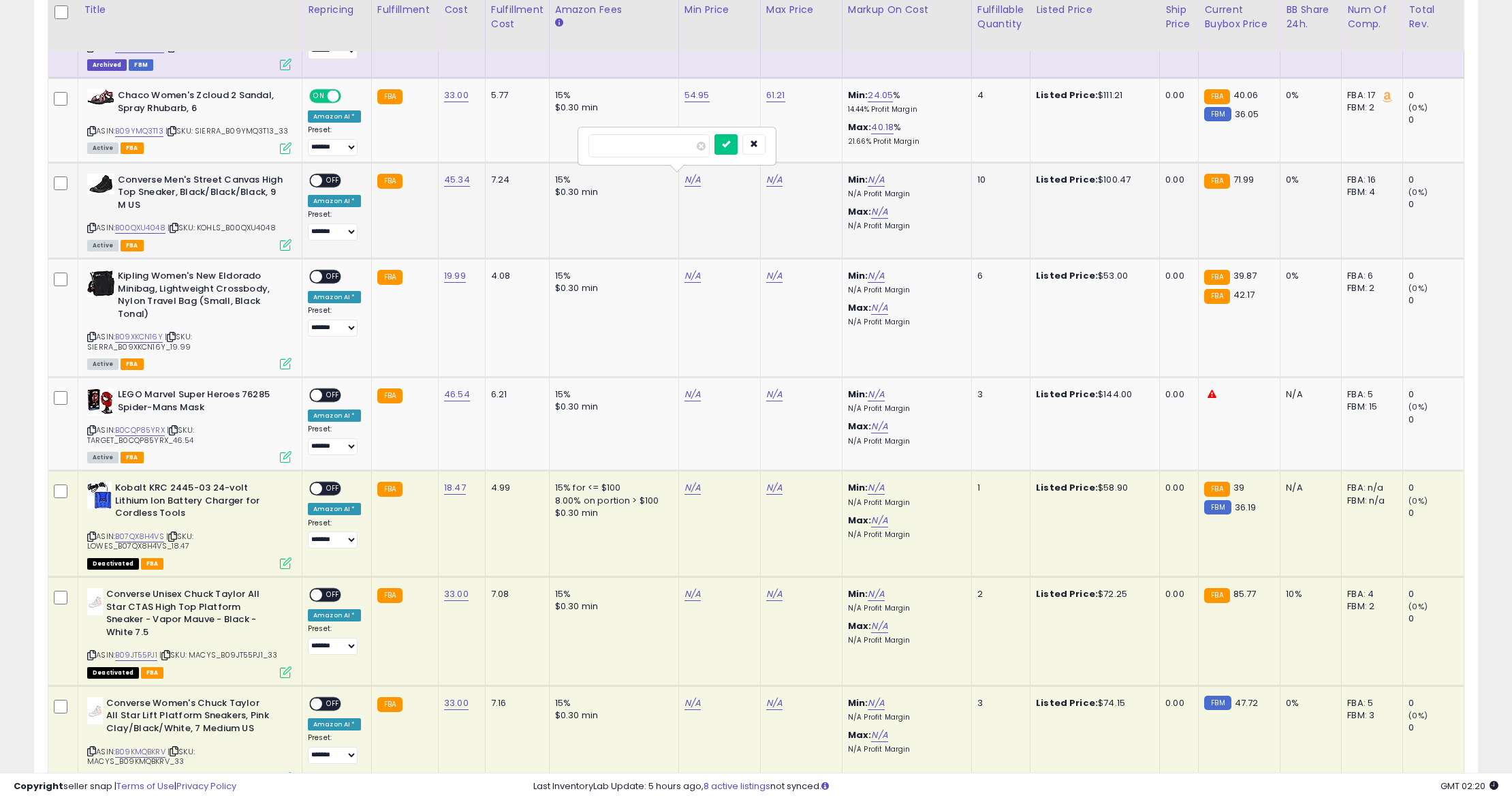 type on "**" 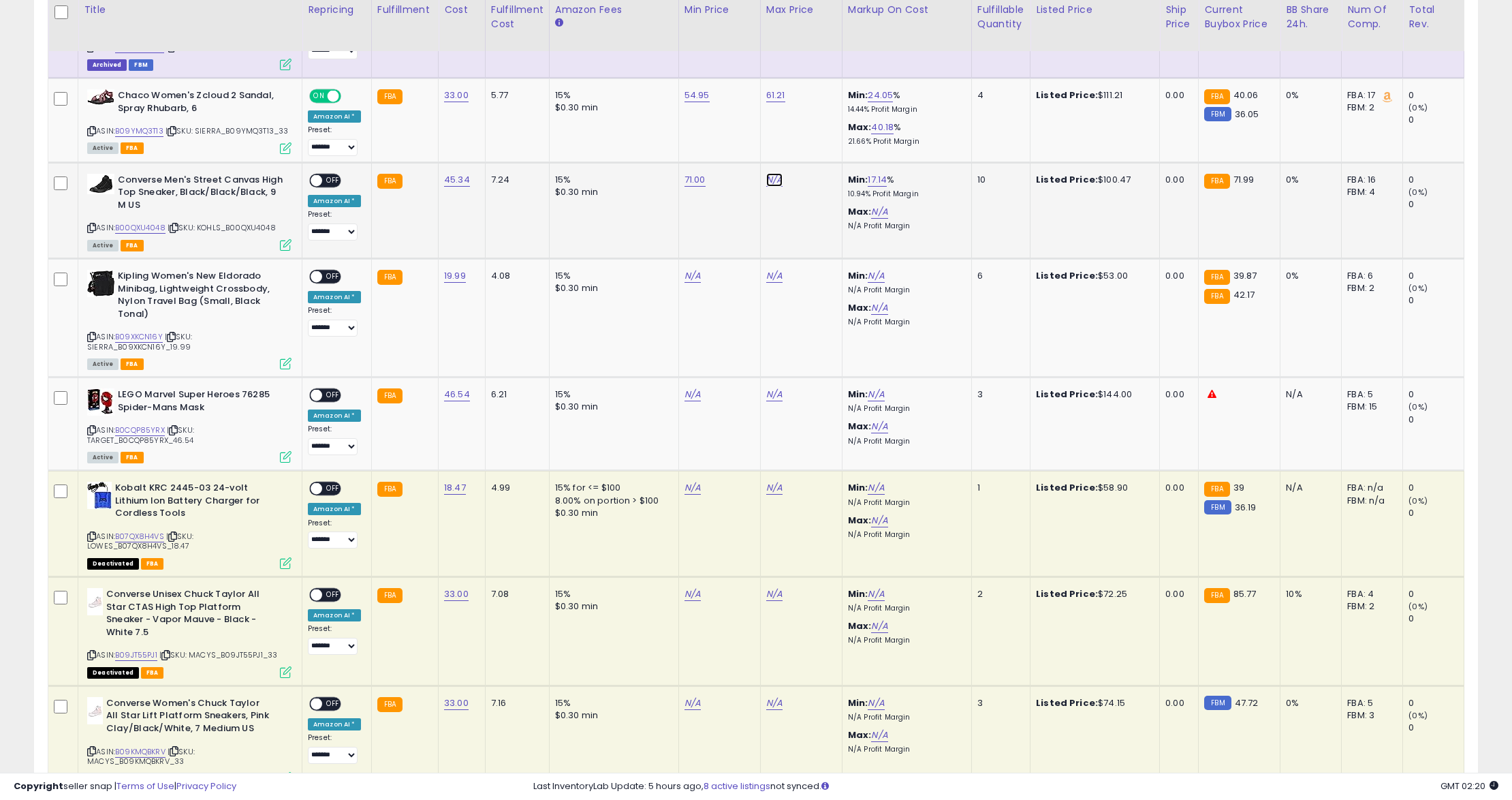 drag, startPoint x: 769, startPoint y: 179, endPoint x: 764, endPoint y: 211, distance: 32.388269 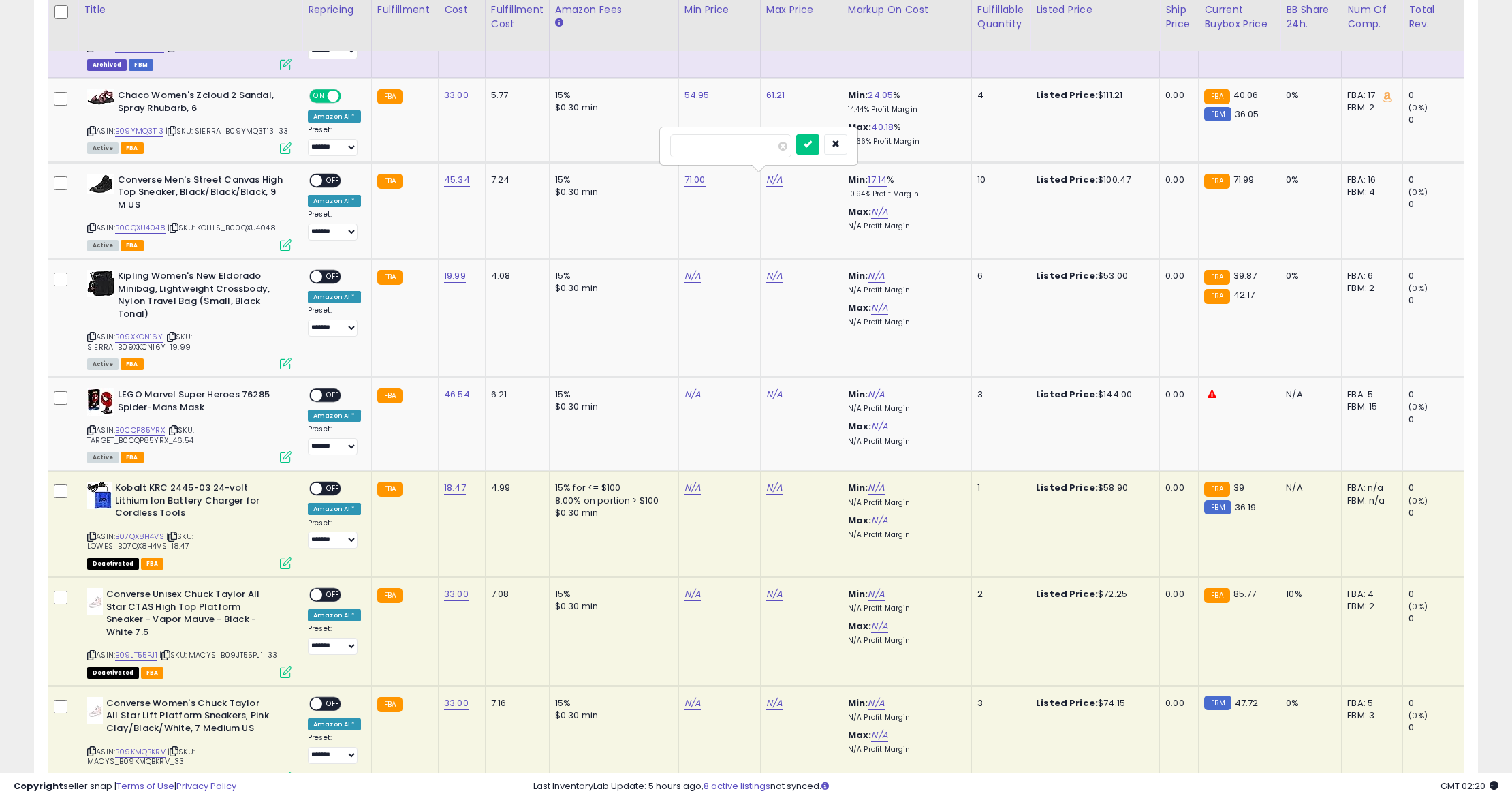 type on "***" 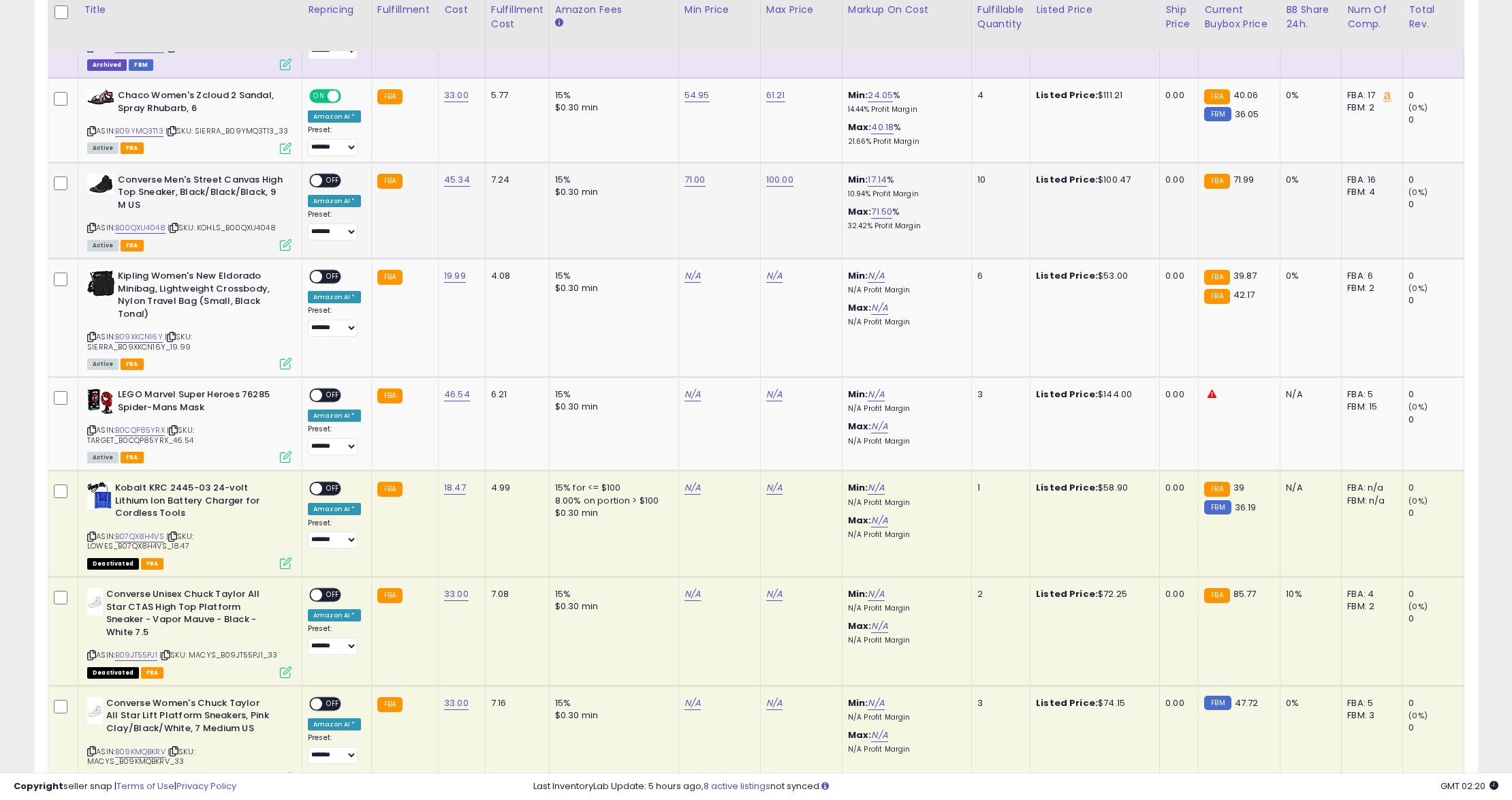 click on "ON   OFF" at bounding box center [325, 180] 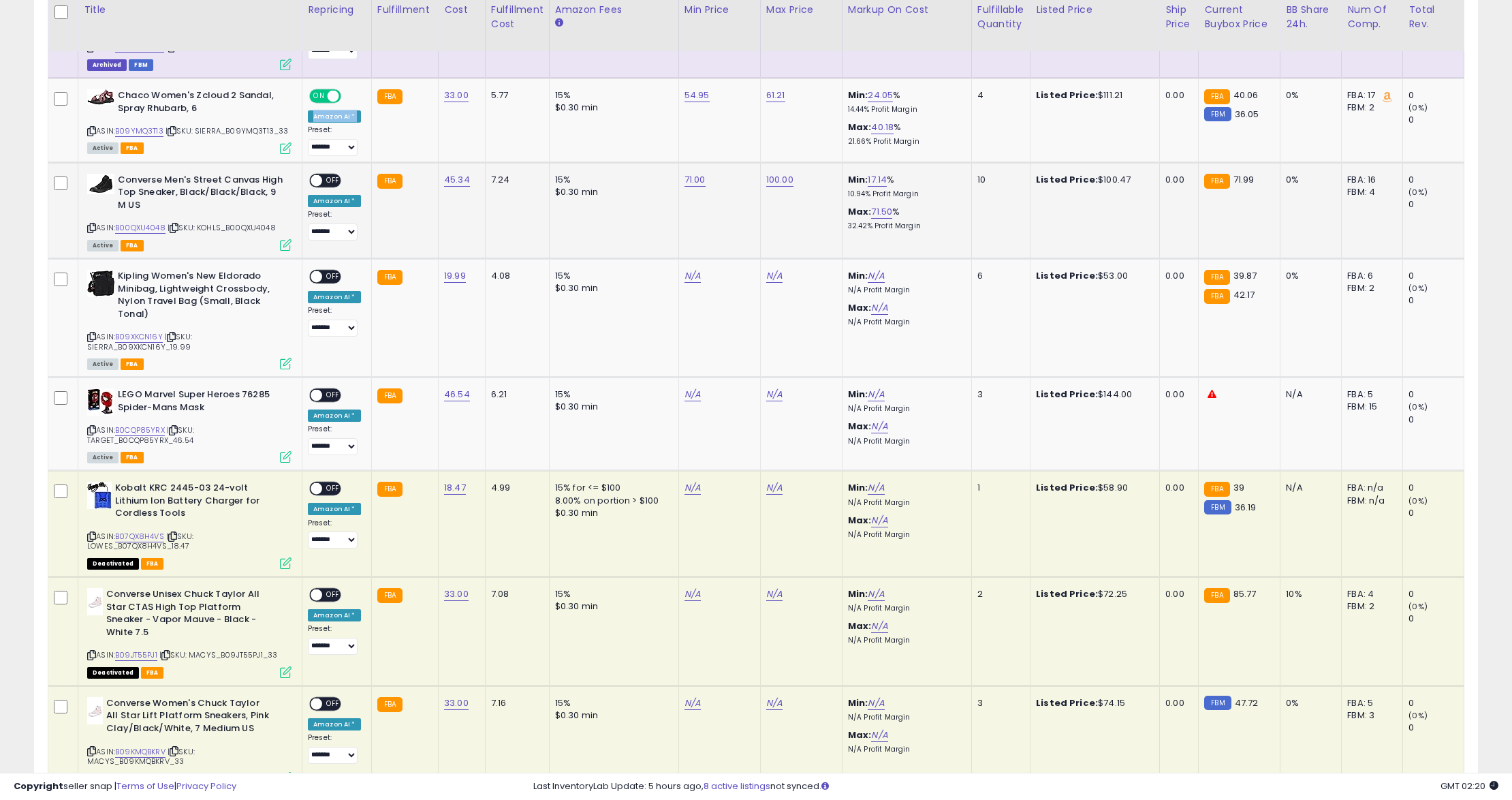 drag, startPoint x: 296, startPoint y: 148, endPoint x: 336, endPoint y: 179, distance: 50.60632 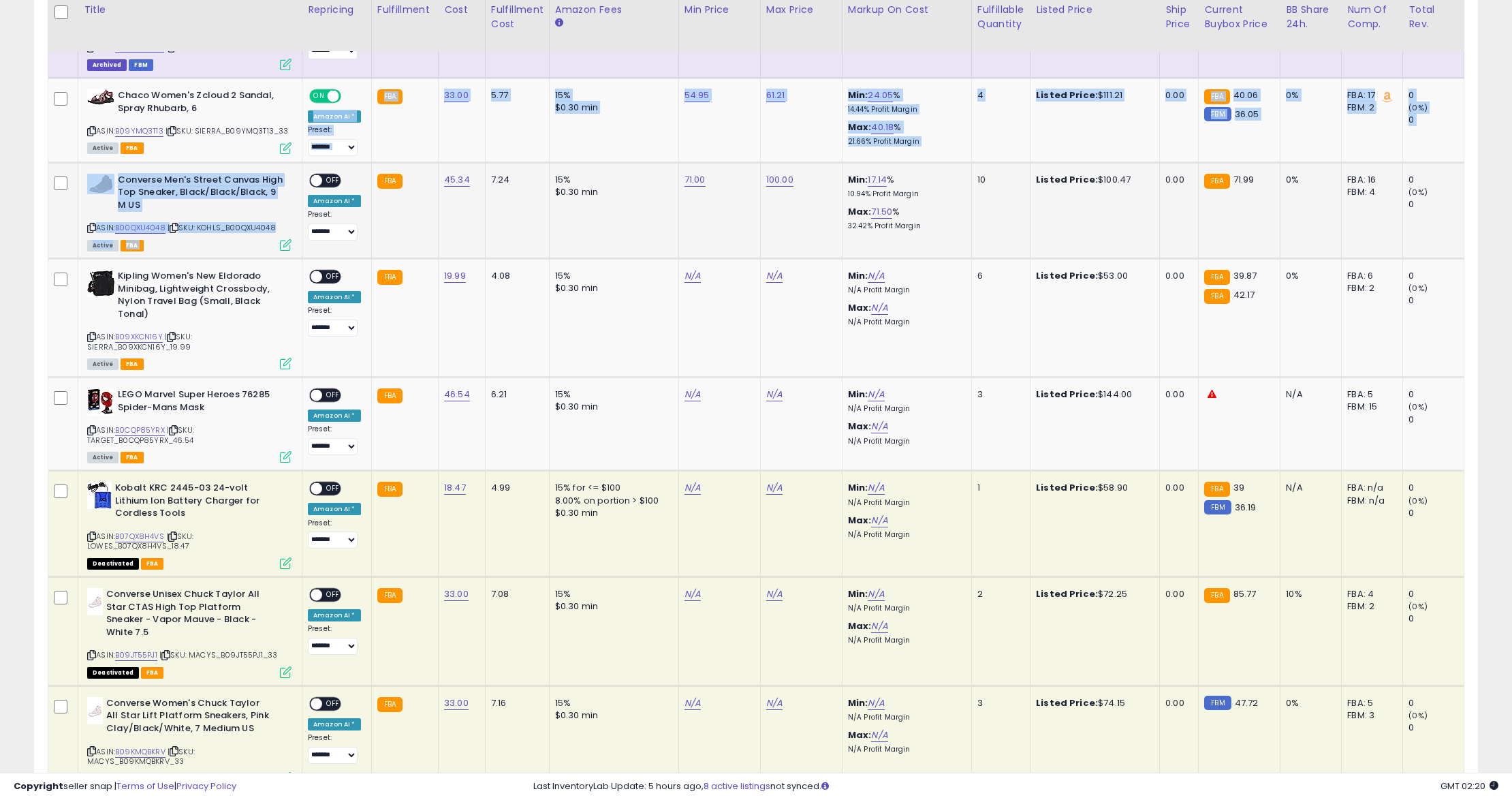click on "OFF" at bounding box center [333, 180] 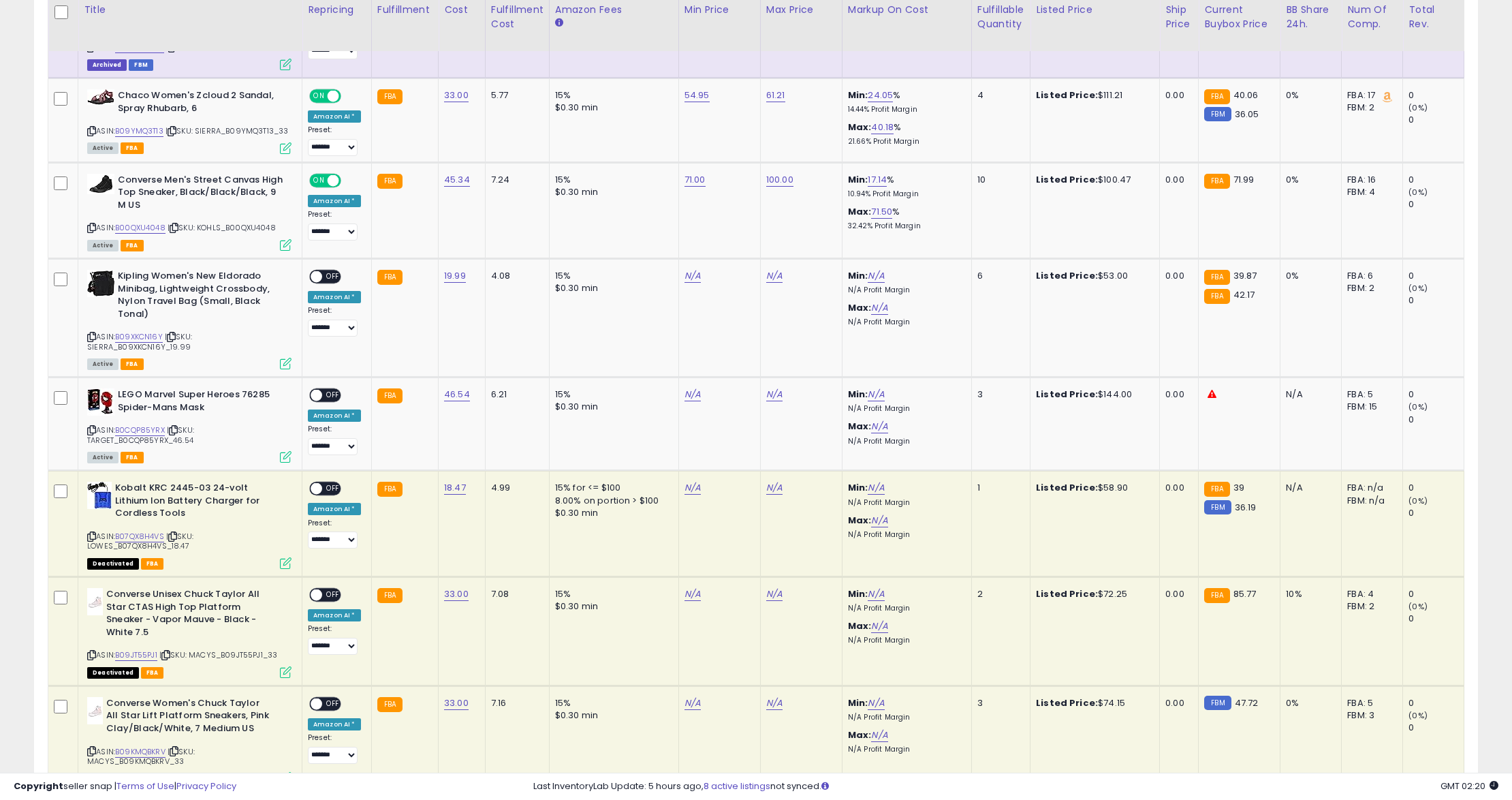 click on "**********" at bounding box center [756, 560] 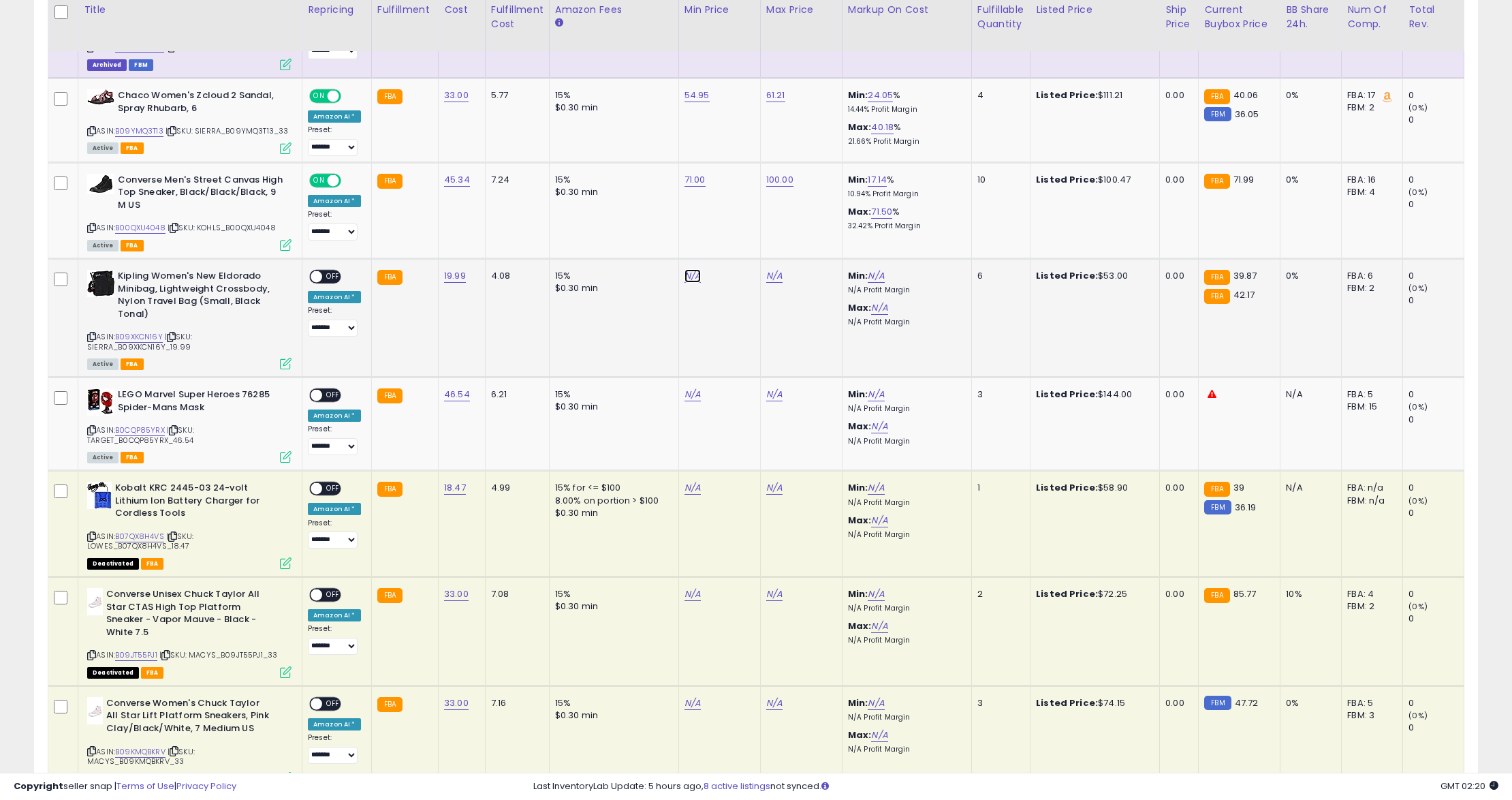 click on "N/A" at bounding box center (693, -309) 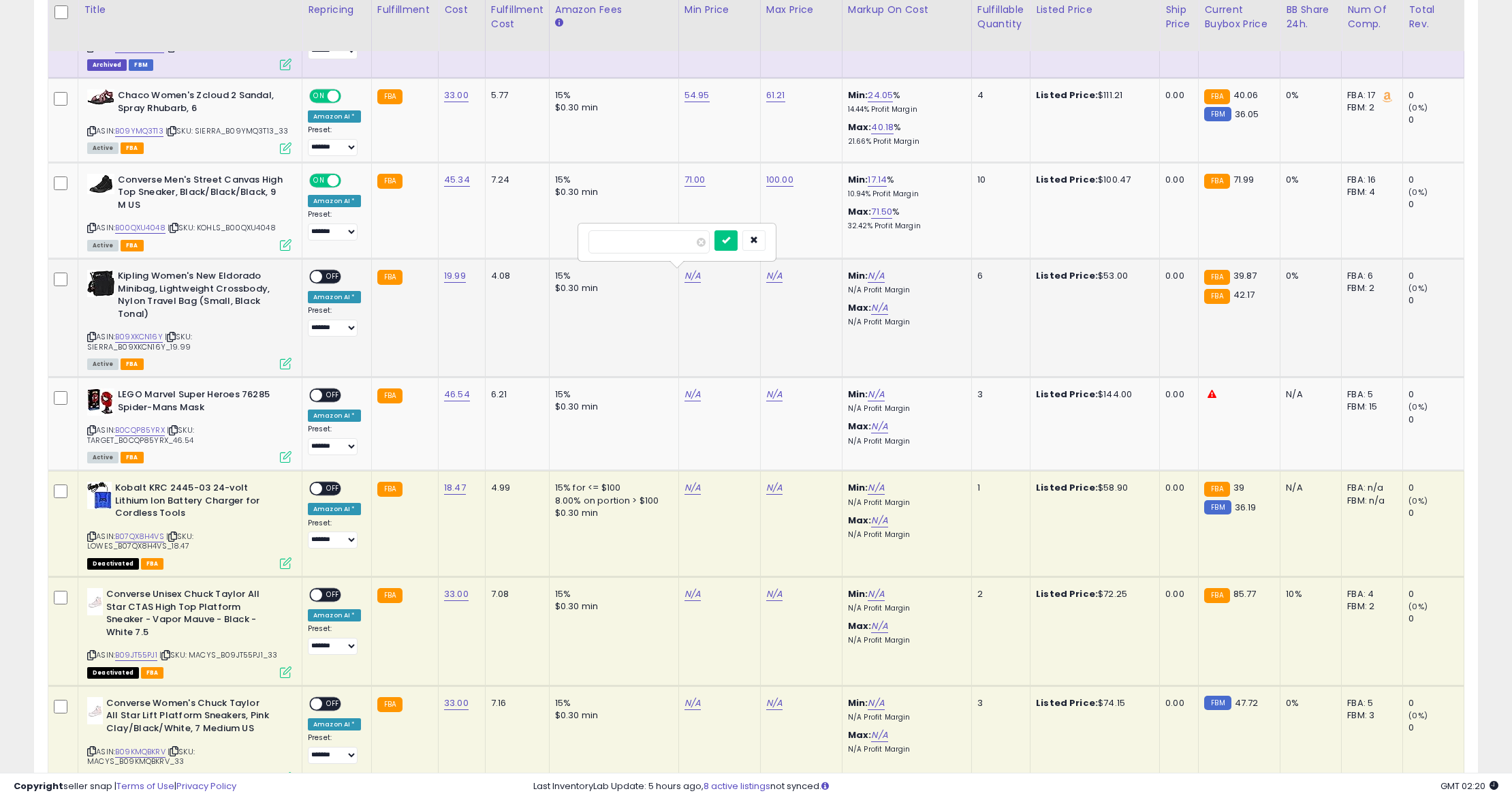 type on "**" 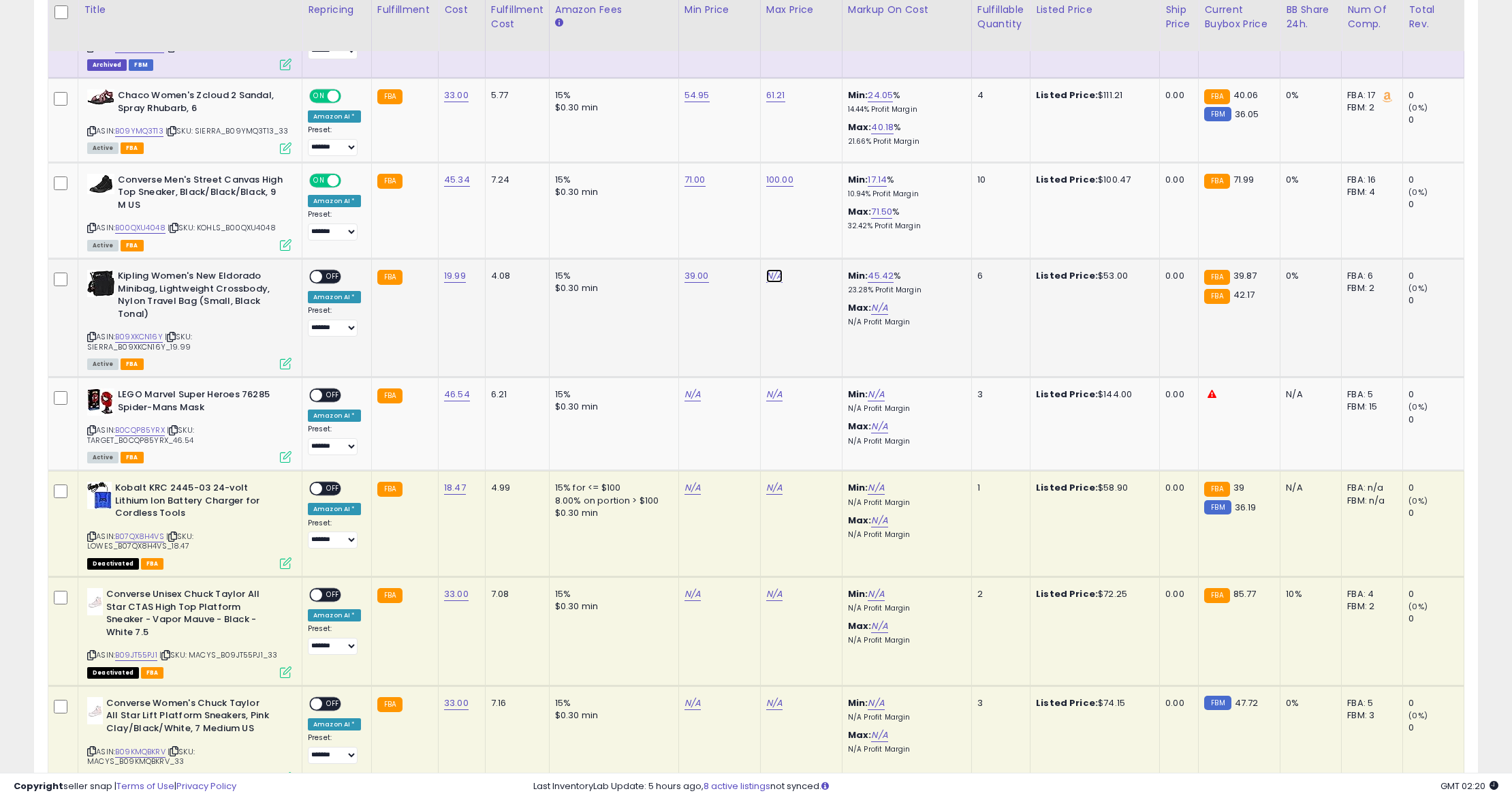 click on "N/A" at bounding box center [774, -309] 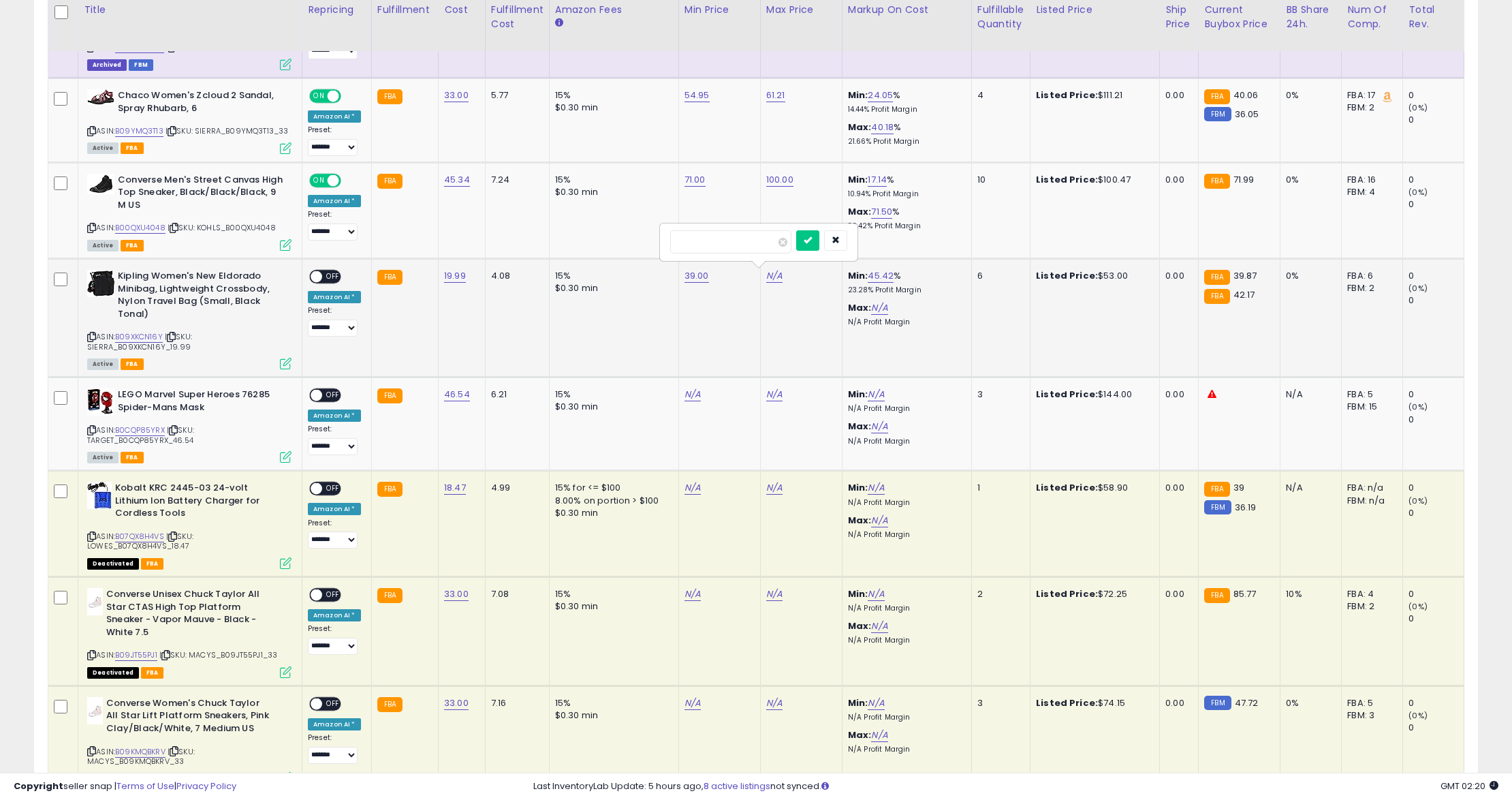 type on "**" 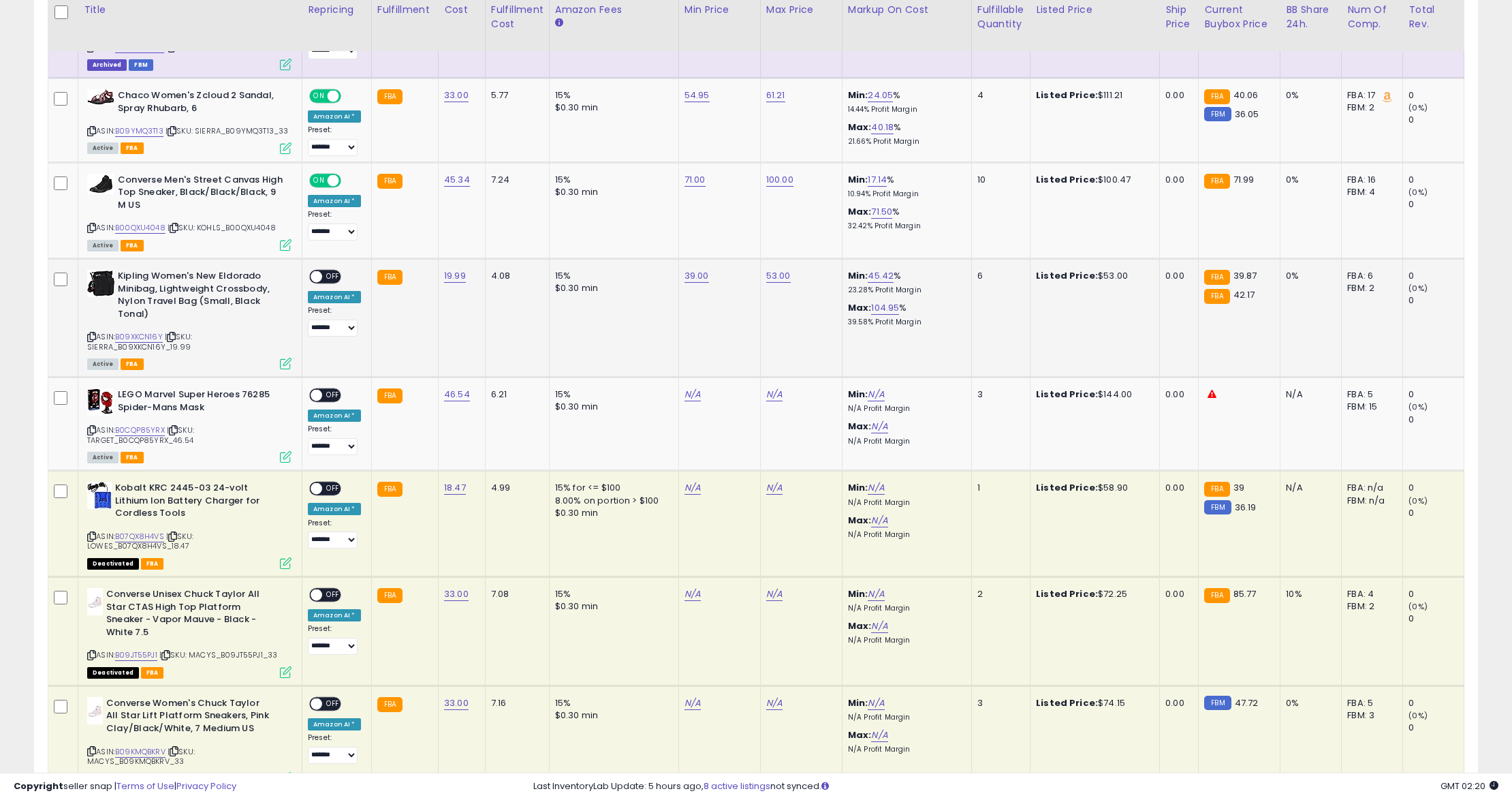click on "OFF" at bounding box center (333, 277) 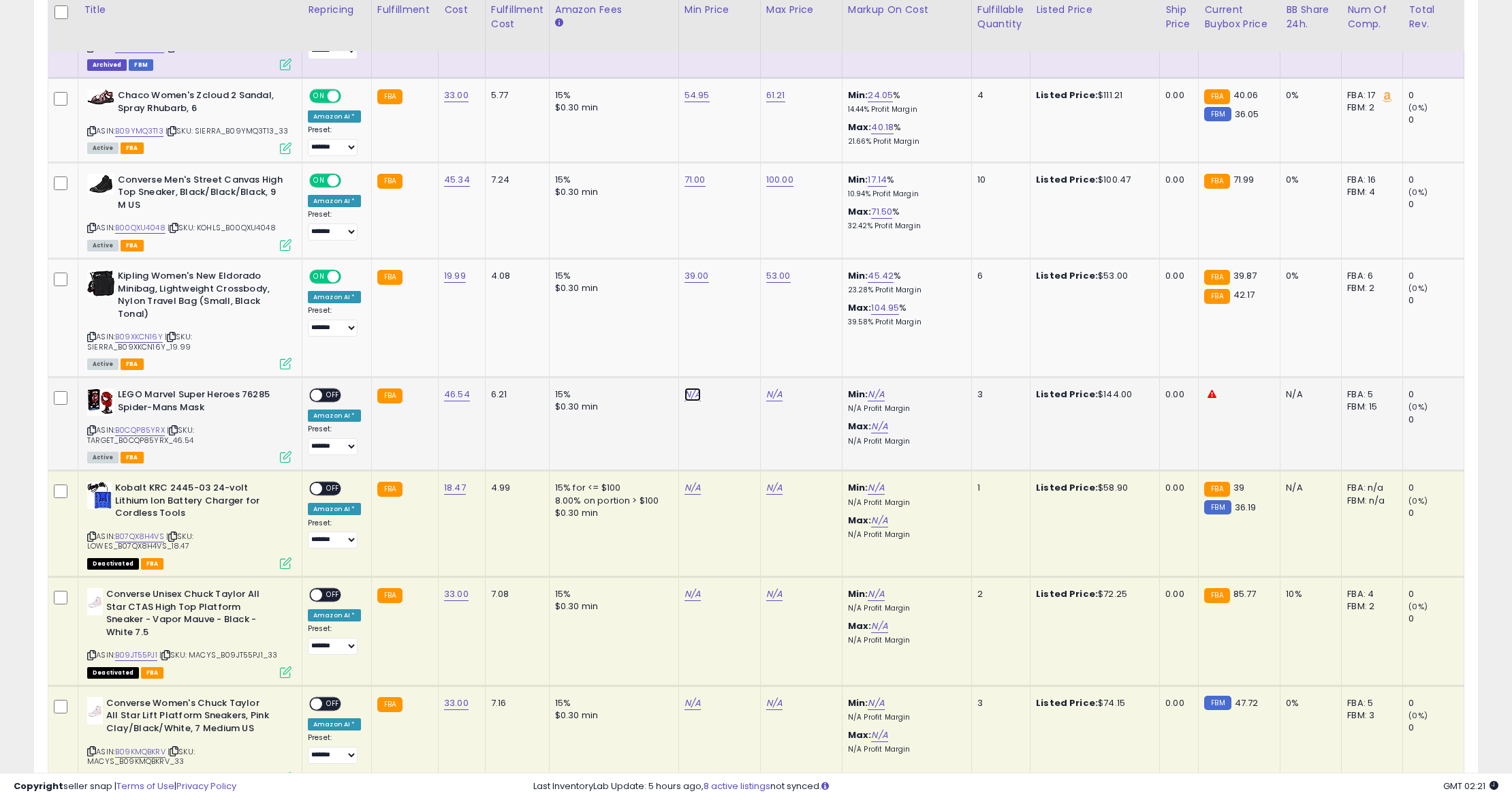 click on "N/A" at bounding box center [693, -309] 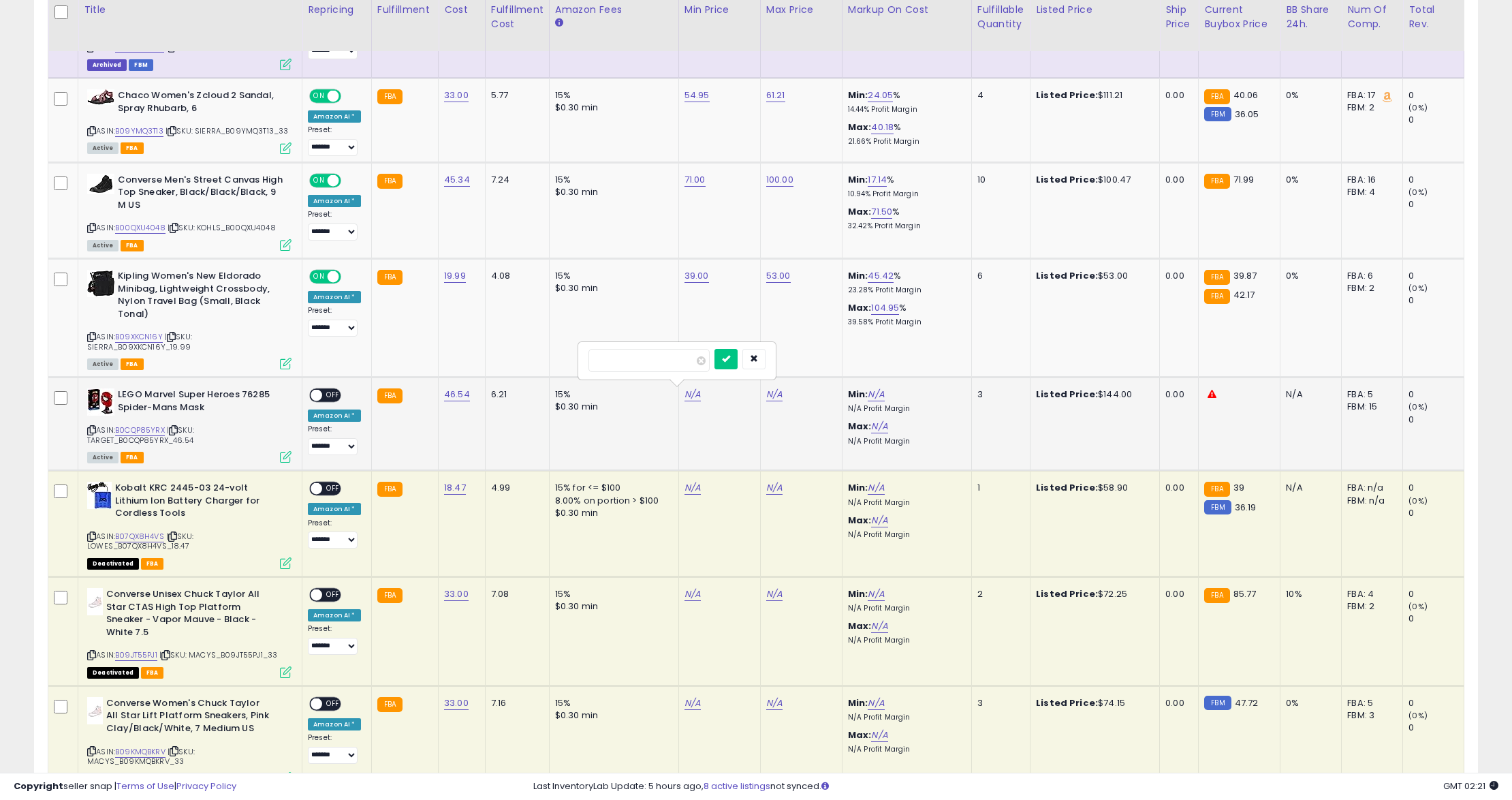 type on "**" 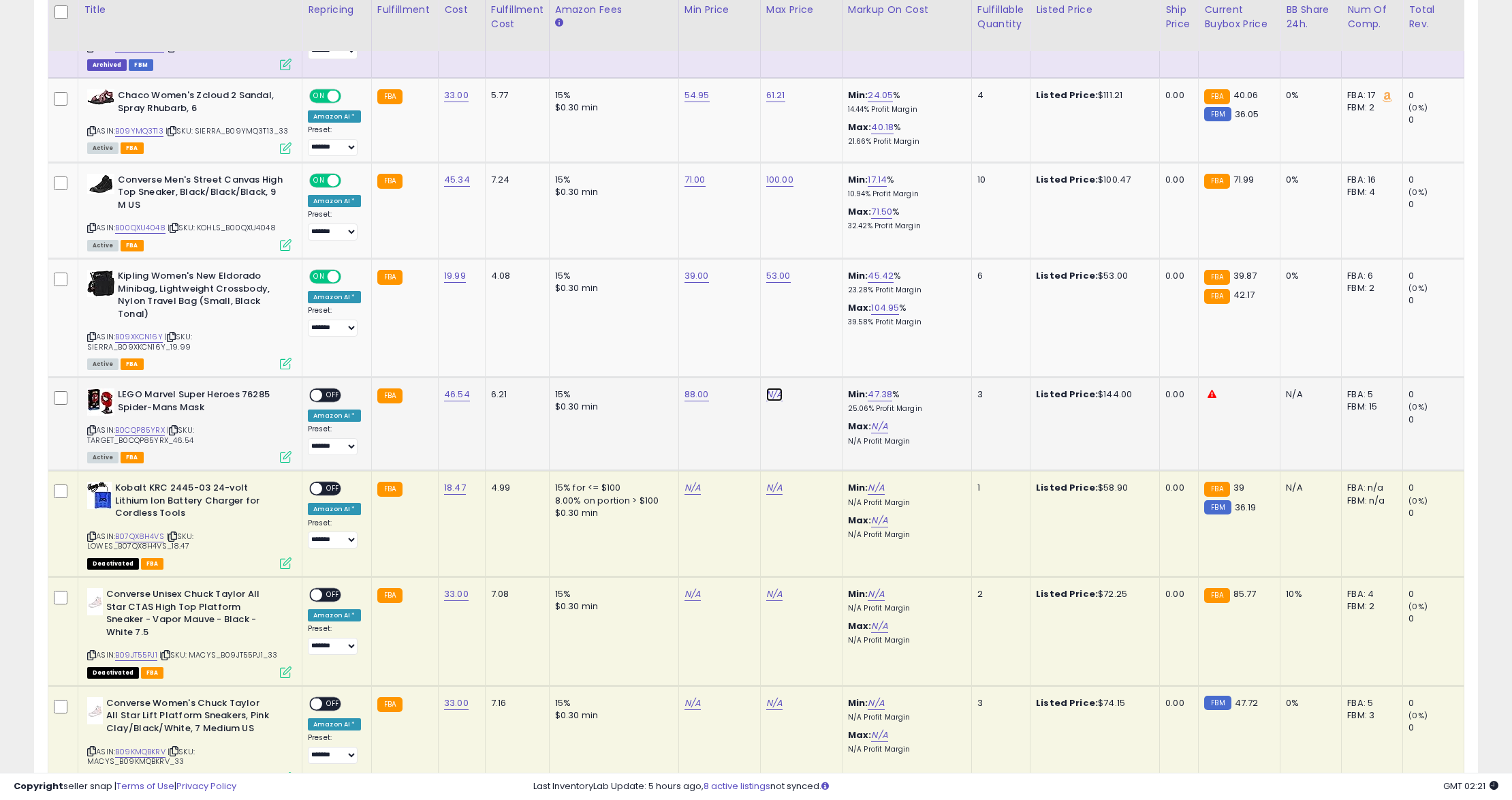 click on "N/A" at bounding box center (774, -309) 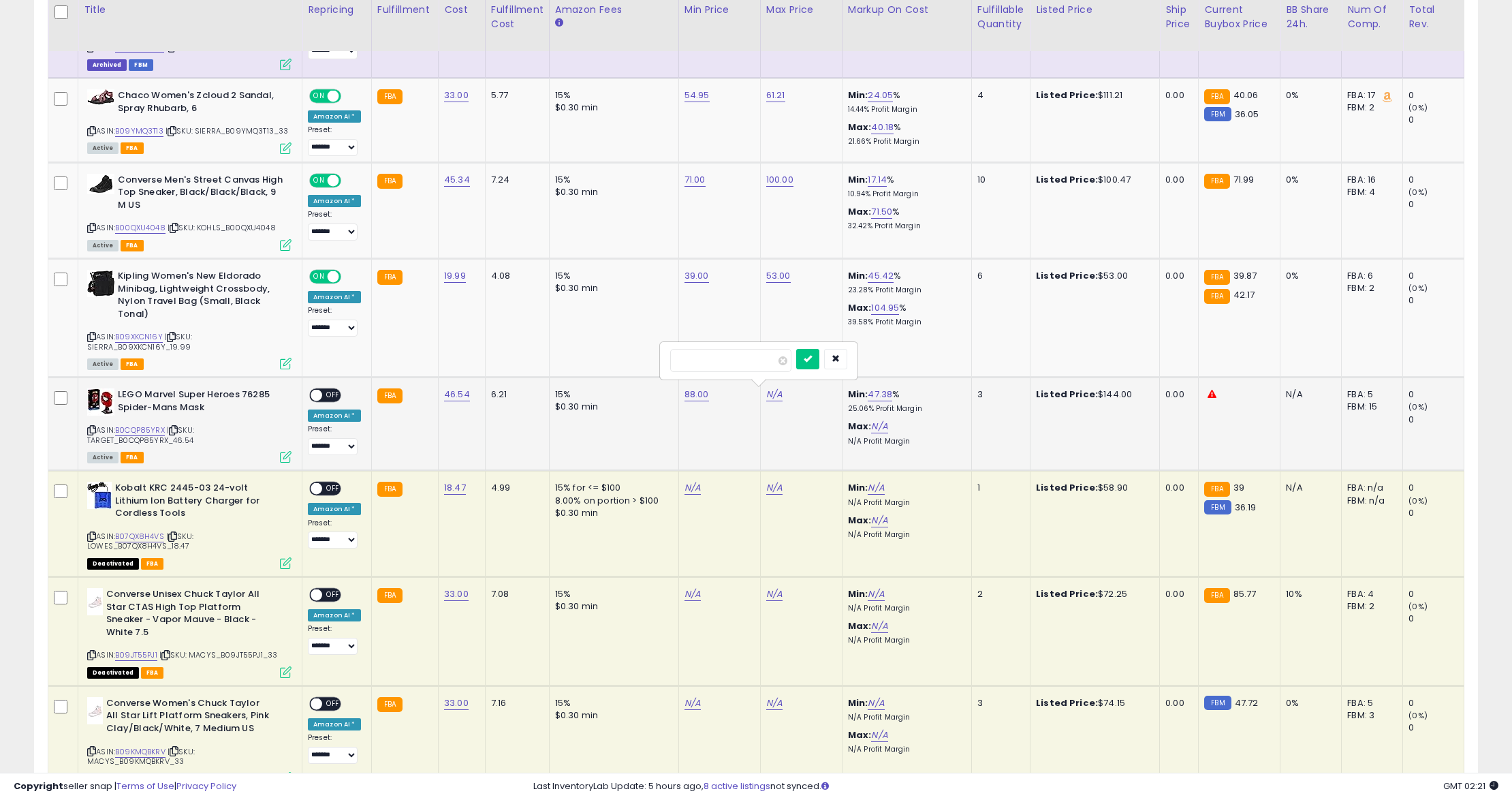 type on "******" 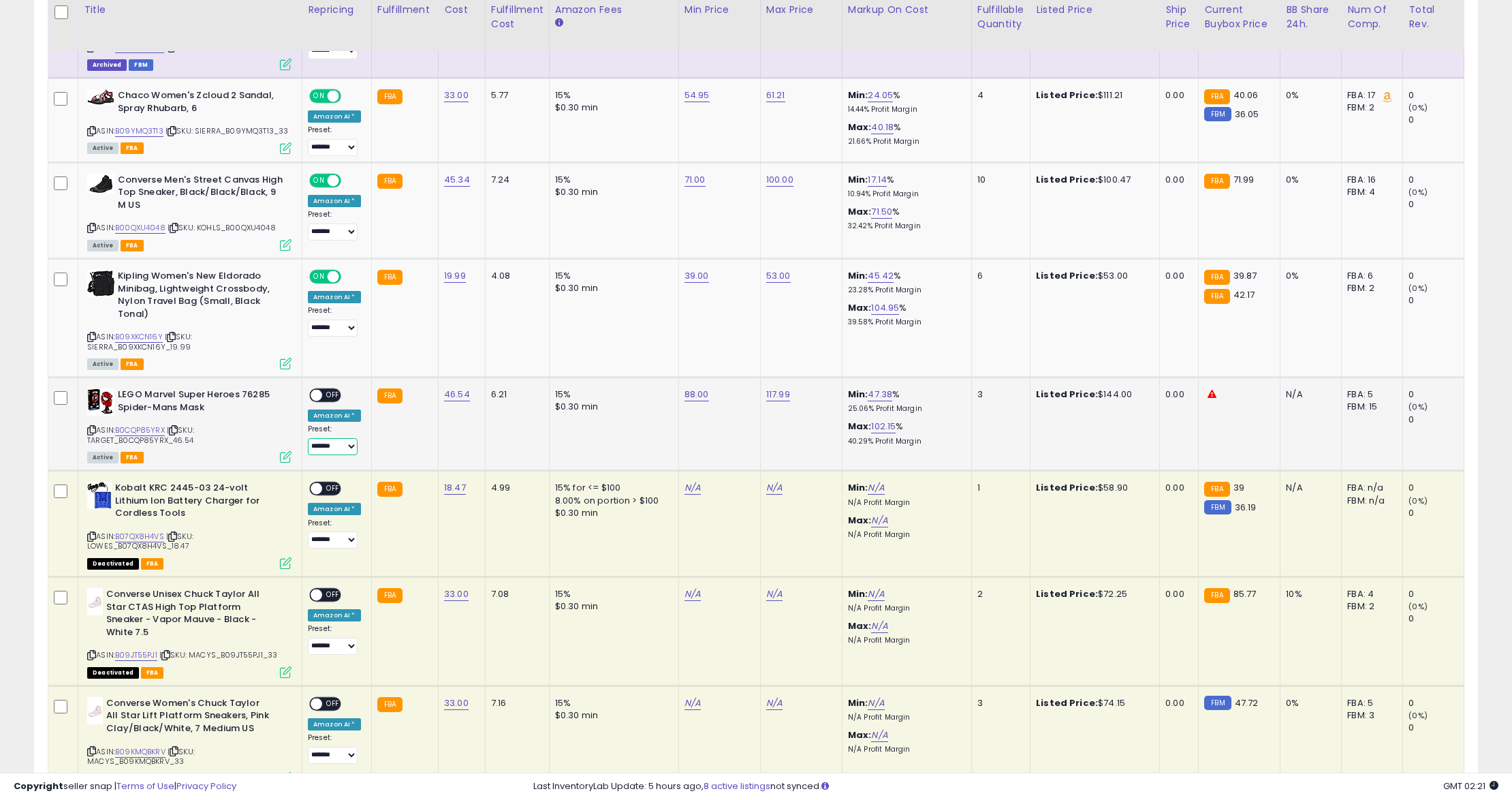 click on "**********" at bounding box center (332, 446) 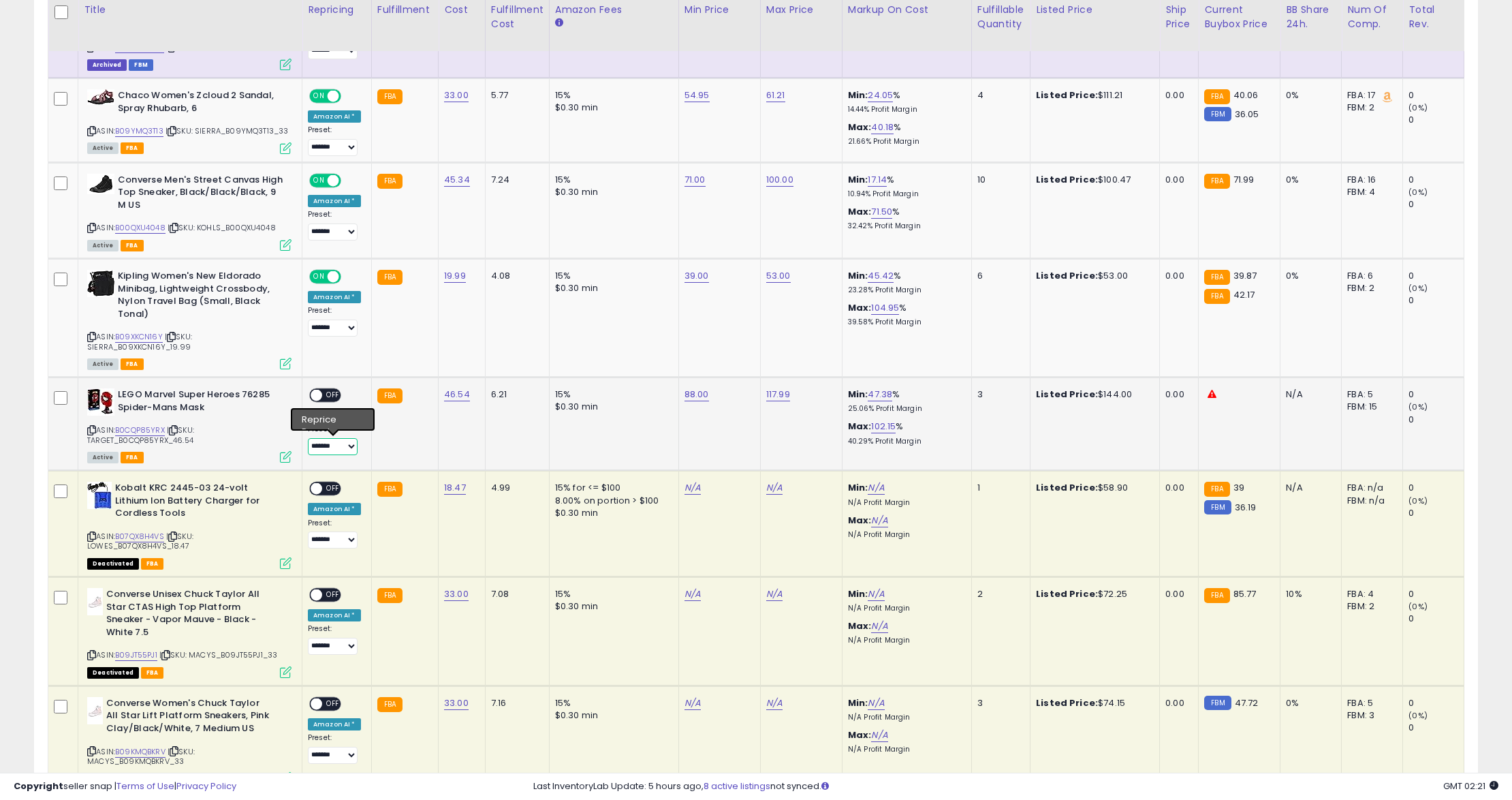 select on "**********" 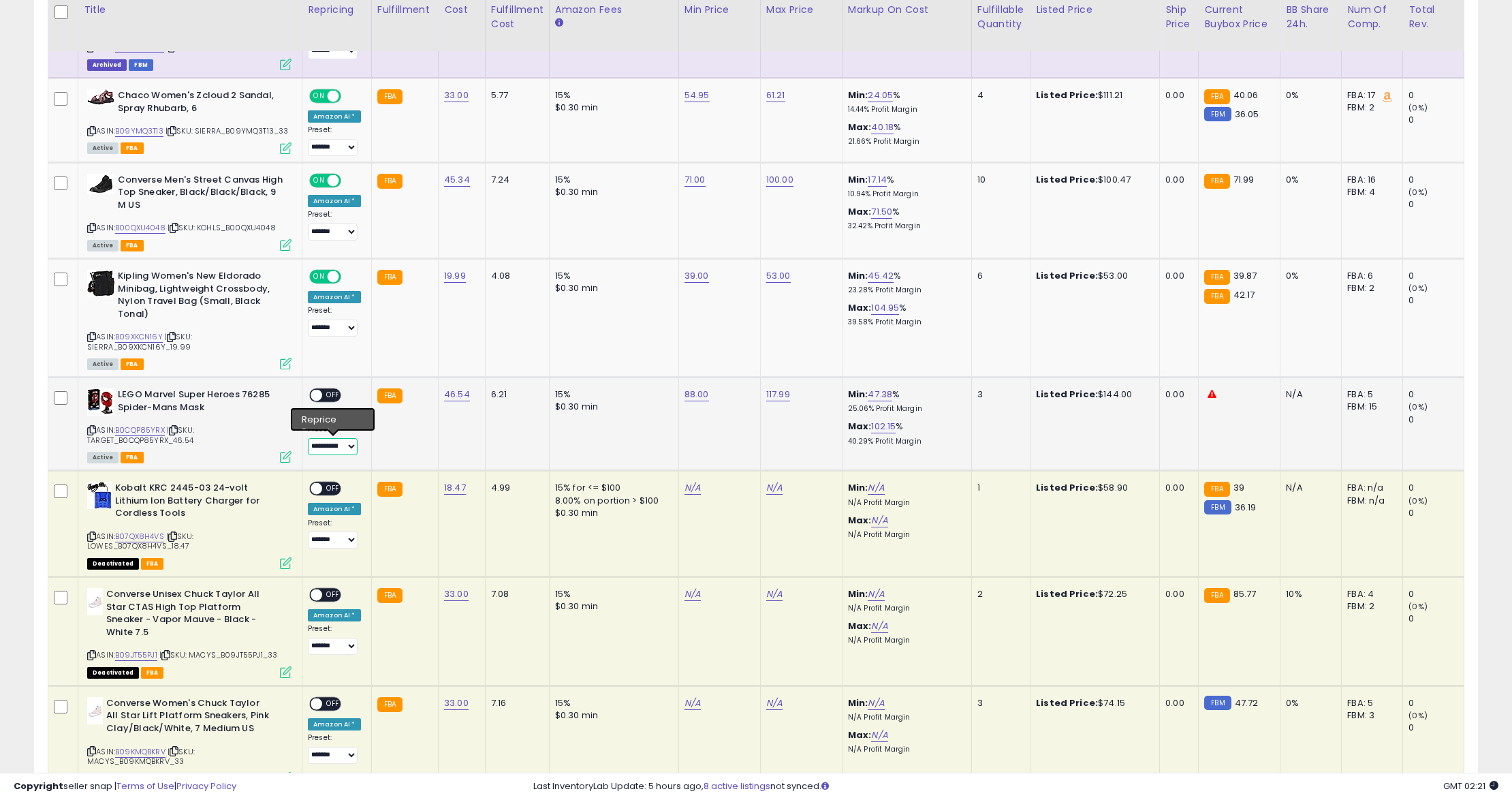 click on "**********" at bounding box center [332, 446] 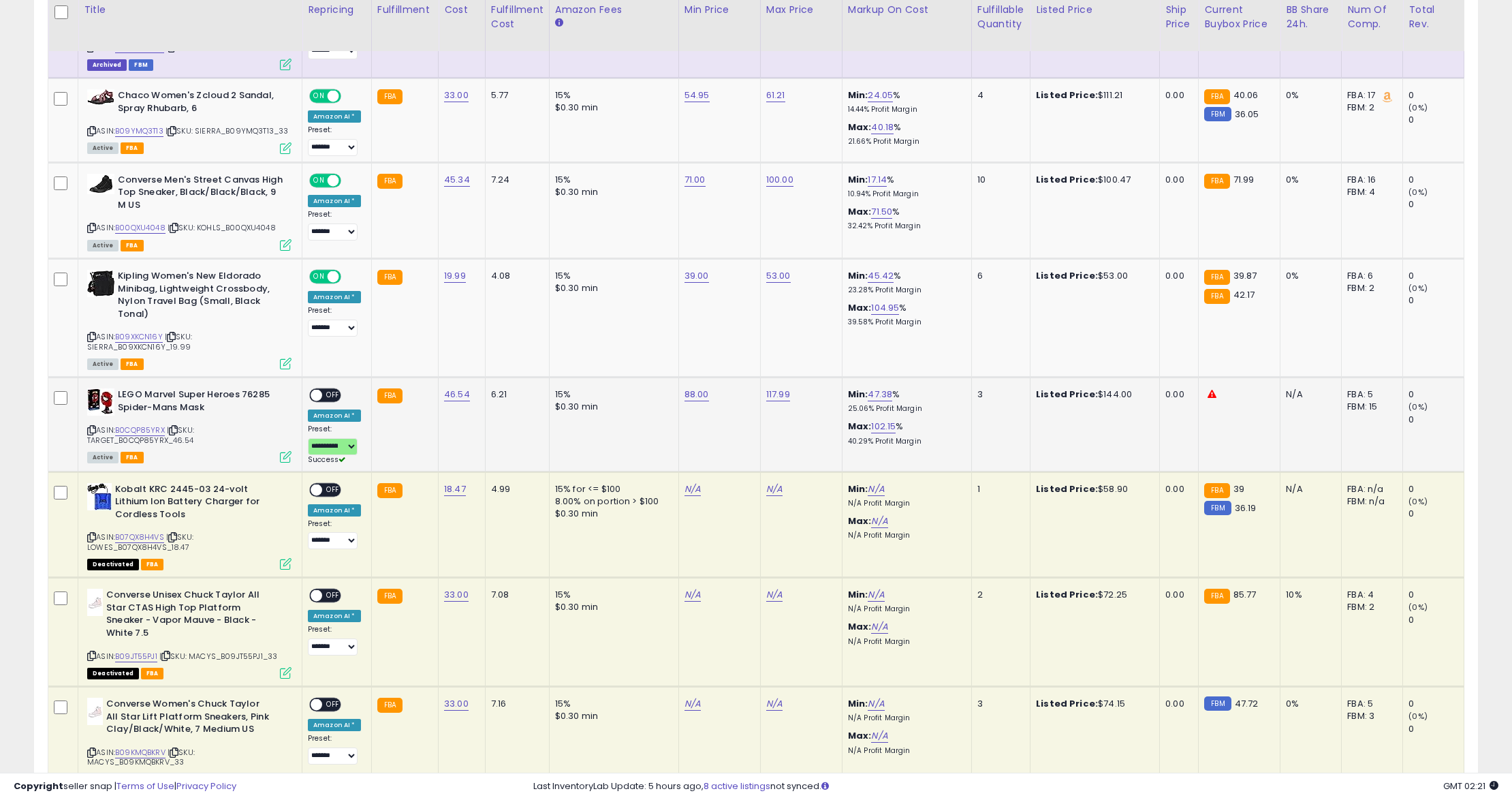 click on "OFF" at bounding box center (333, 395) 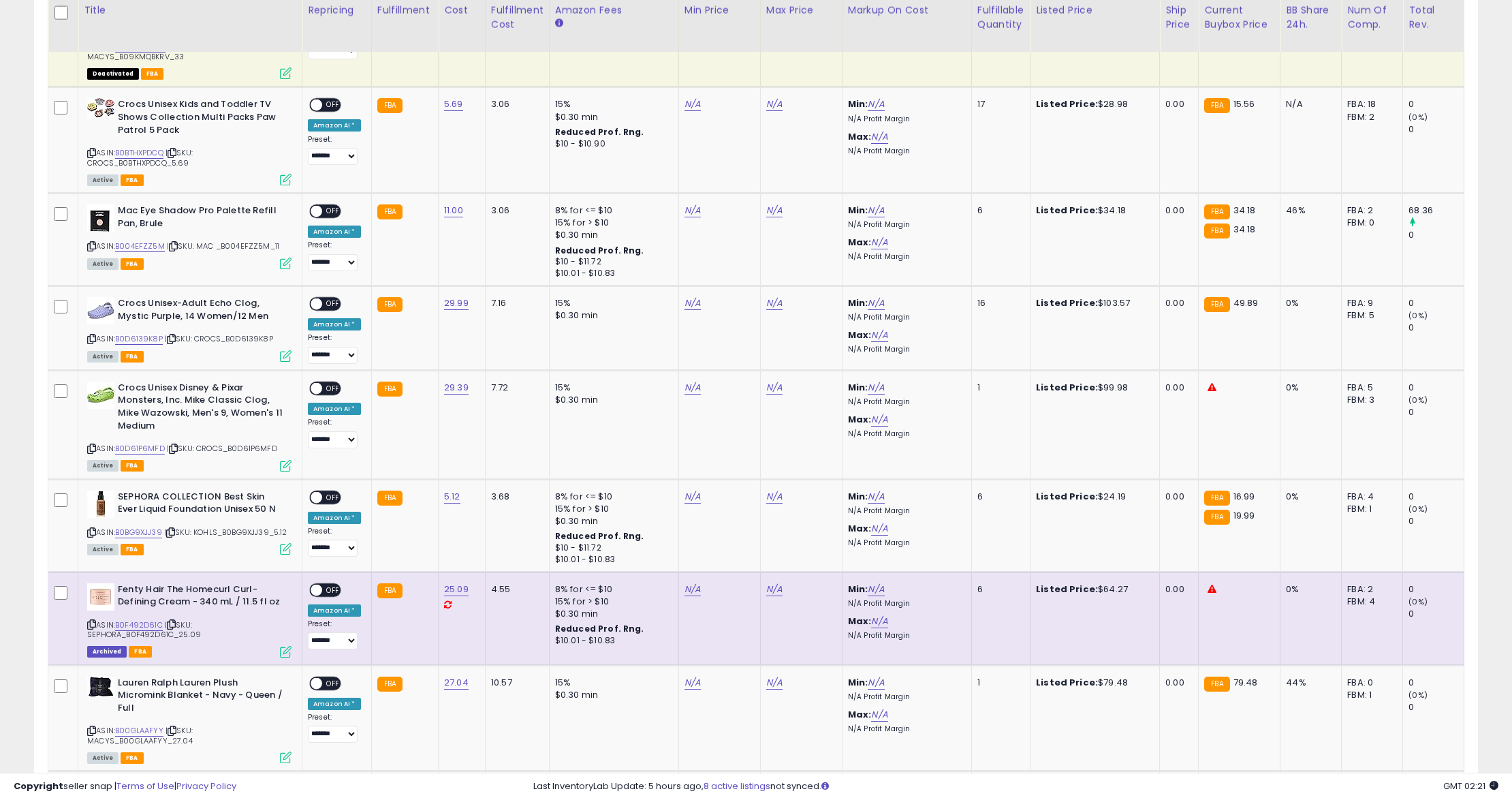 scroll, scrollTop: 1758, scrollLeft: 0, axis: vertical 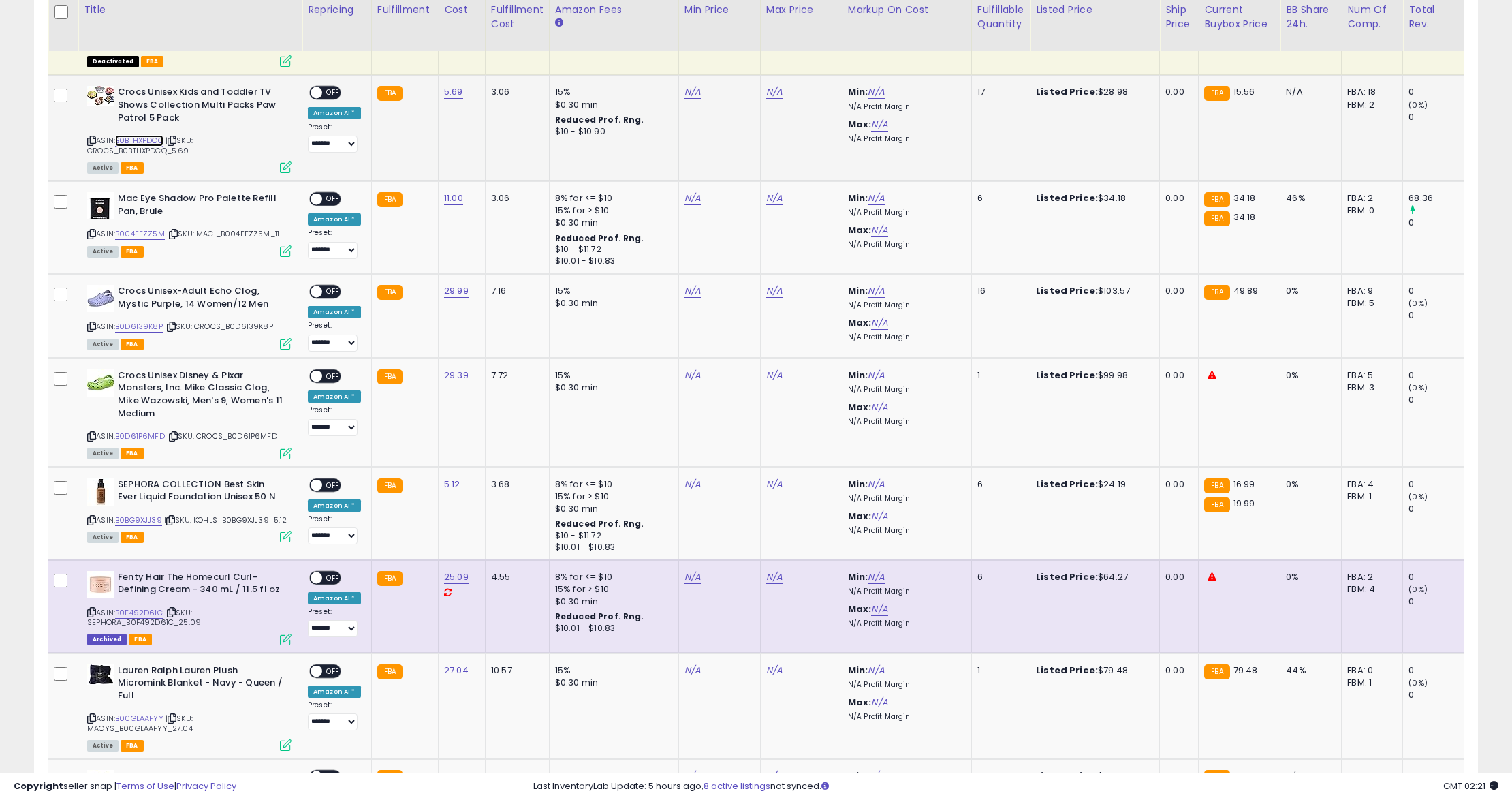 click on "B0BTHXPDCQ" at bounding box center [139, 140] 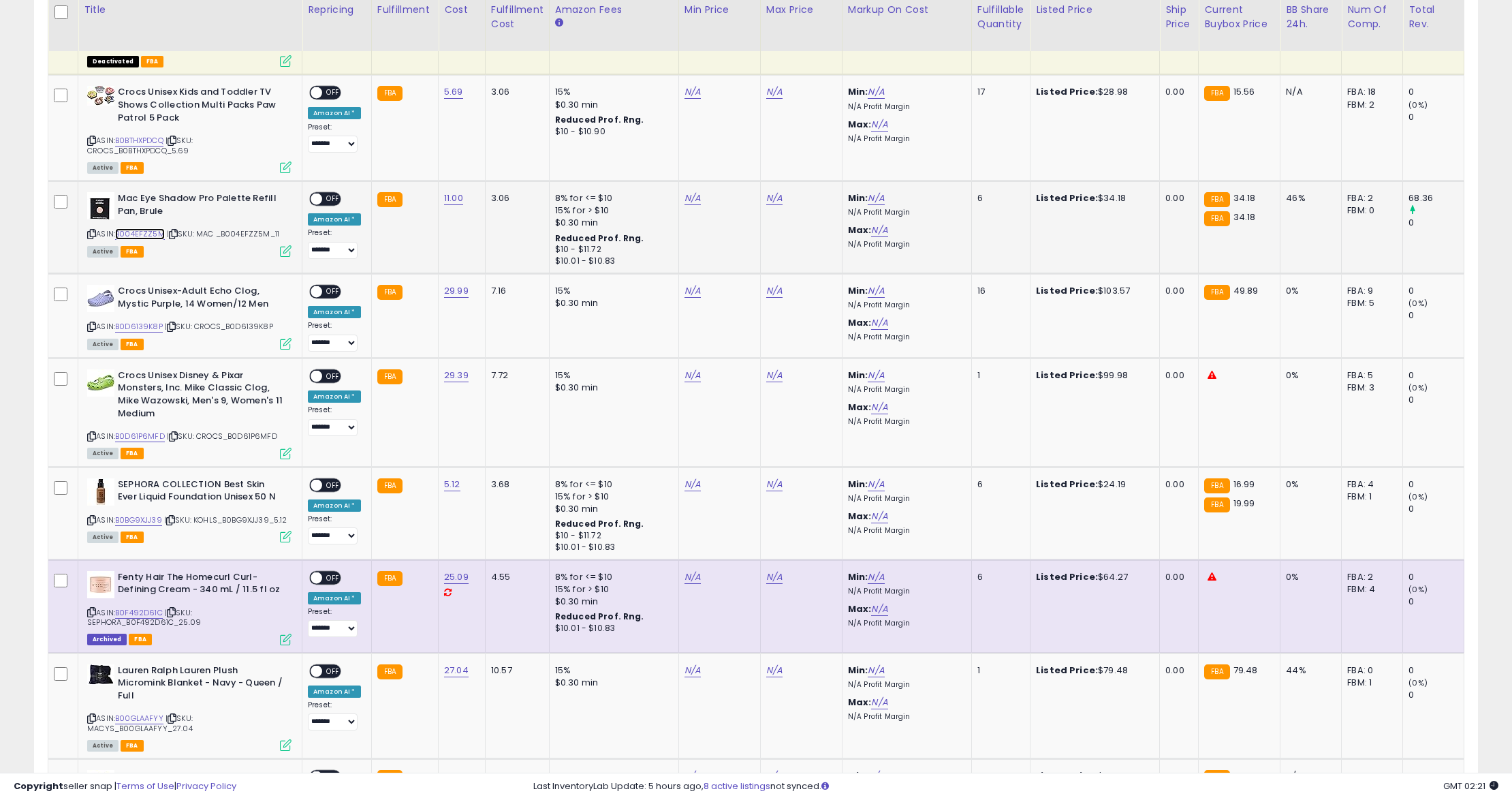 click on "B004EFZZ5M" at bounding box center (140, 234) 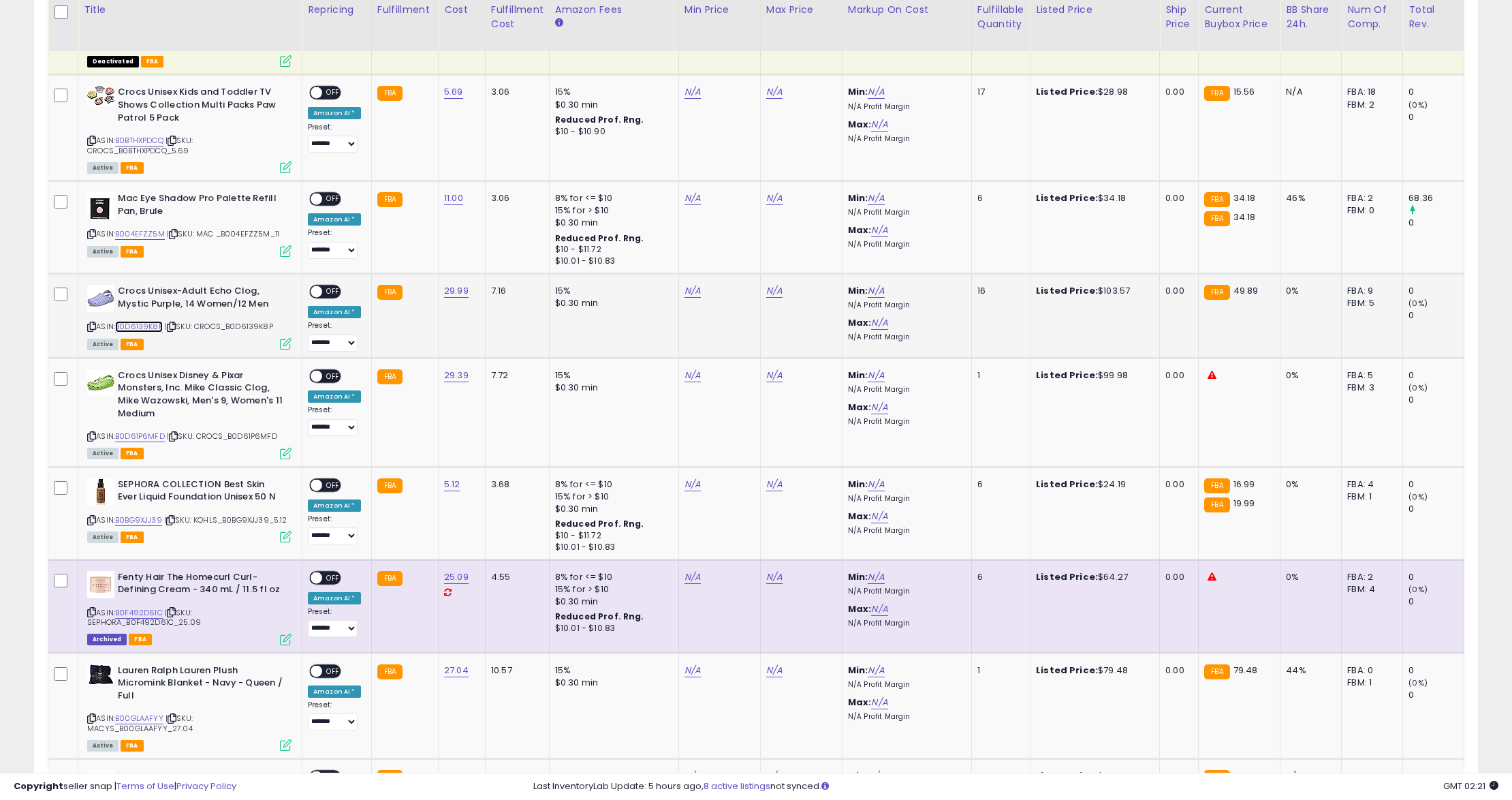 click on "B0D6139K8P" at bounding box center [139, 326] 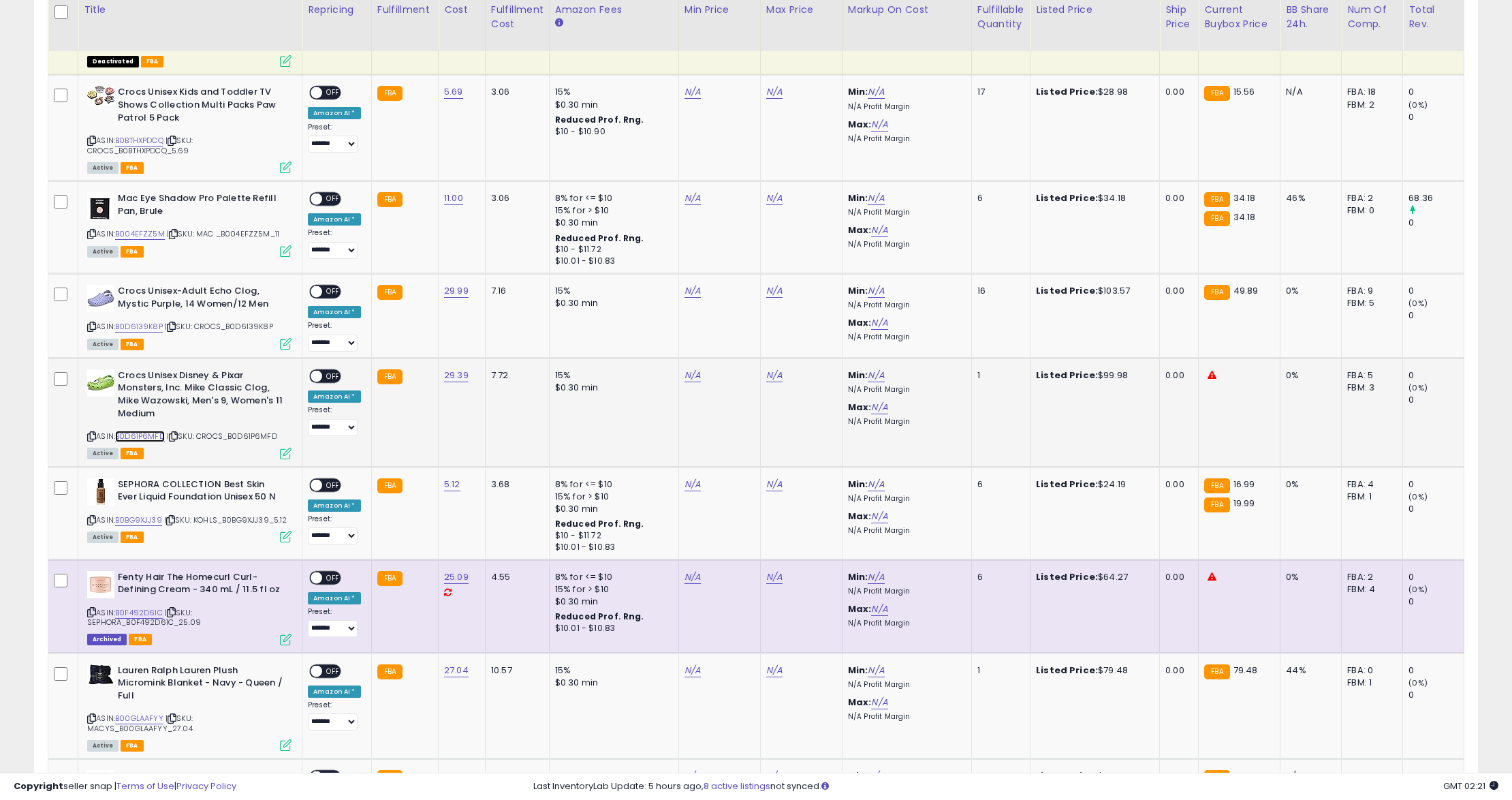 click on "B0D61P6MFD" at bounding box center (140, 436) 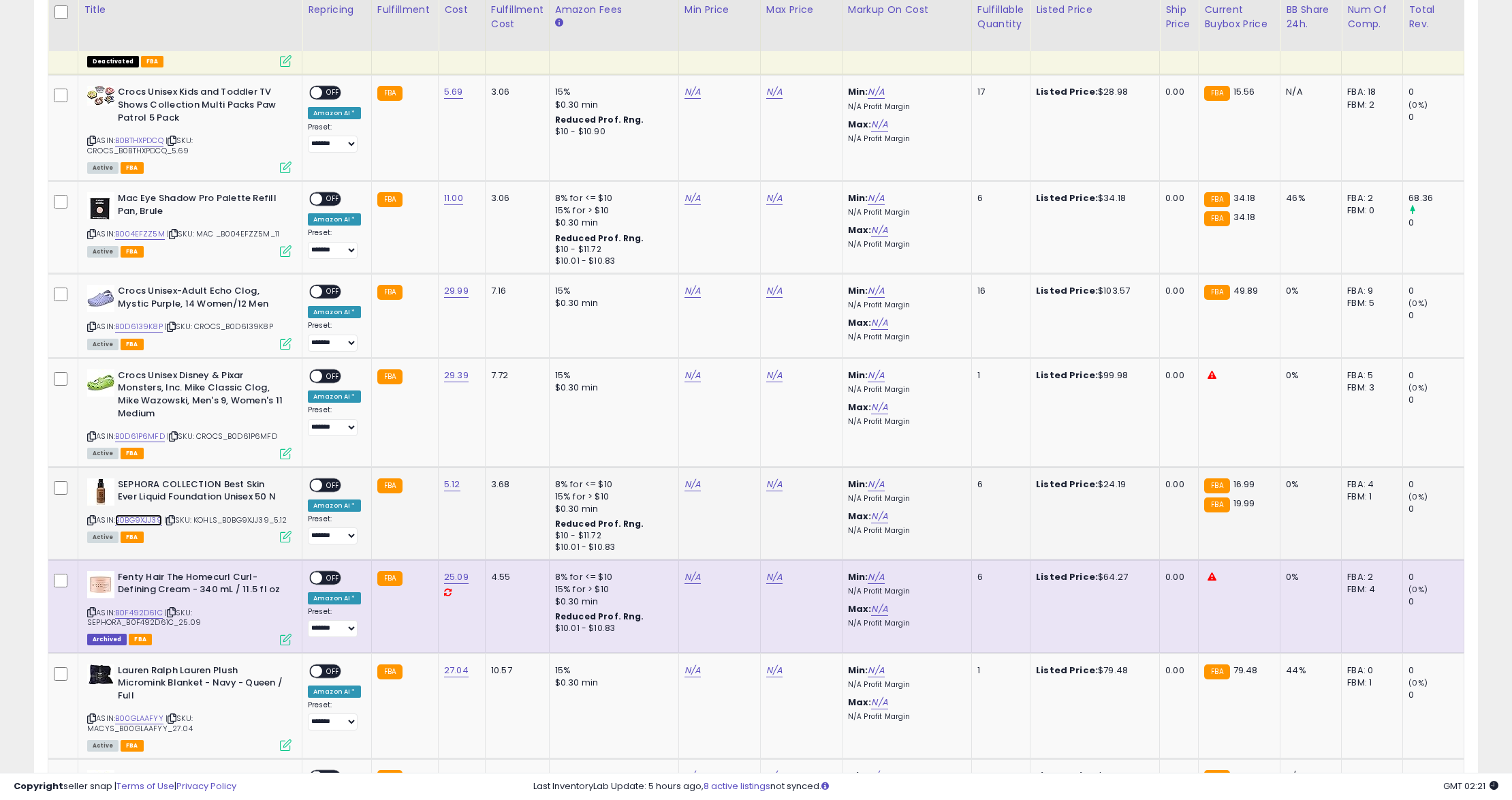click on "B0BG9XJJ39" at bounding box center [138, 520] 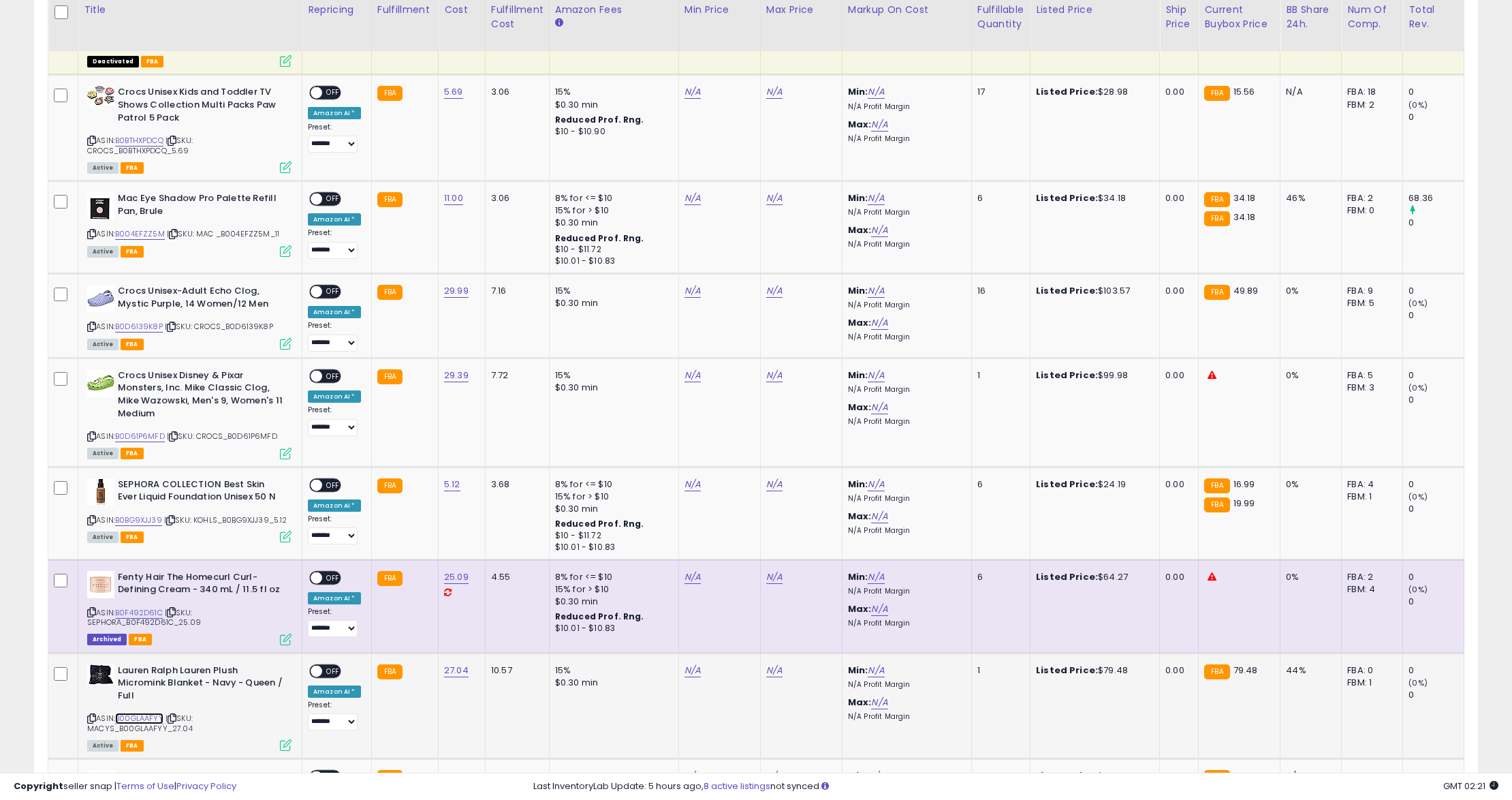 click on "B00GLAAFYY" at bounding box center [139, 718] 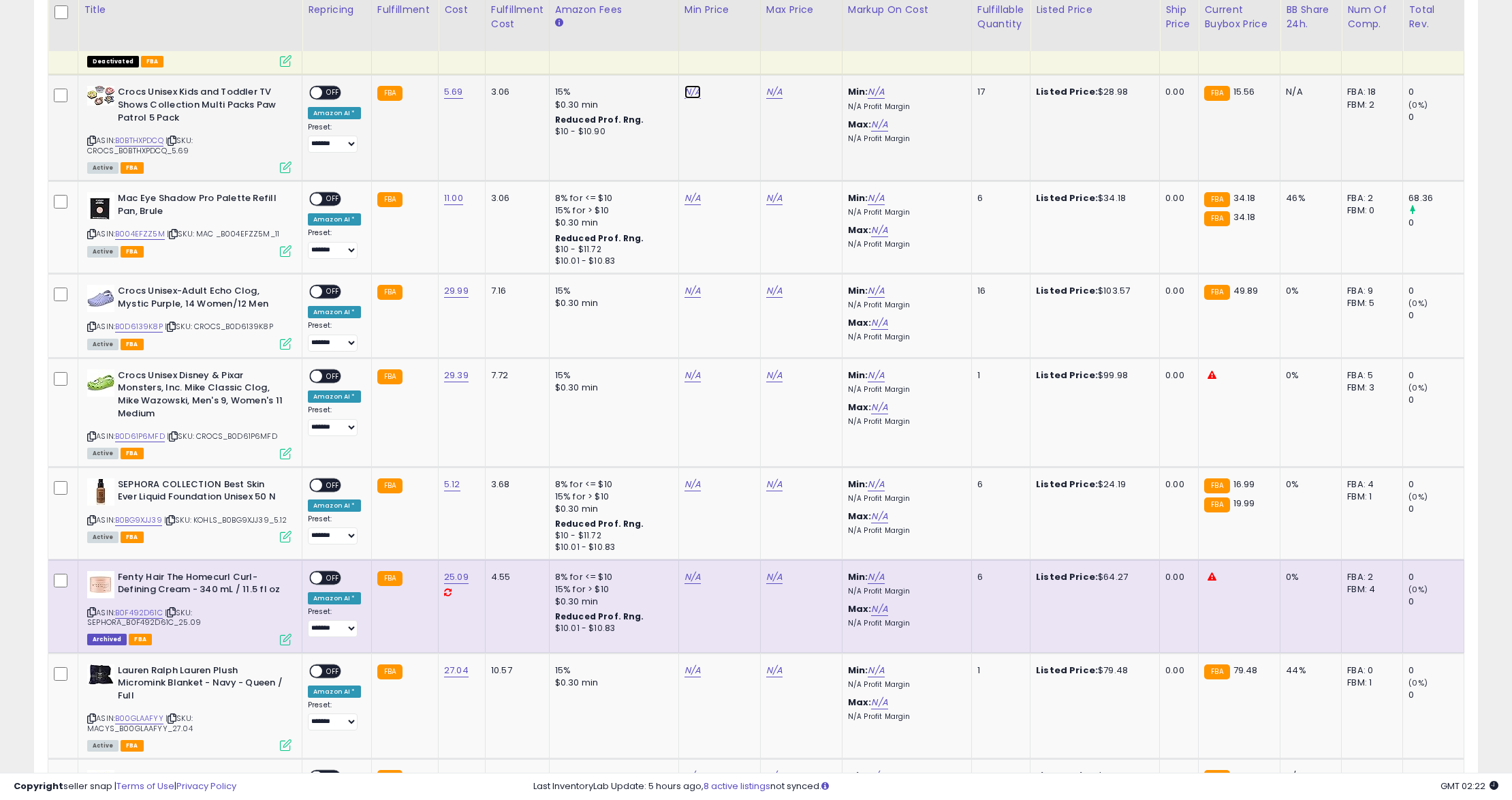 click on "N/A" at bounding box center (693, -1026) 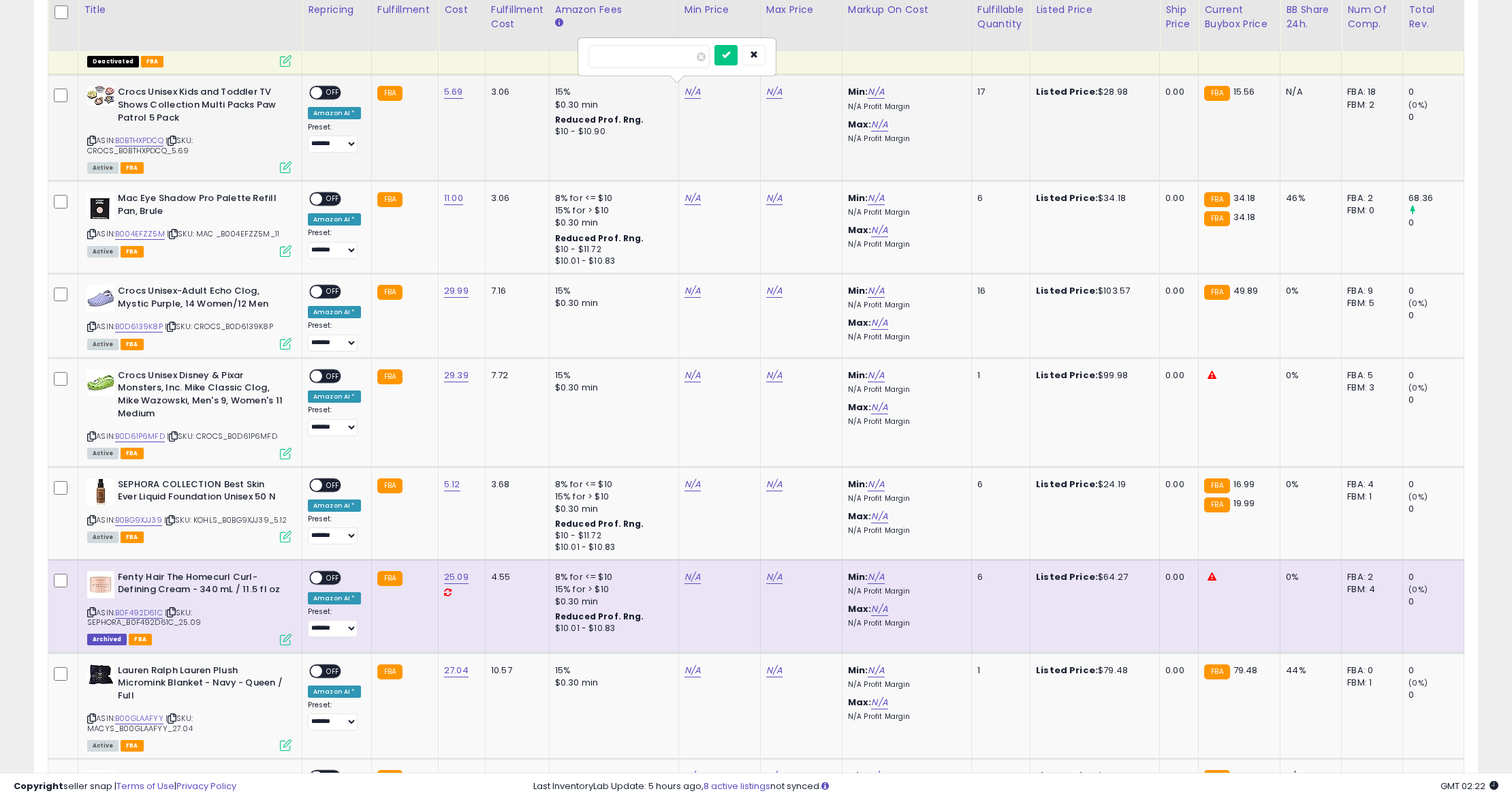 type on "**" 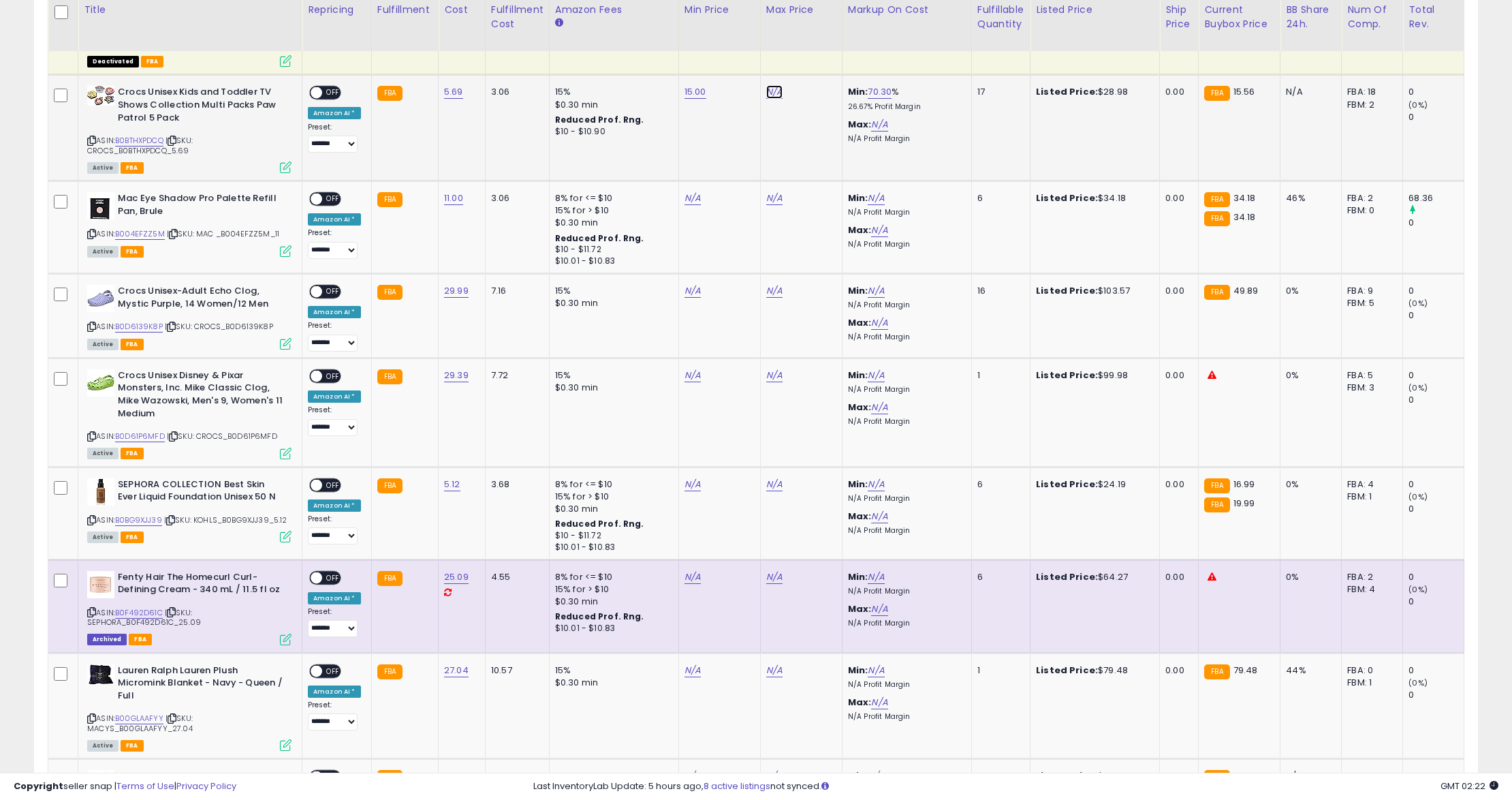 click on "N/A" at bounding box center [774, -1026] 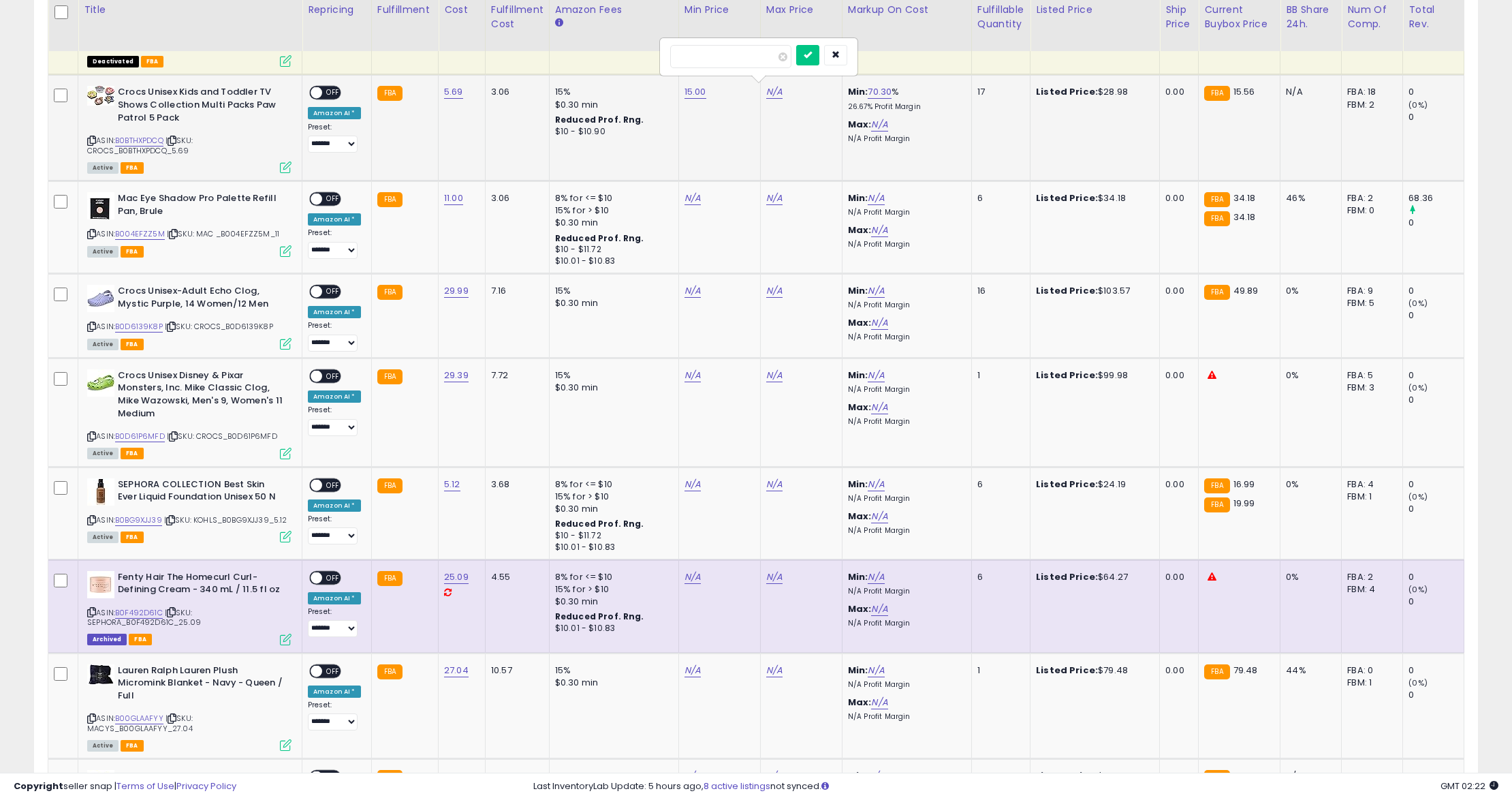 type on "*****" 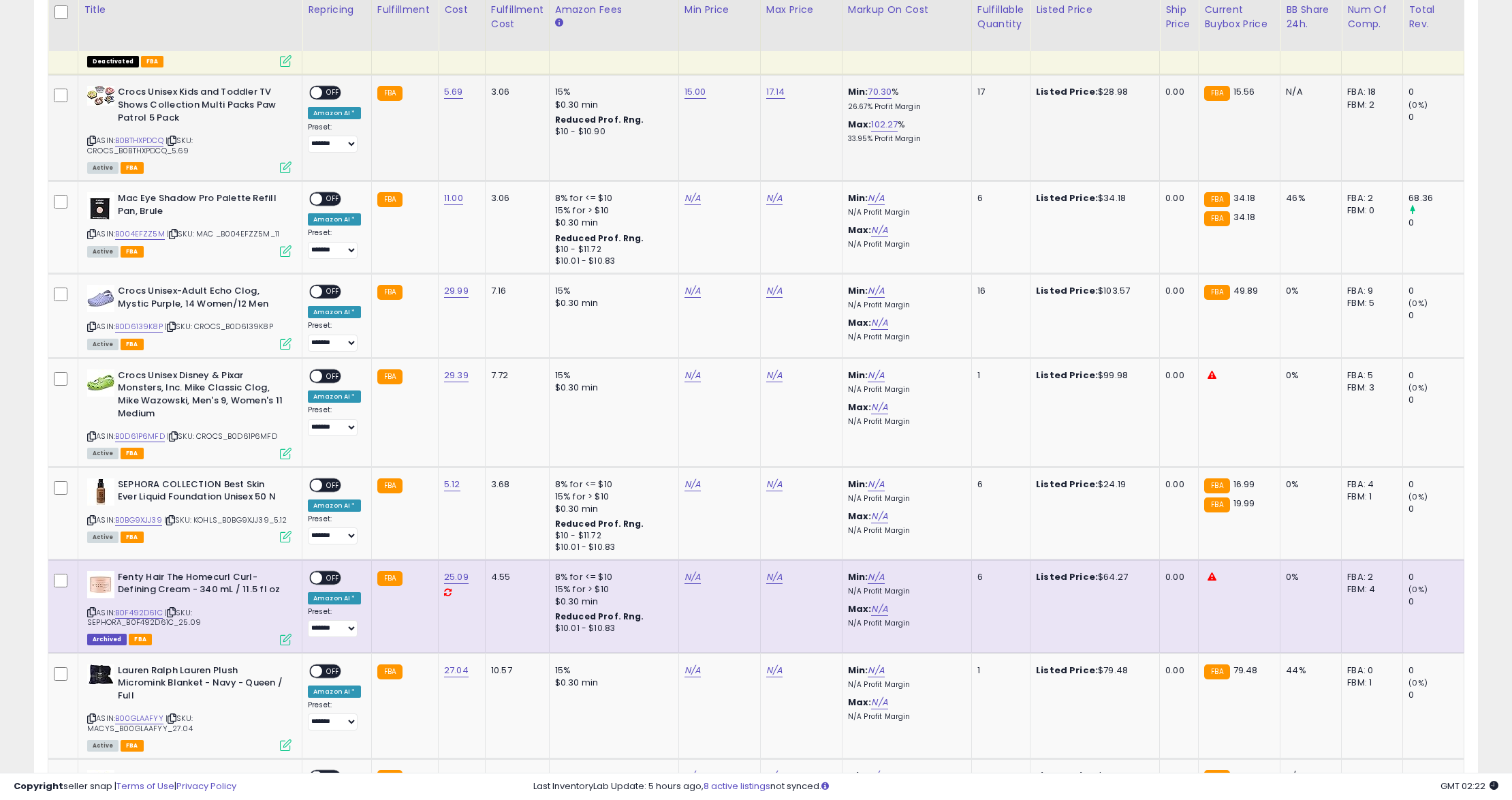 click on "OFF" at bounding box center [333, 93] 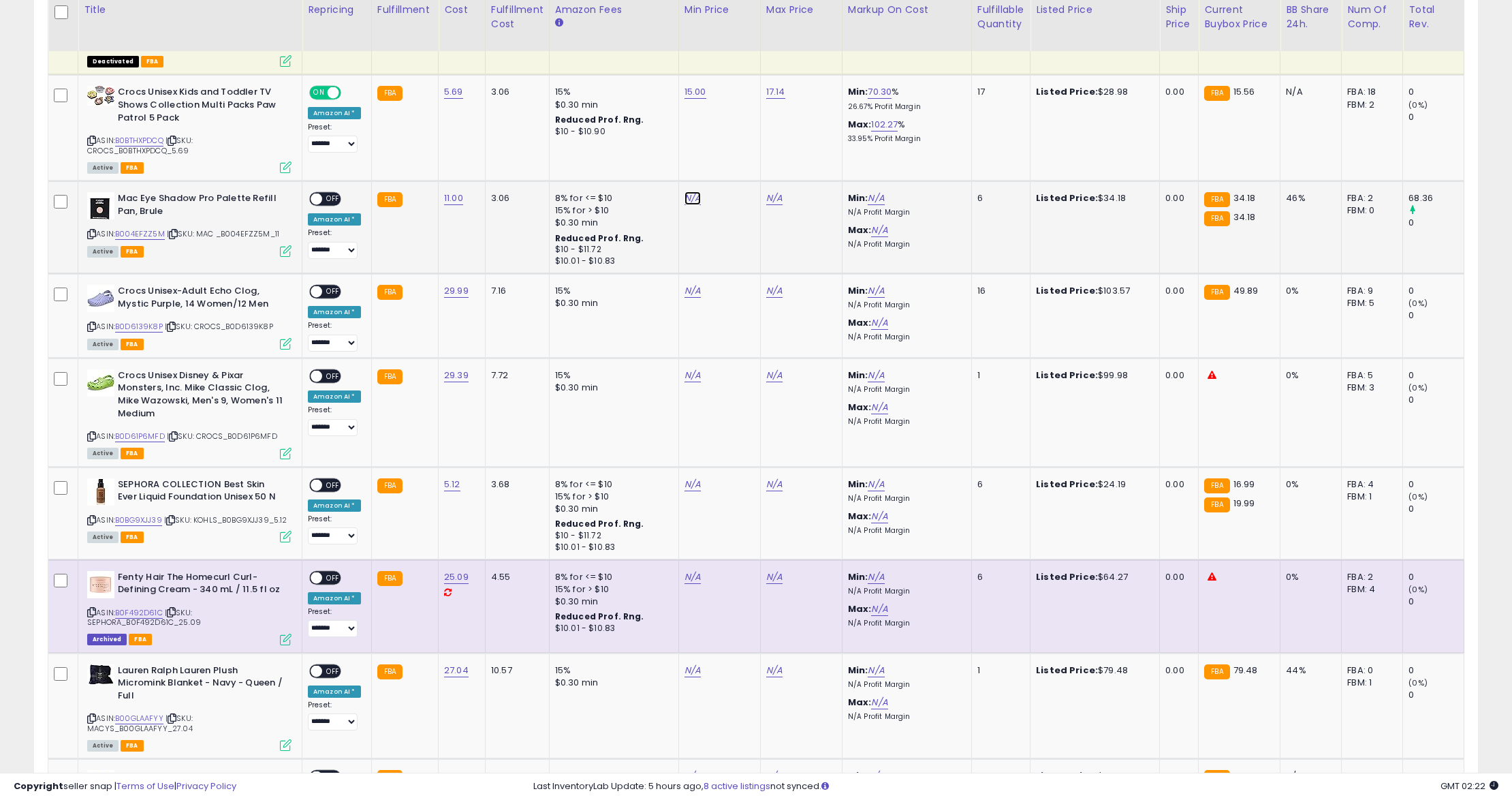 click on "N/A" at bounding box center [693, -1026] 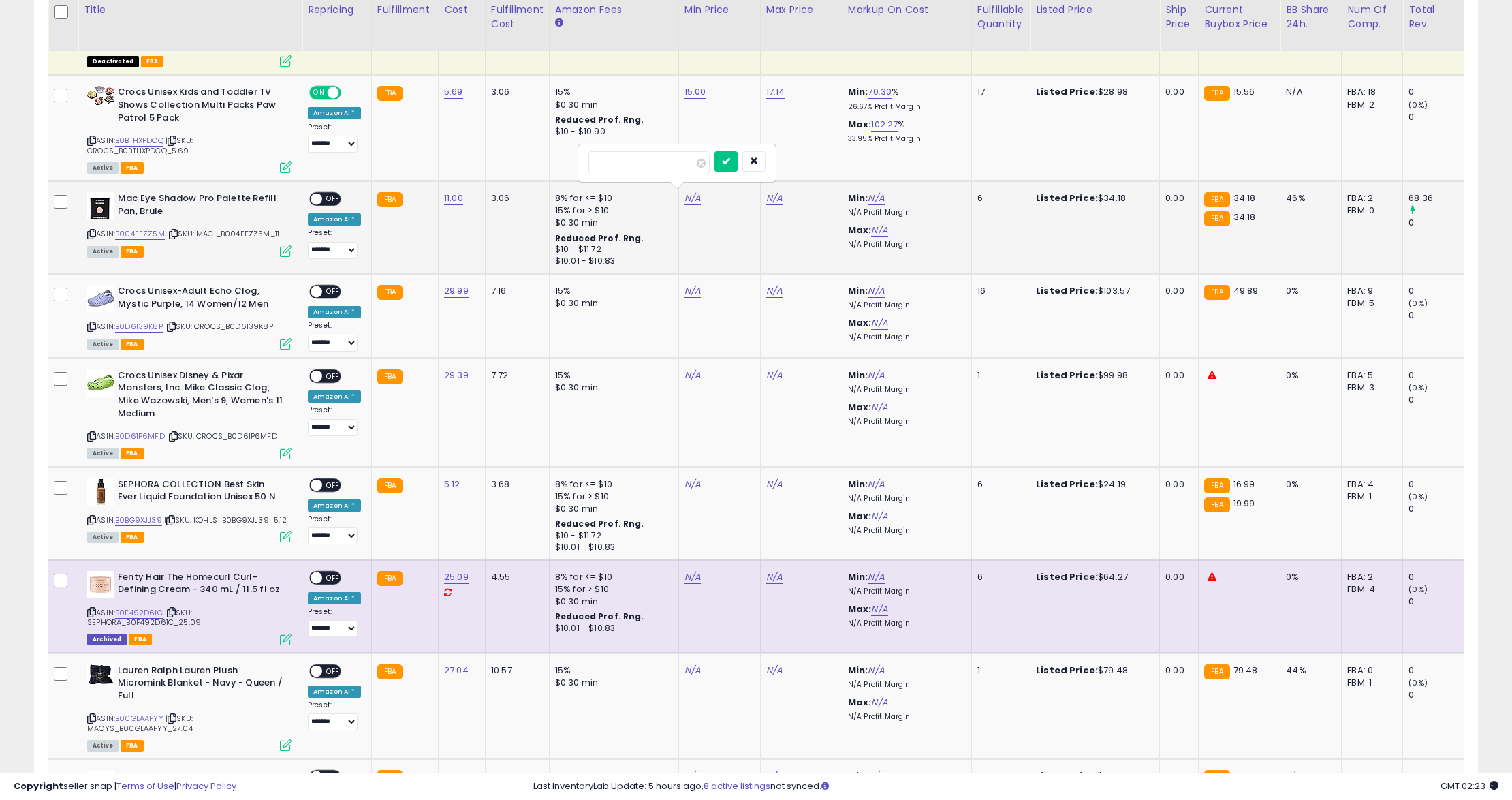 type on "**" 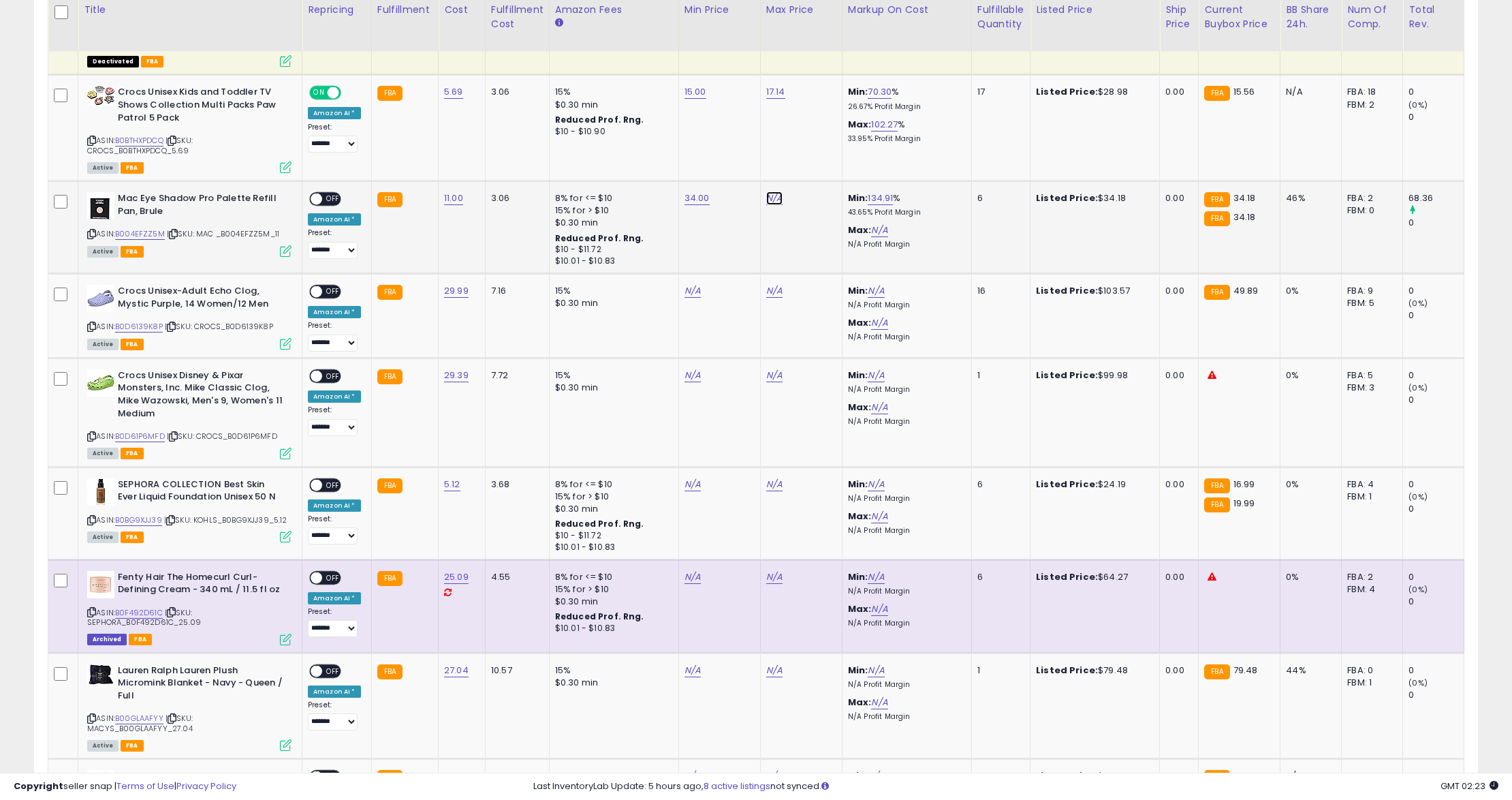click on "N/A" at bounding box center (774, -1026) 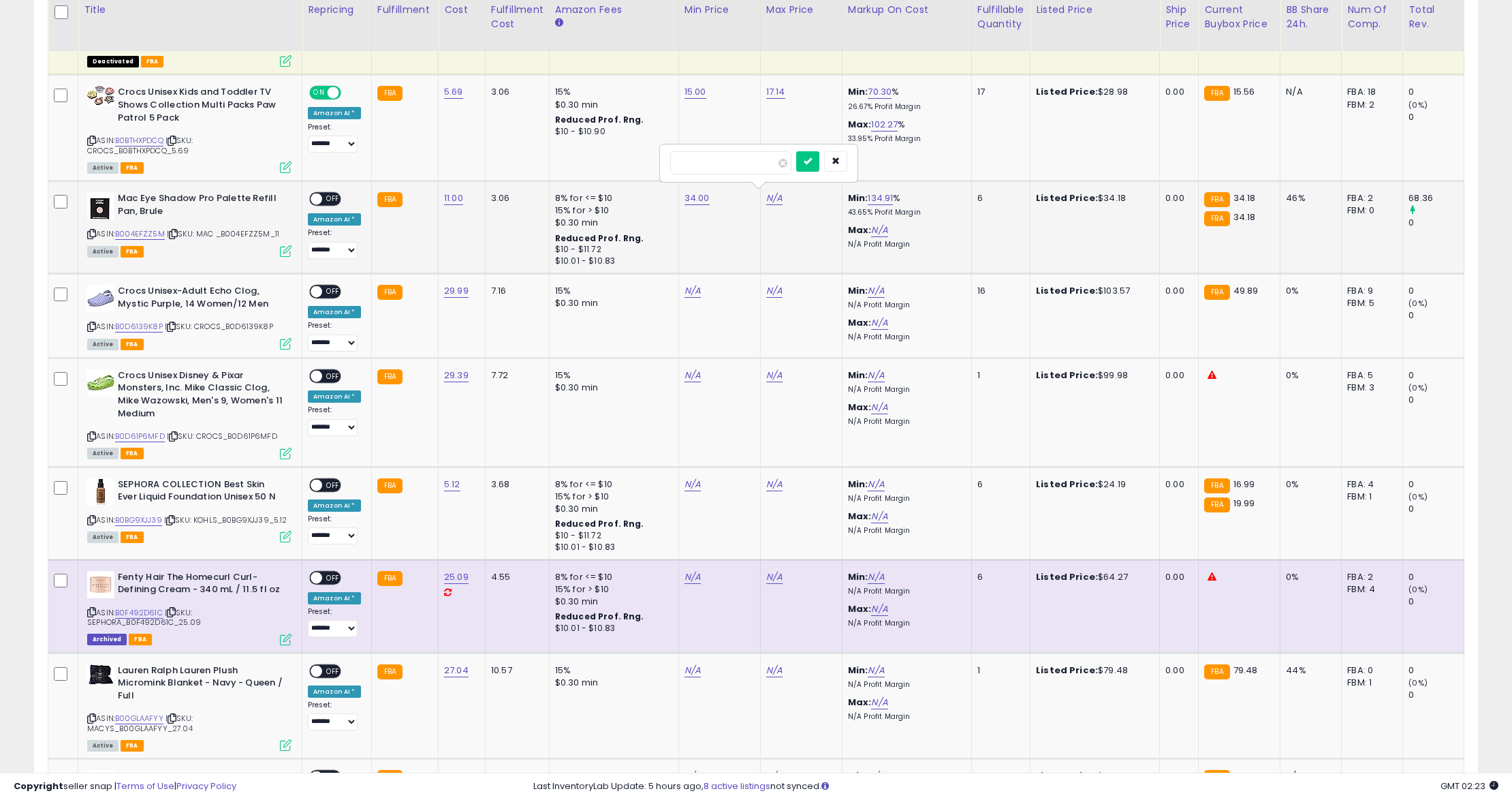 type on "*****" 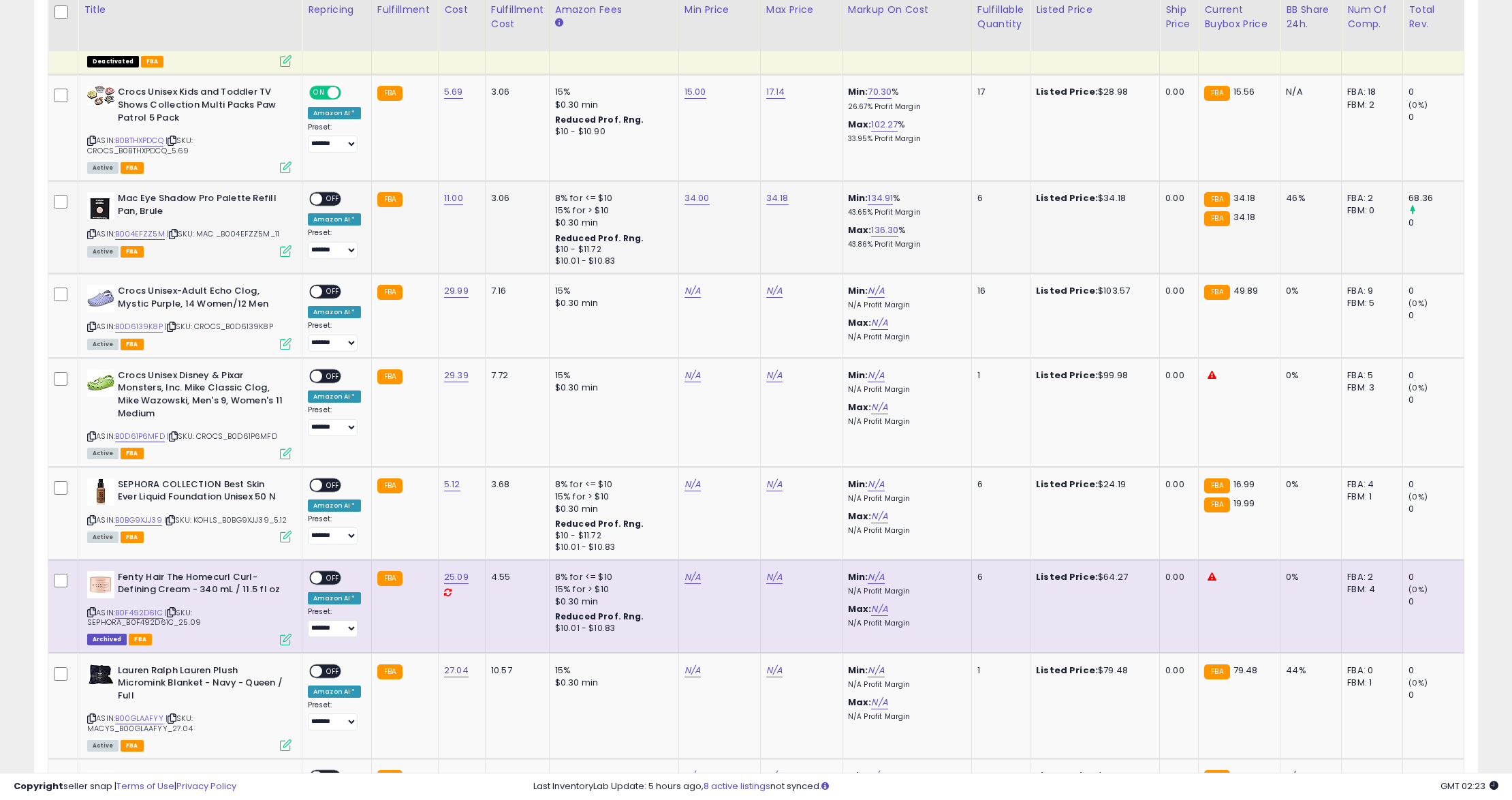 click on "OFF" at bounding box center [333, 199] 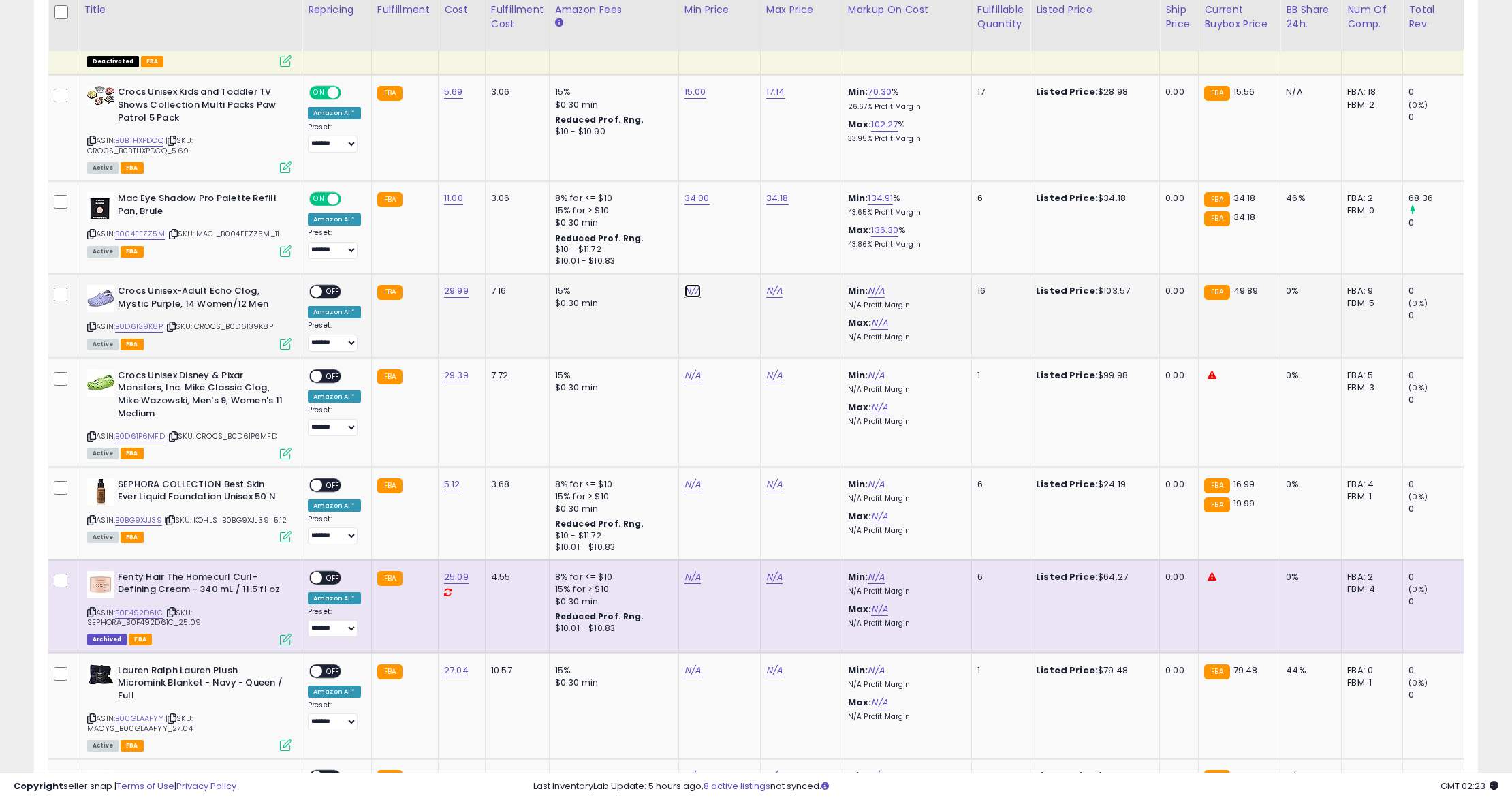 click on "N/A" at bounding box center [693, -1026] 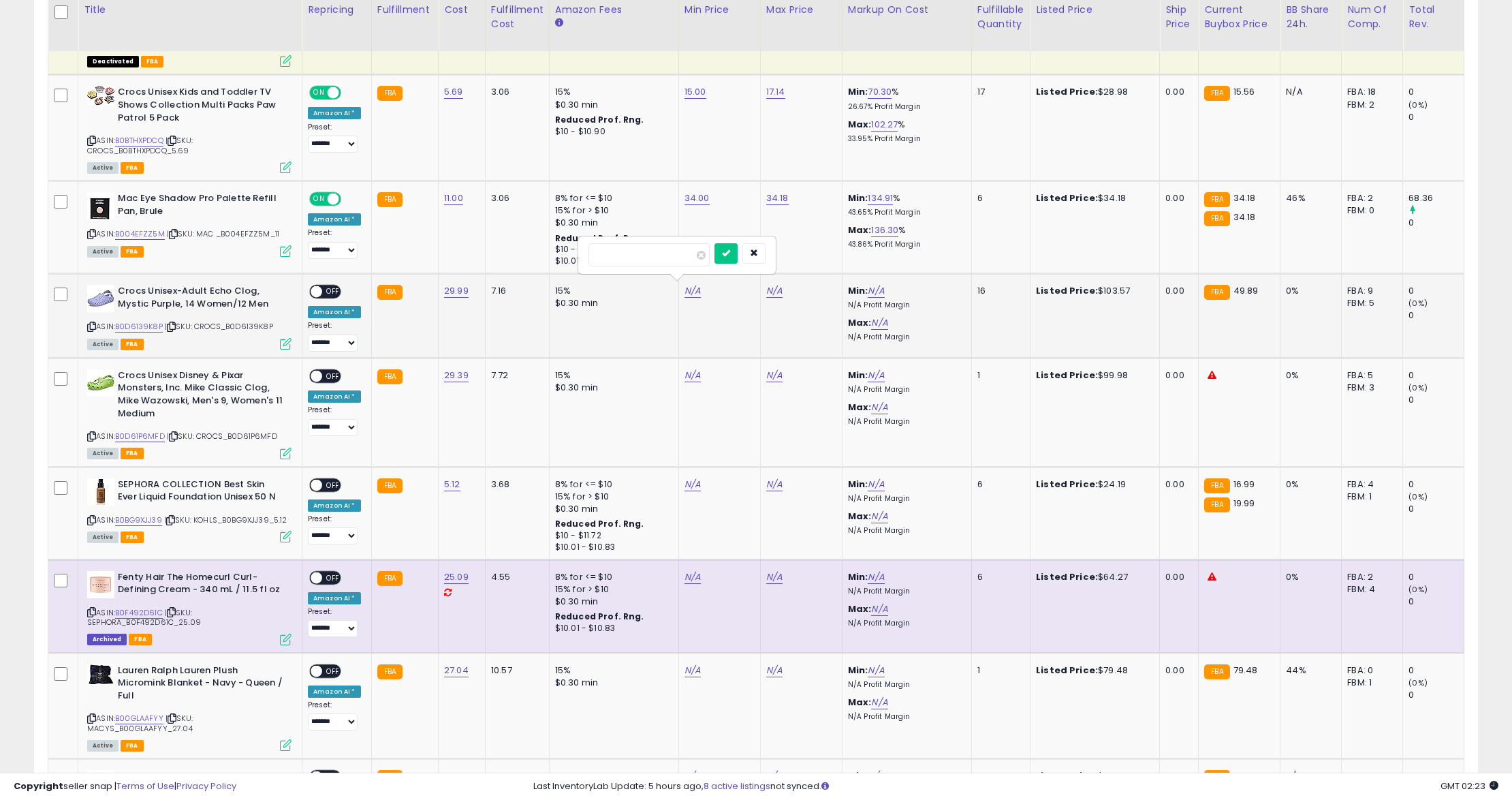 type on "**" 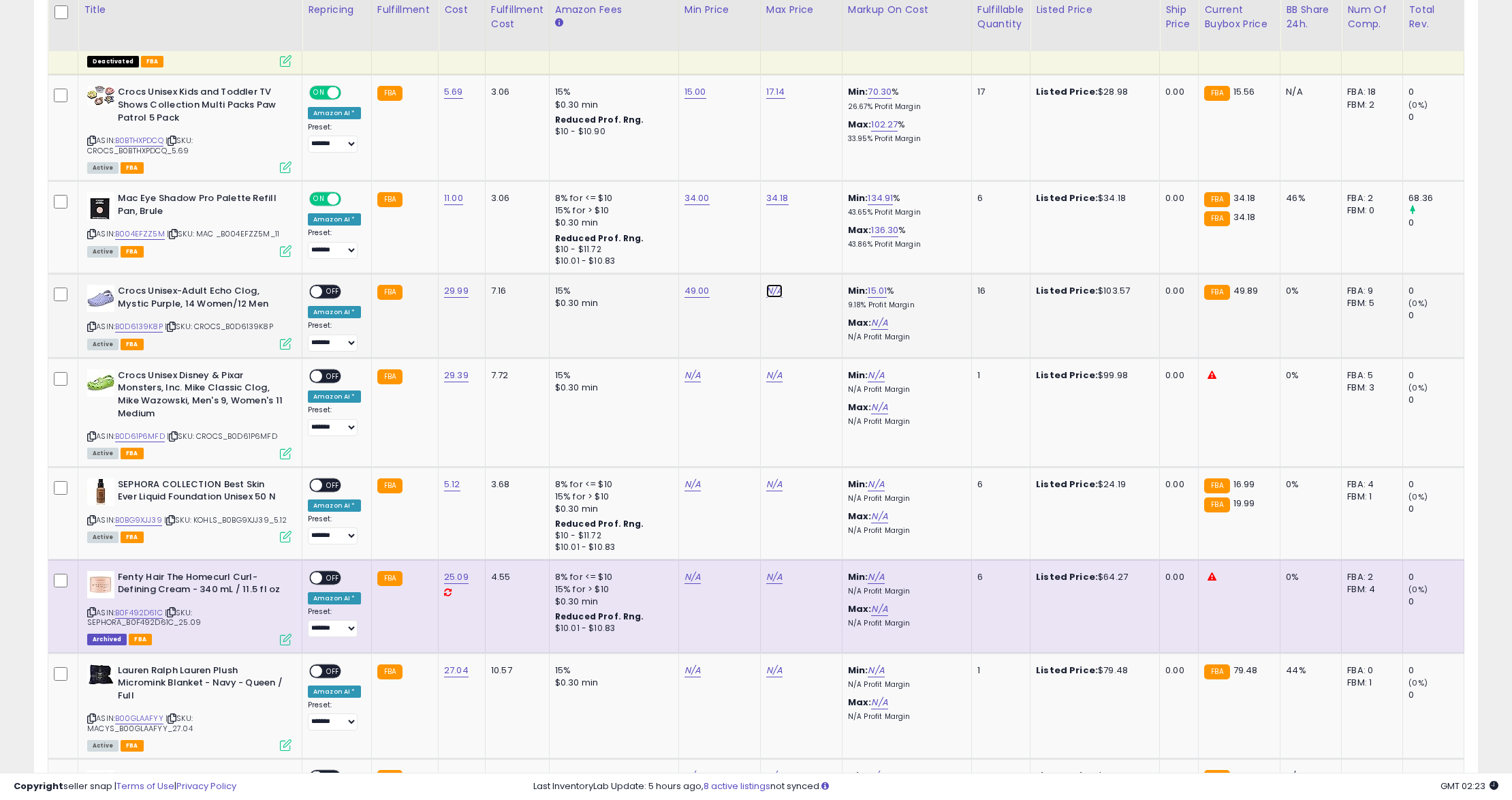 click on "N/A" at bounding box center (774, -1026) 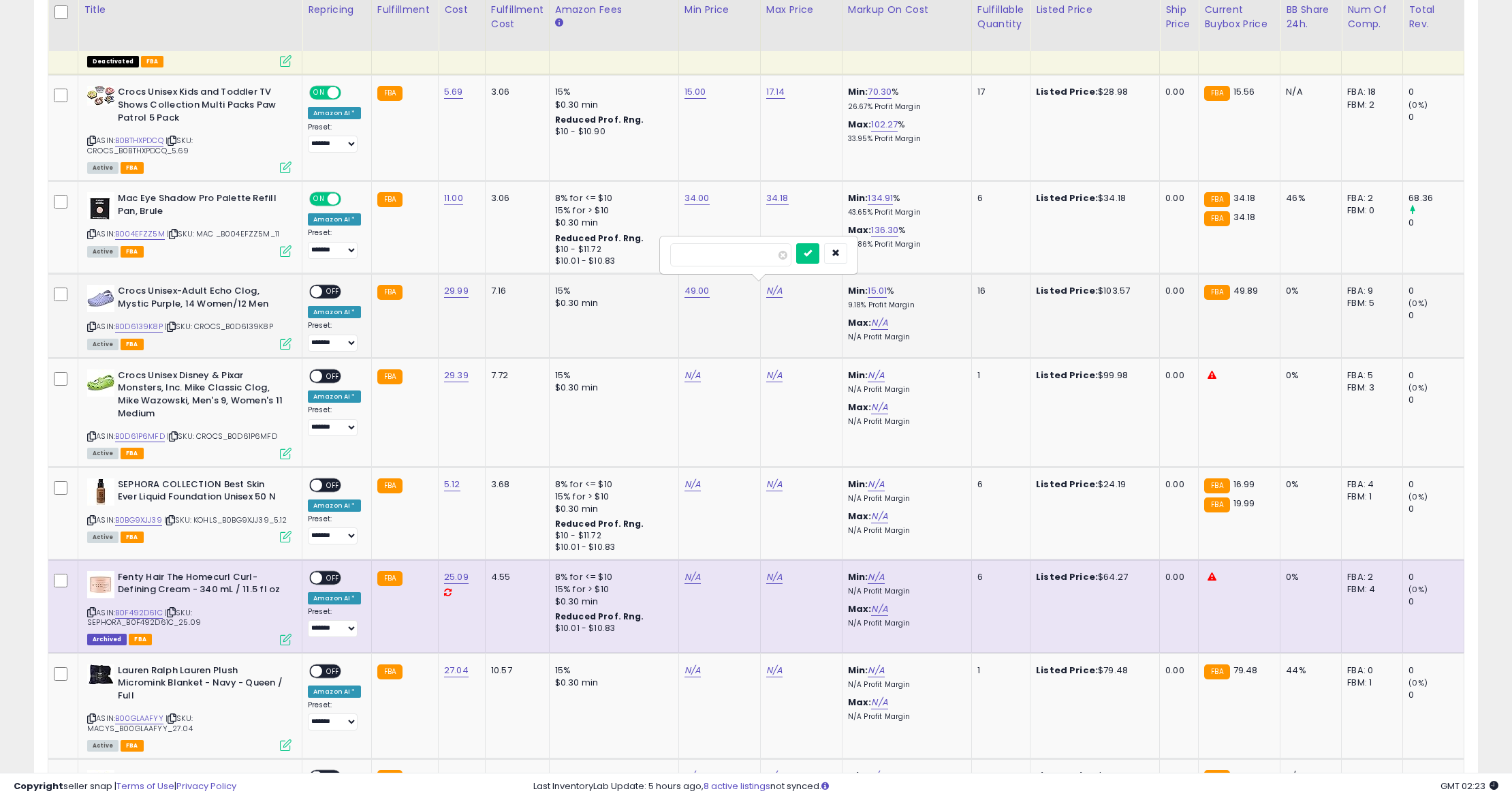 type on "**" 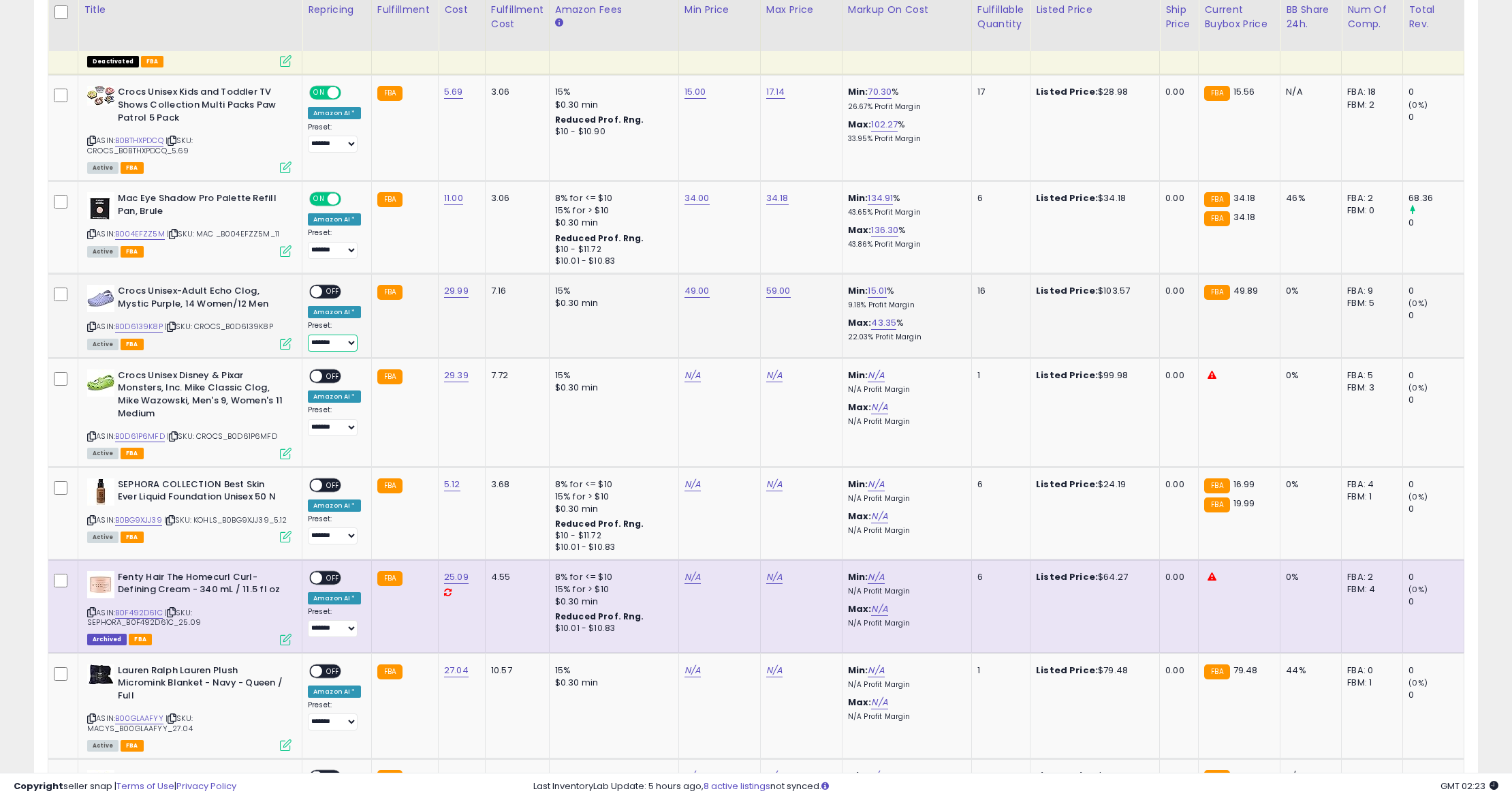 click on "**********" at bounding box center [332, 343] 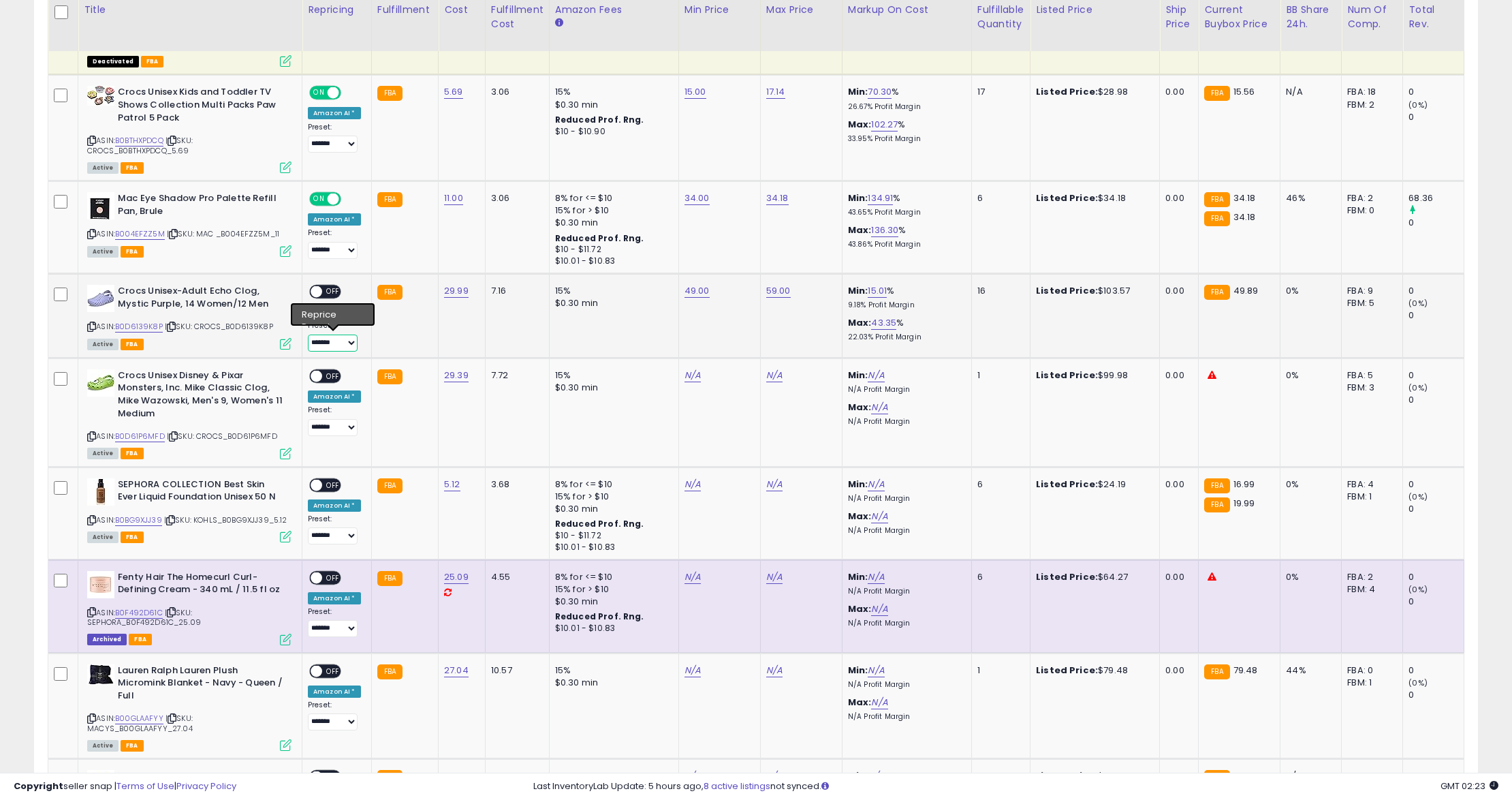 select on "**********" 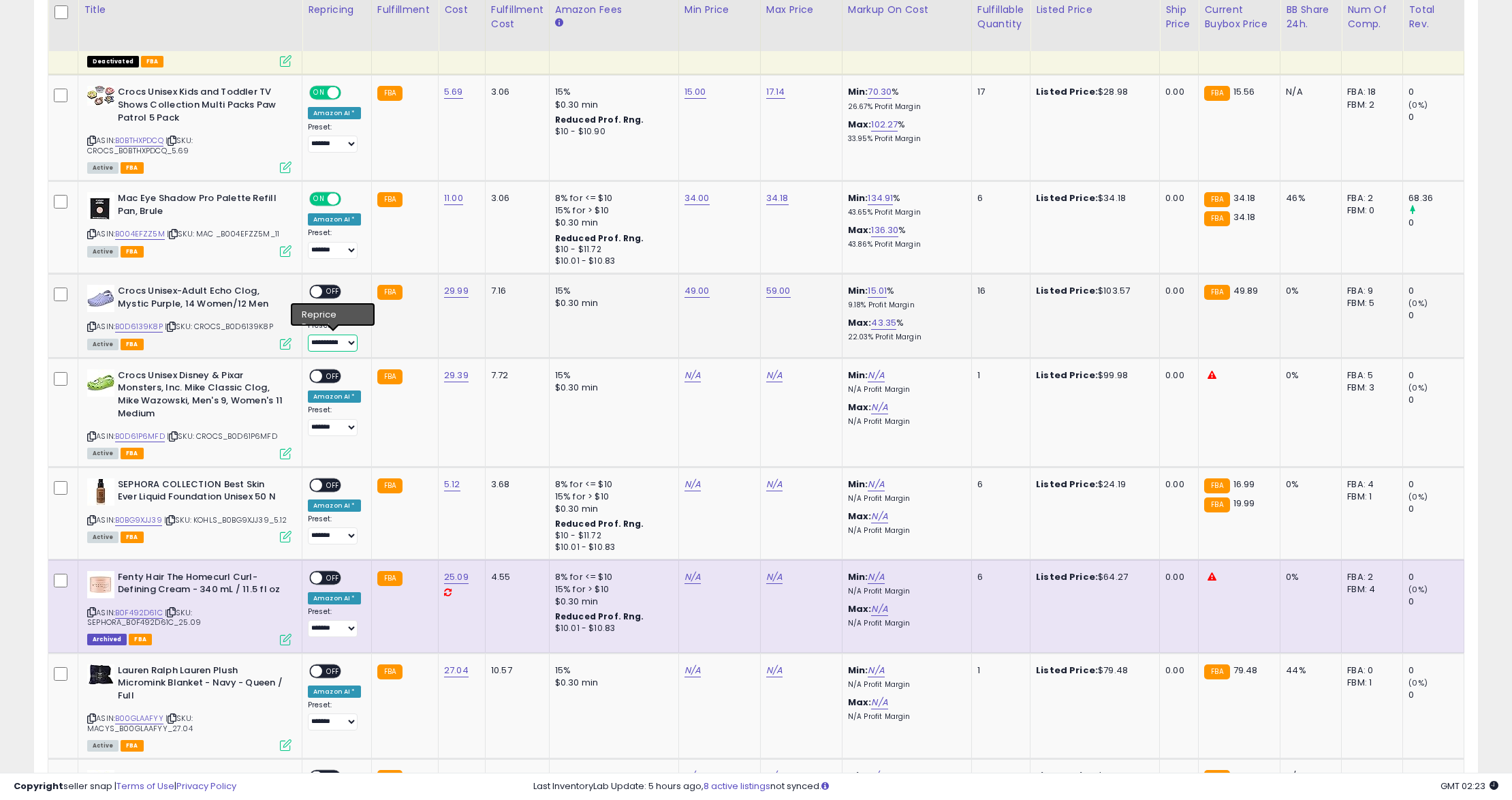 click on "**********" at bounding box center (332, 343) 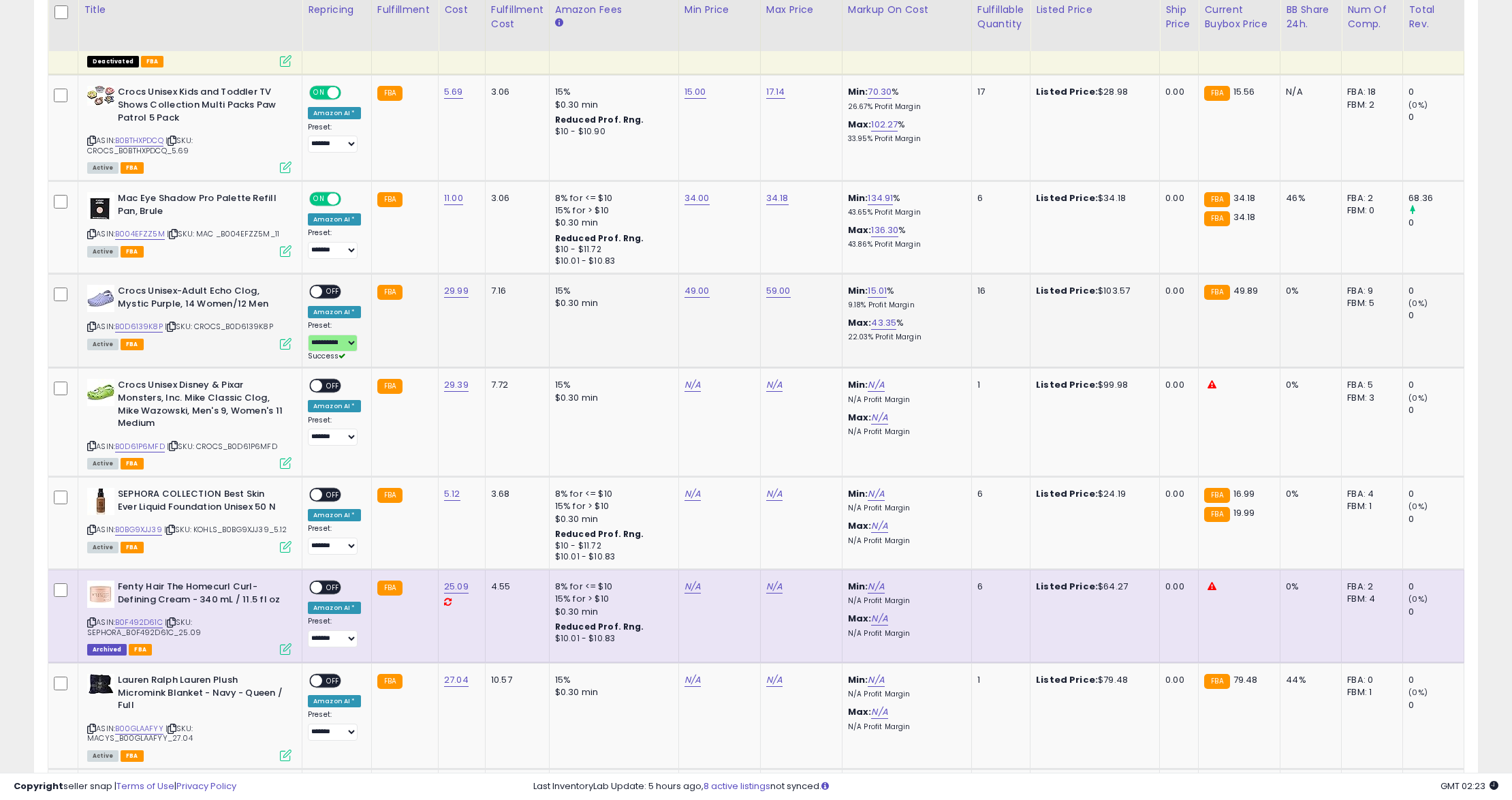 click on "OFF" at bounding box center [333, 292] 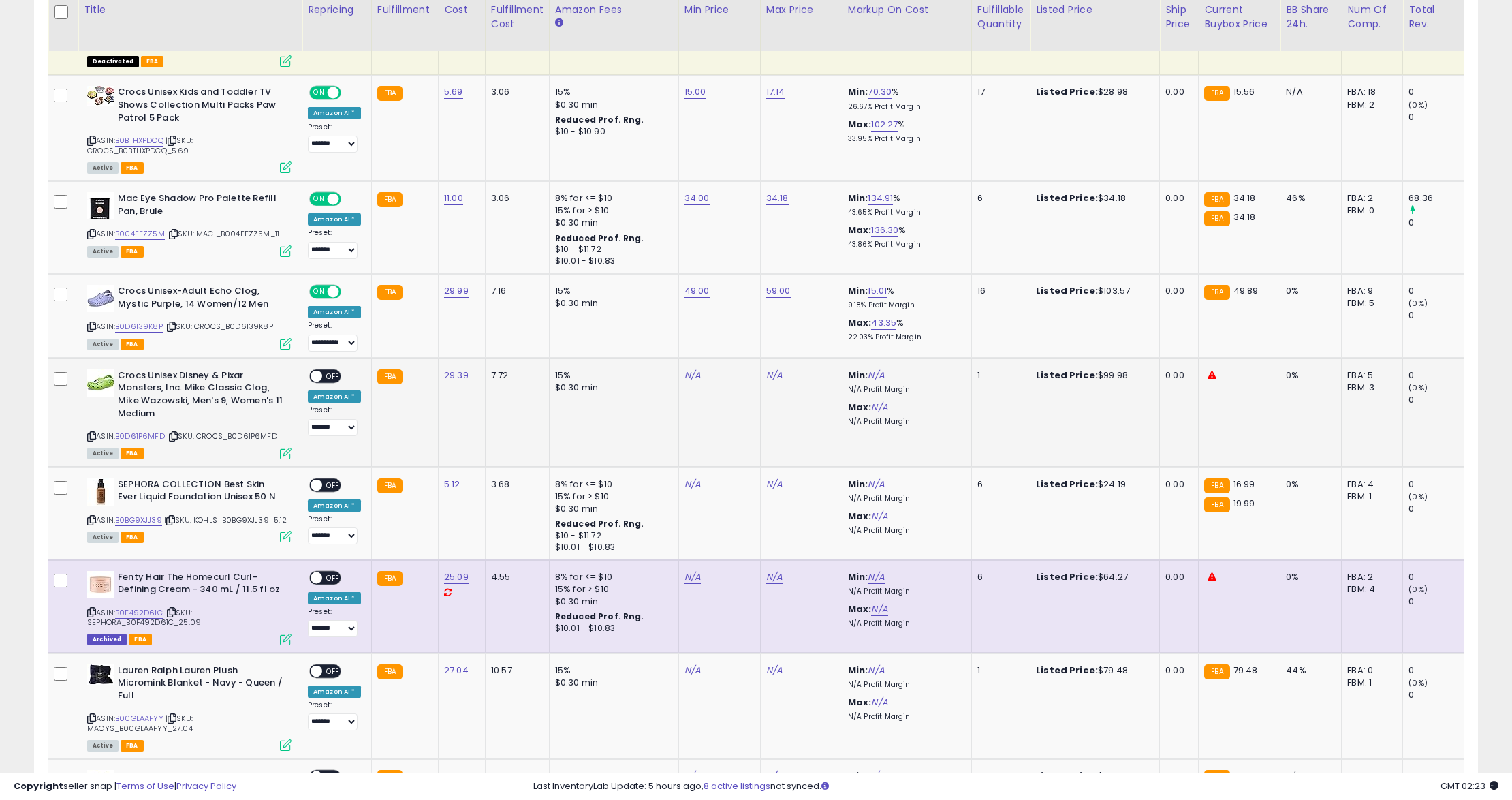 click on "N/A" at bounding box center [717, 375] 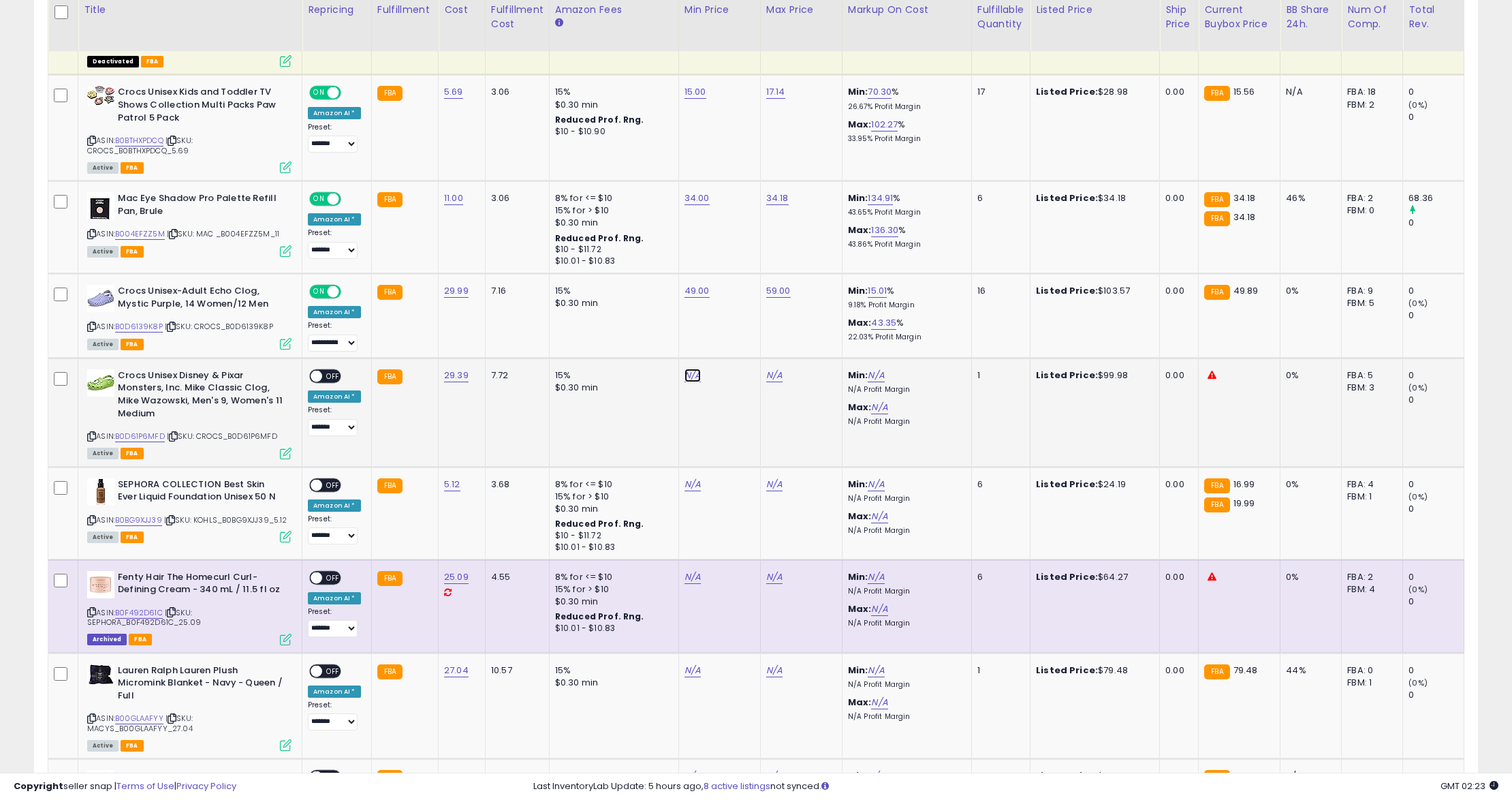 click on "N/A" at bounding box center [693, -1026] 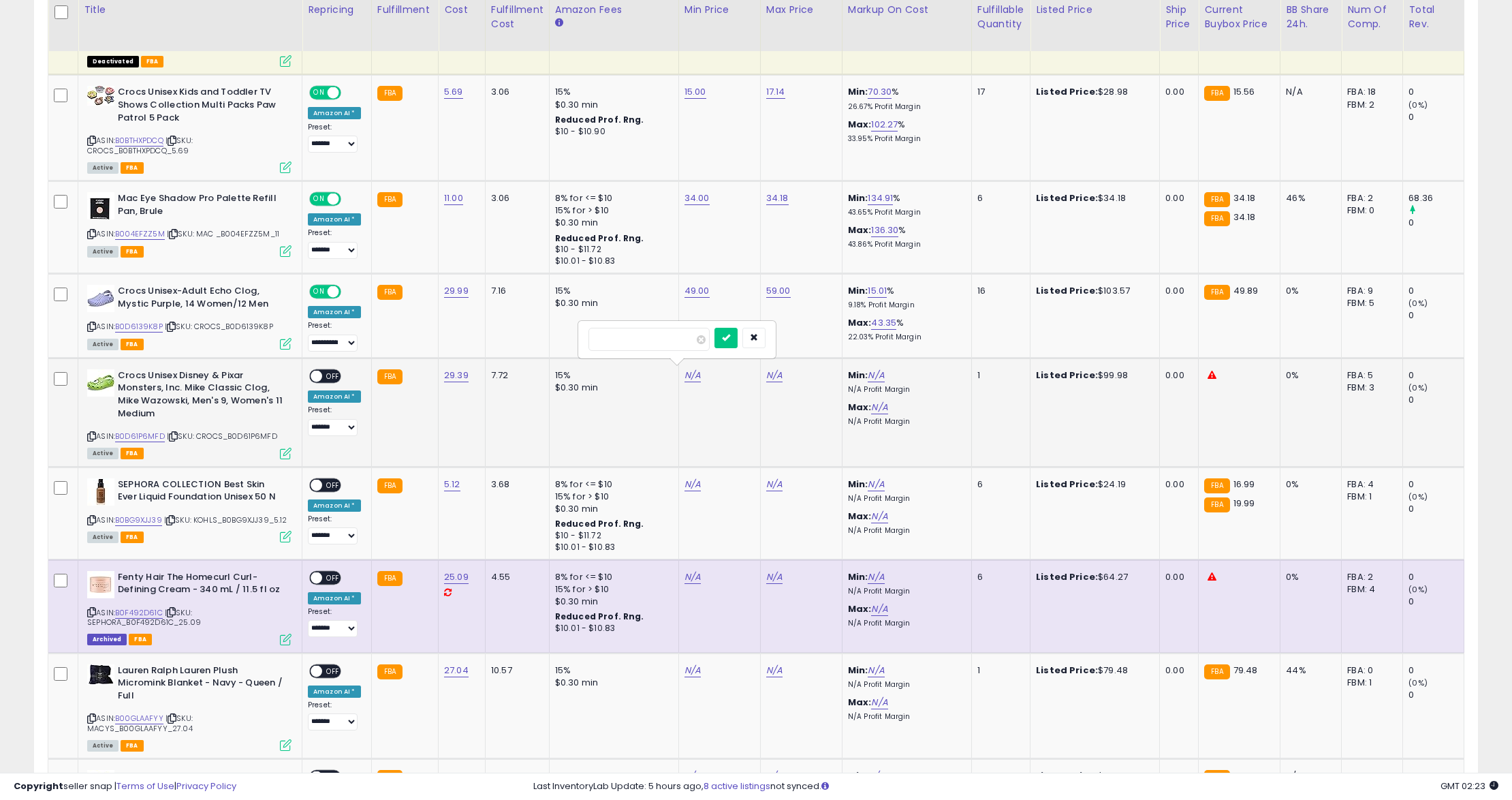 type on "**" 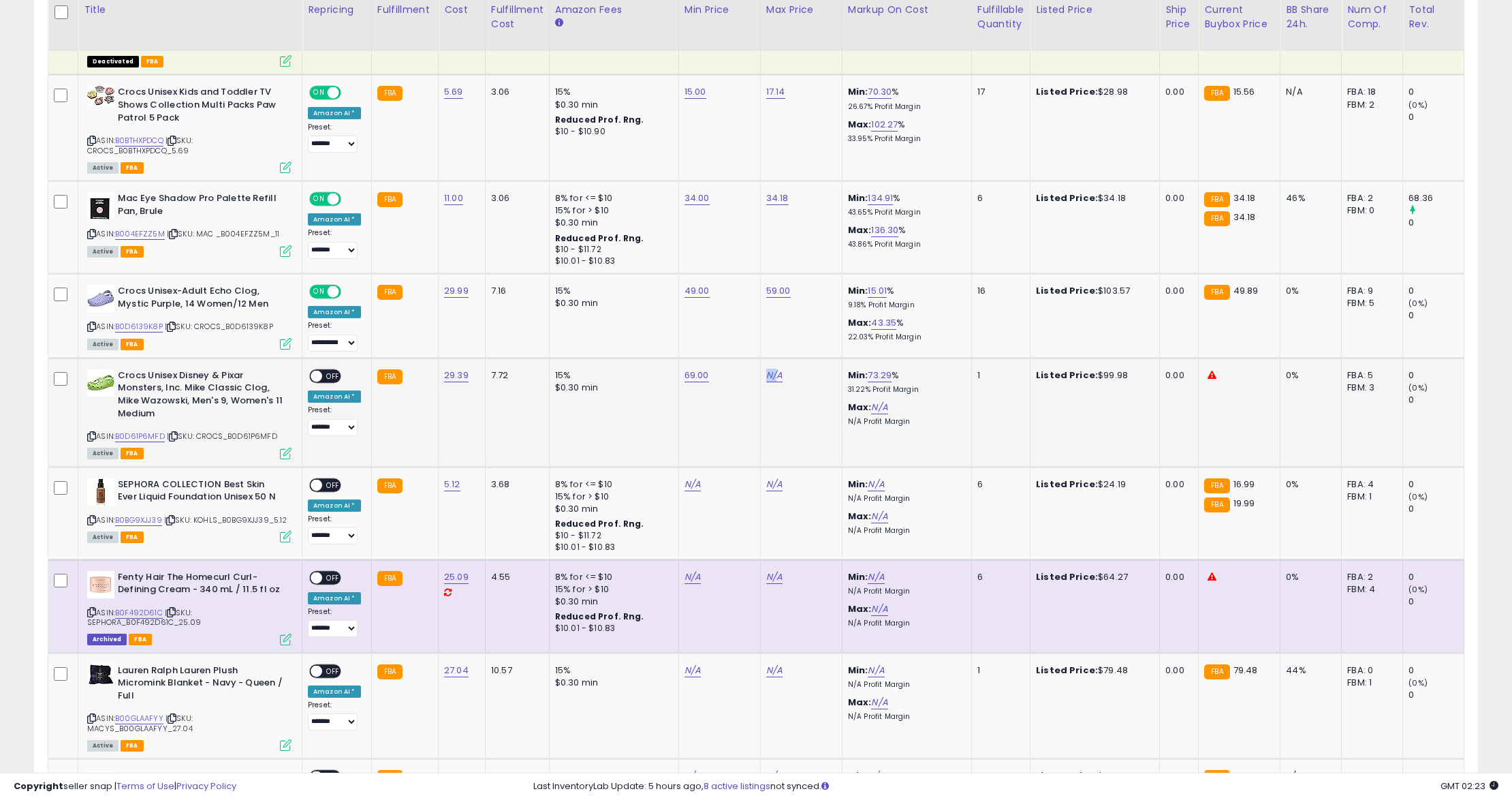 drag, startPoint x: 761, startPoint y: 375, endPoint x: 771, endPoint y: 376, distance: 10.049876 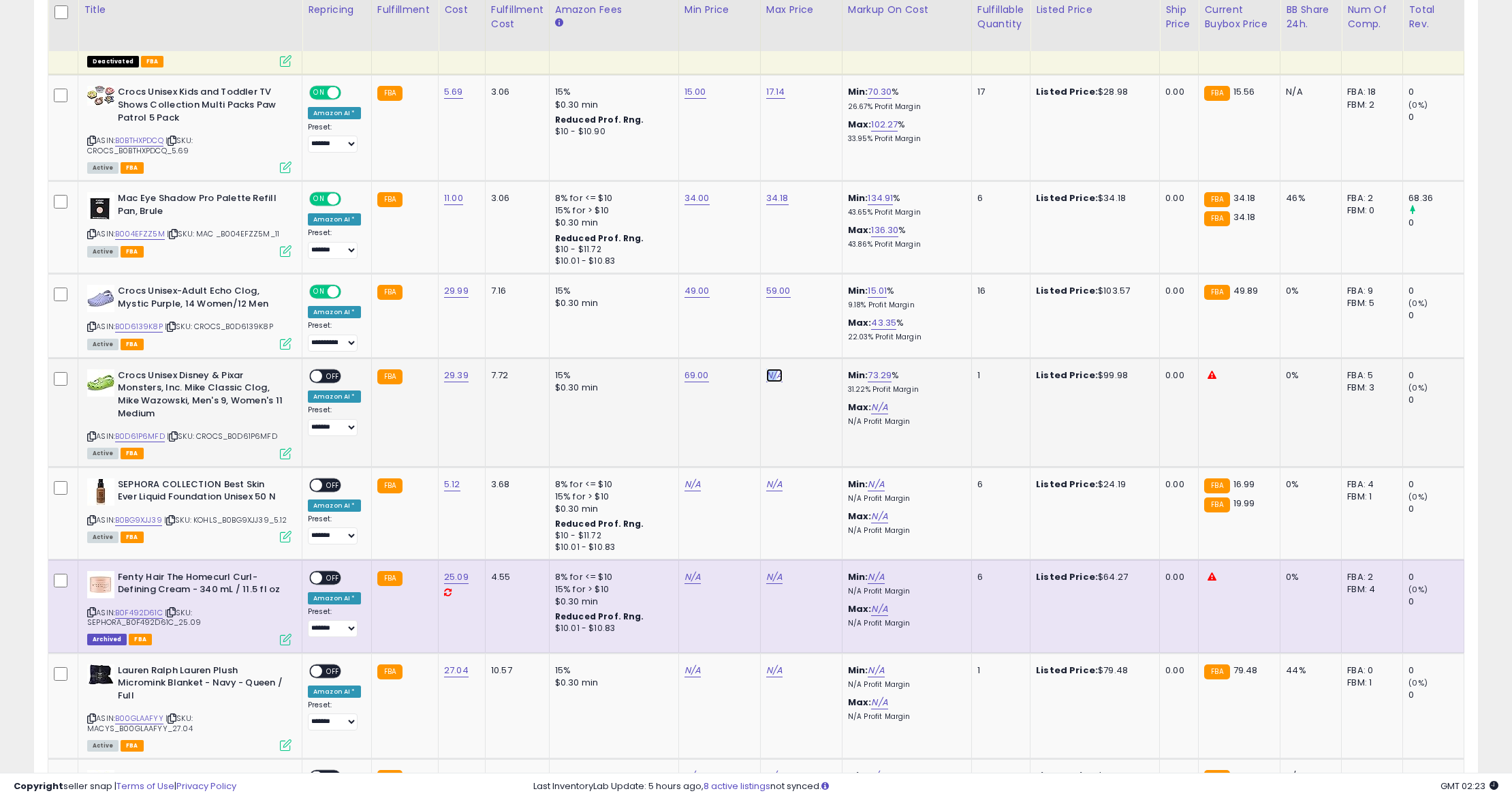 click on "N/A" at bounding box center (774, -1026) 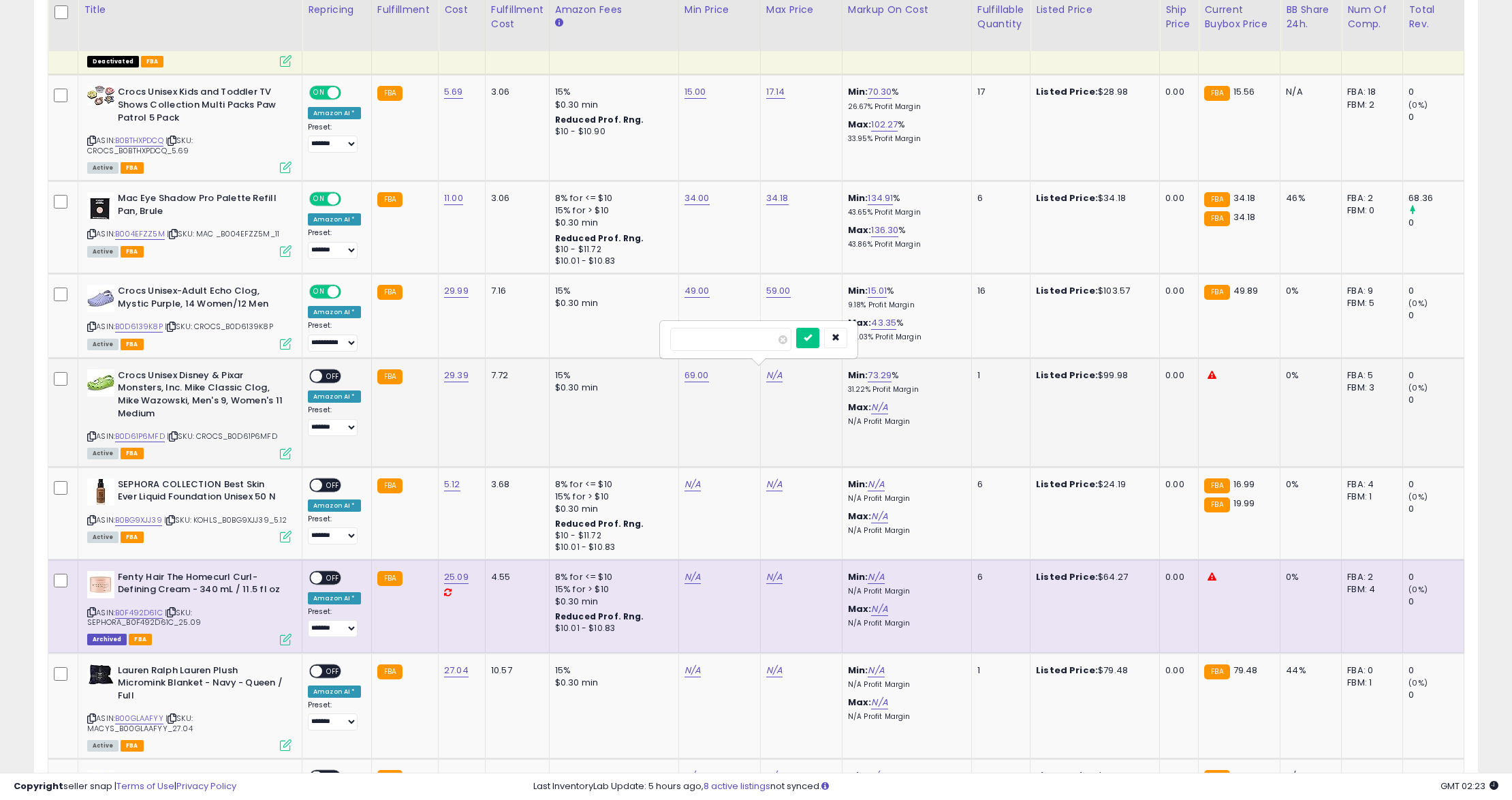 type on "*****" 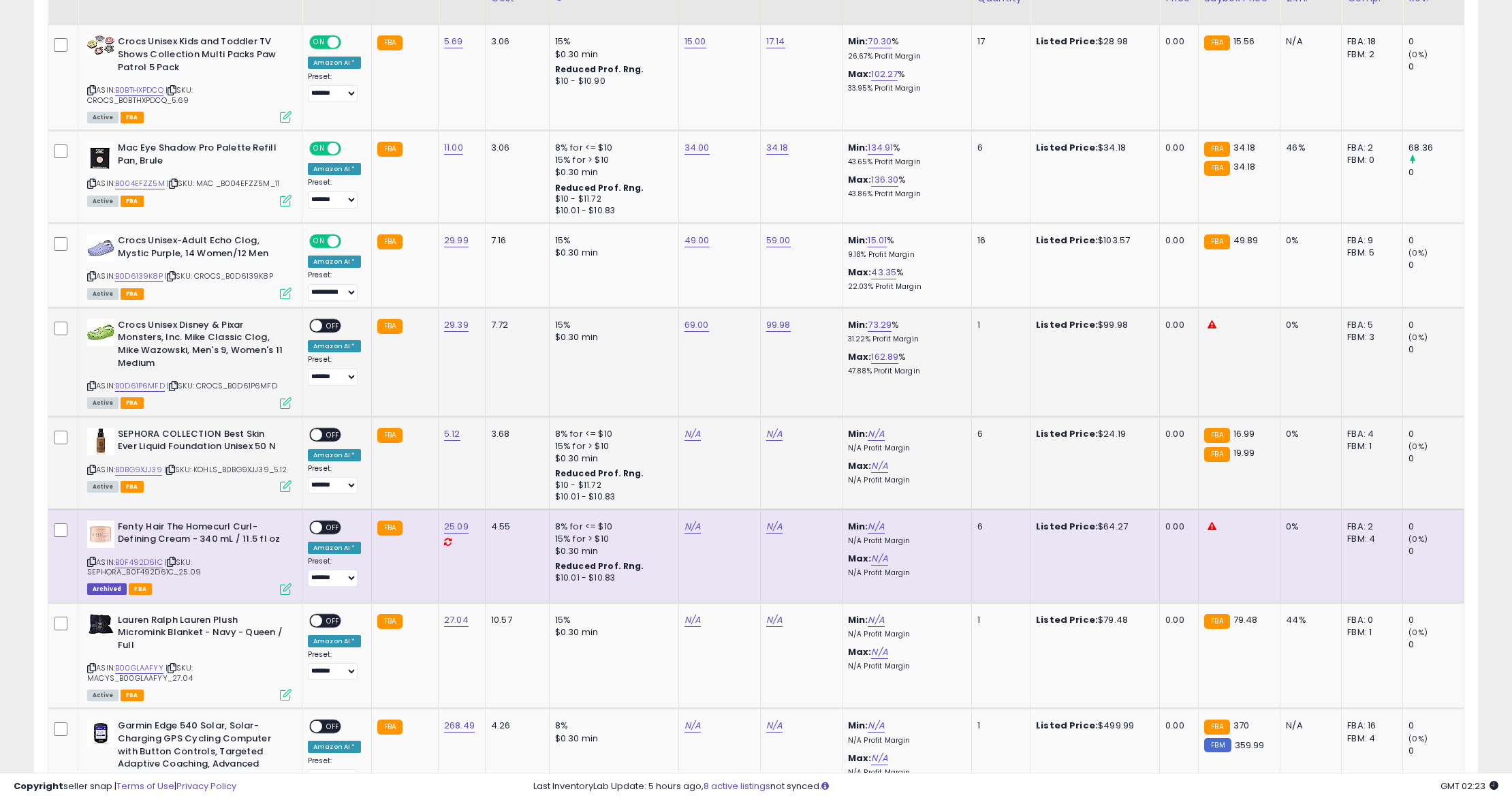 scroll, scrollTop: 1849, scrollLeft: 0, axis: vertical 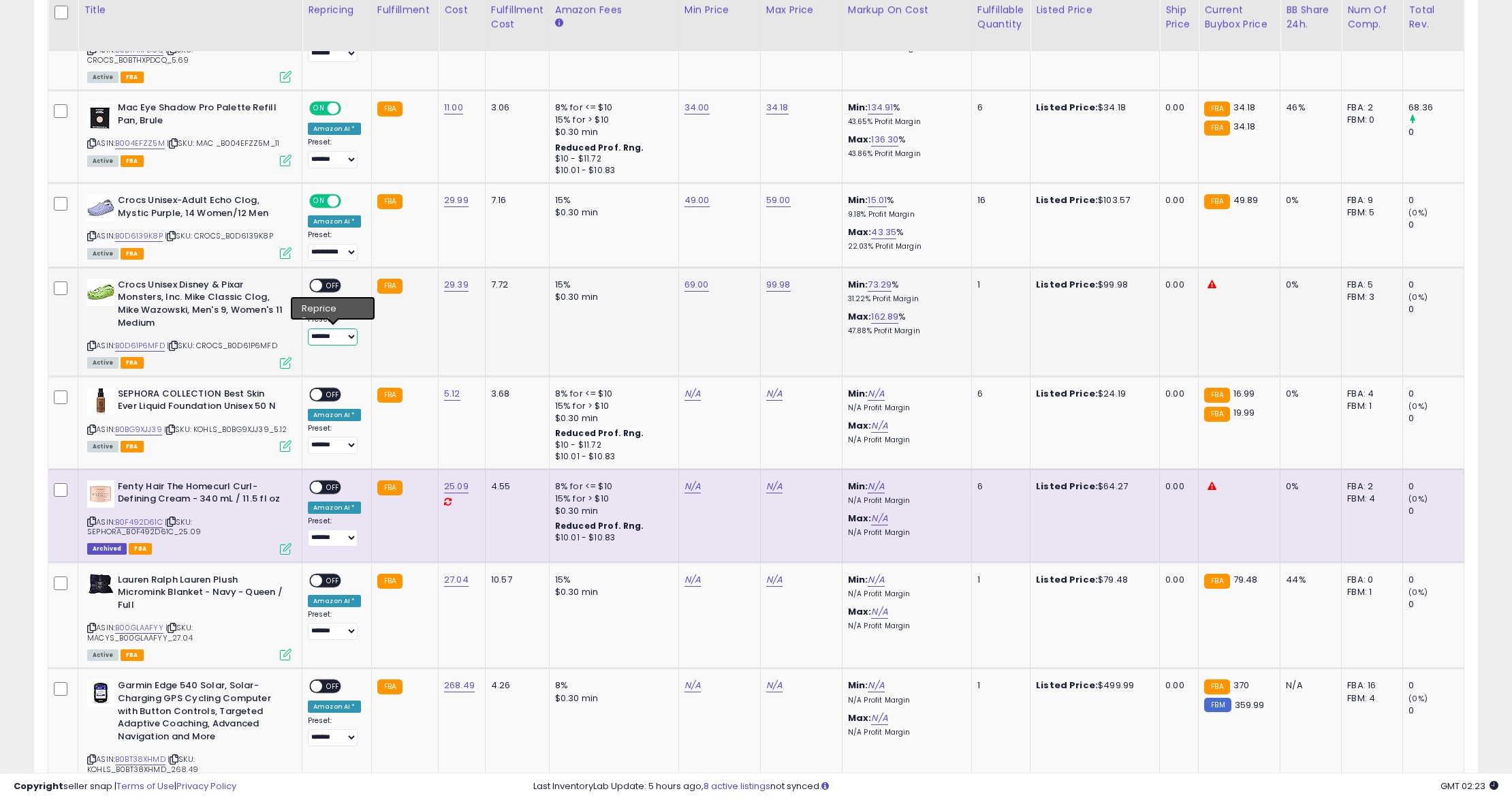 click on "**********" at bounding box center [332, 337] 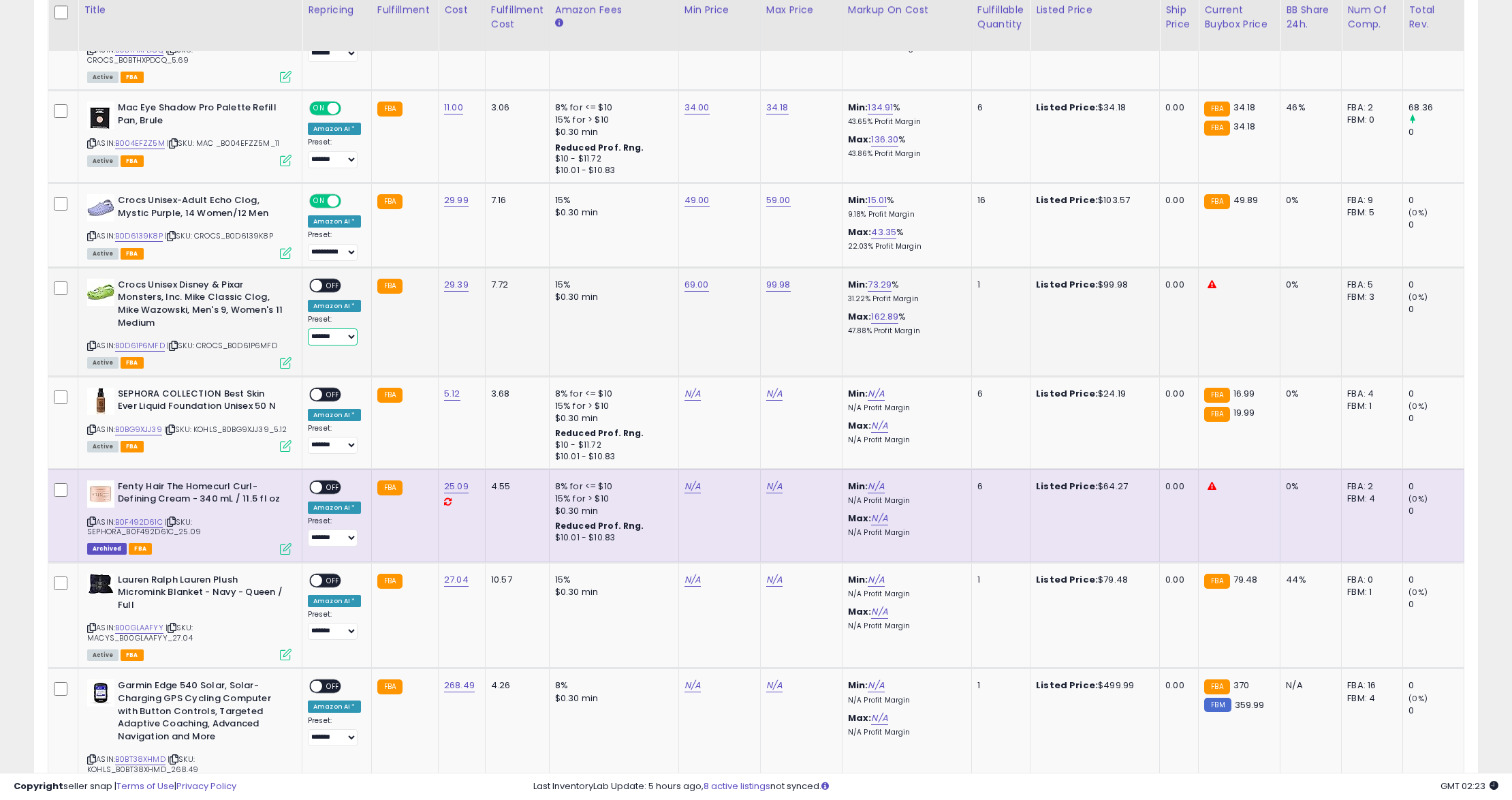 select on "****" 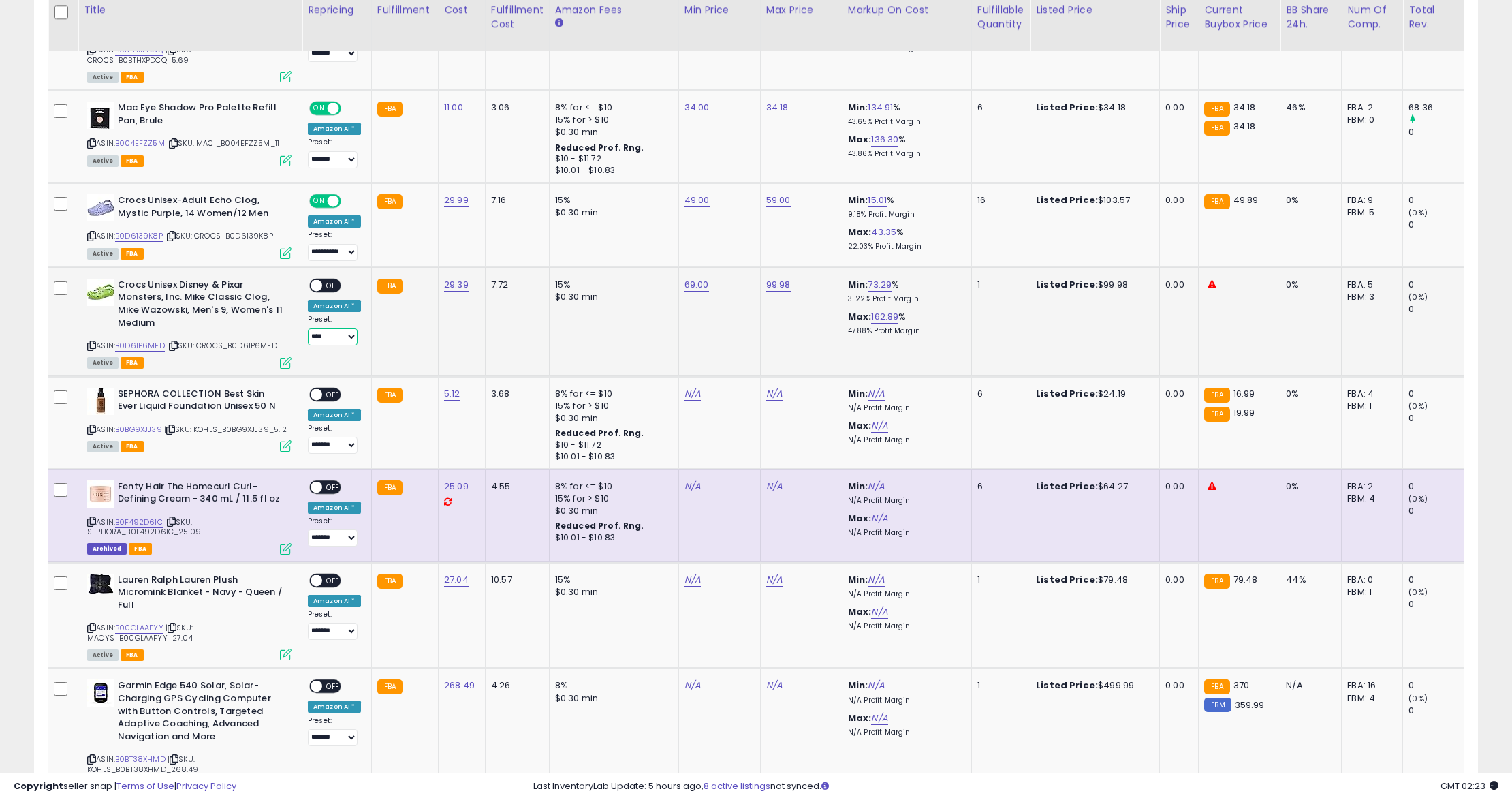 click on "**********" at bounding box center (332, 337) 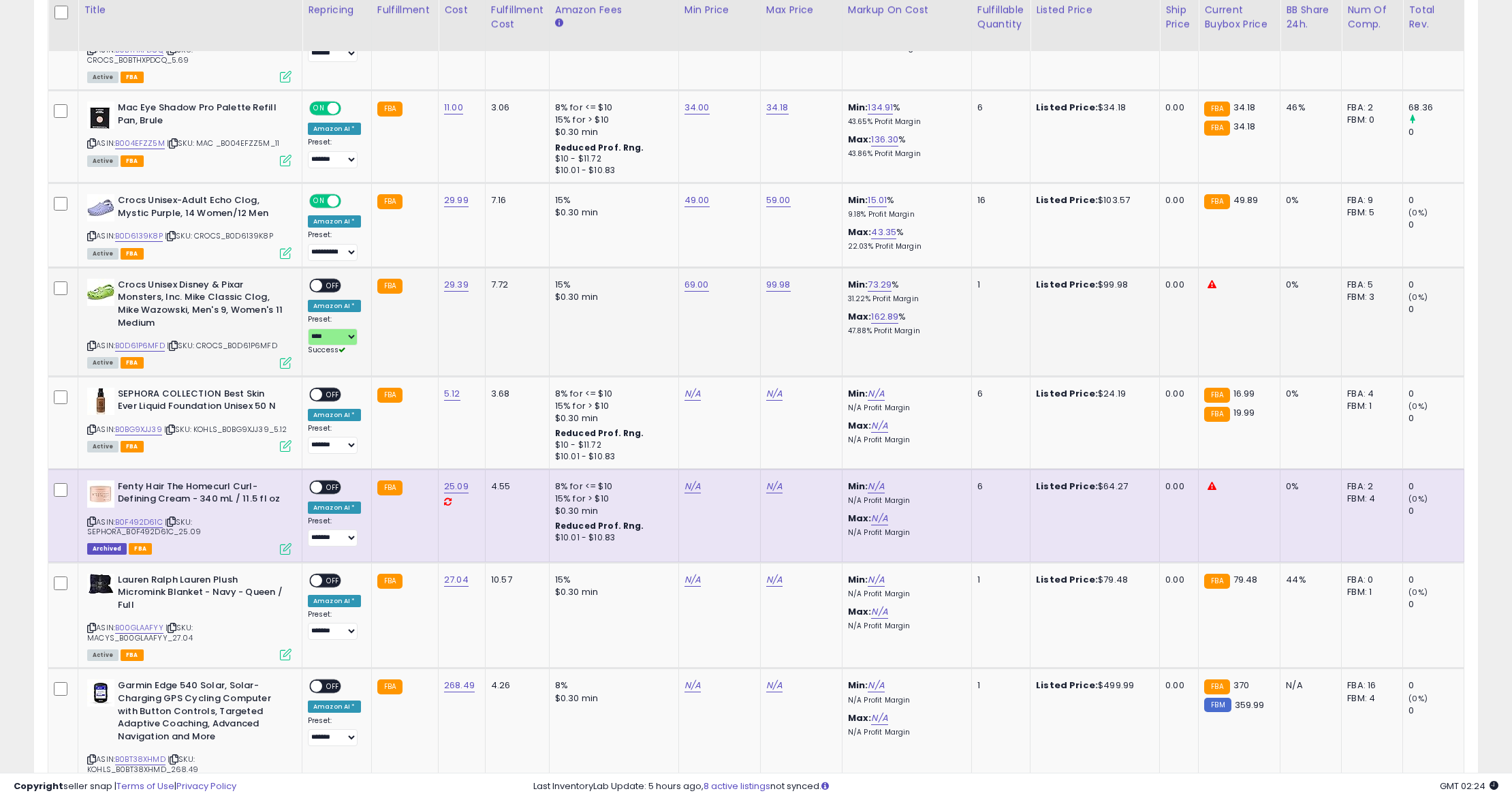 click on "OFF" at bounding box center [333, 285] 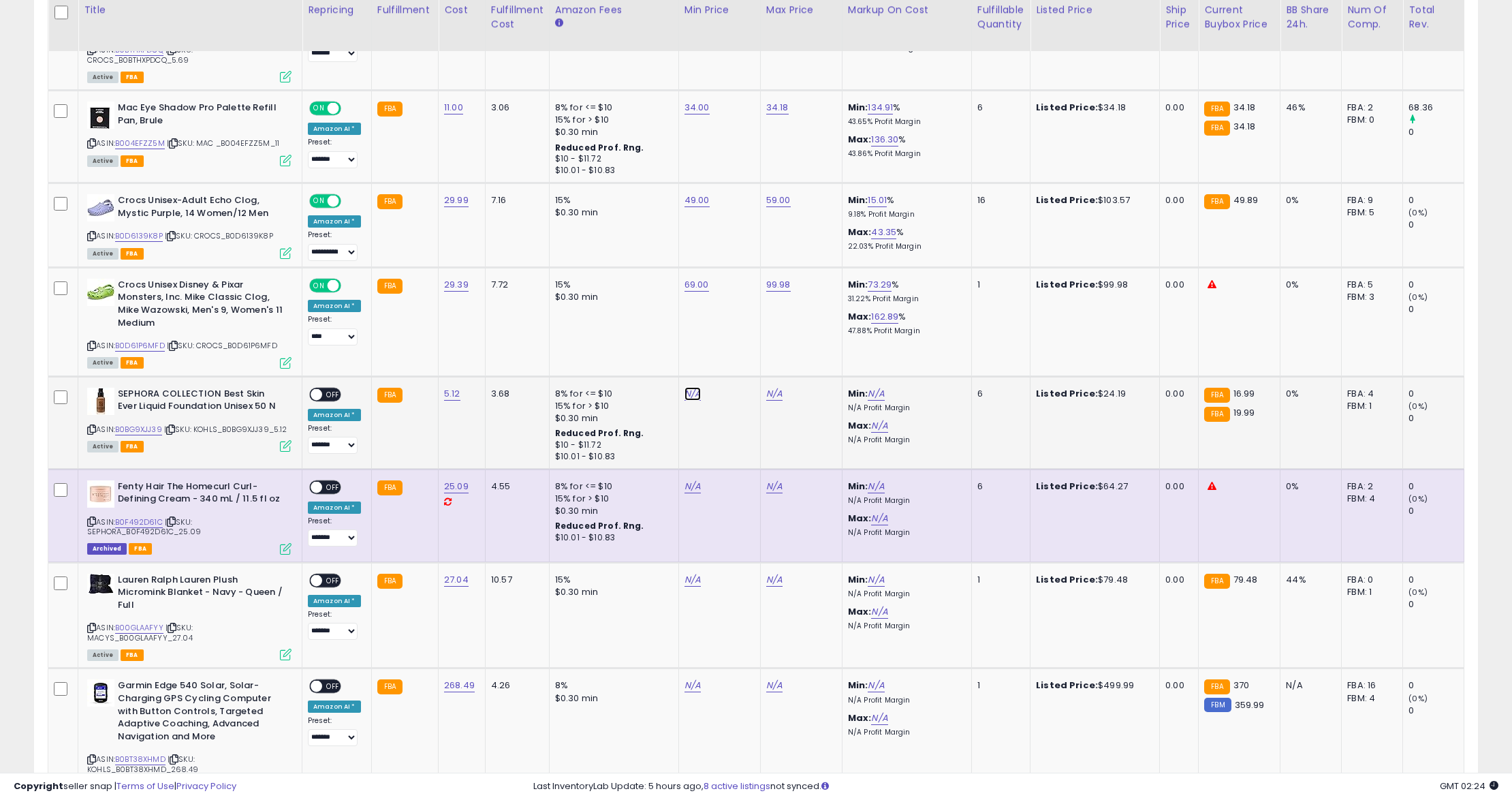 click on "N/A" at bounding box center [693, -1117] 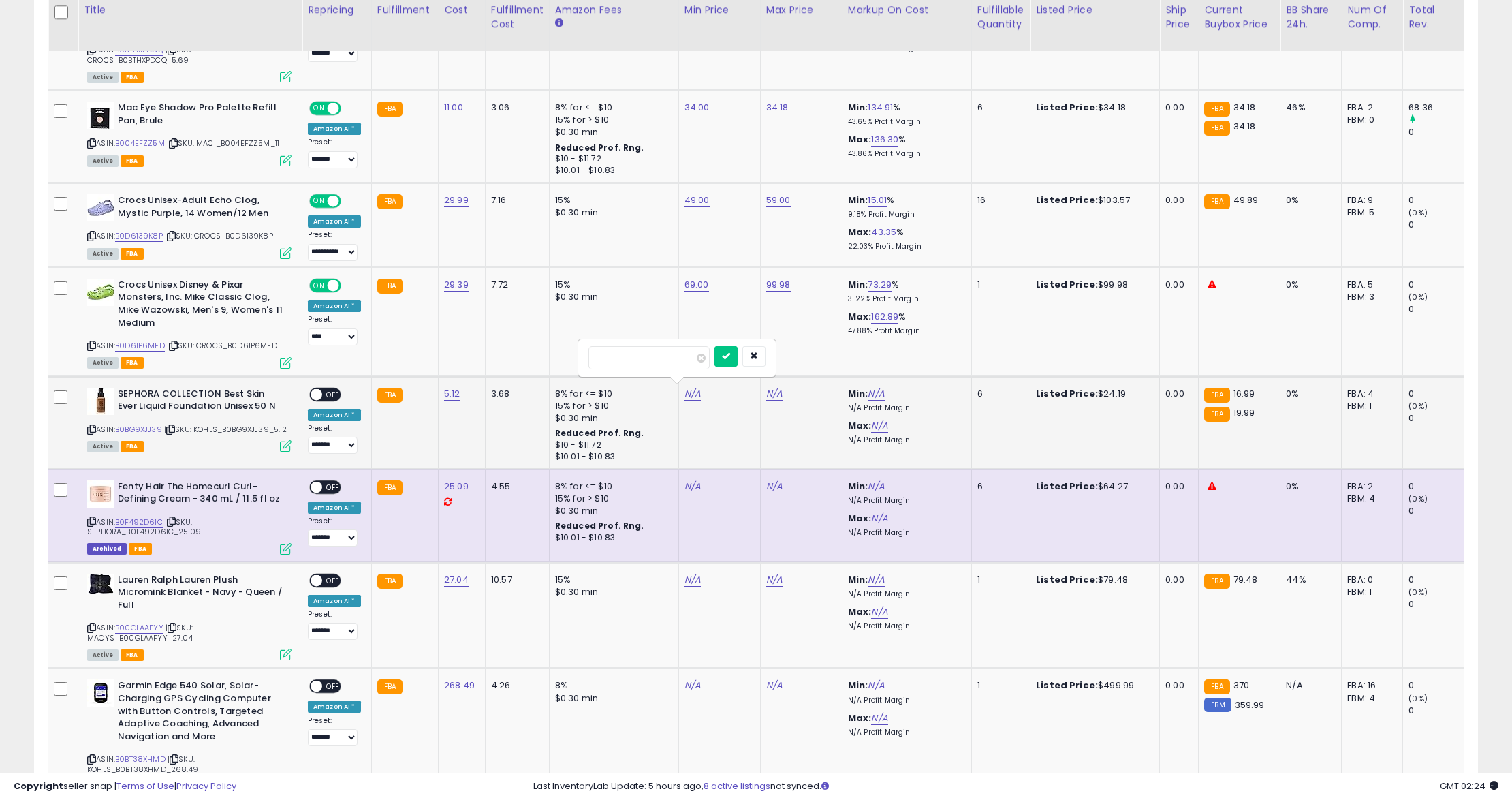 type on "**" 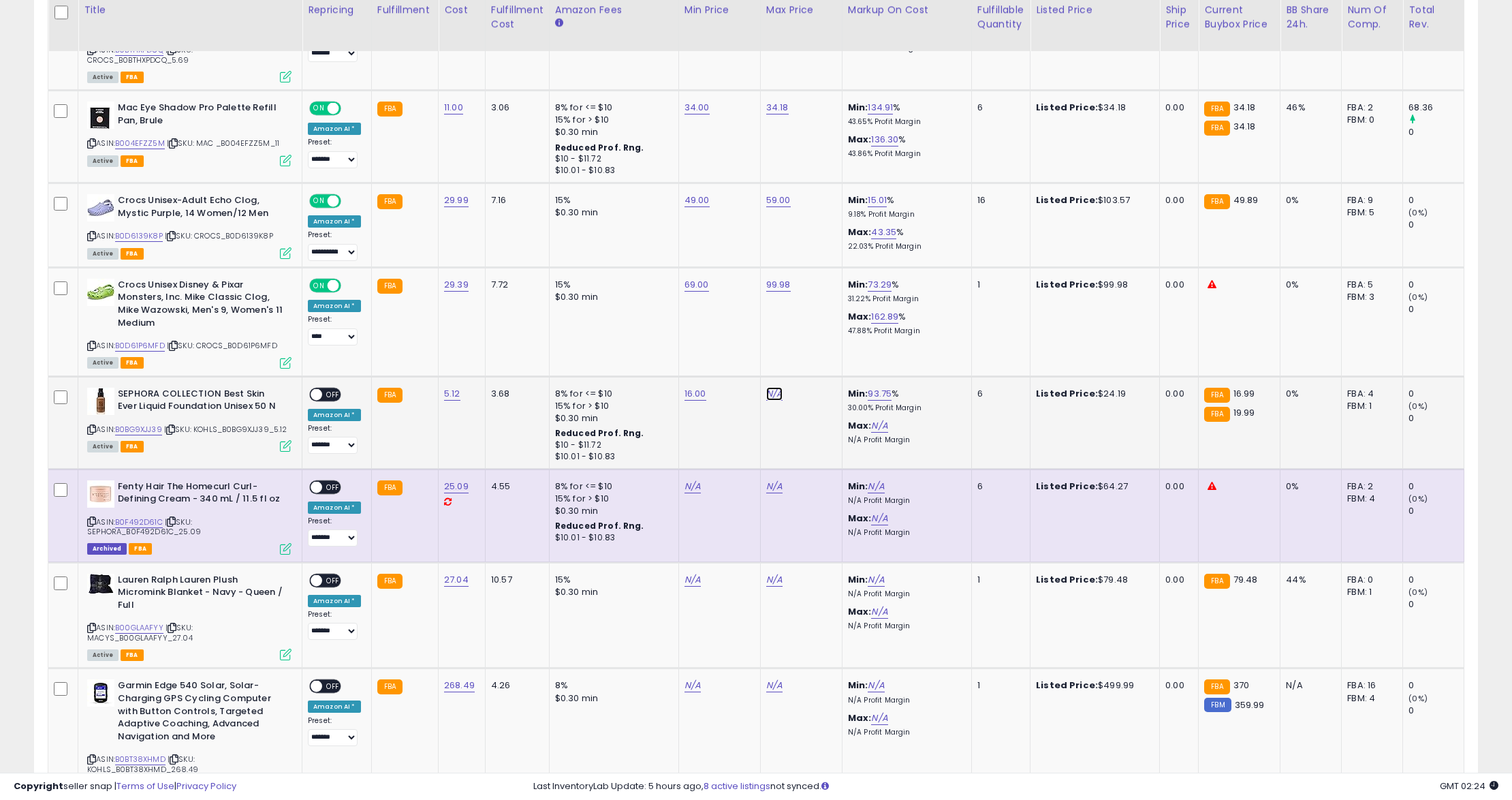 click on "N/A" at bounding box center (774, -1117) 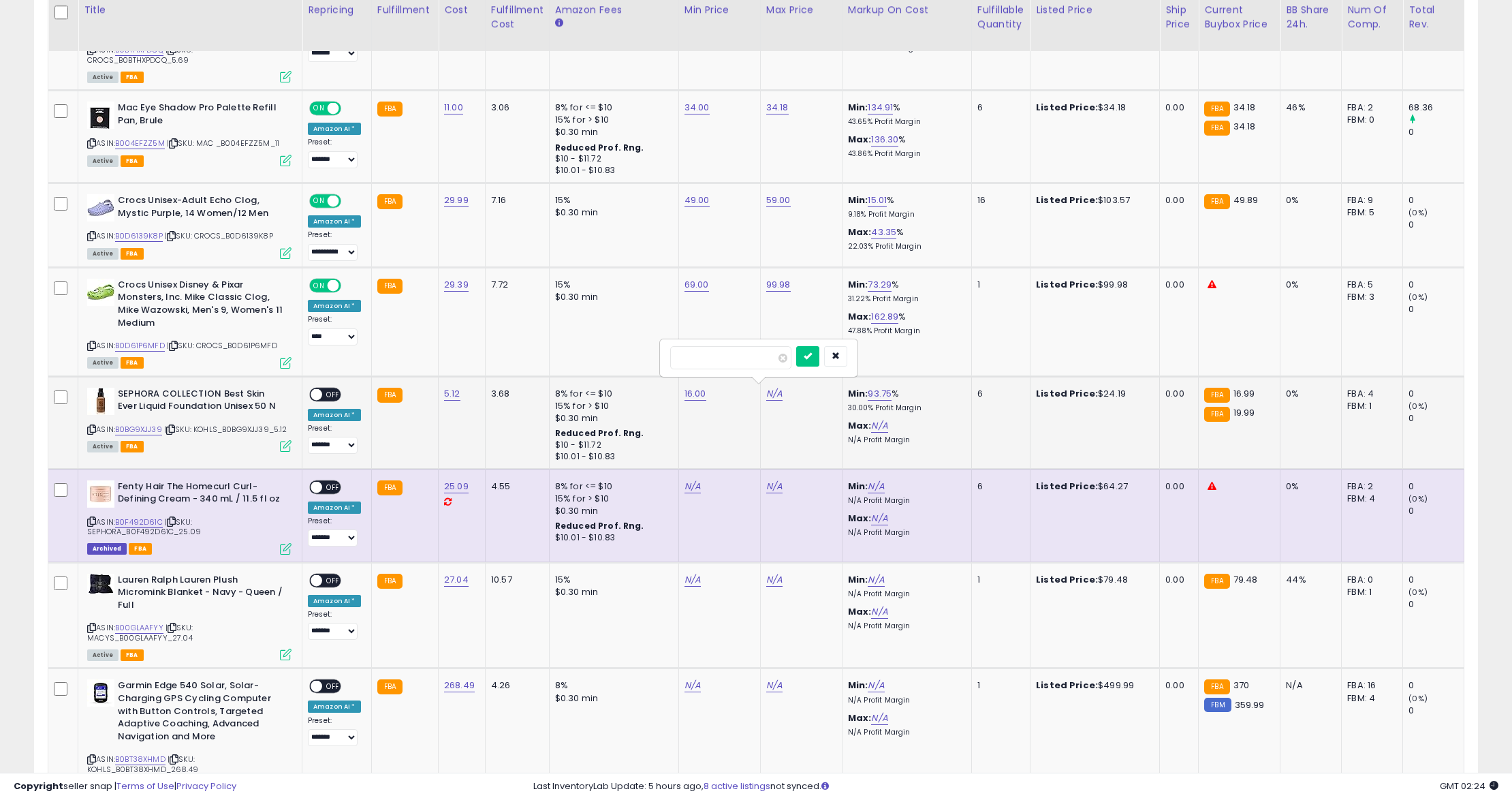 type on "*****" 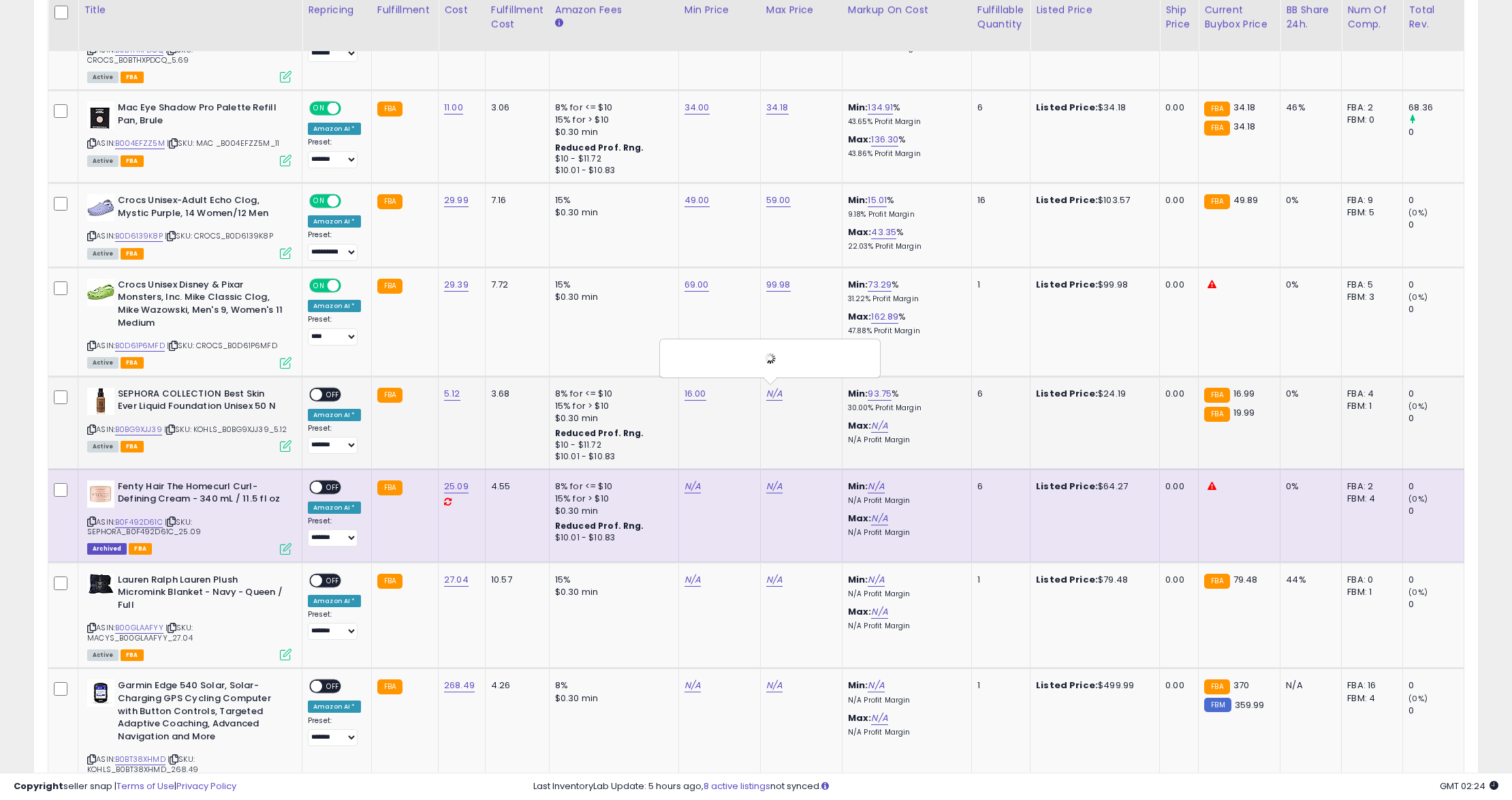 click on "ON   OFF" at bounding box center [310, 394] 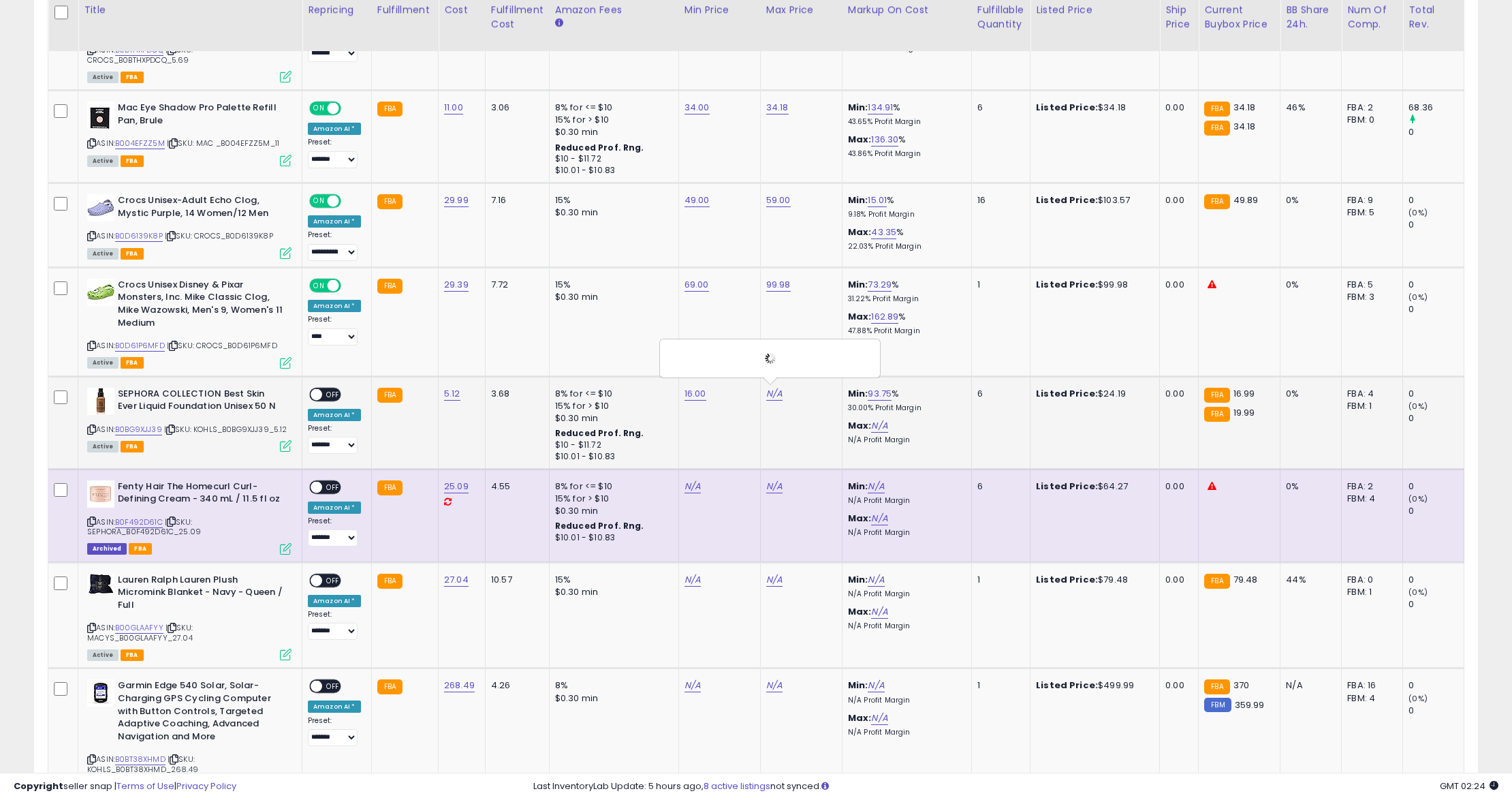 click on "OFF" at bounding box center [333, 394] 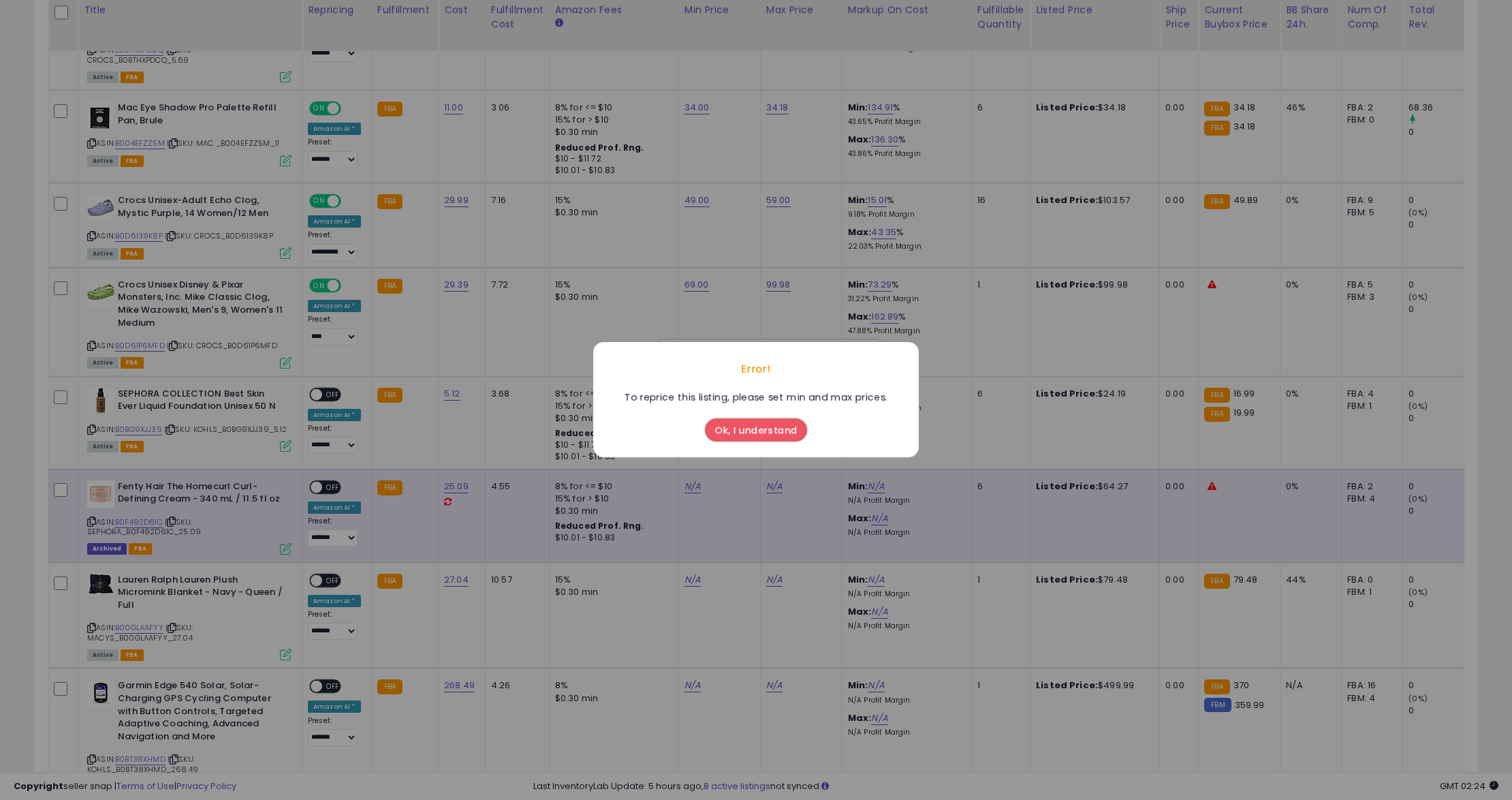 click on "Ok, I understand" at bounding box center (756, 431) 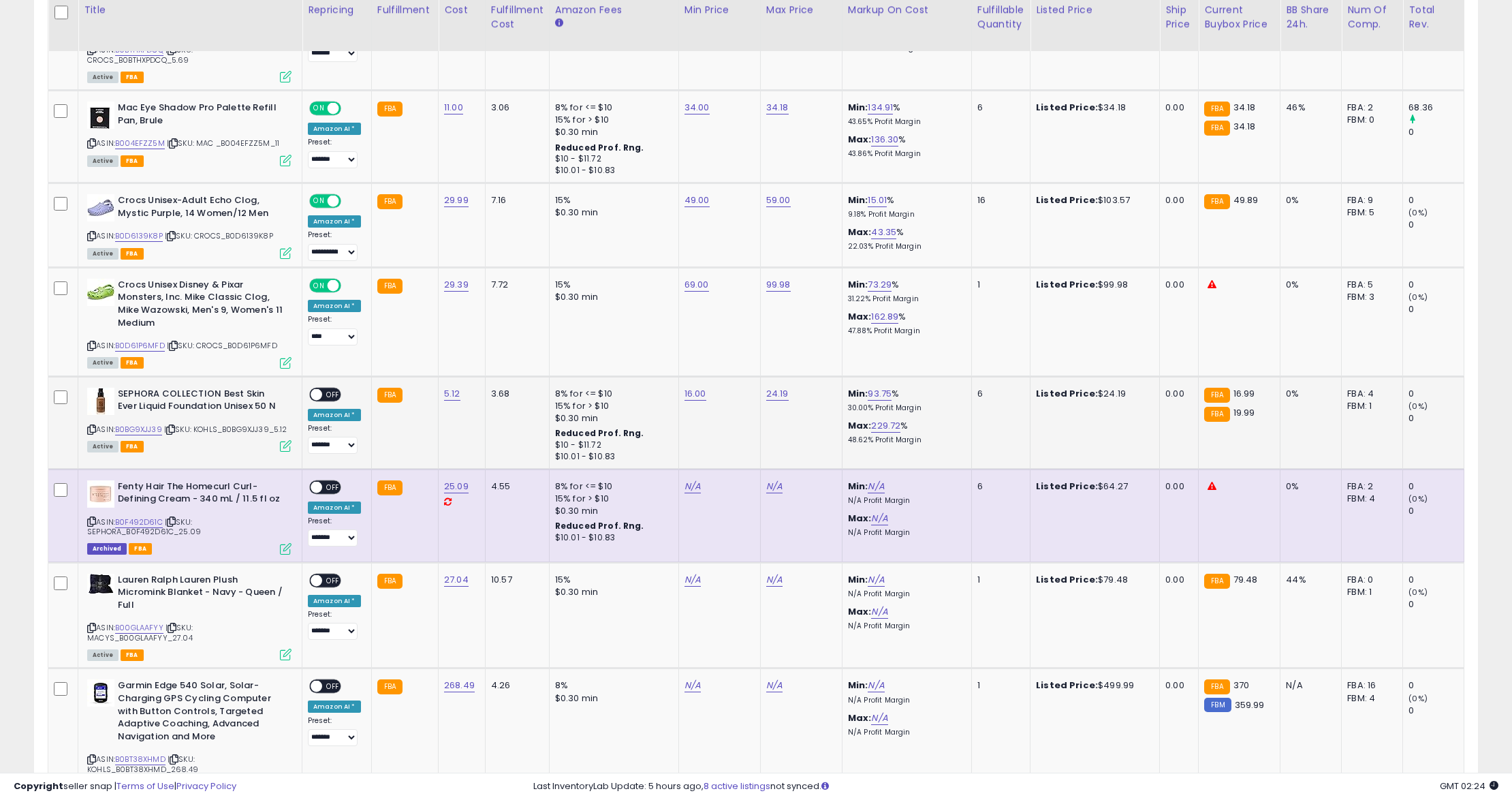 click on "OFF" at bounding box center (333, 394) 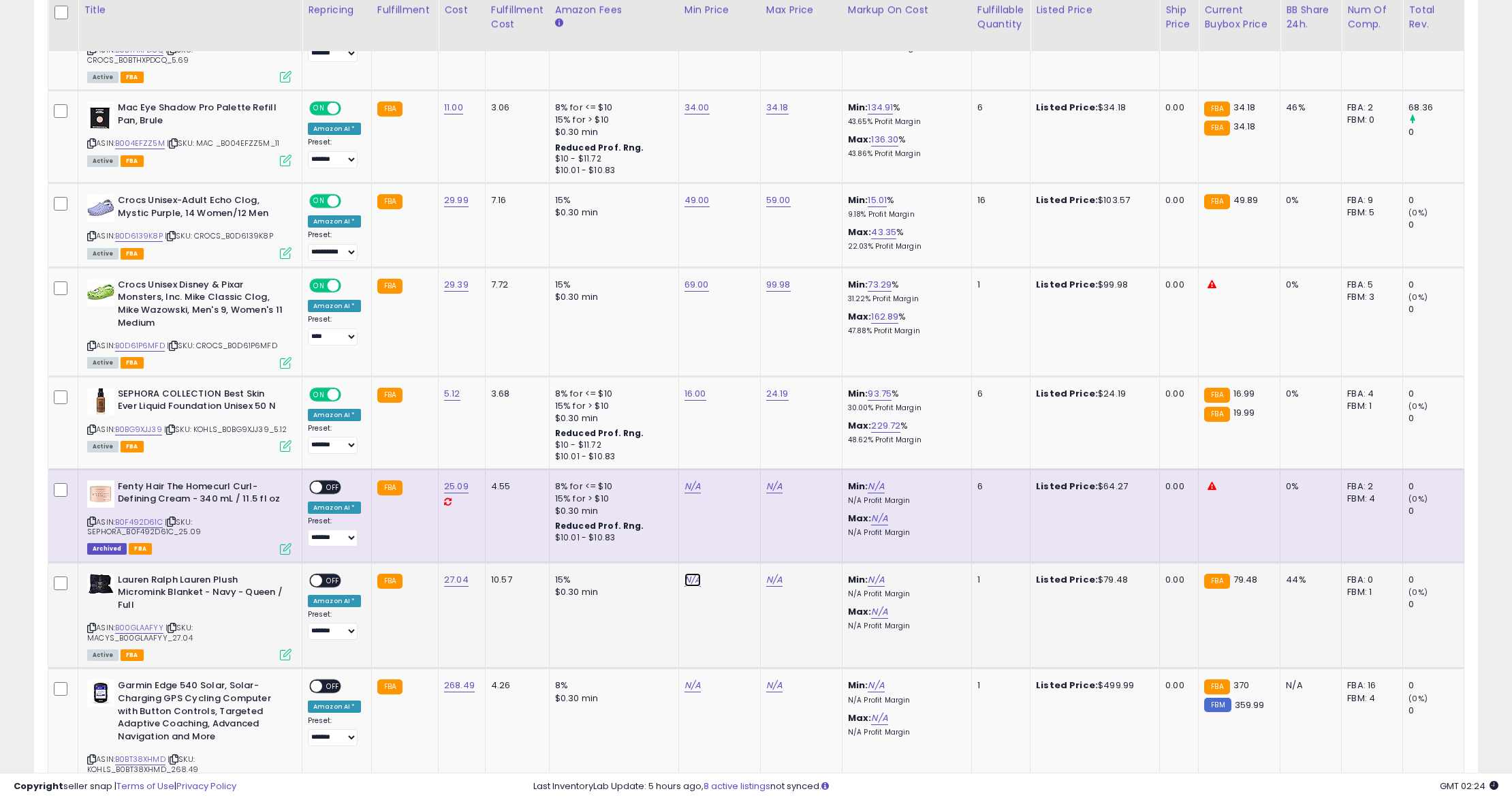 click on "N/A" at bounding box center [693, -1117] 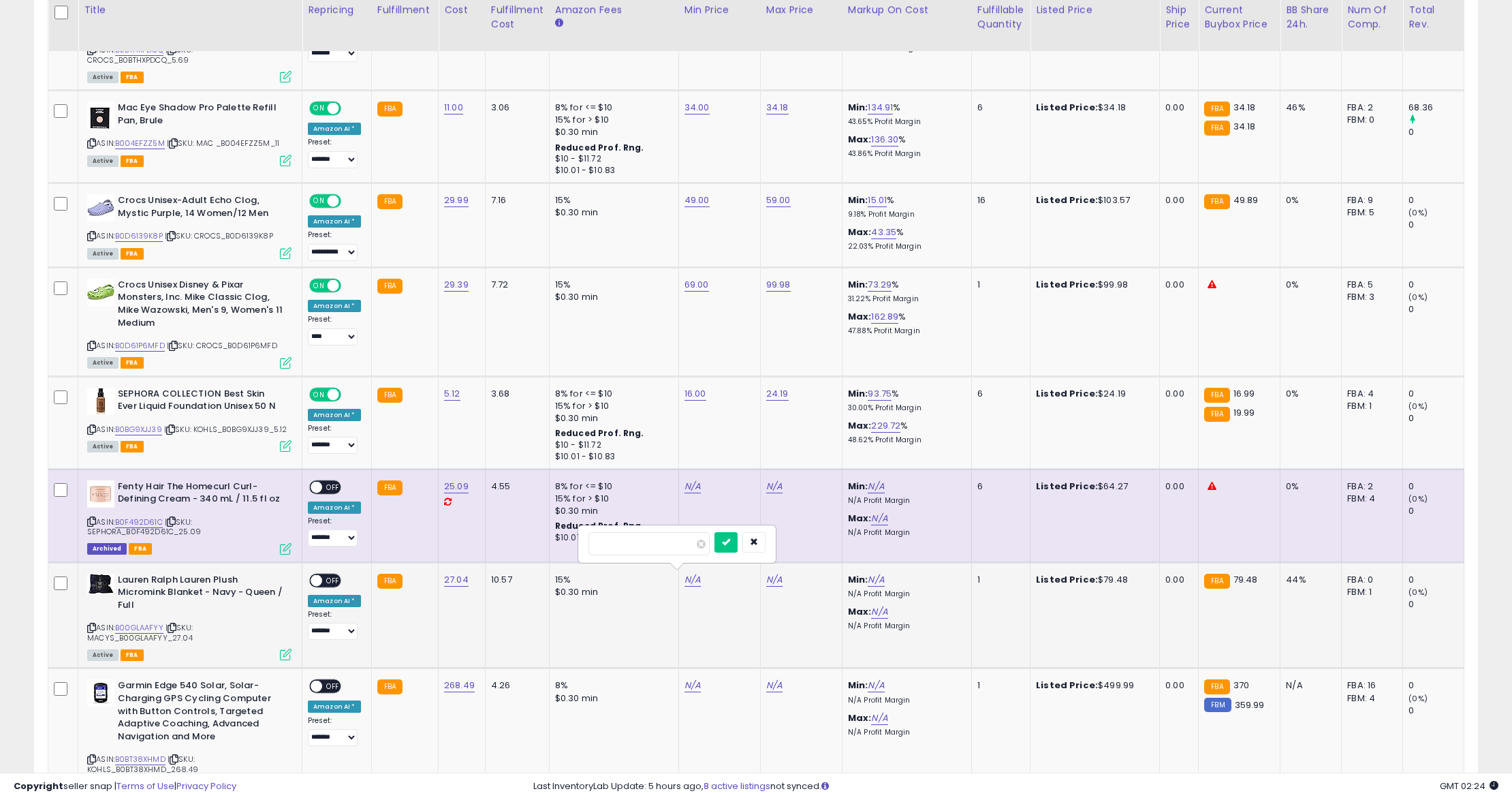 type on "**" 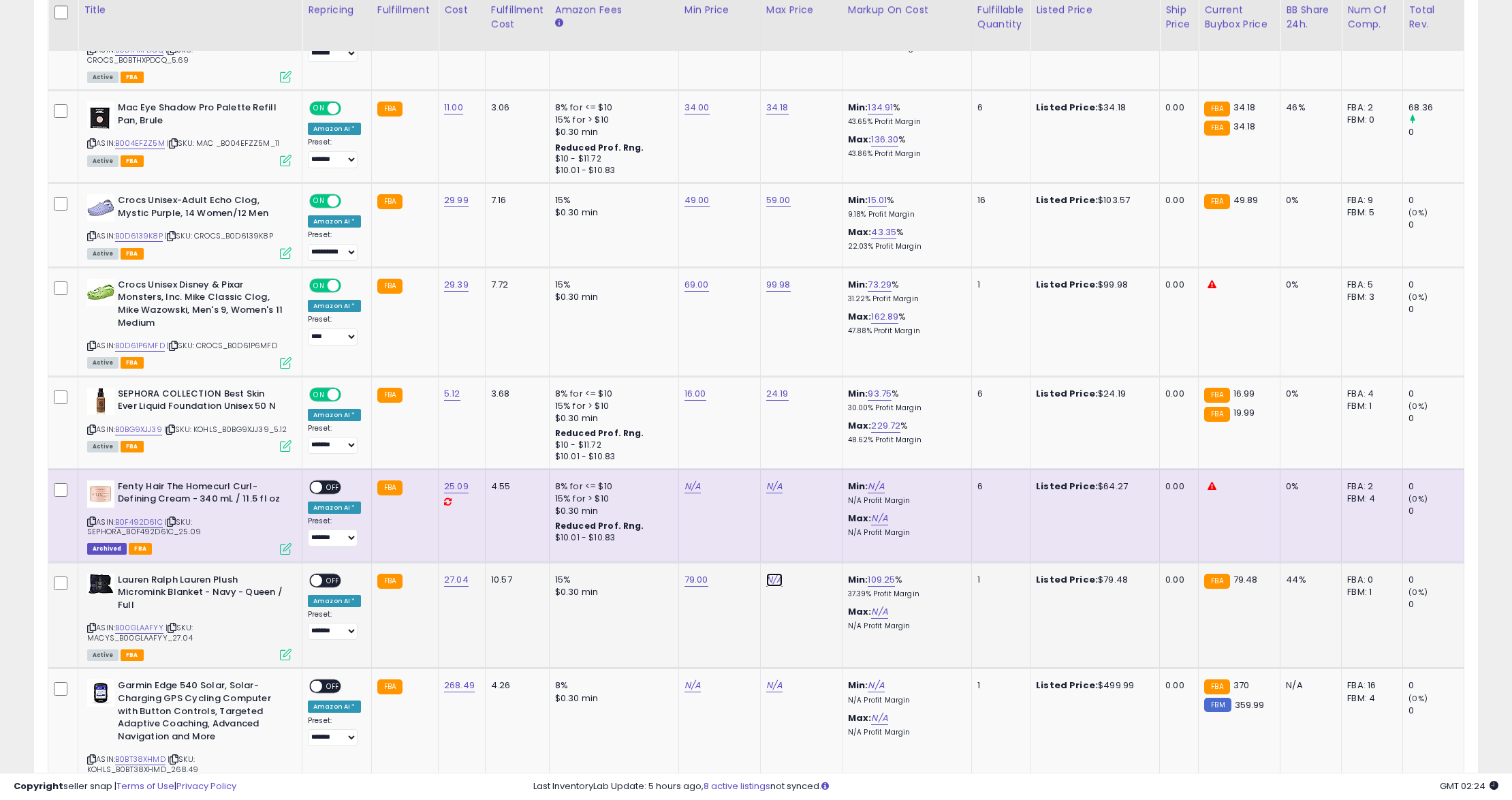 click on "N/A" at bounding box center (774, -1117) 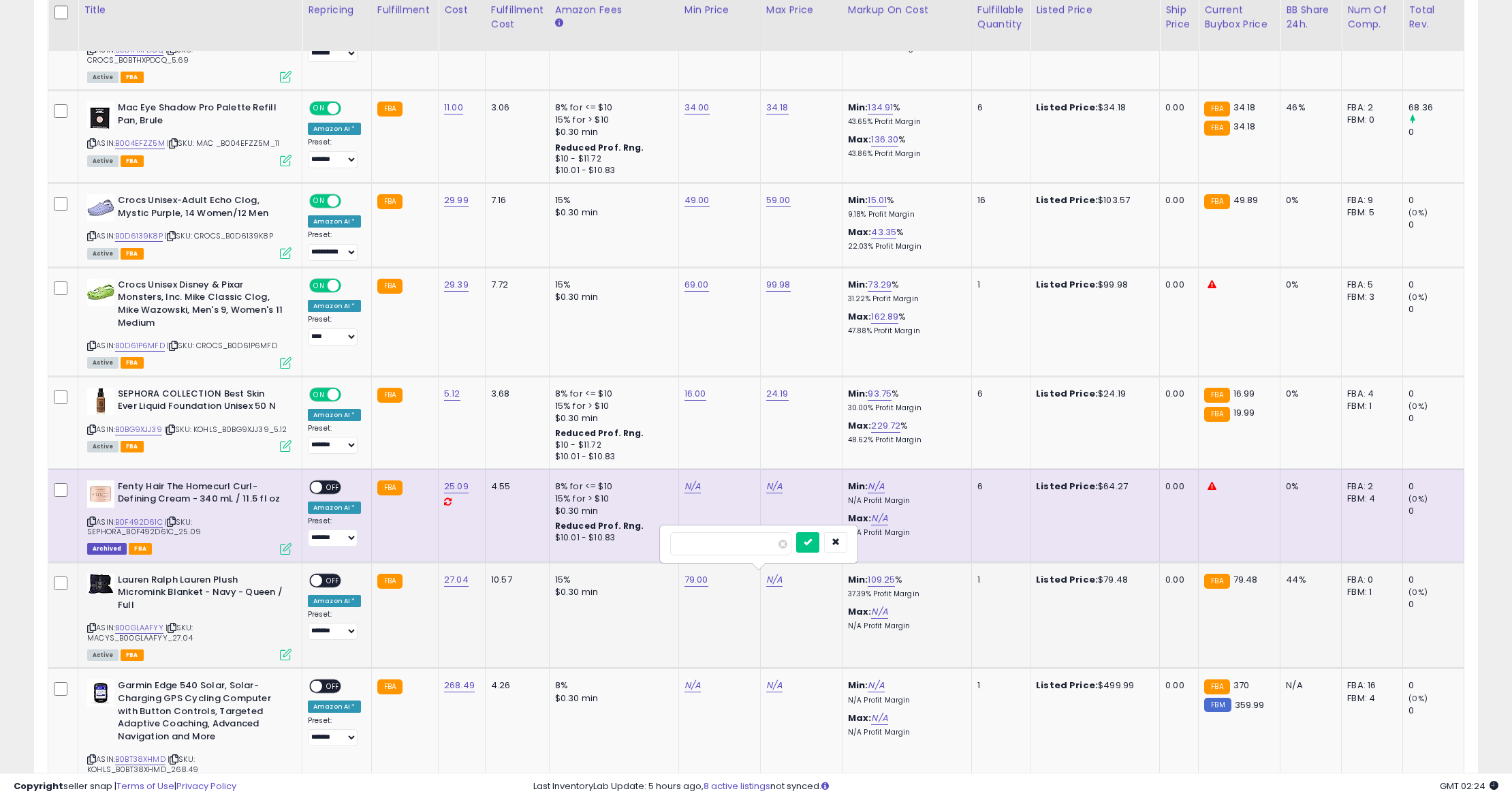 type on "*****" 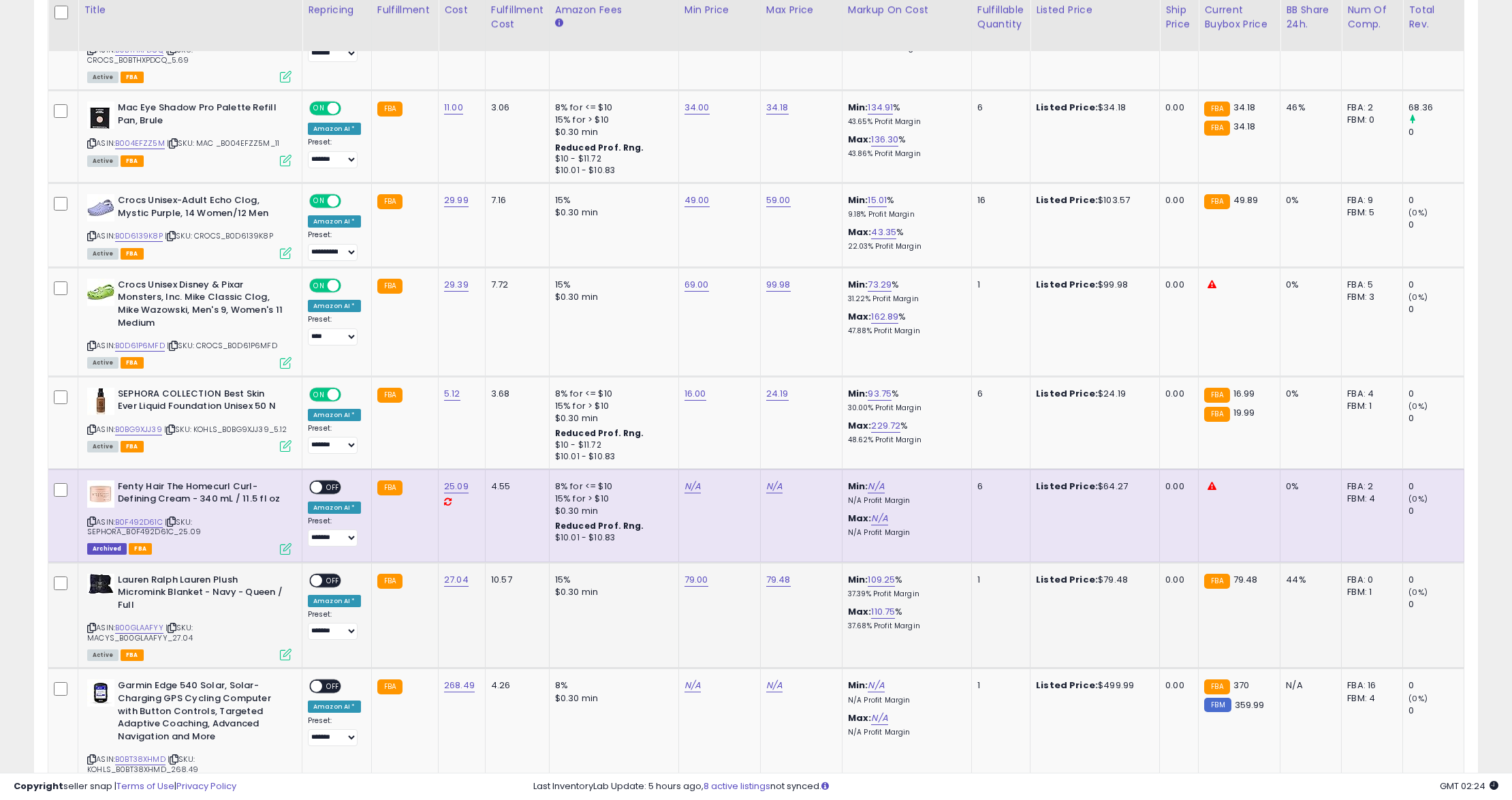 click on "OFF" at bounding box center [333, 580] 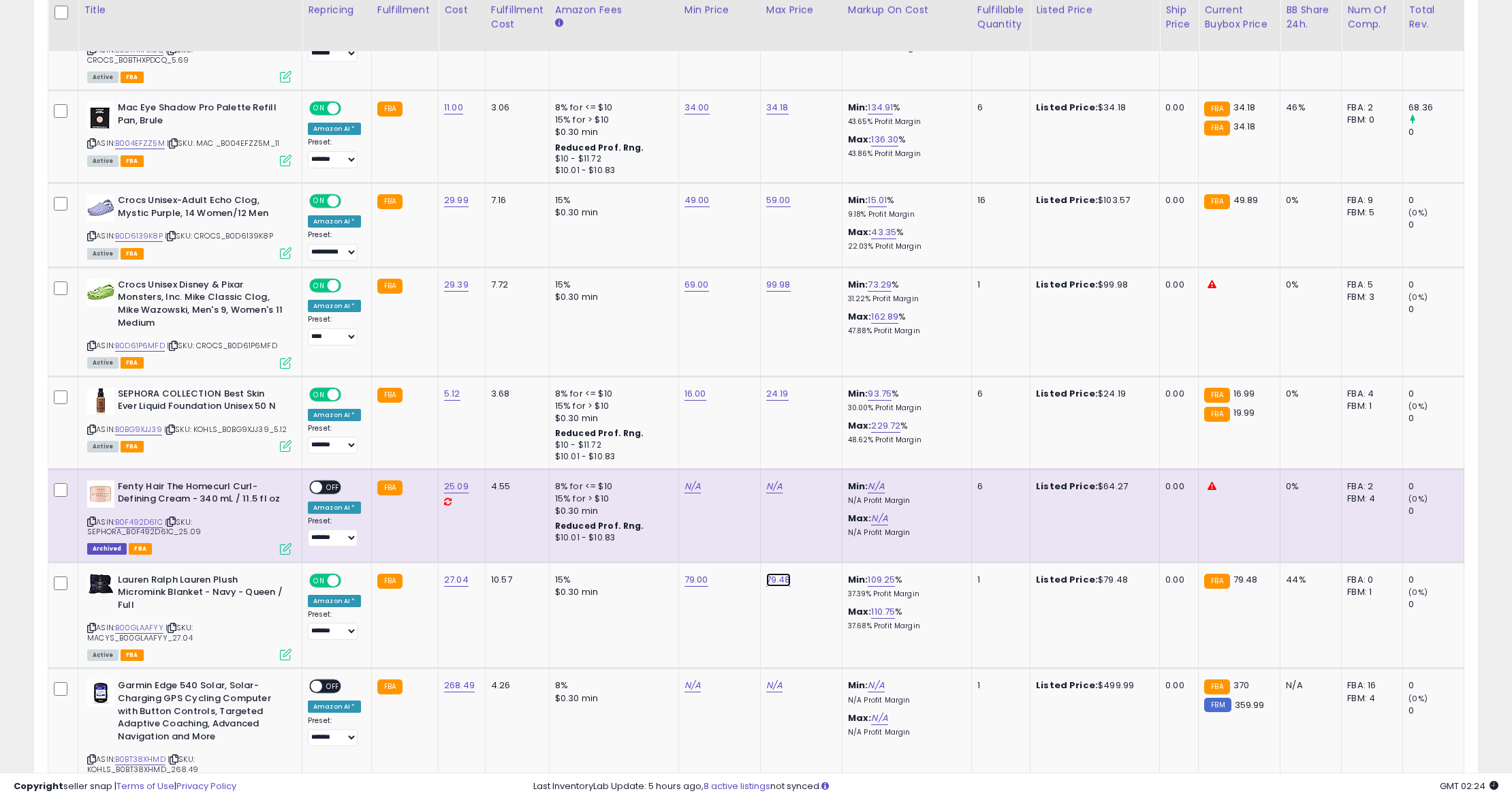 click on "79.48" at bounding box center [774, -1117] 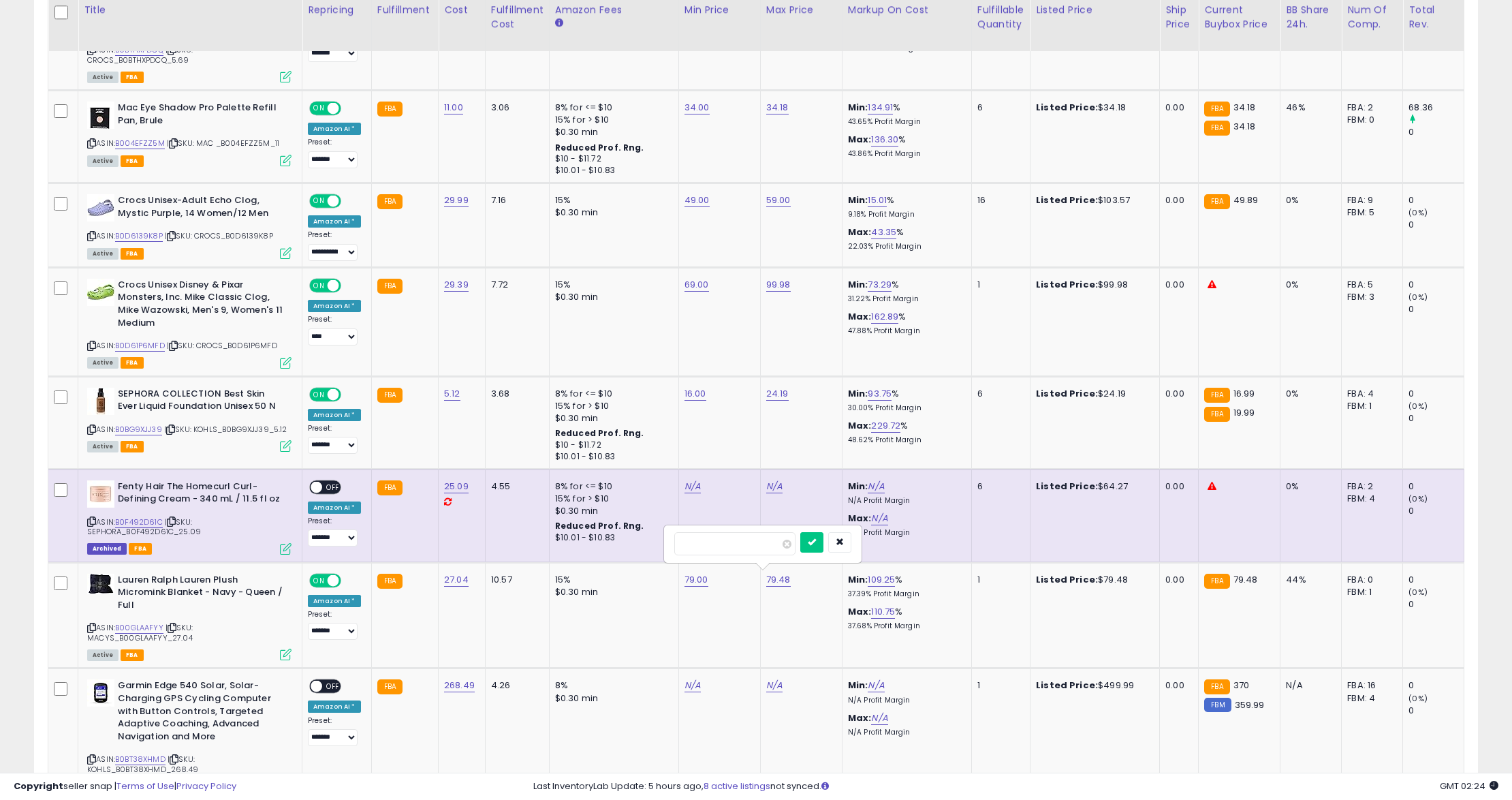 drag, startPoint x: 746, startPoint y: 538, endPoint x: 605, endPoint y: 547, distance: 141.28694 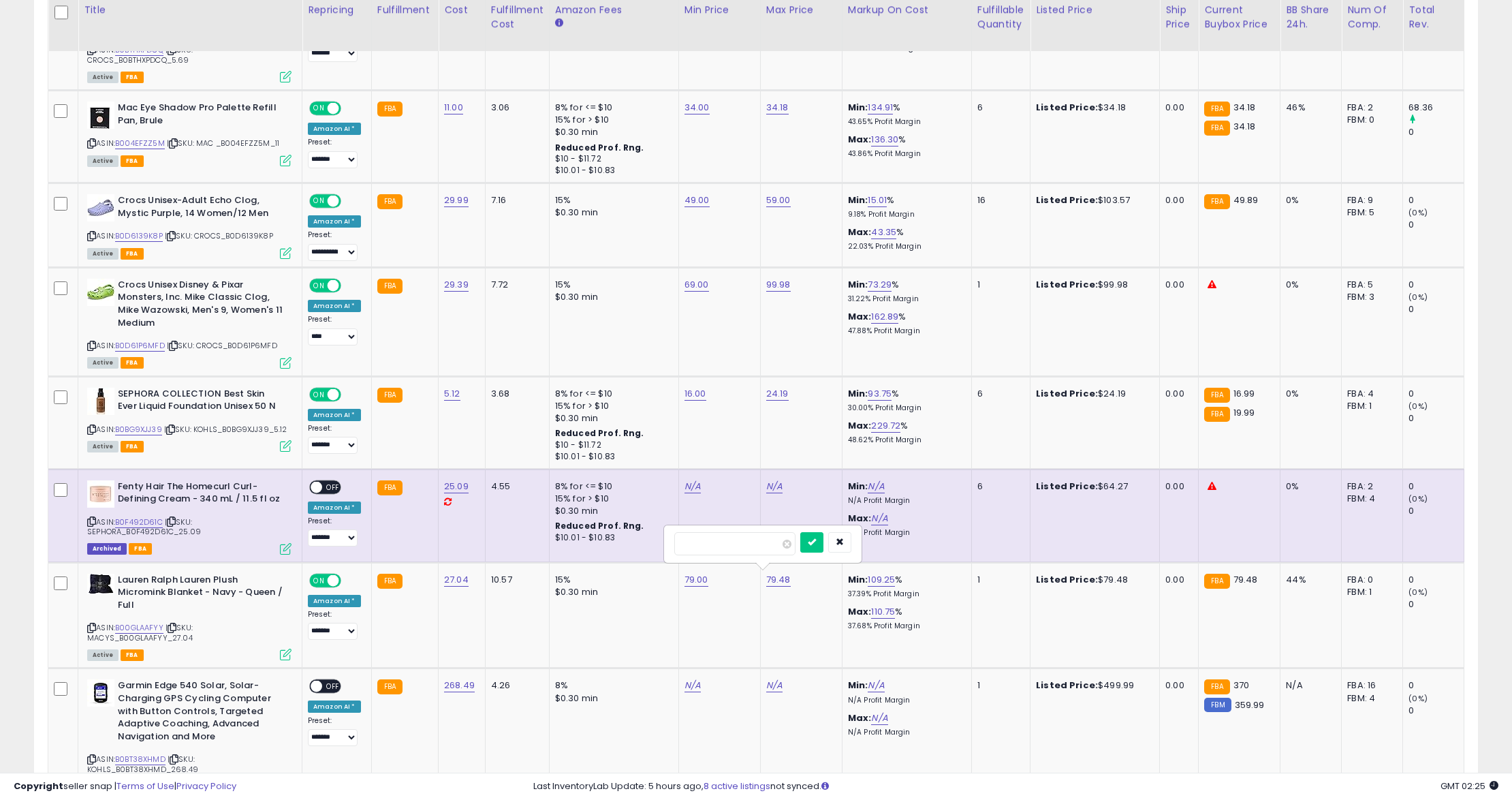 type on "*****" 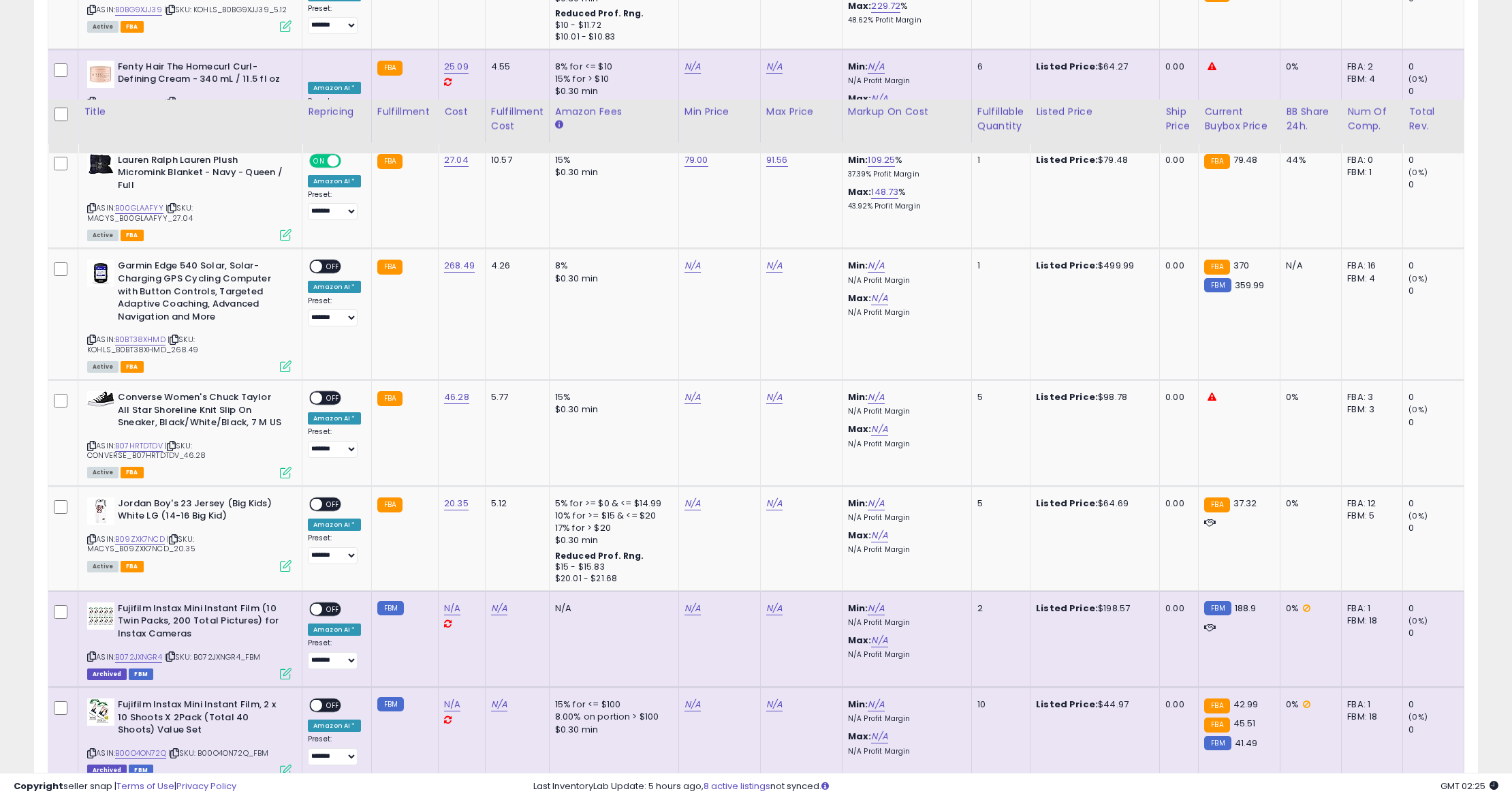 scroll, scrollTop: 2370, scrollLeft: 0, axis: vertical 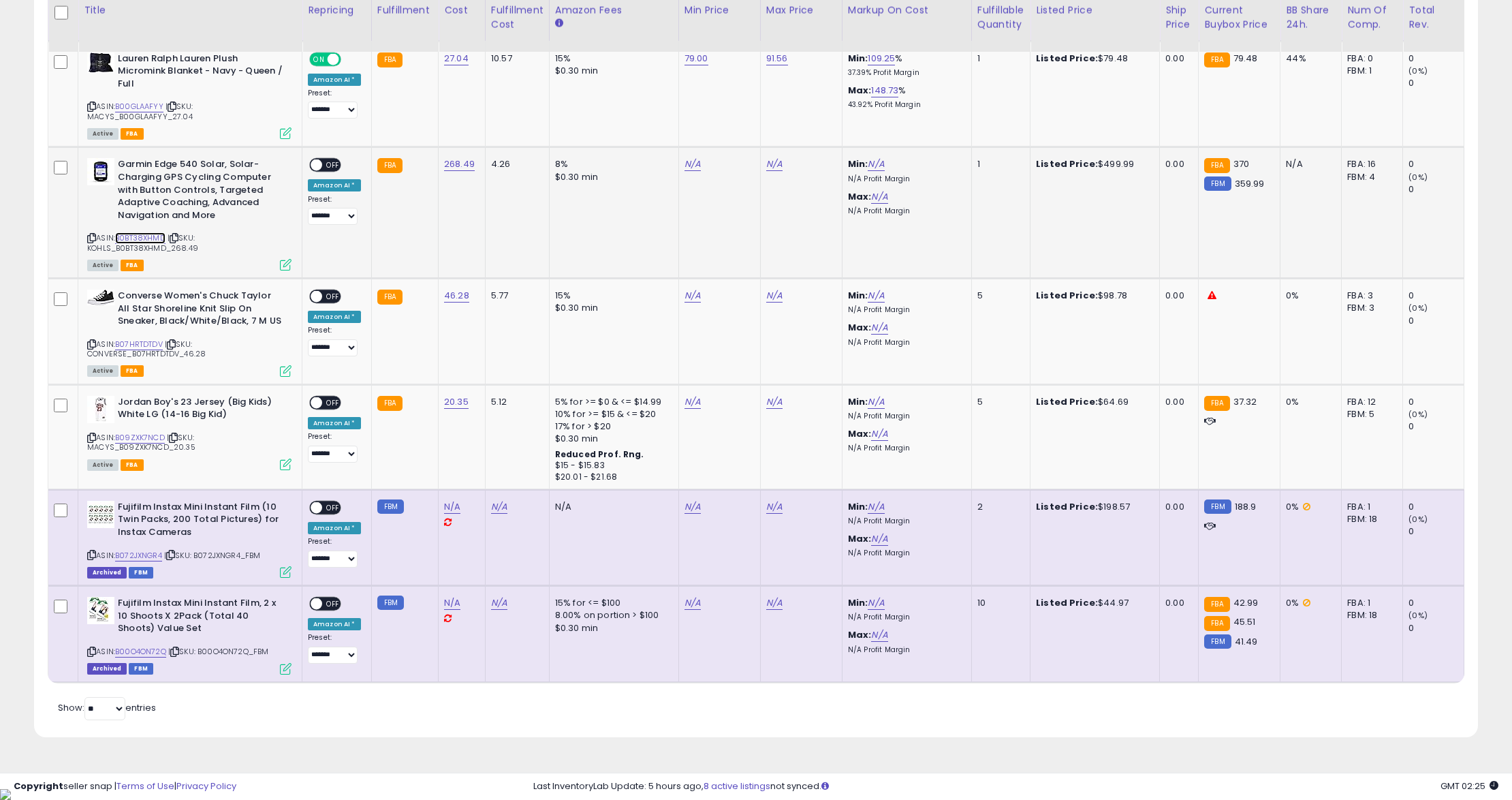 click on "B0BT38XHMD" at bounding box center (140, 238) 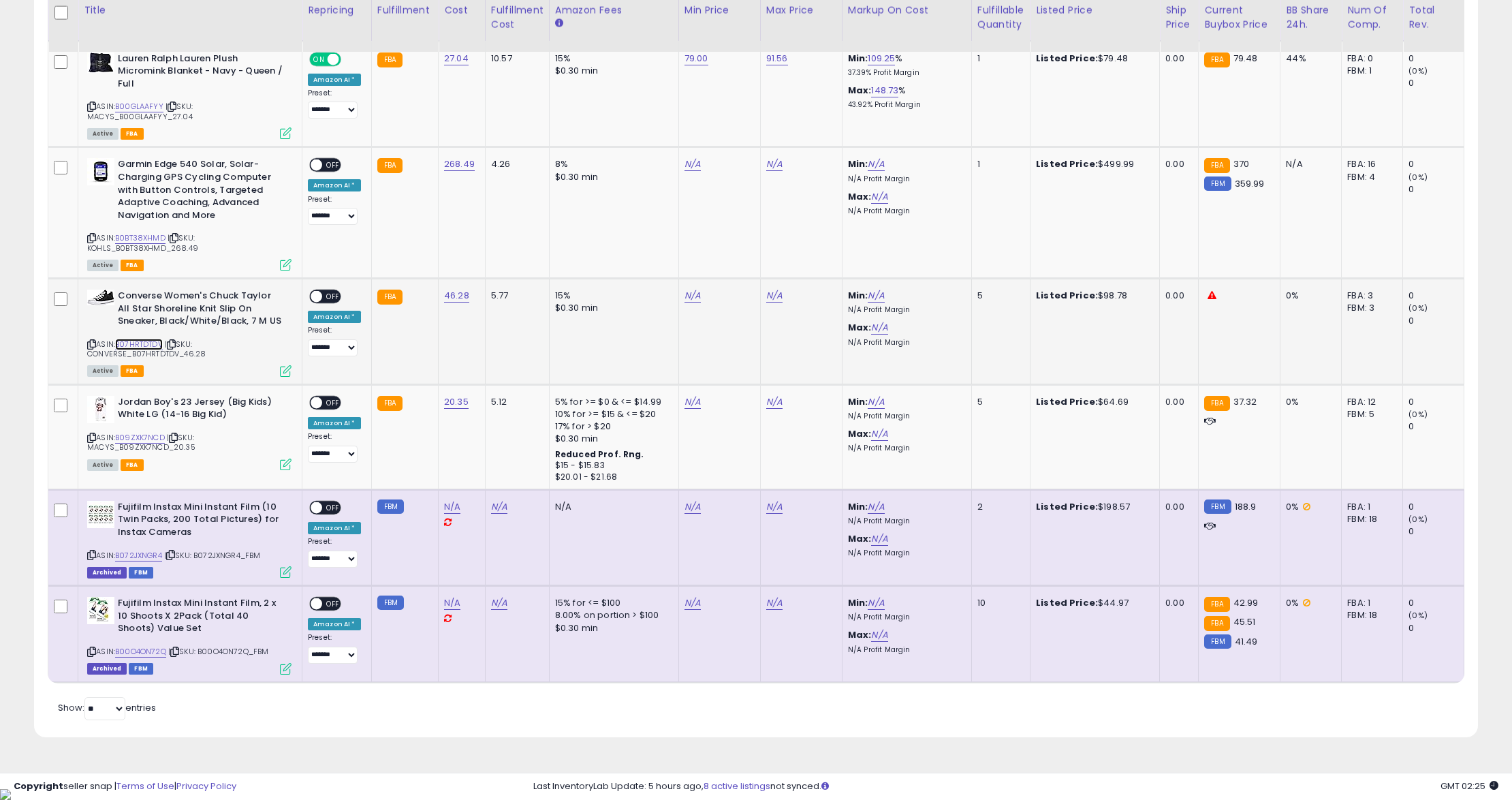 click on "B07HRTDTDV" at bounding box center (139, 344) 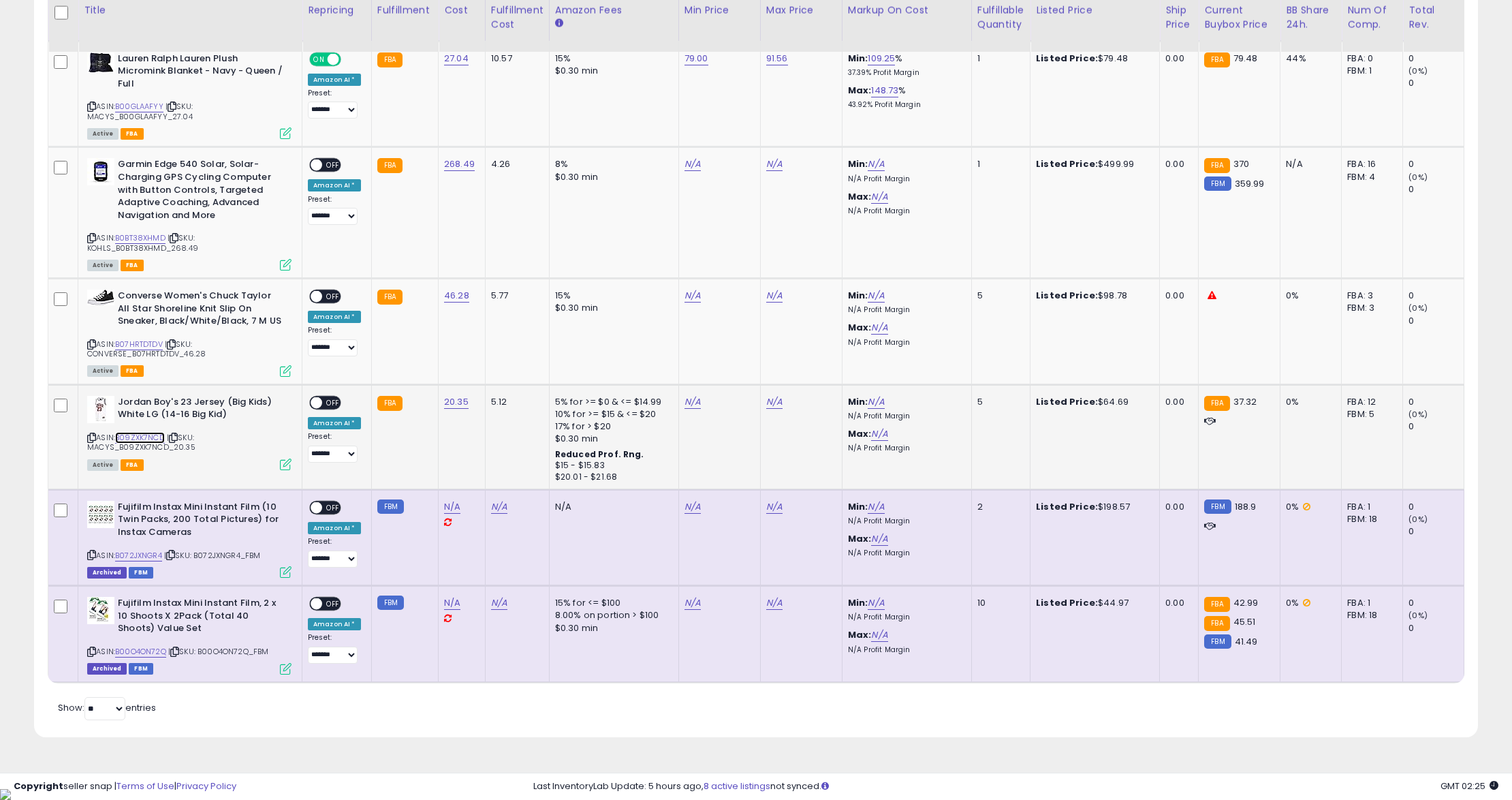 click on "B09ZXK7NCD" at bounding box center (140, 437) 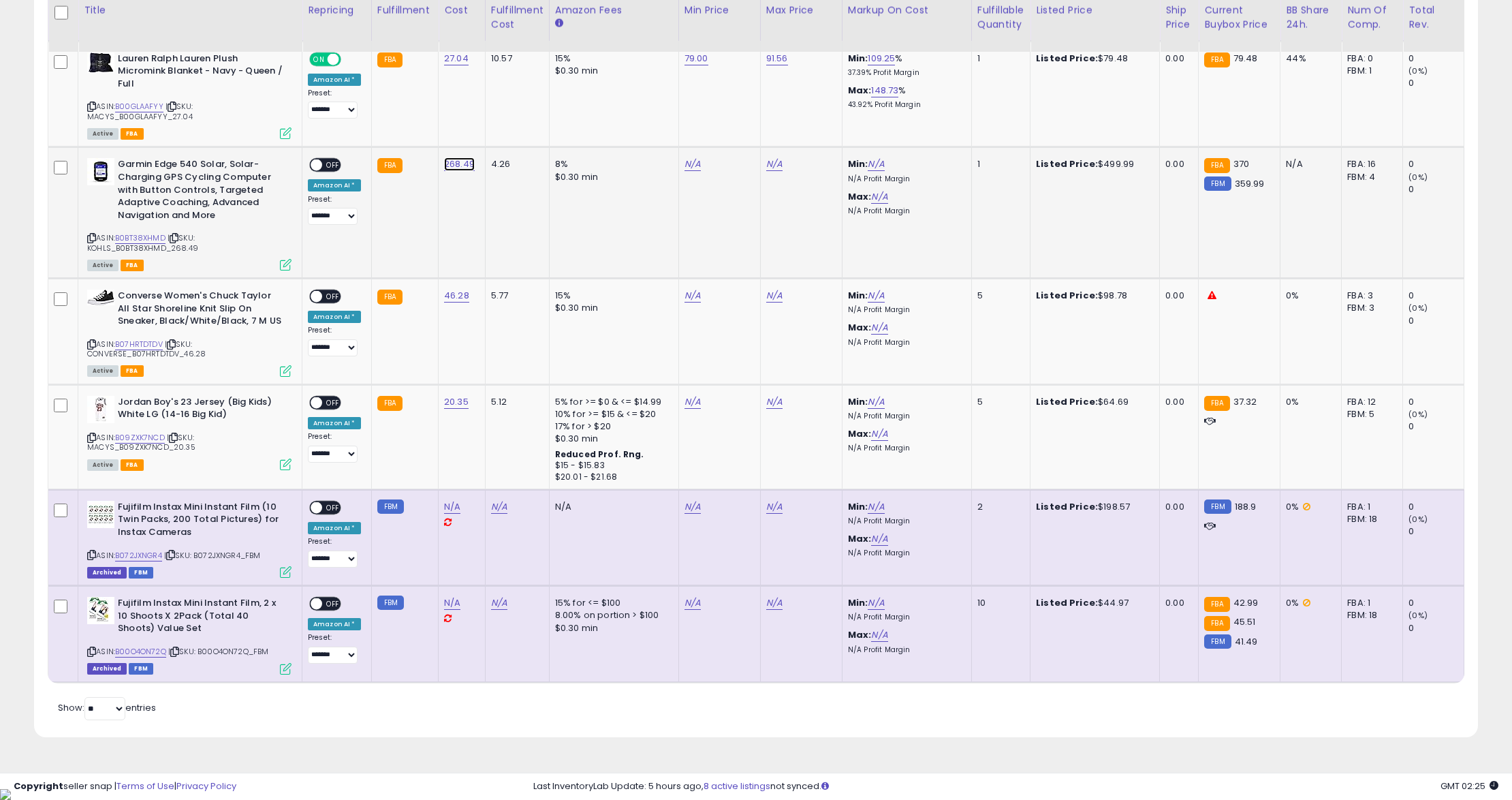 click on "268.49" at bounding box center [454, -1638] 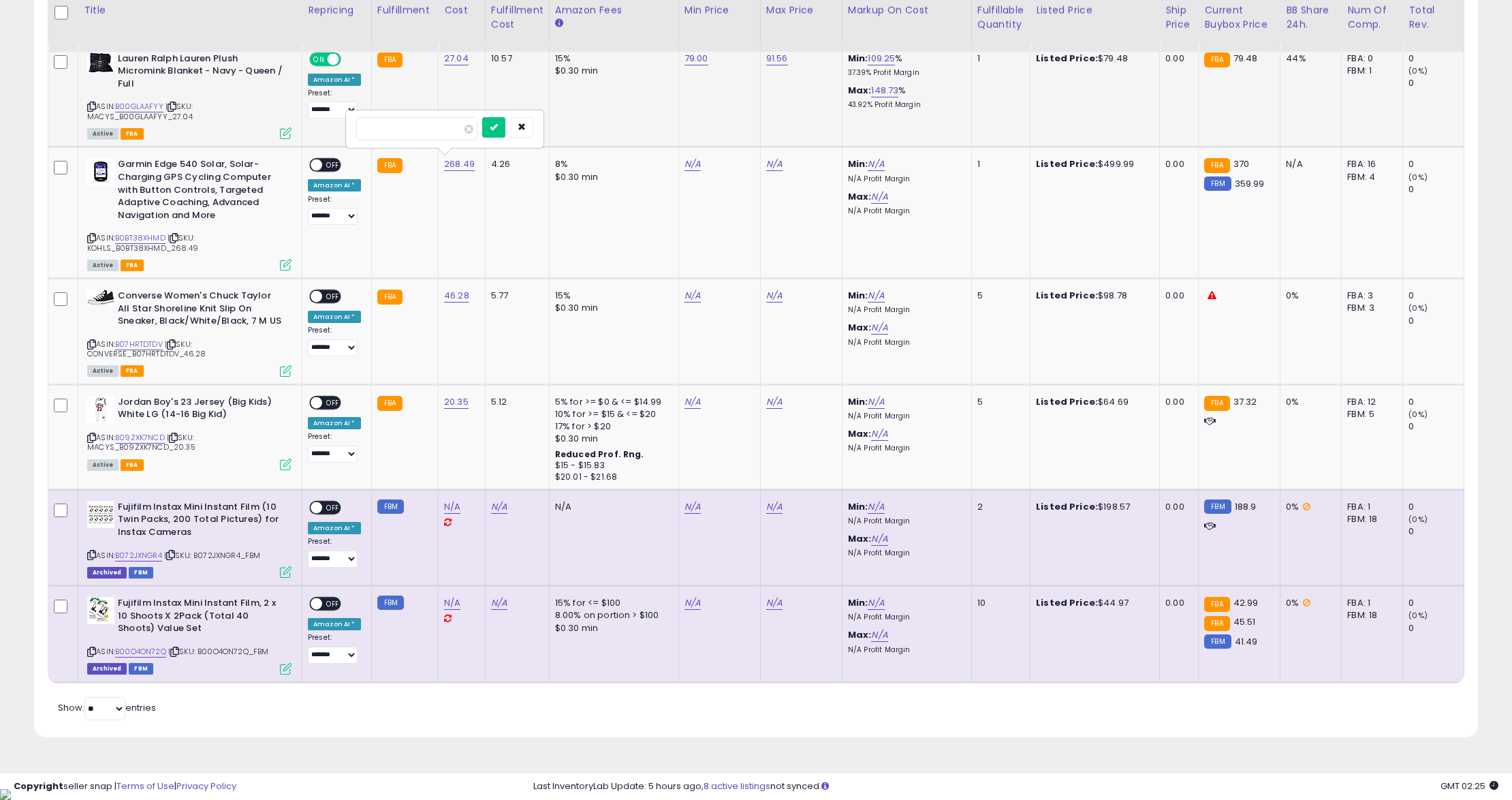 drag, startPoint x: 443, startPoint y: 131, endPoint x: 273, endPoint y: 131, distance: 170 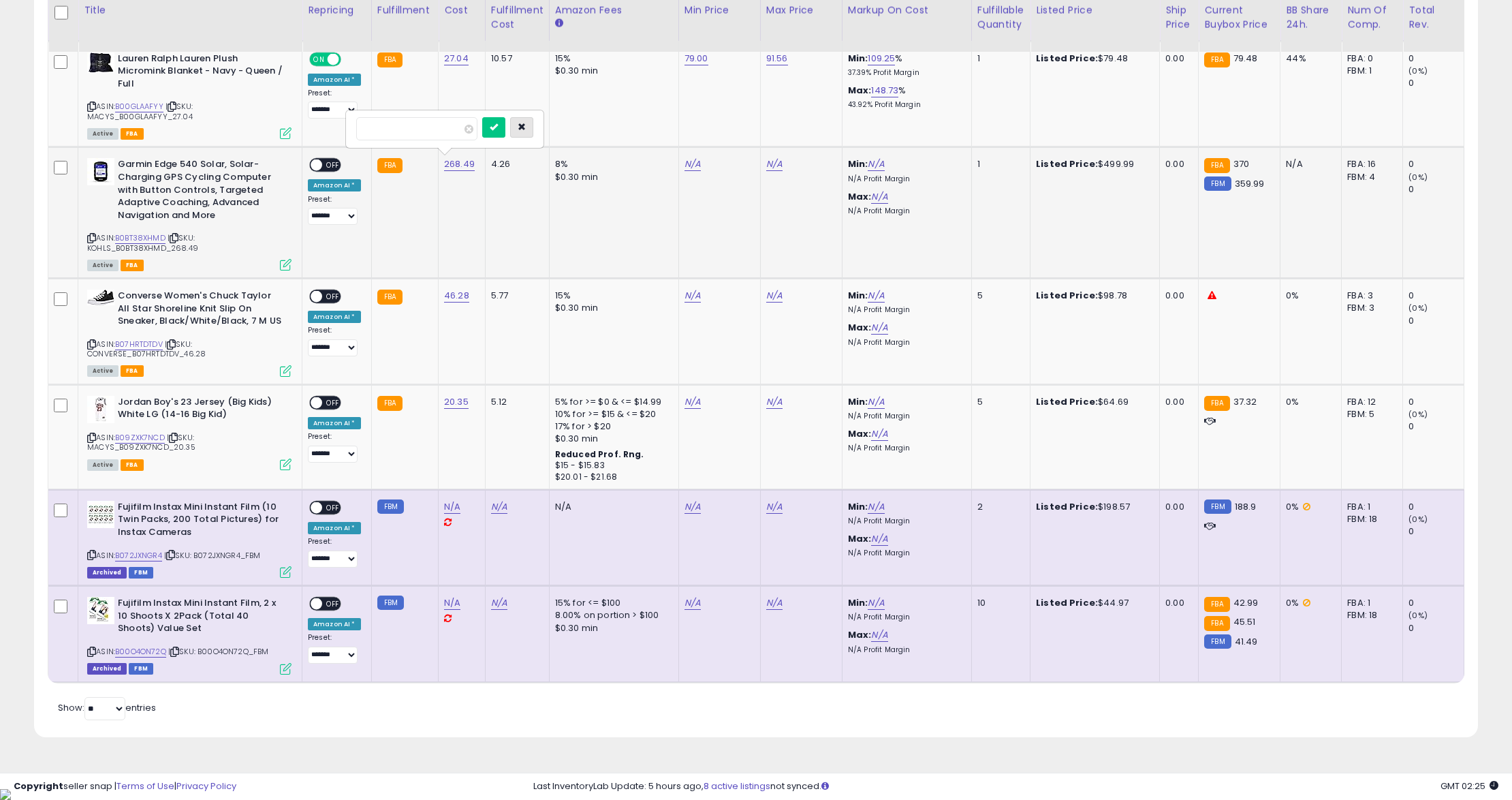 click at bounding box center (522, 127) 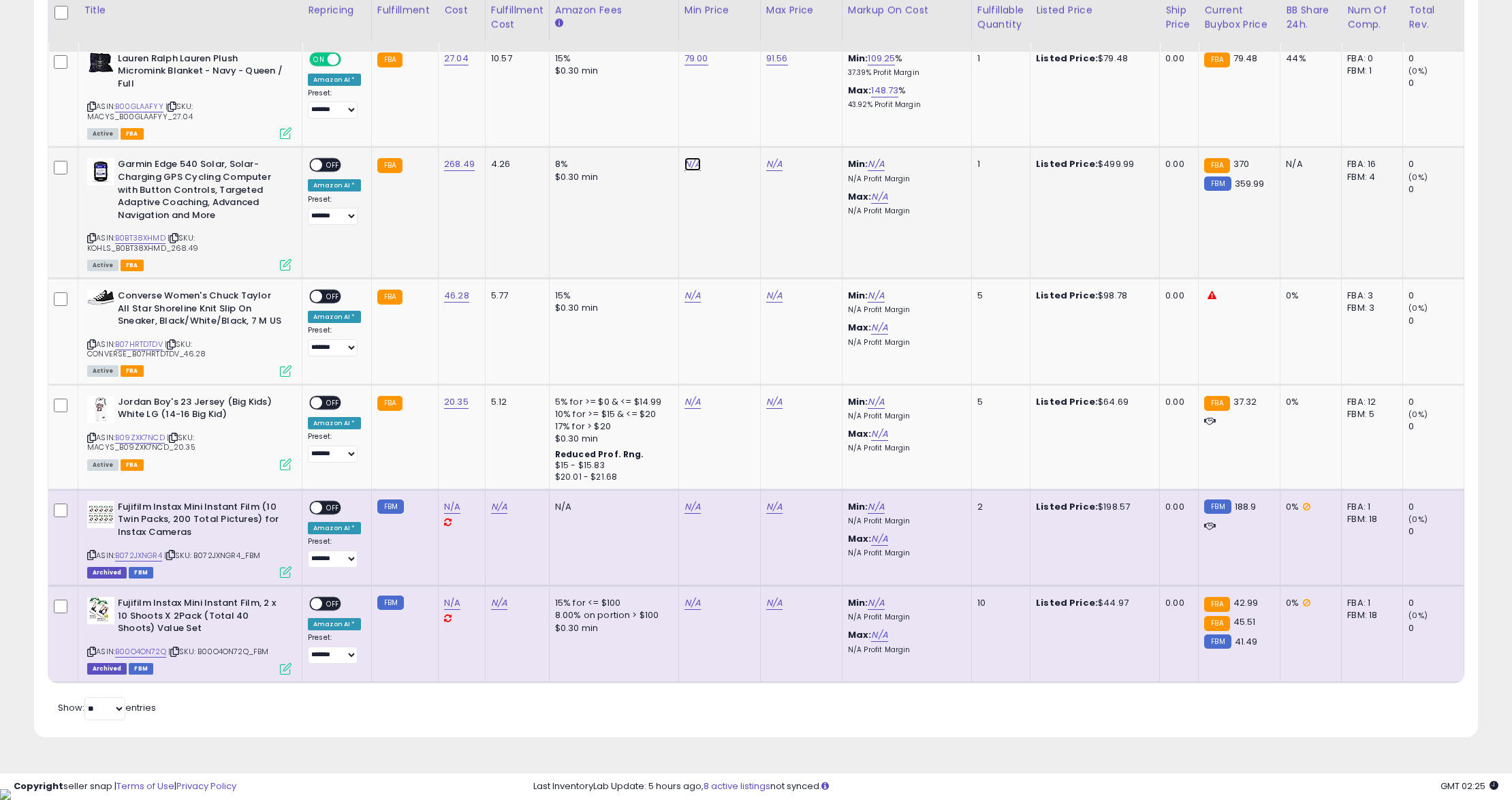 click on "N/A" at bounding box center (693, -1638) 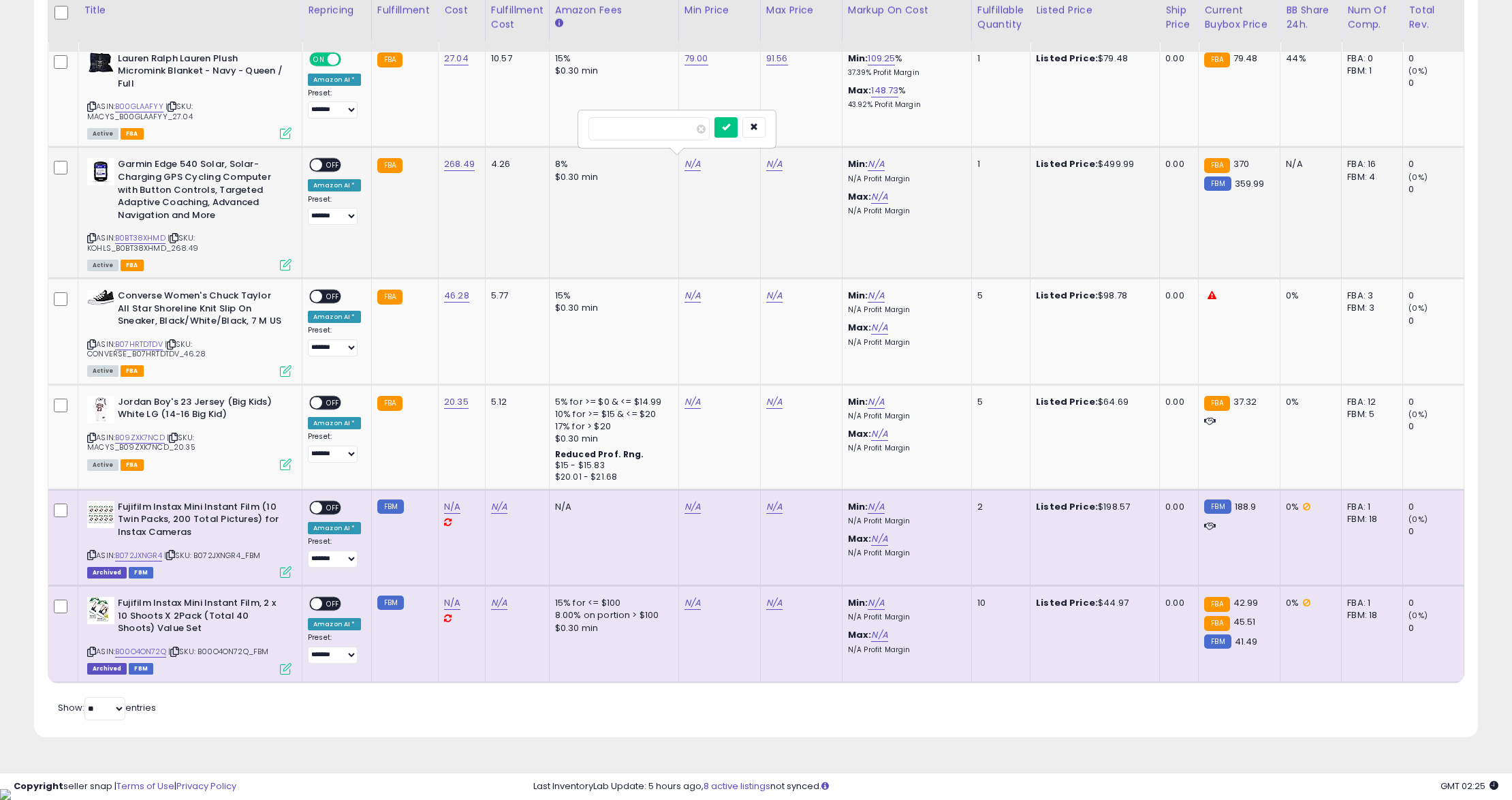 type on "***" 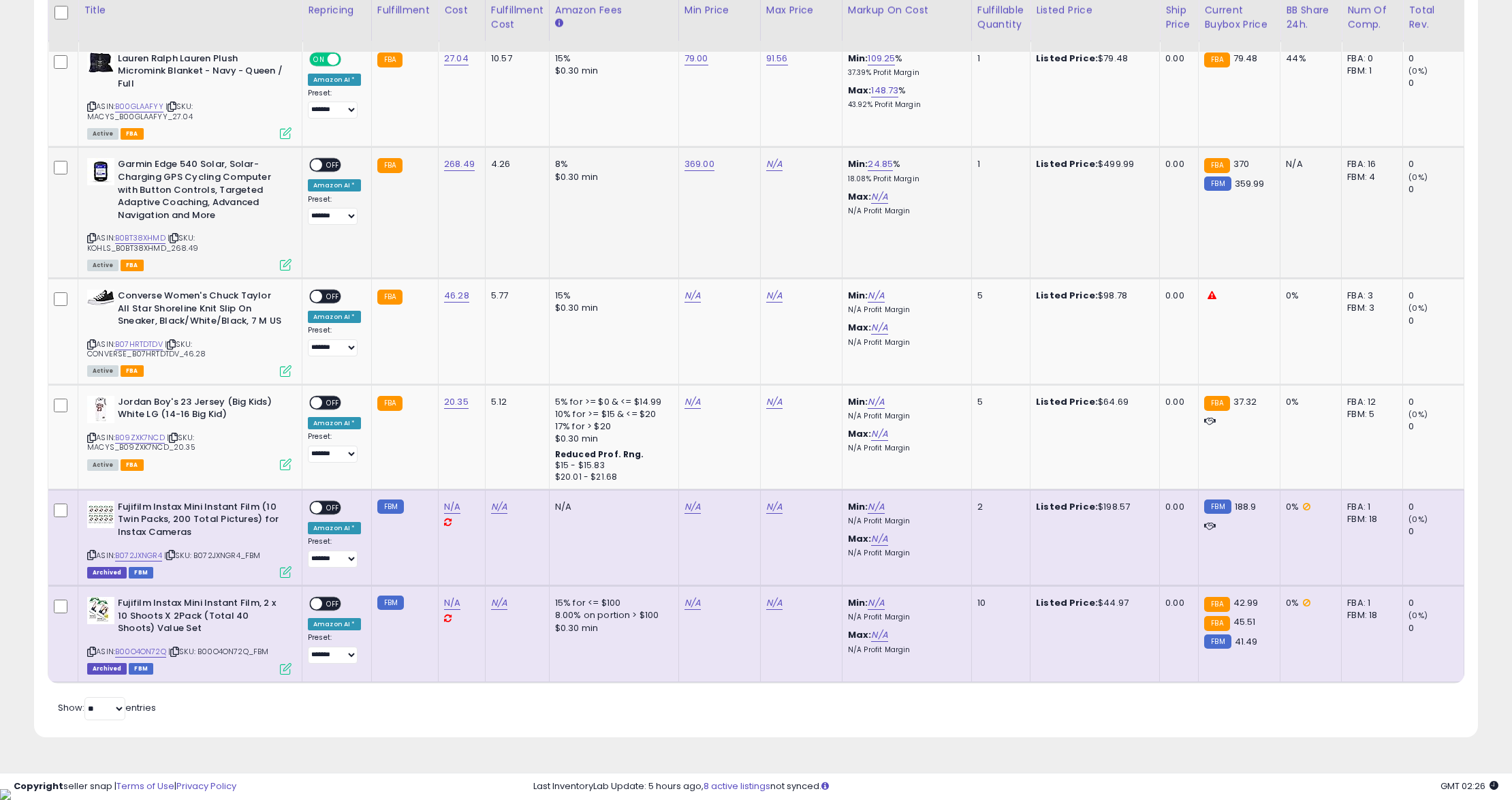 click on "N/A" 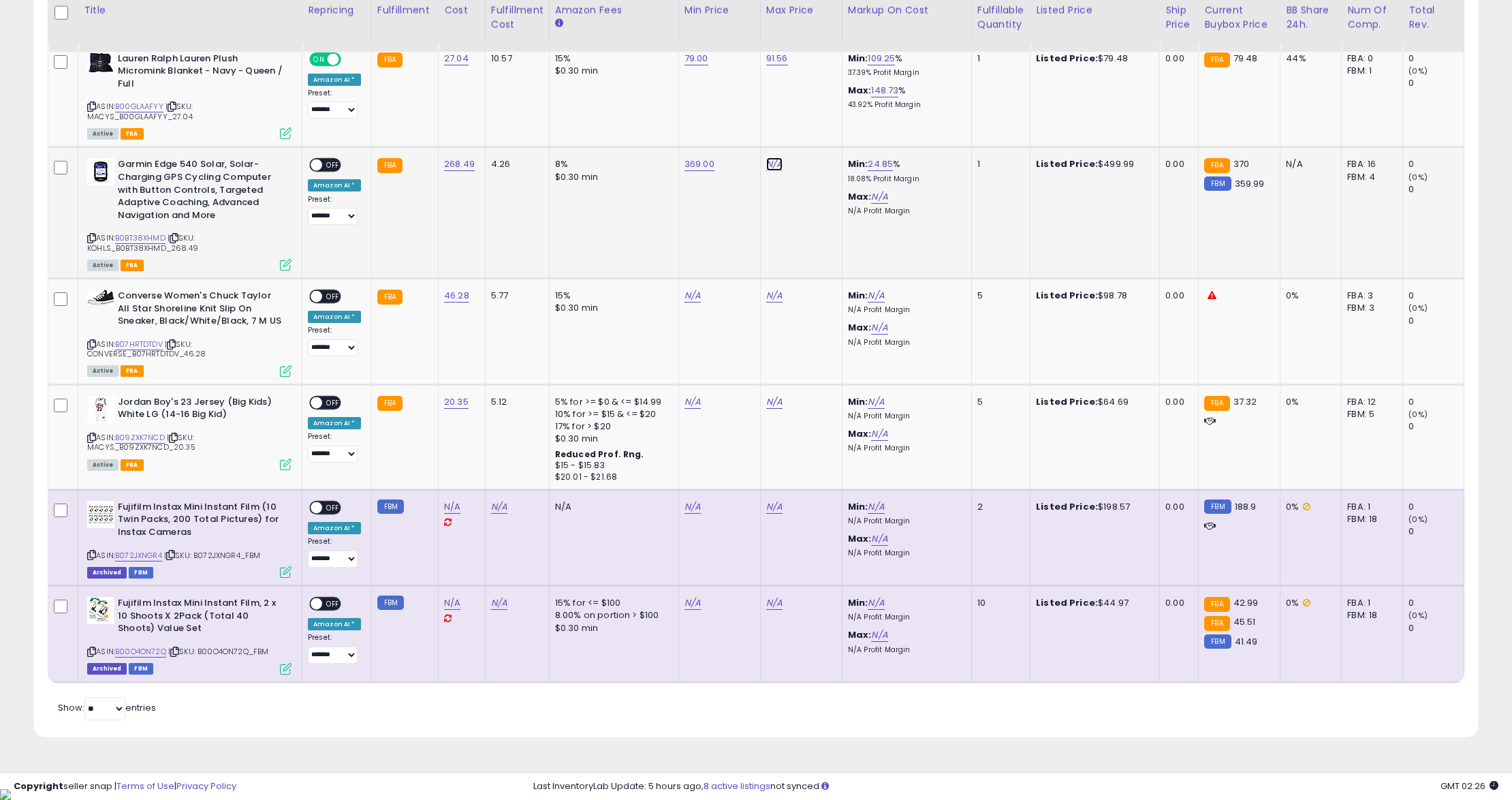 click on "N/A" at bounding box center [774, -1638] 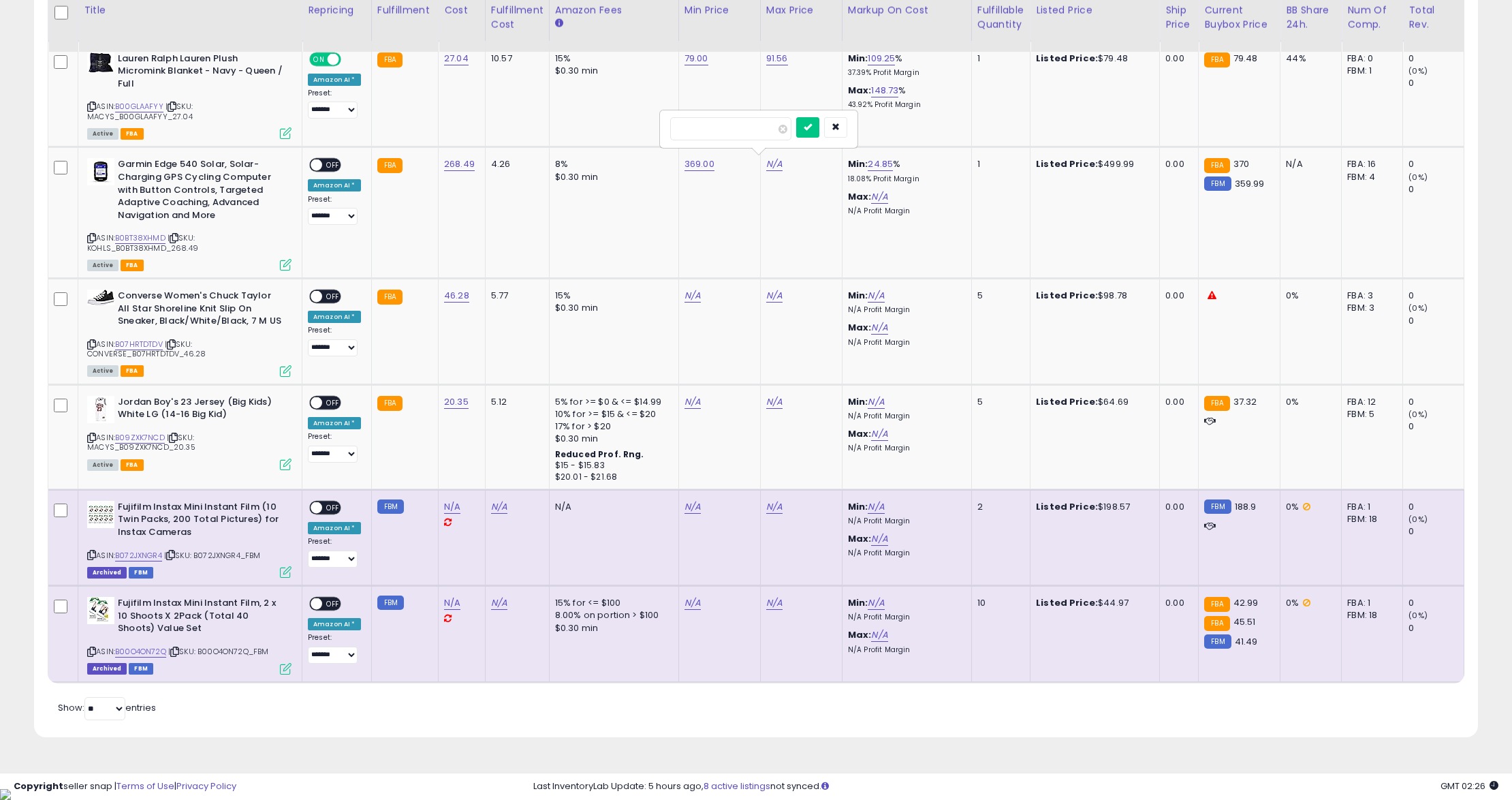 type on "******" 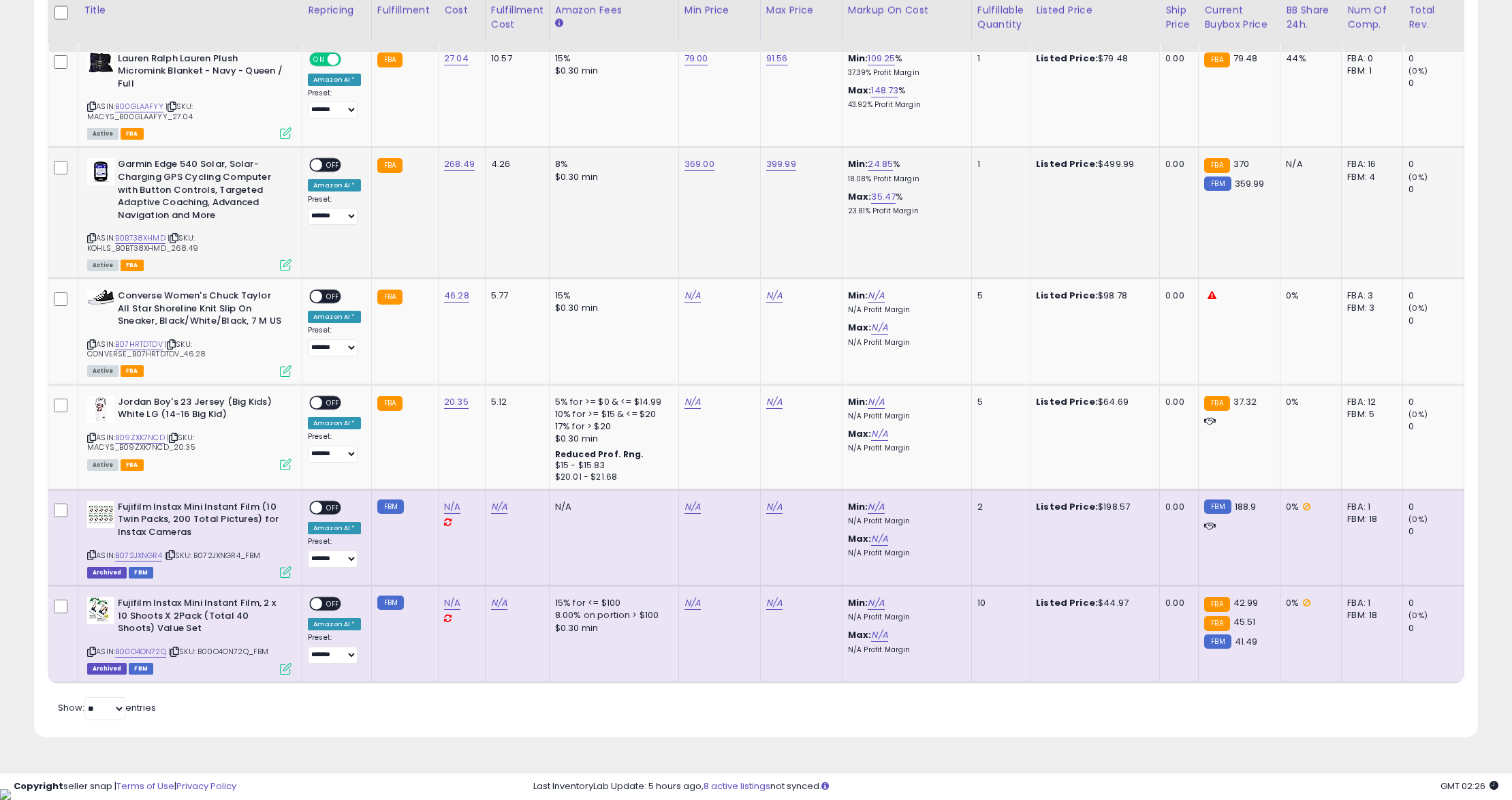 drag, startPoint x: 308, startPoint y: 176, endPoint x: 313, endPoint y: 169, distance: 8.602325 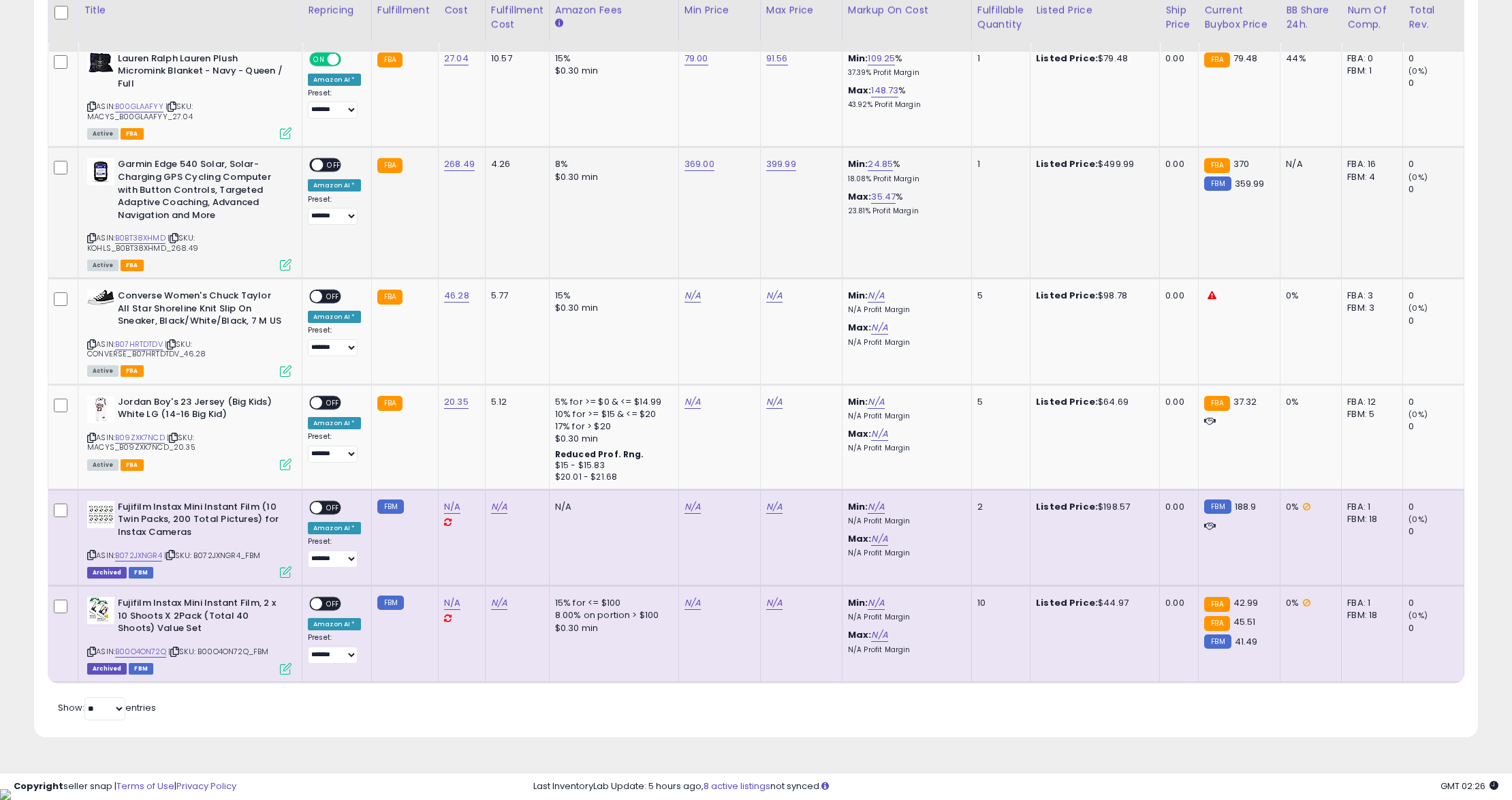 click at bounding box center (317, 165) 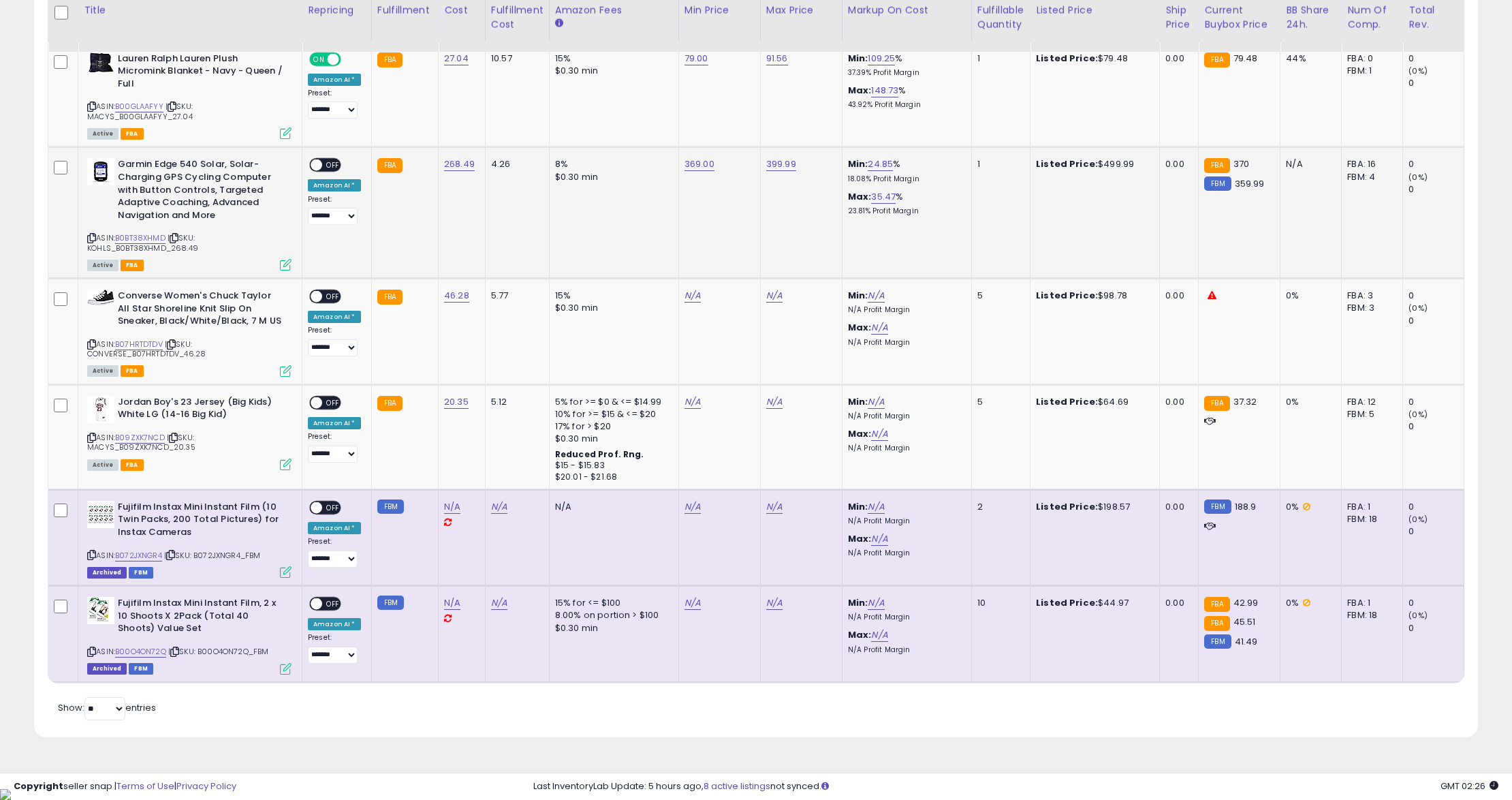 click on "OFF" at bounding box center (333, 165) 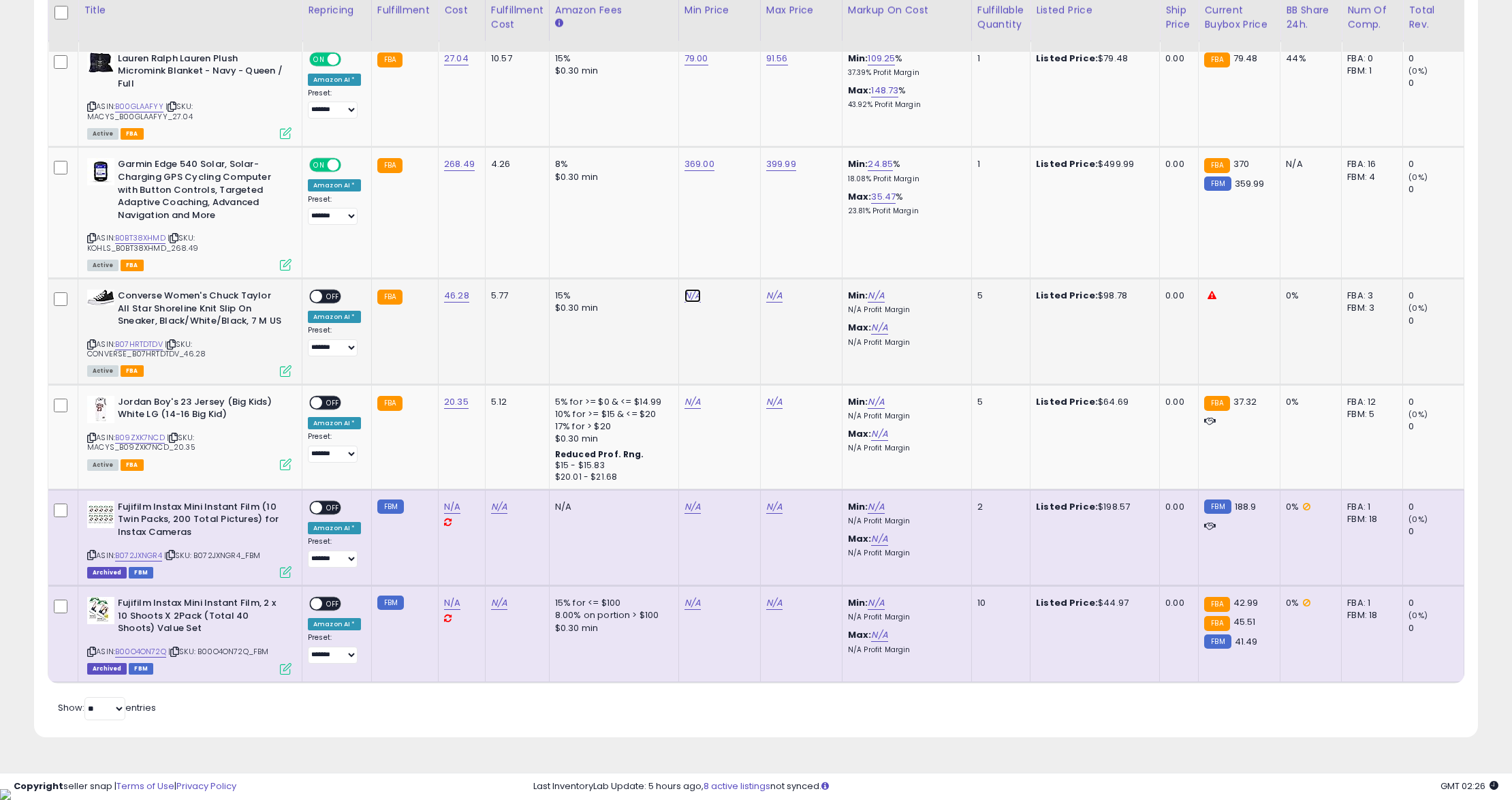 click on "N/A" at bounding box center (693, -1638) 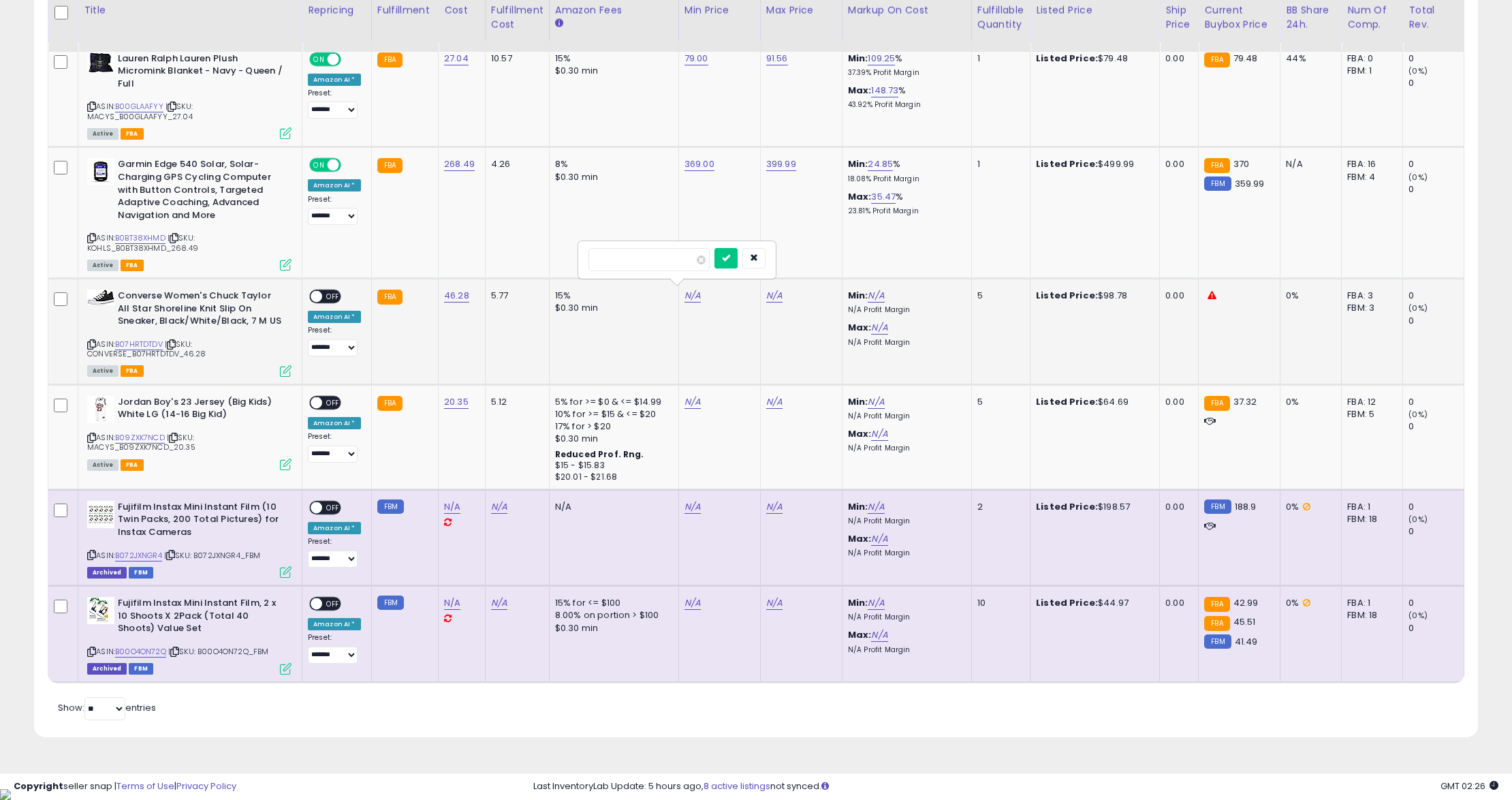 type on "*" 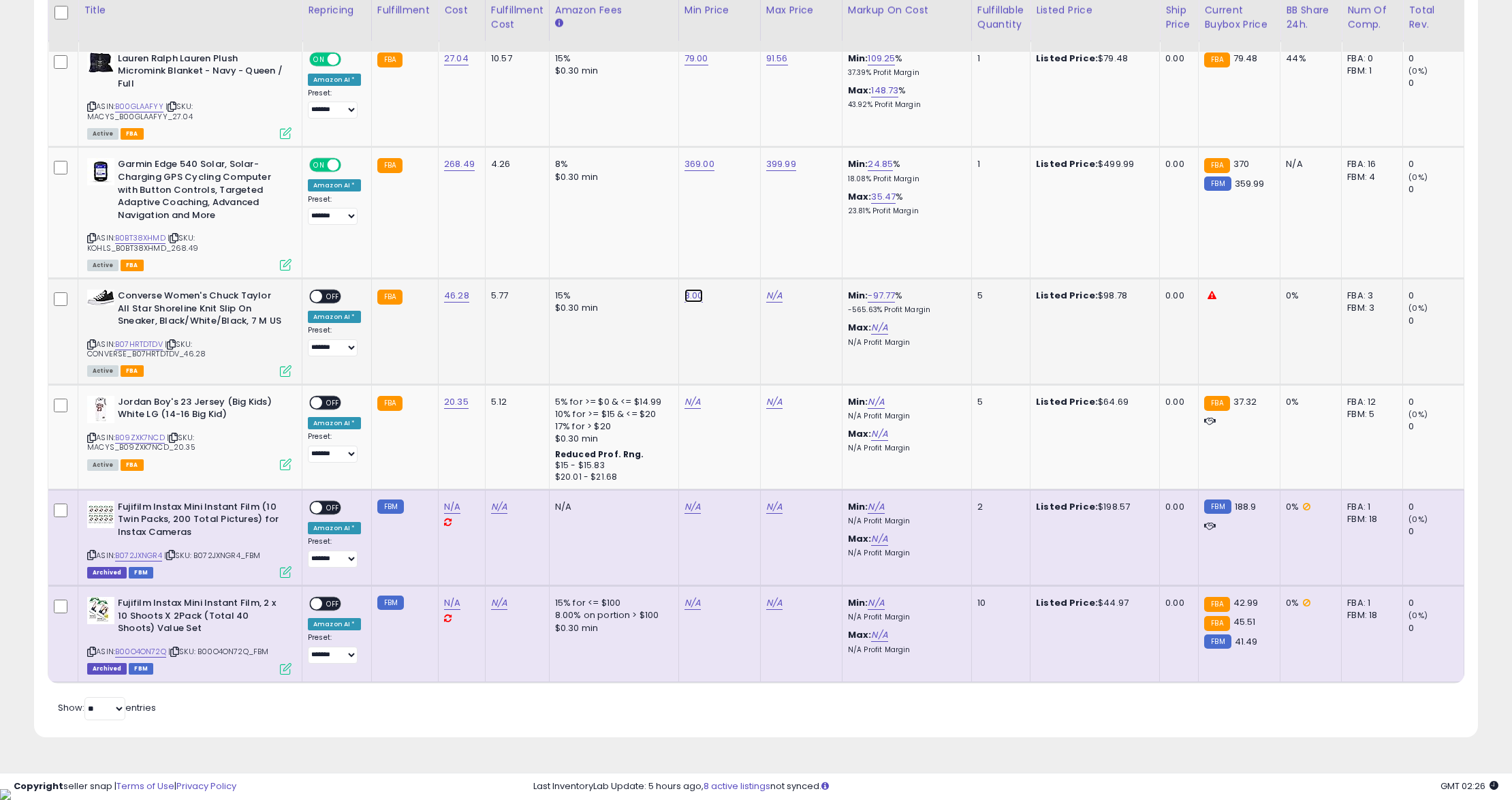click on "8.00" at bounding box center (693, -1638) 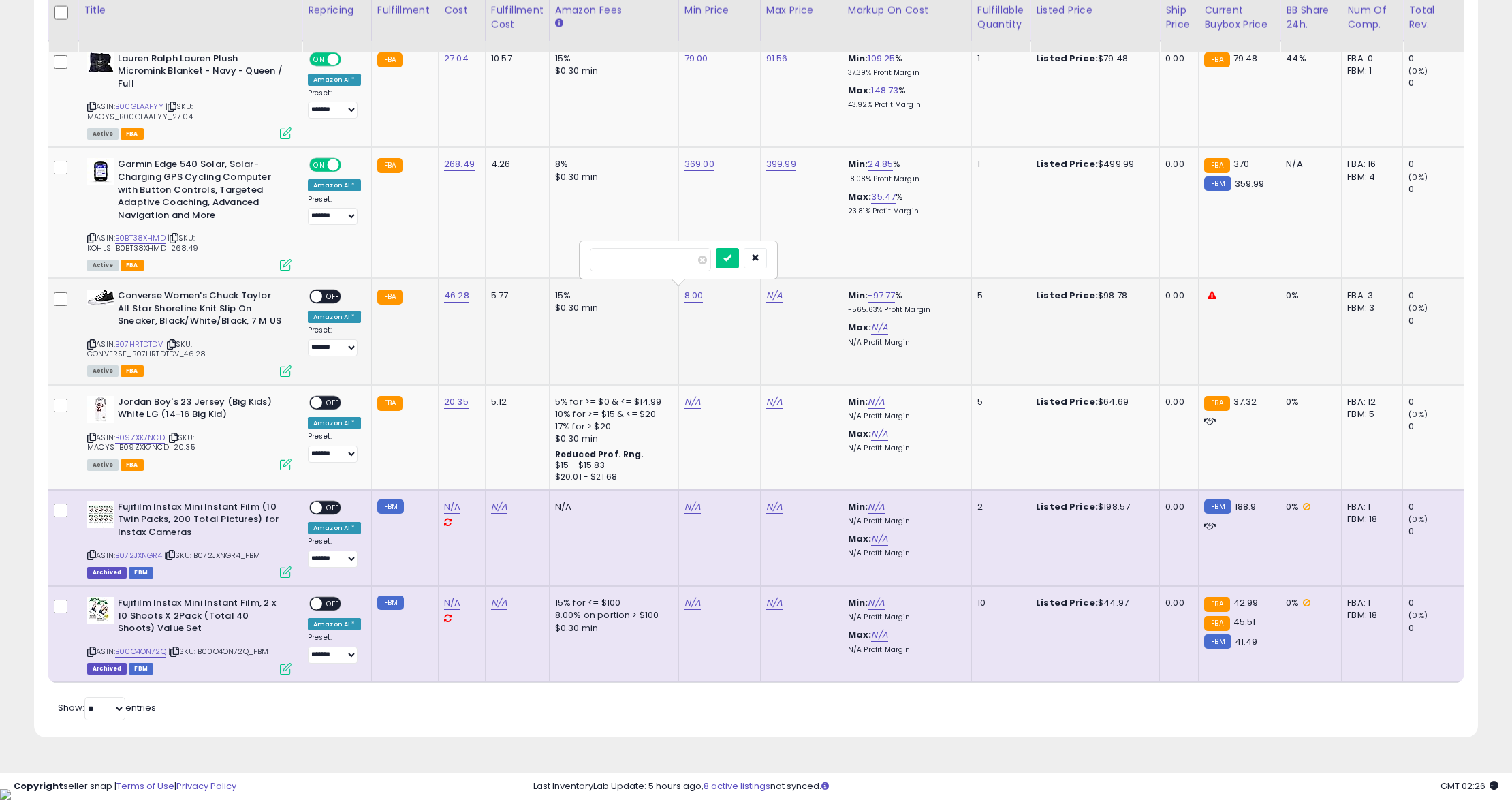 drag, startPoint x: 603, startPoint y: 255, endPoint x: 720, endPoint y: 282, distance: 120.07498 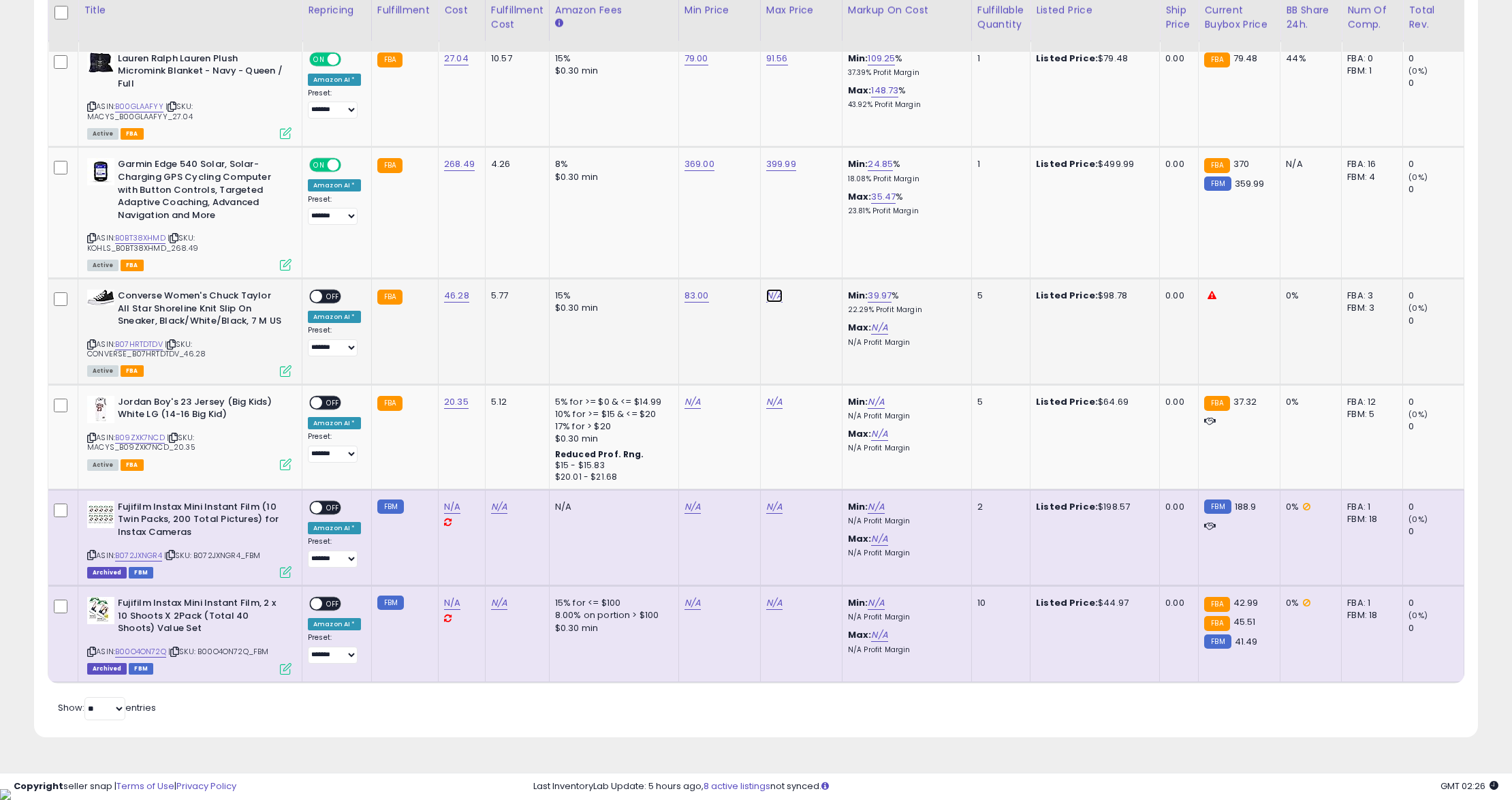 click on "N/A" at bounding box center [774, -1638] 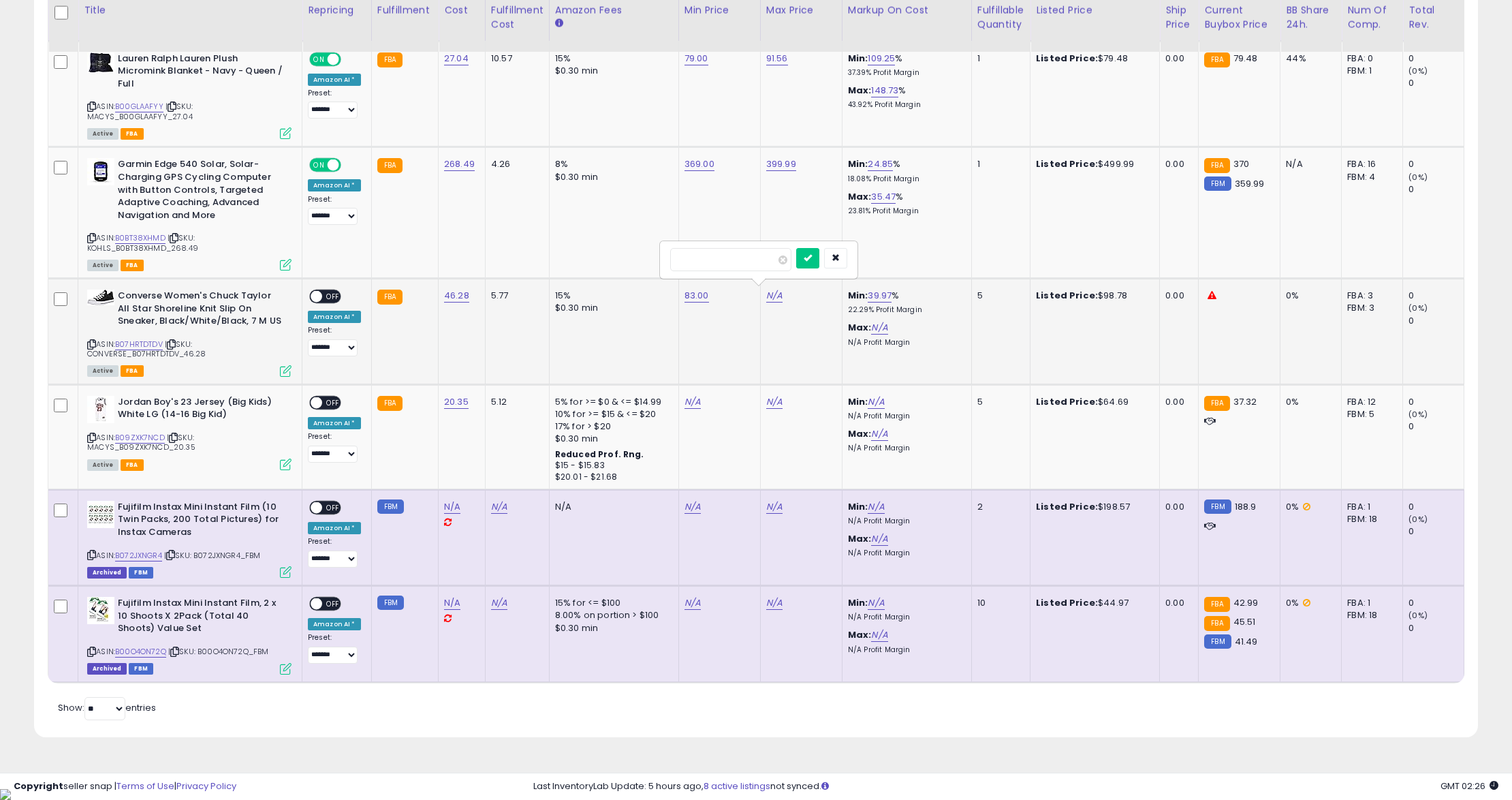 type on "*****" 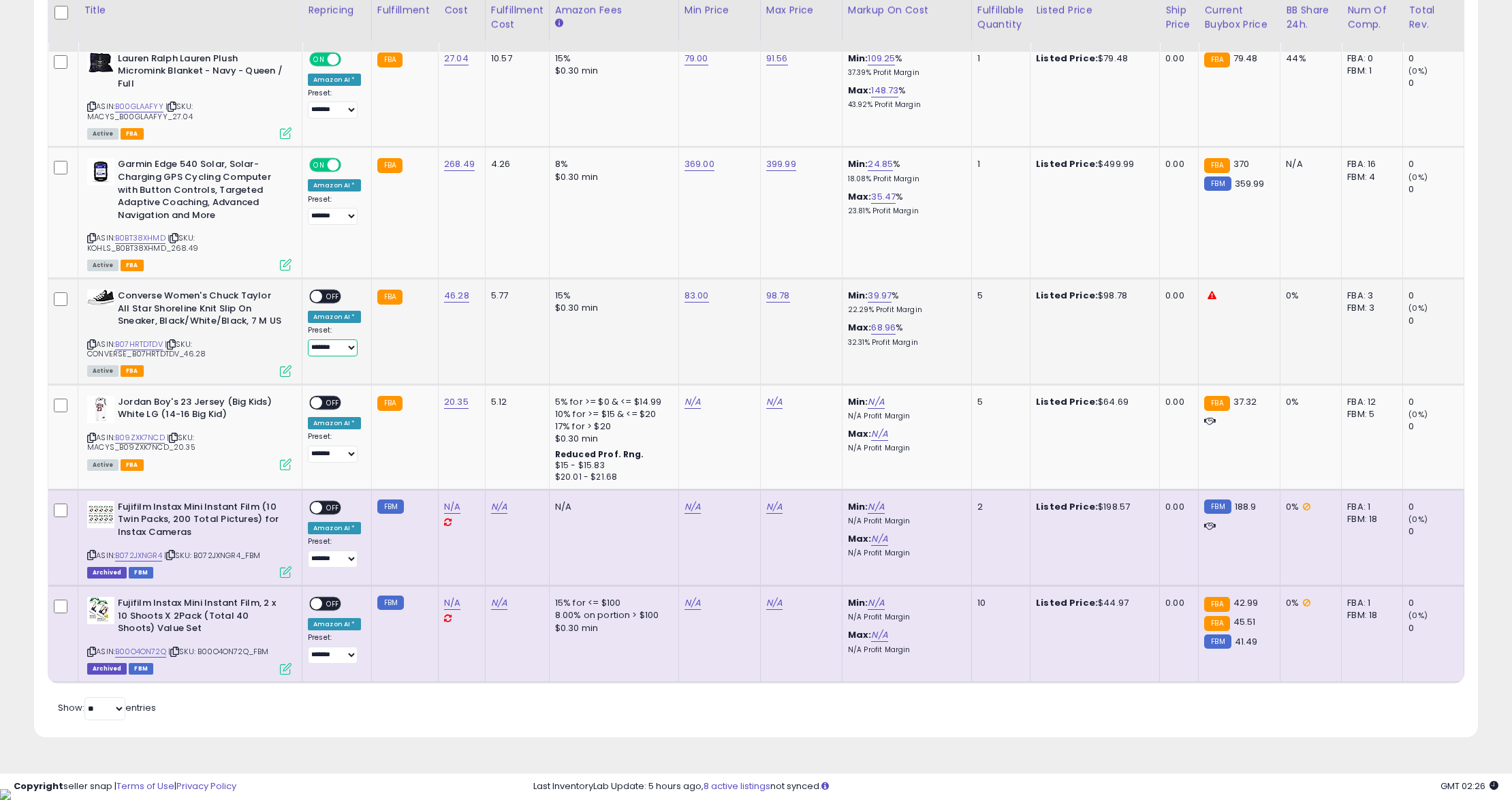 click on "**********" at bounding box center [332, 348] 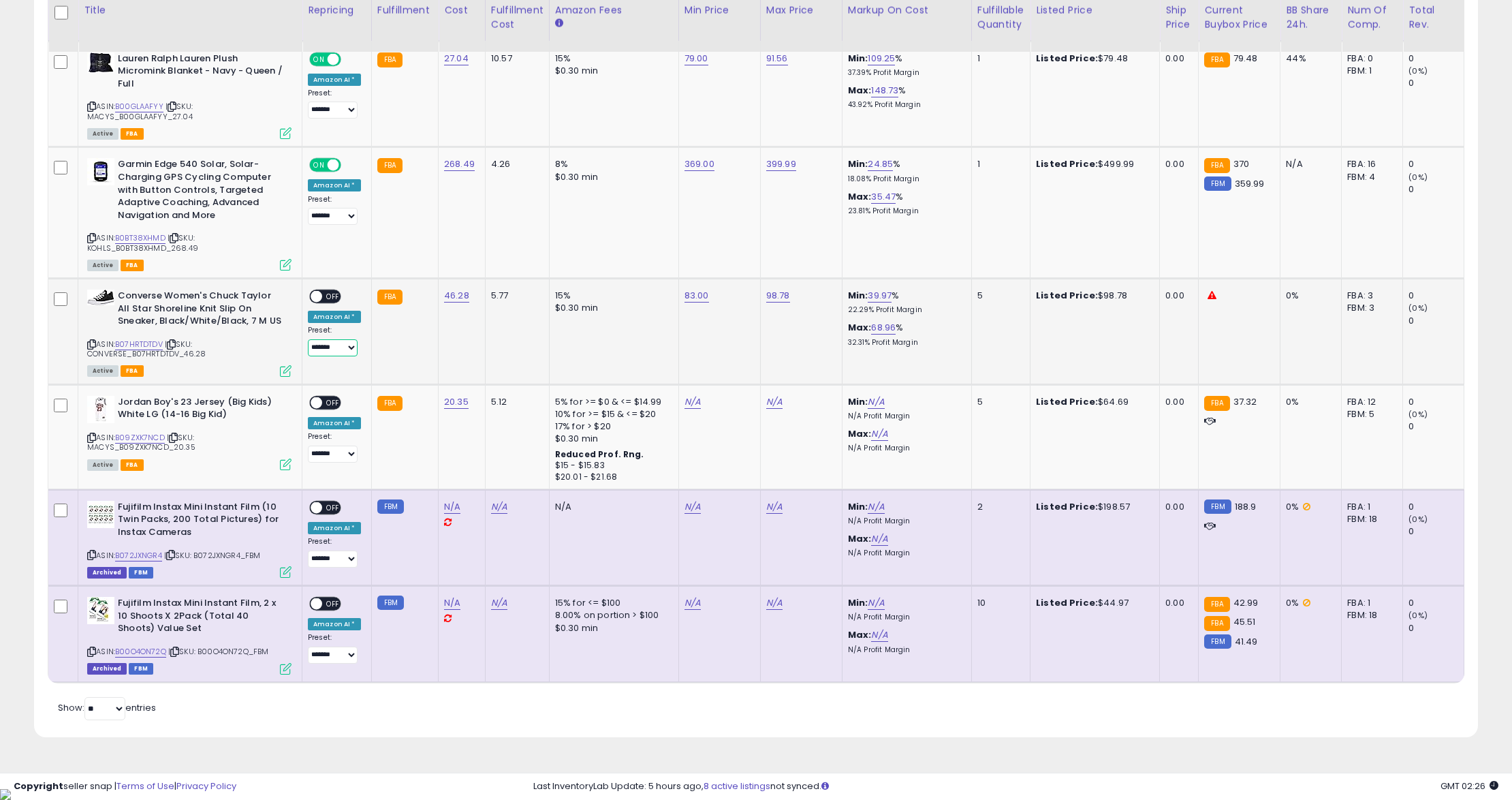 select on "****" 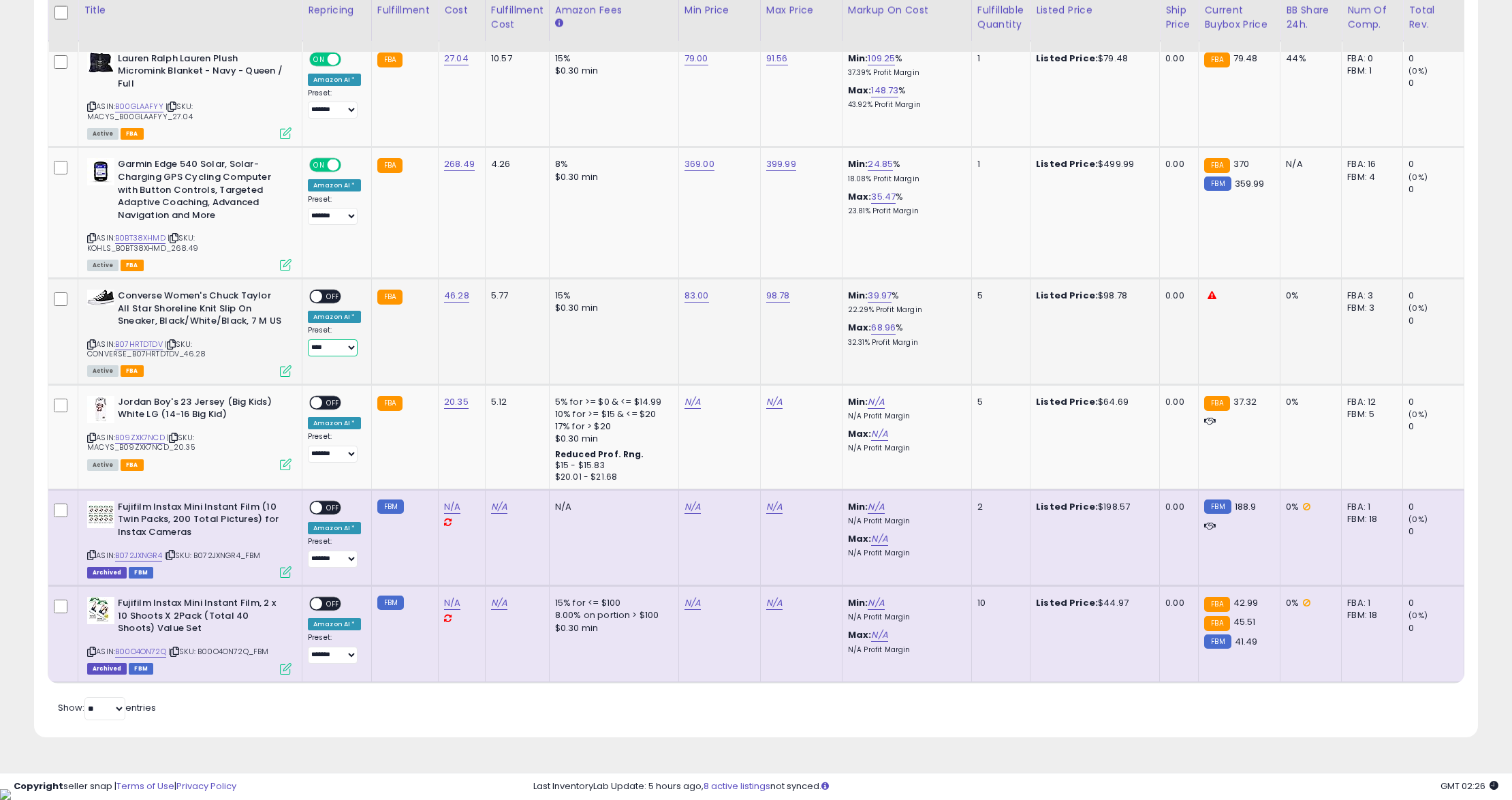 click on "**********" at bounding box center [332, 348] 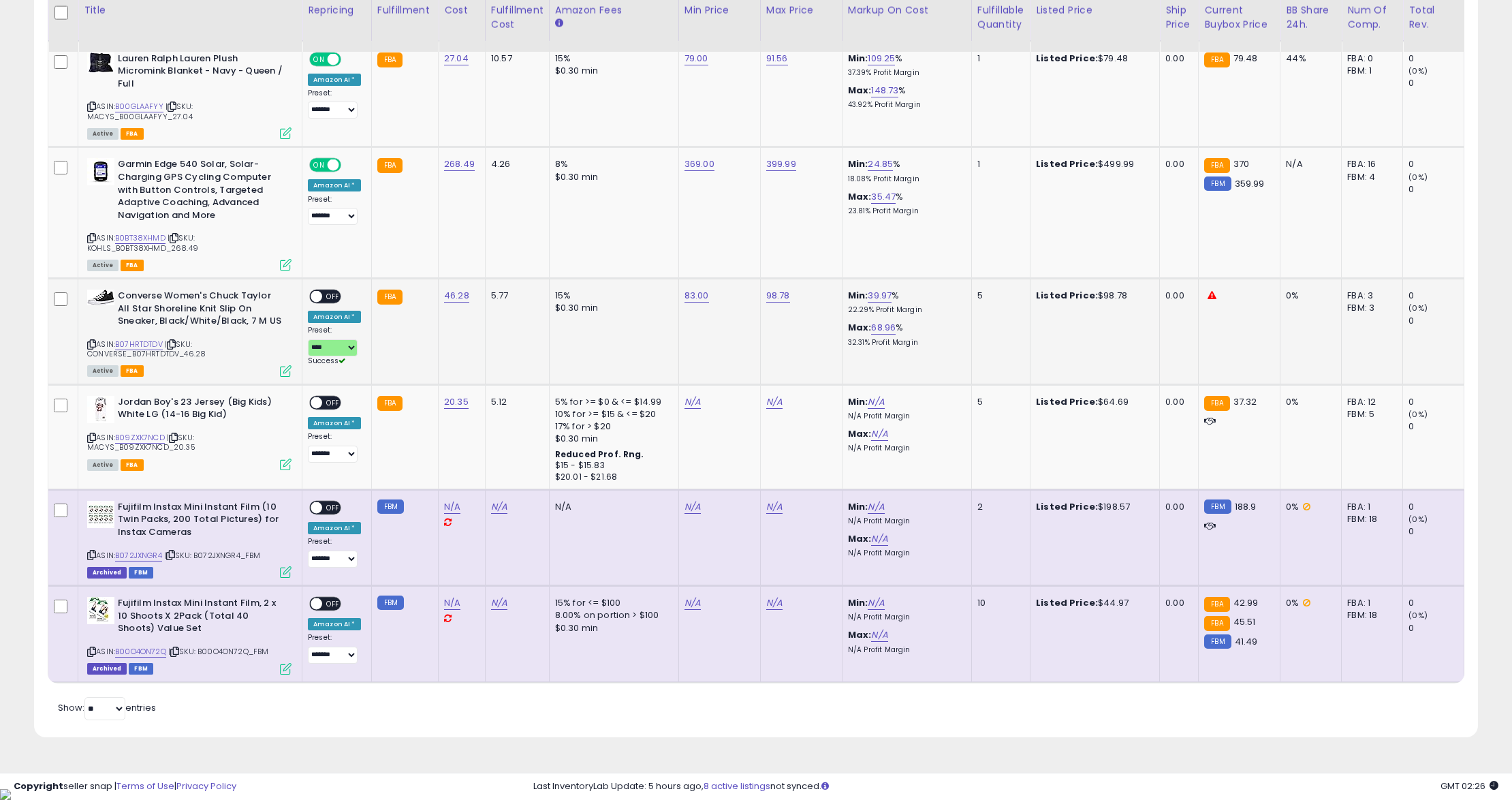 click on "OFF" at bounding box center [333, 296] 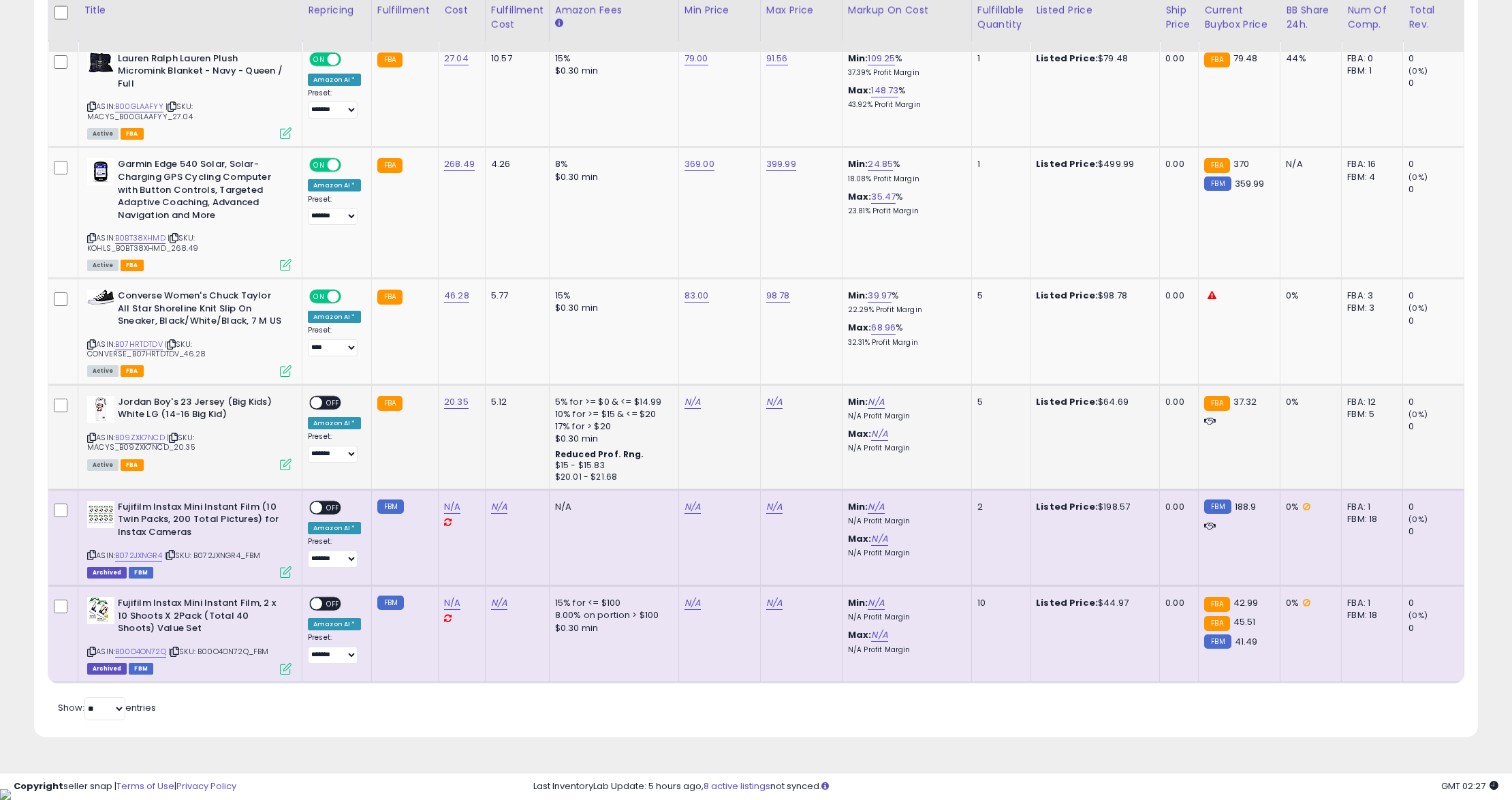 click on "N/A" at bounding box center (717, 402) 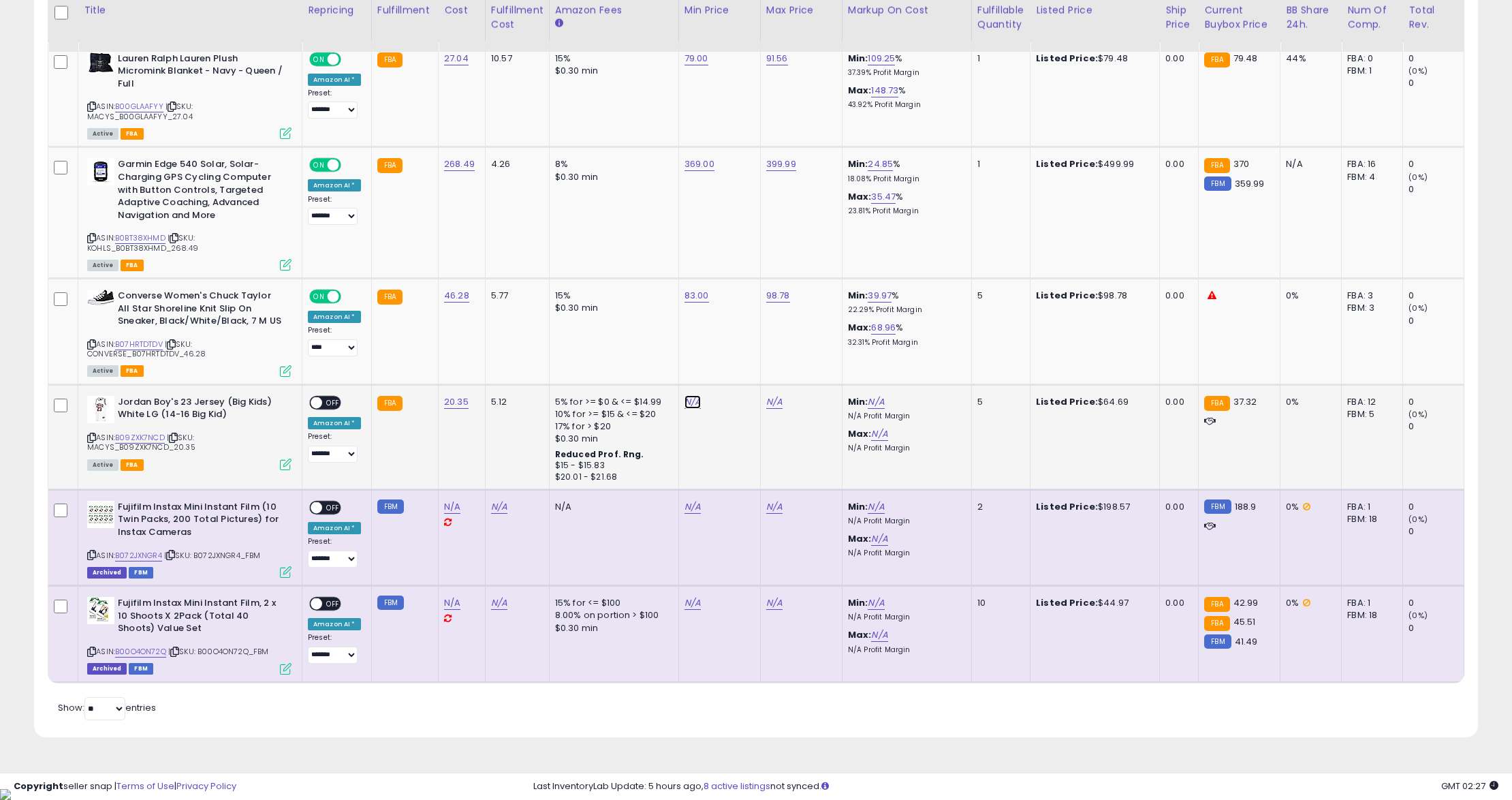 click on "N/A" at bounding box center [693, -1638] 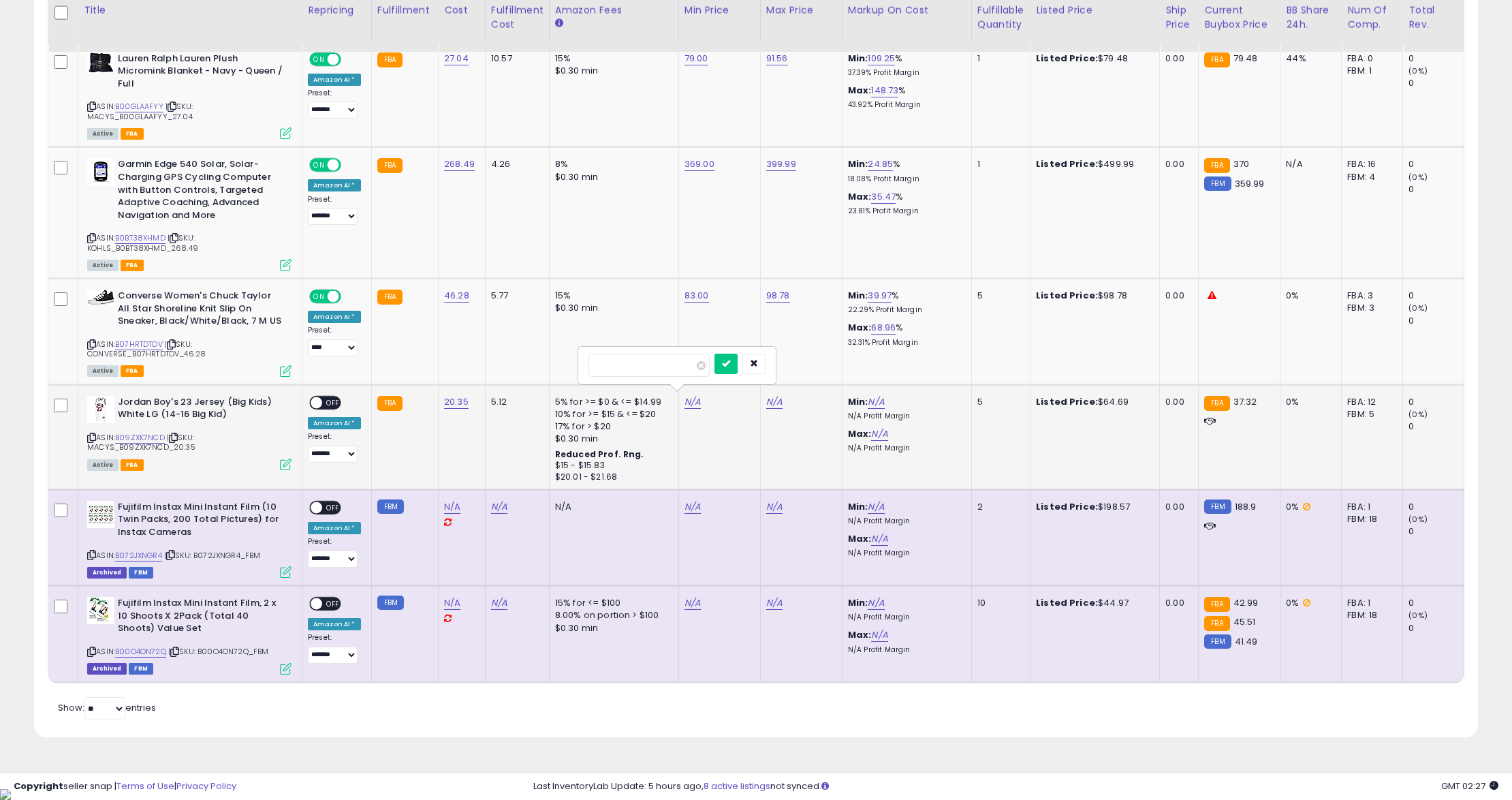 type on "**" 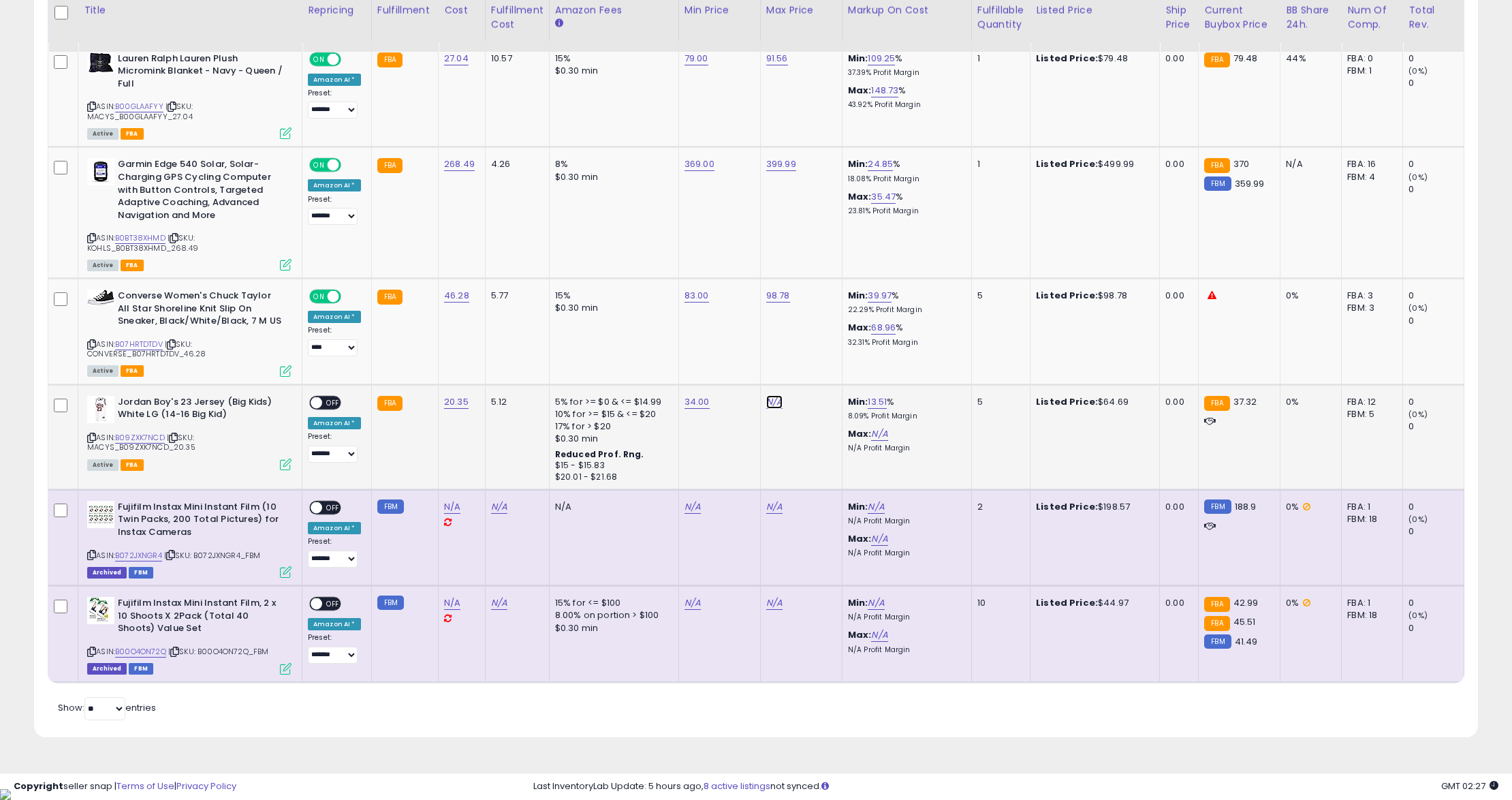 click on "N/A" at bounding box center (774, -1638) 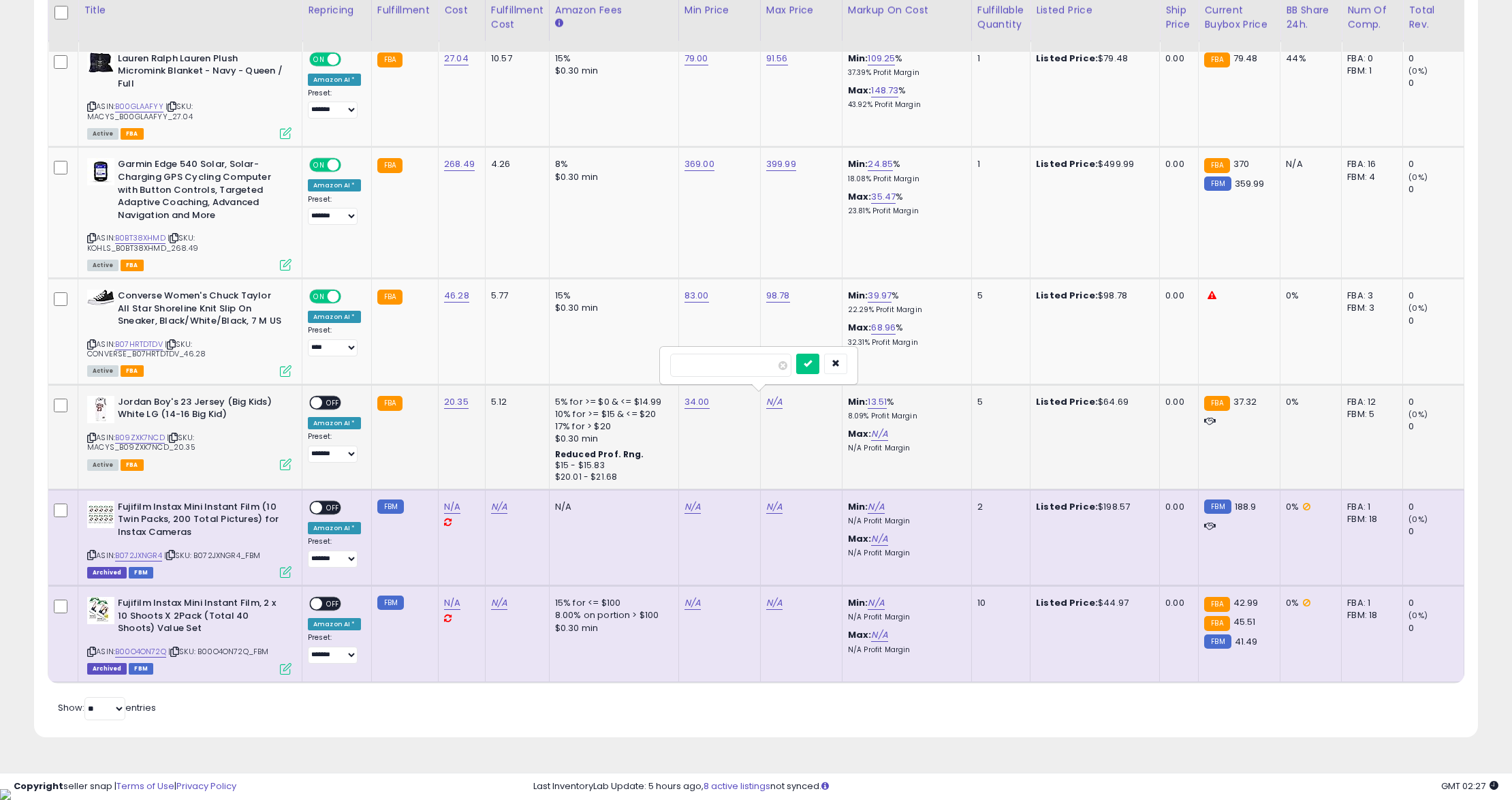 type on "*****" 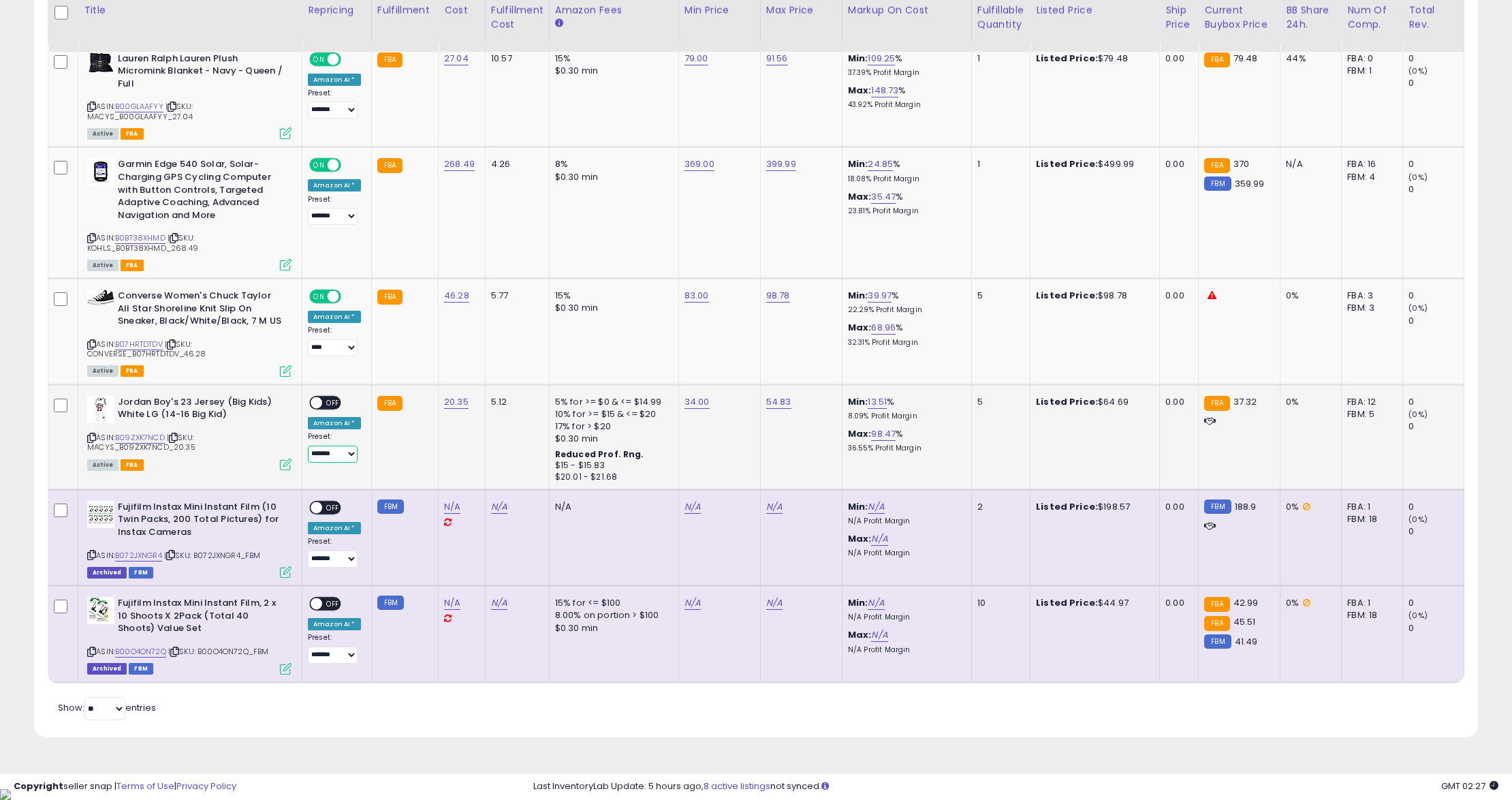 click on "**********" at bounding box center [332, 454] 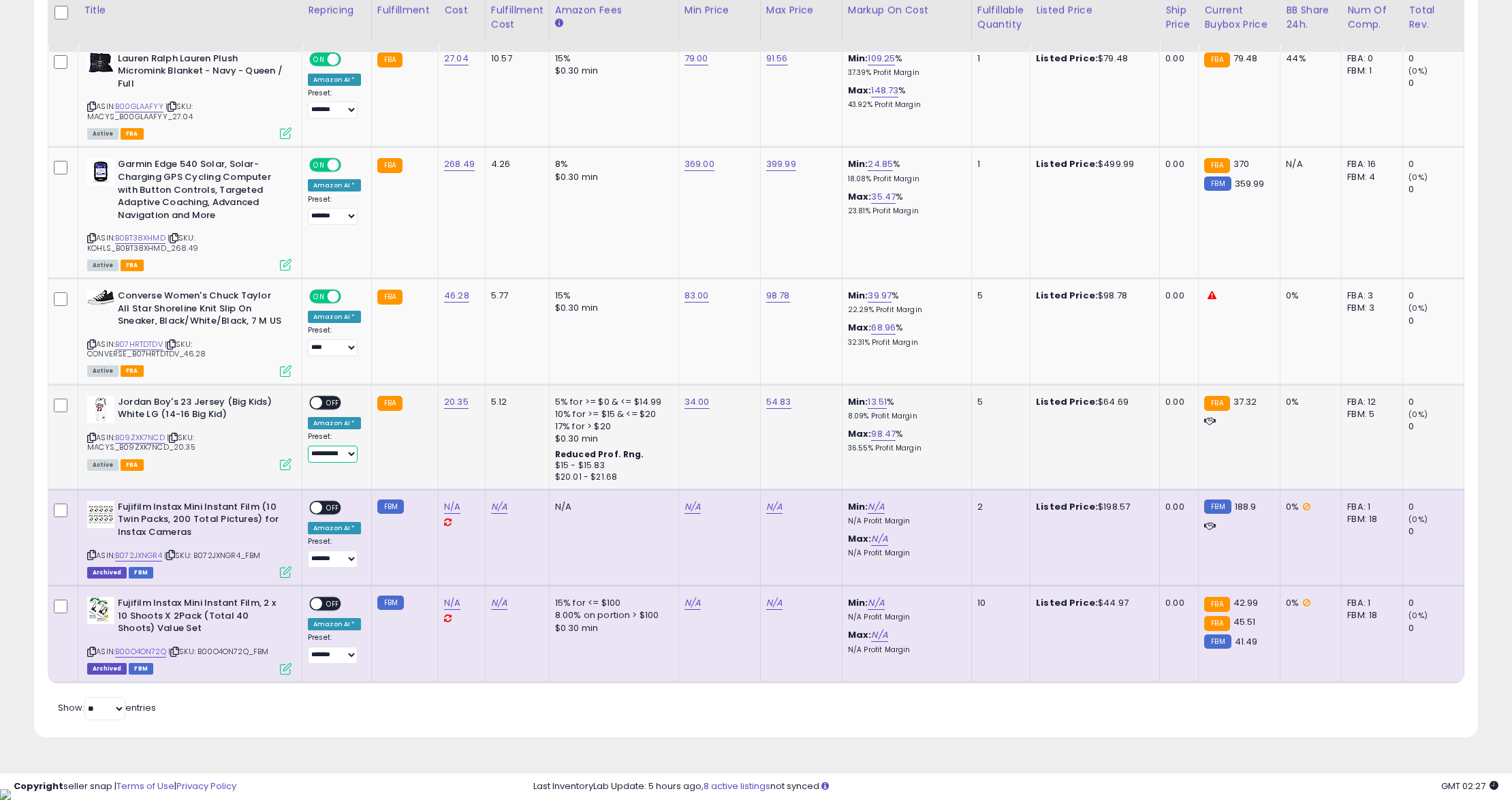 click on "**********" at bounding box center (332, 454) 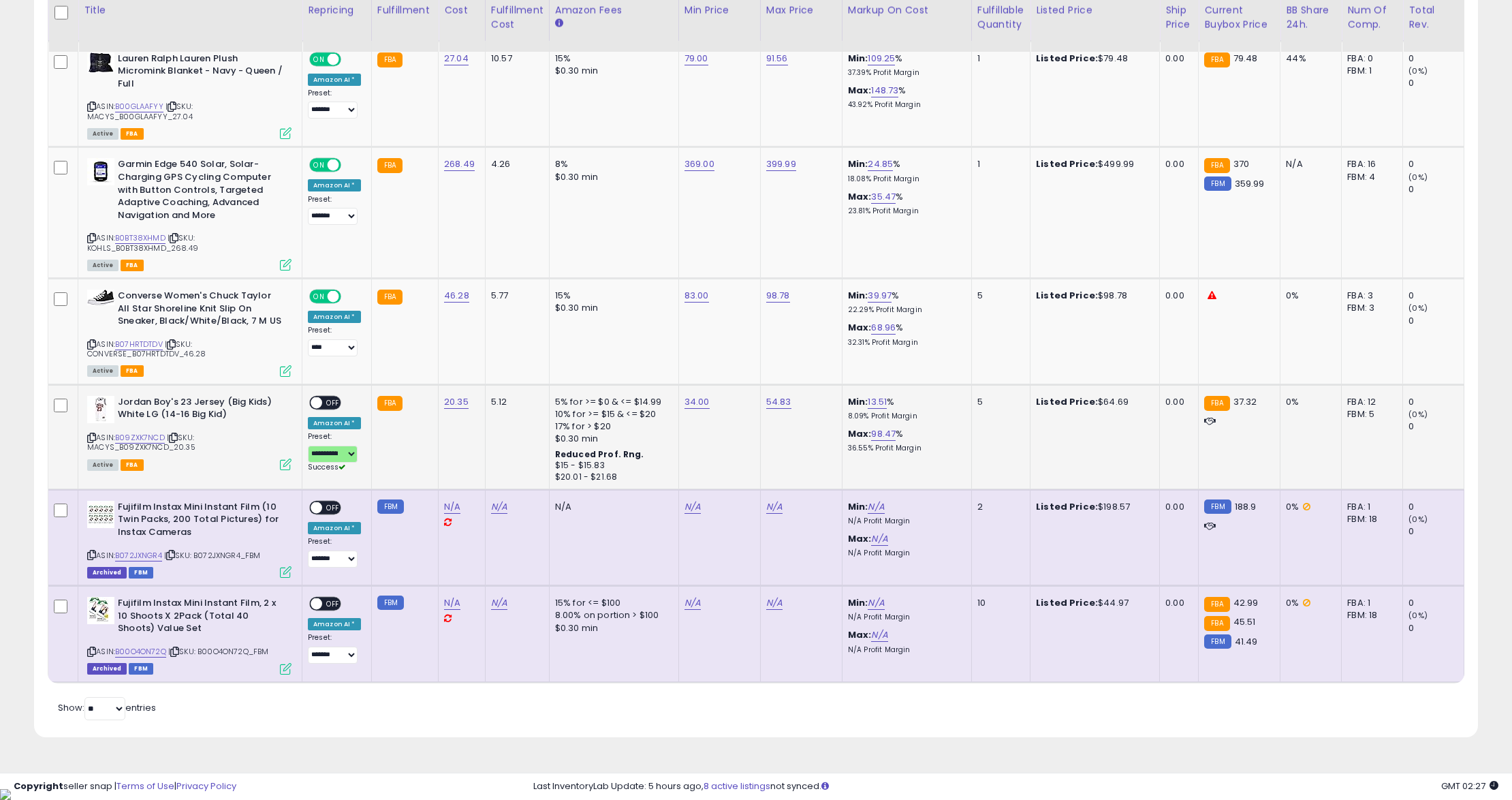click on "**********" at bounding box center [334, 434] 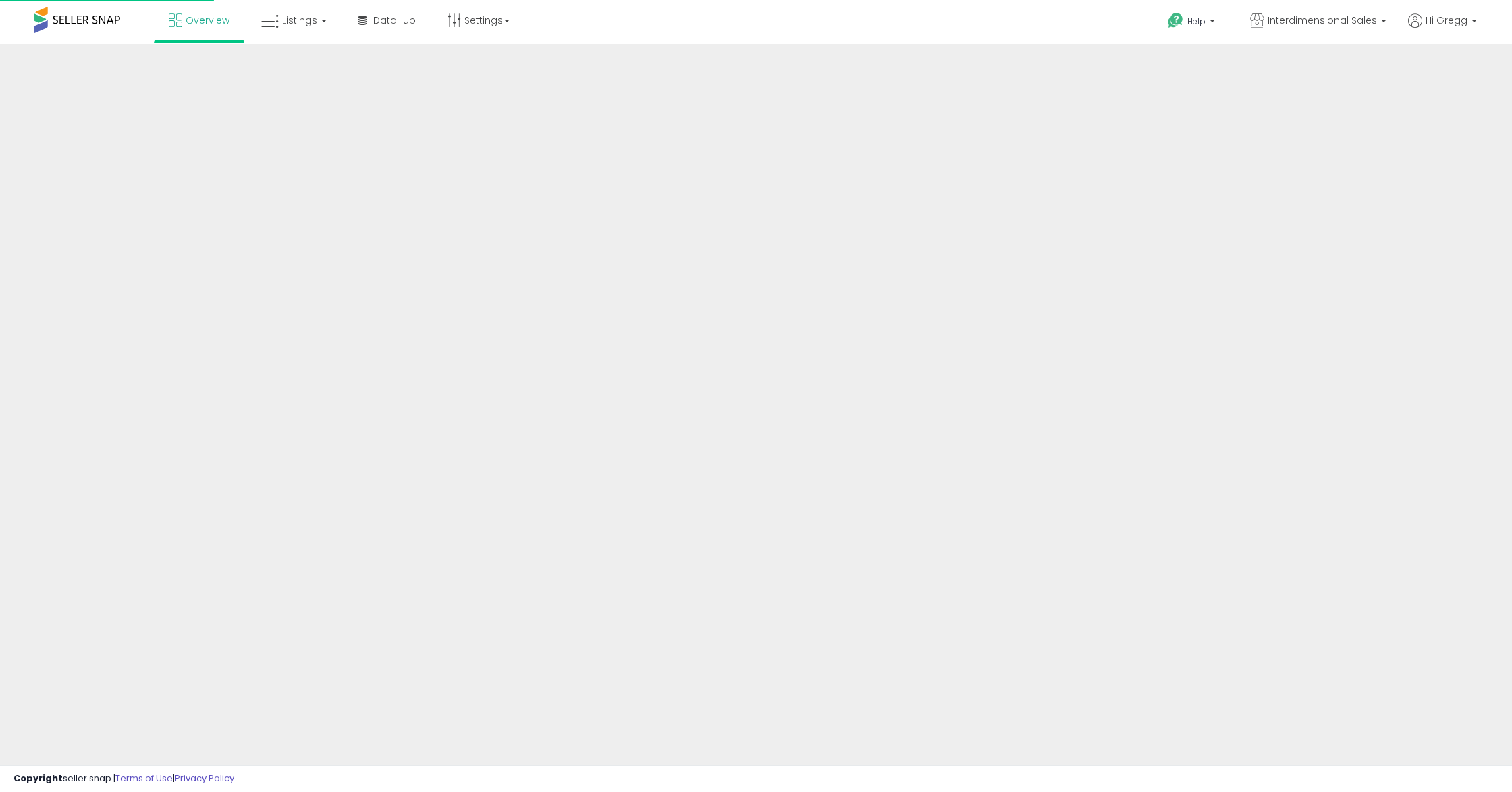 scroll, scrollTop: 0, scrollLeft: 0, axis: both 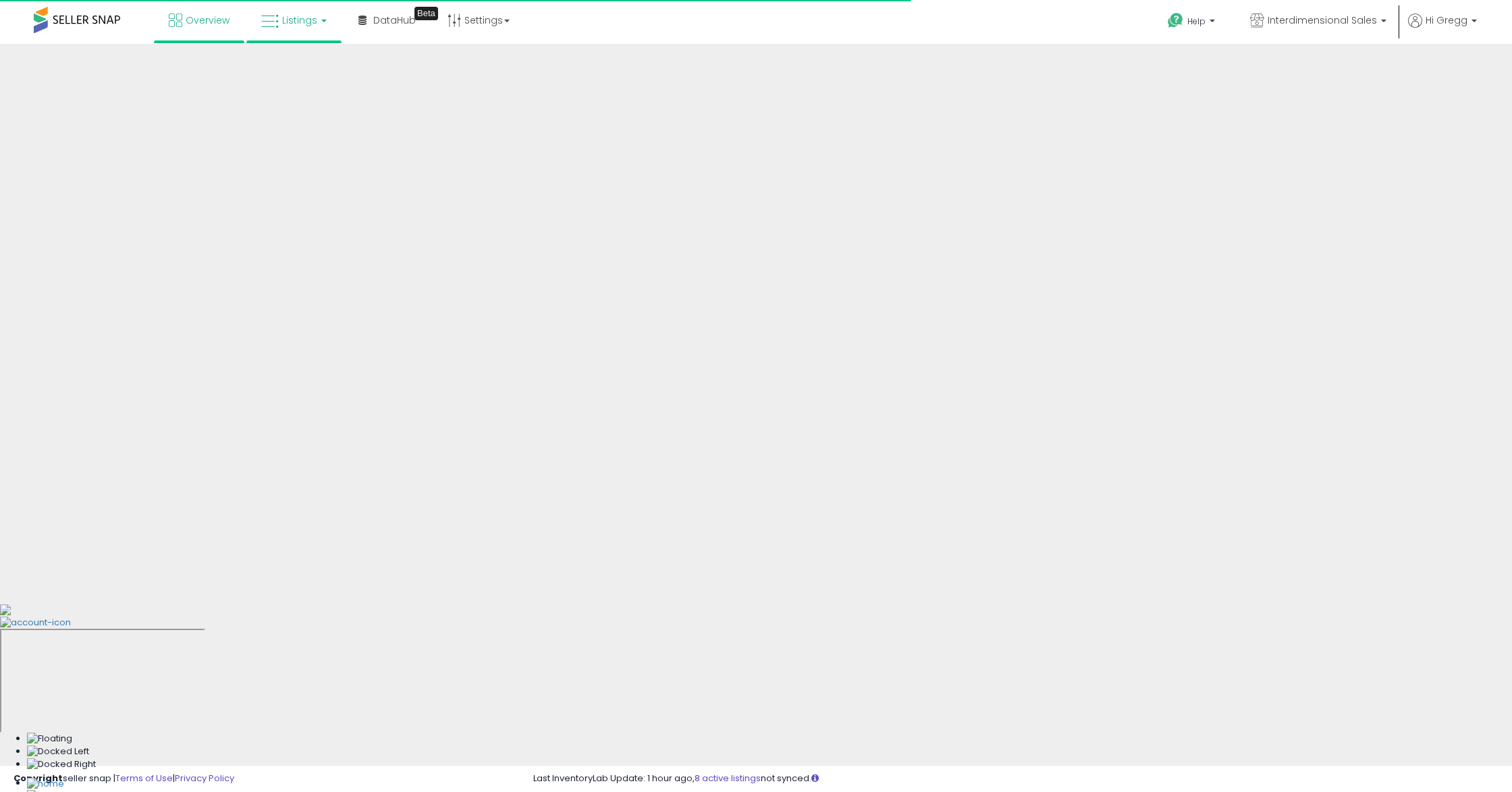 click on "Listings" at bounding box center (294, 20) 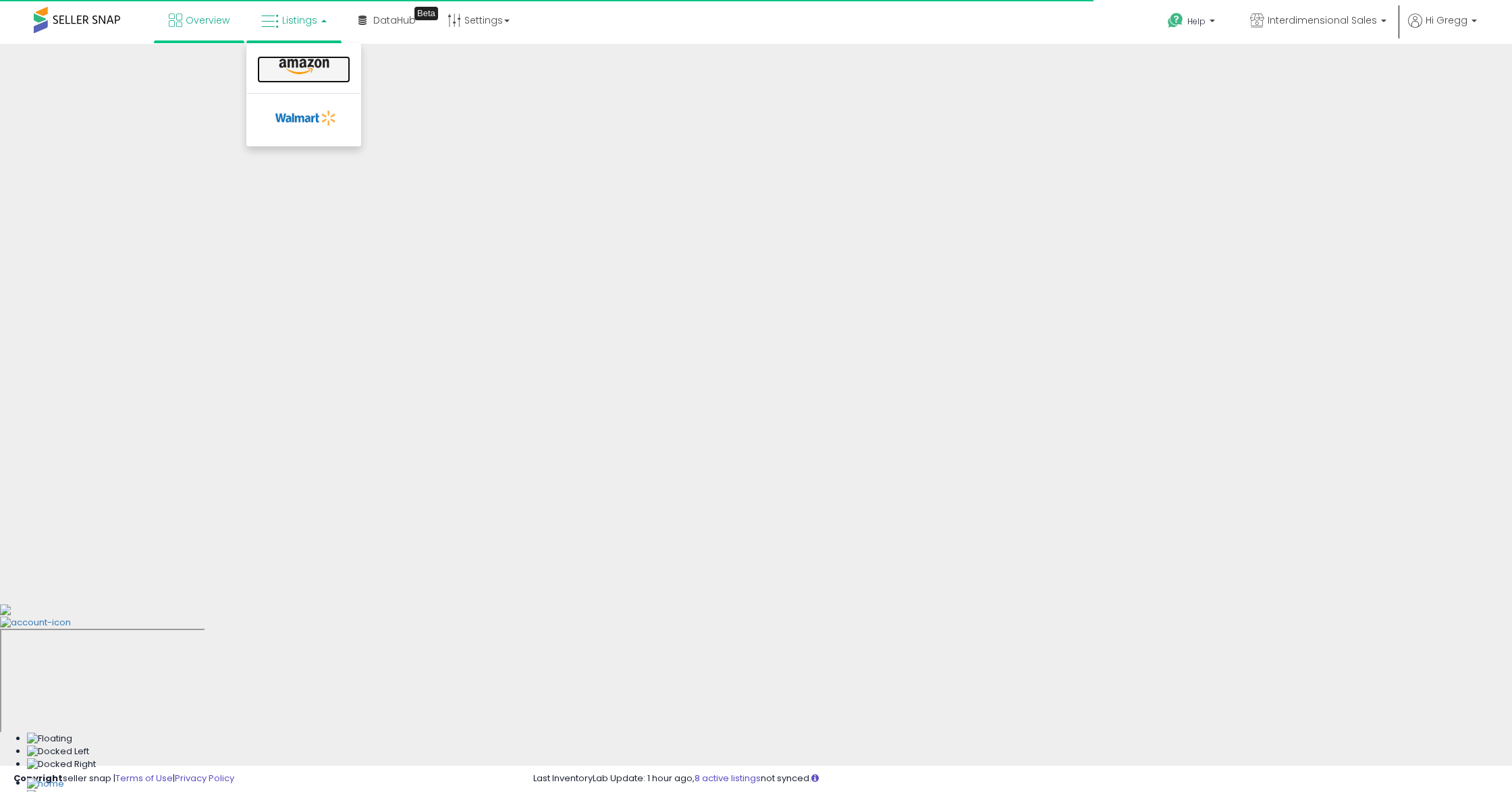 click at bounding box center (304, 67) 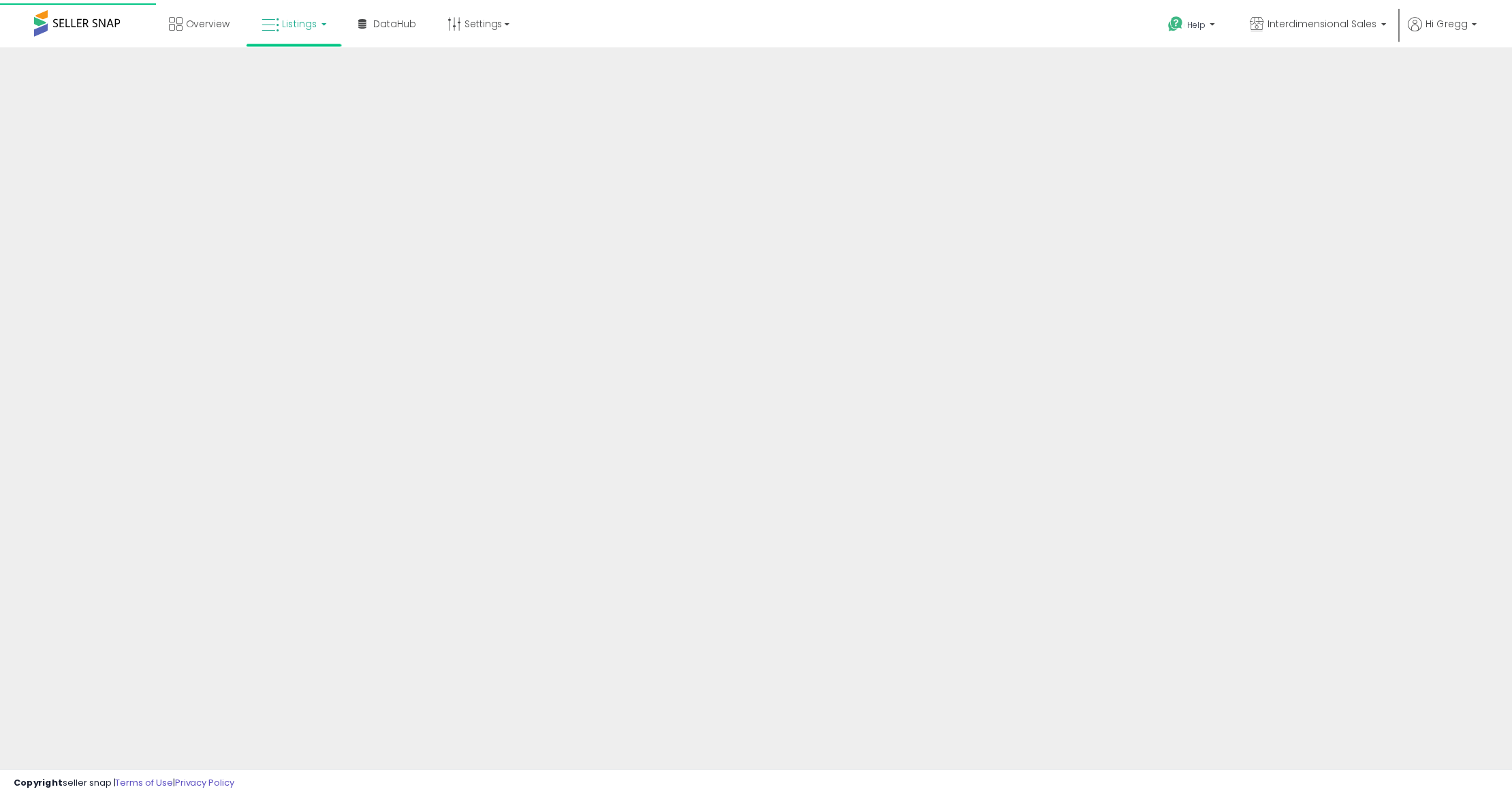 scroll, scrollTop: 0, scrollLeft: 0, axis: both 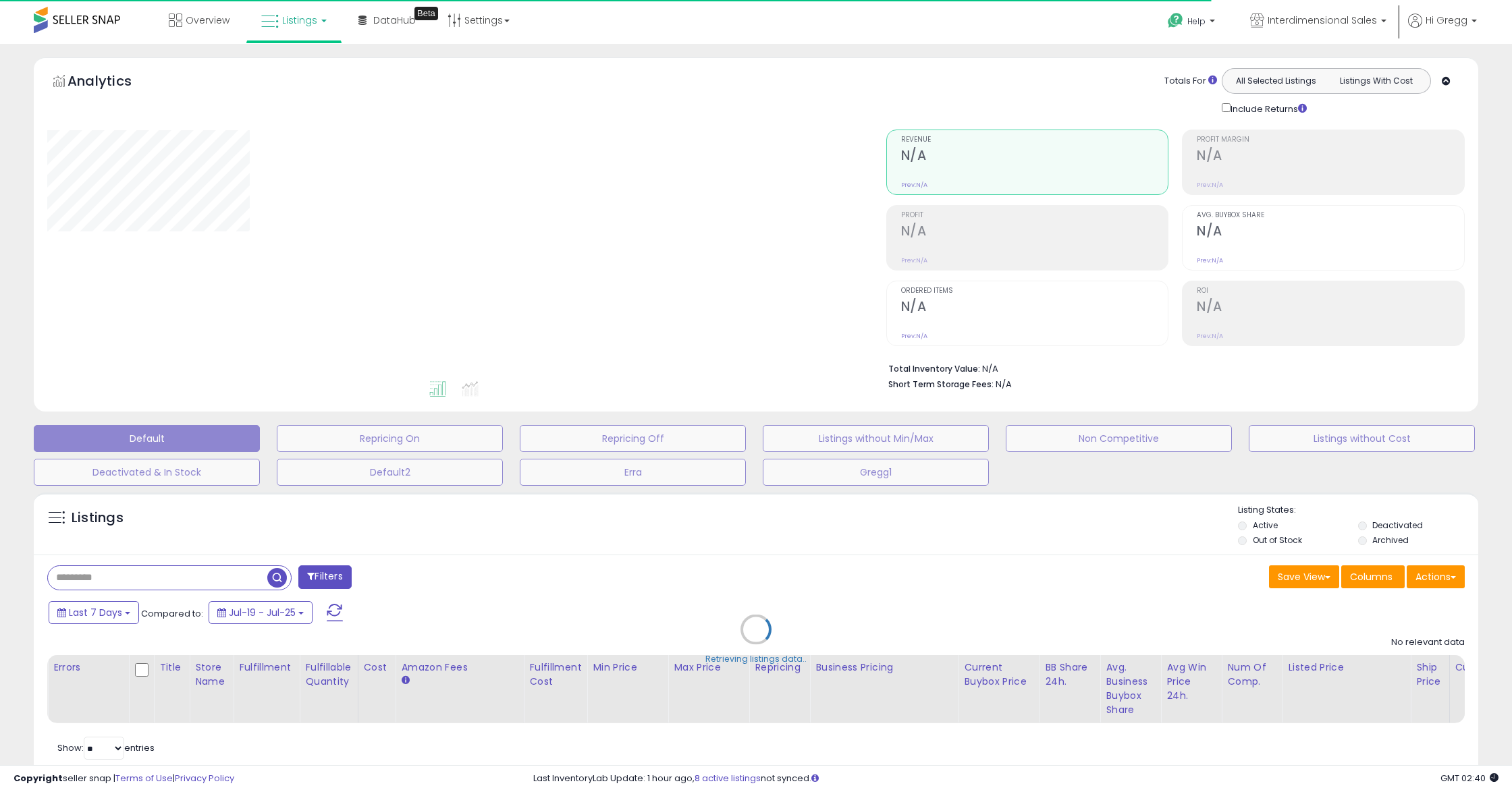 click on "Retrieving listings data.." at bounding box center [756, 640] 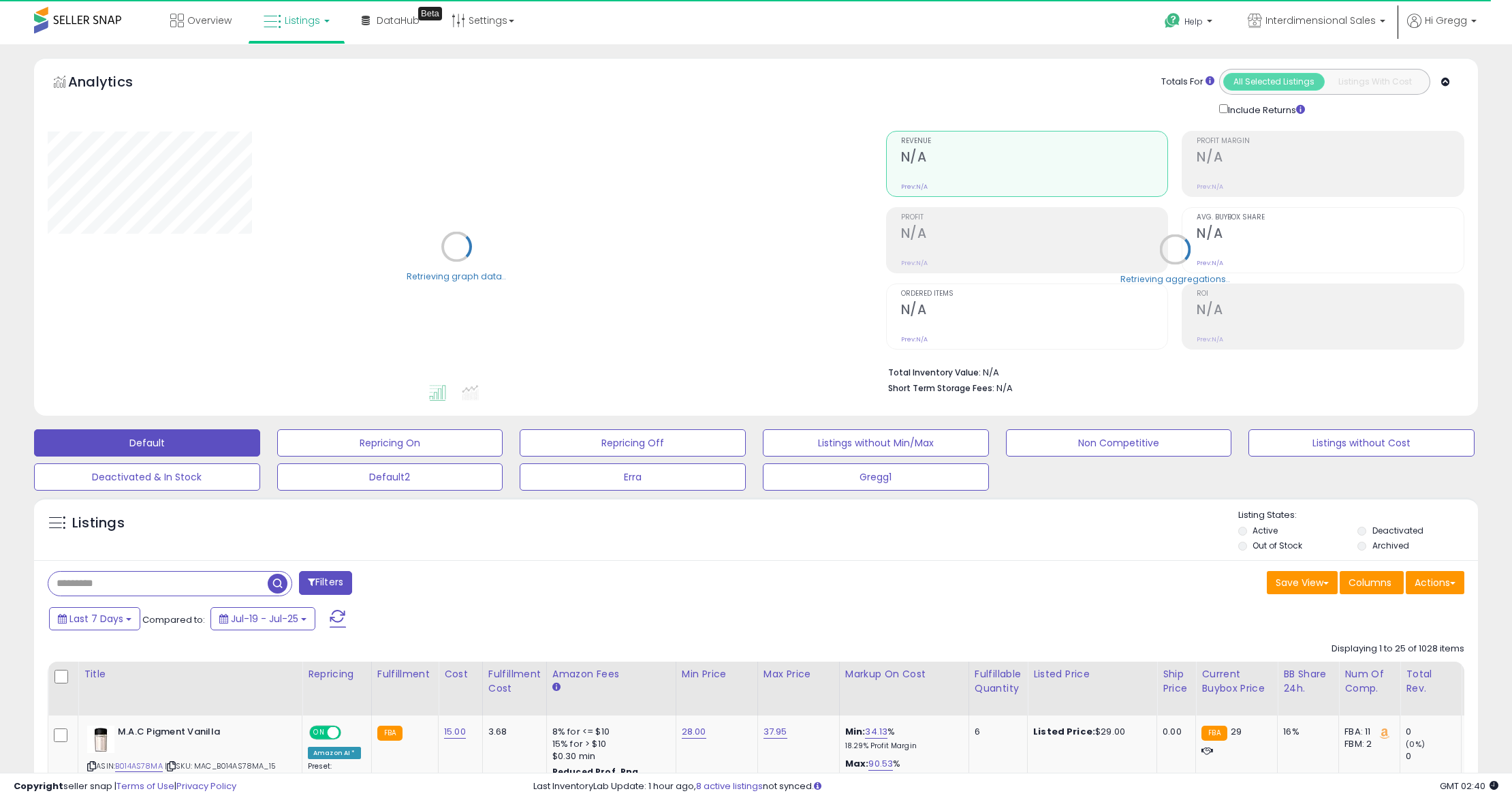 click at bounding box center [158, 583] 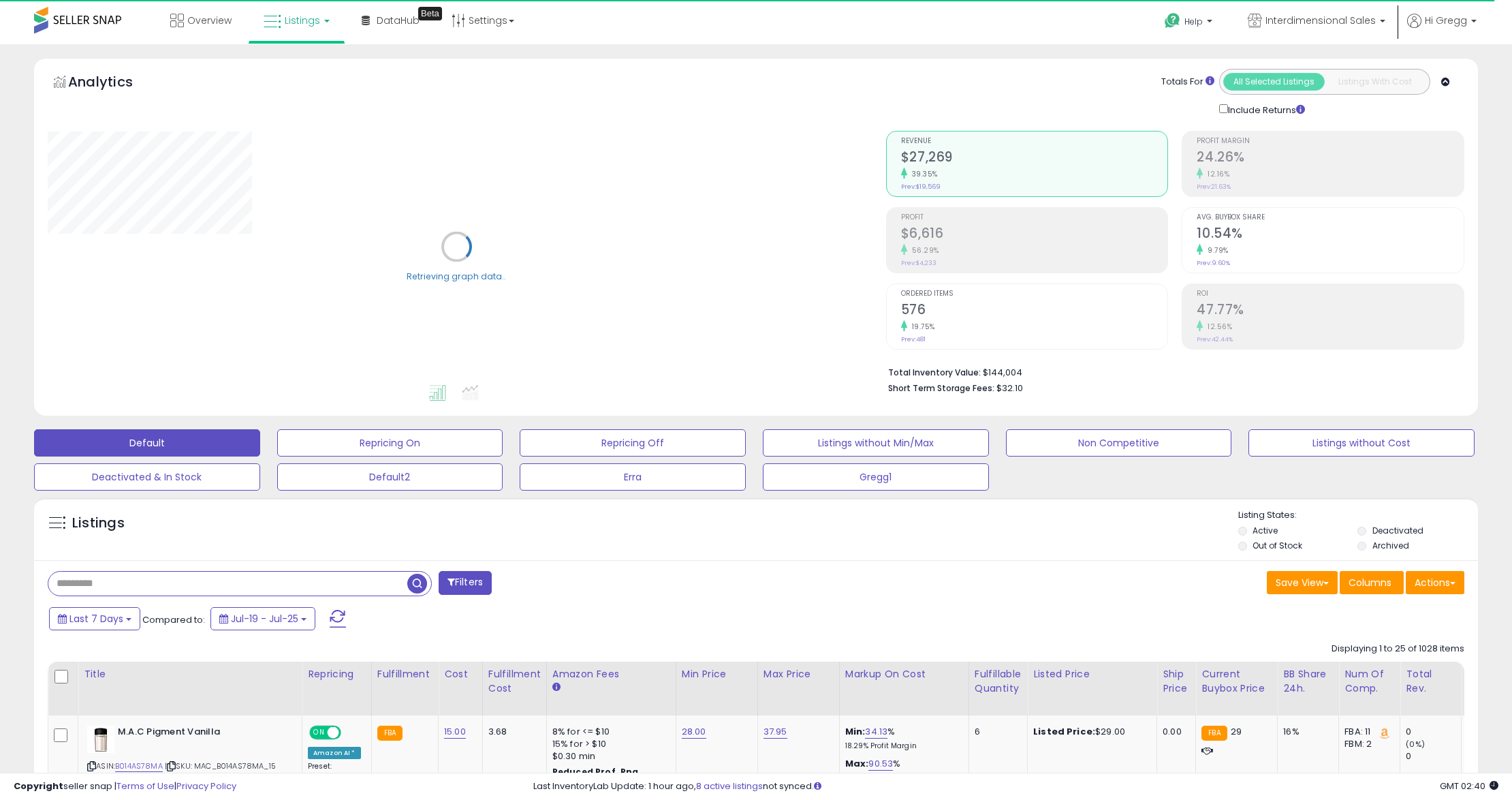 paste on "**********" 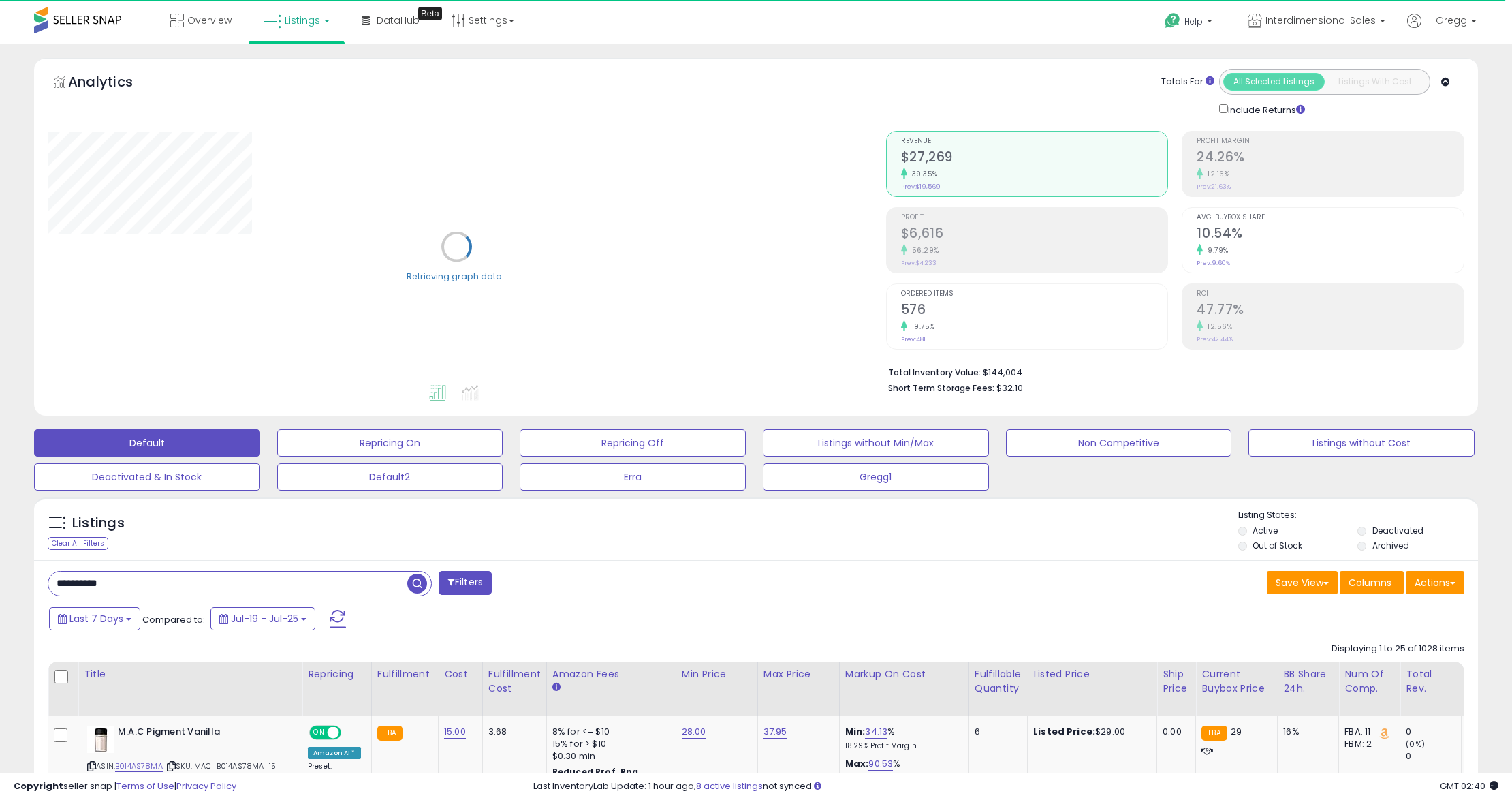 type on "**********" 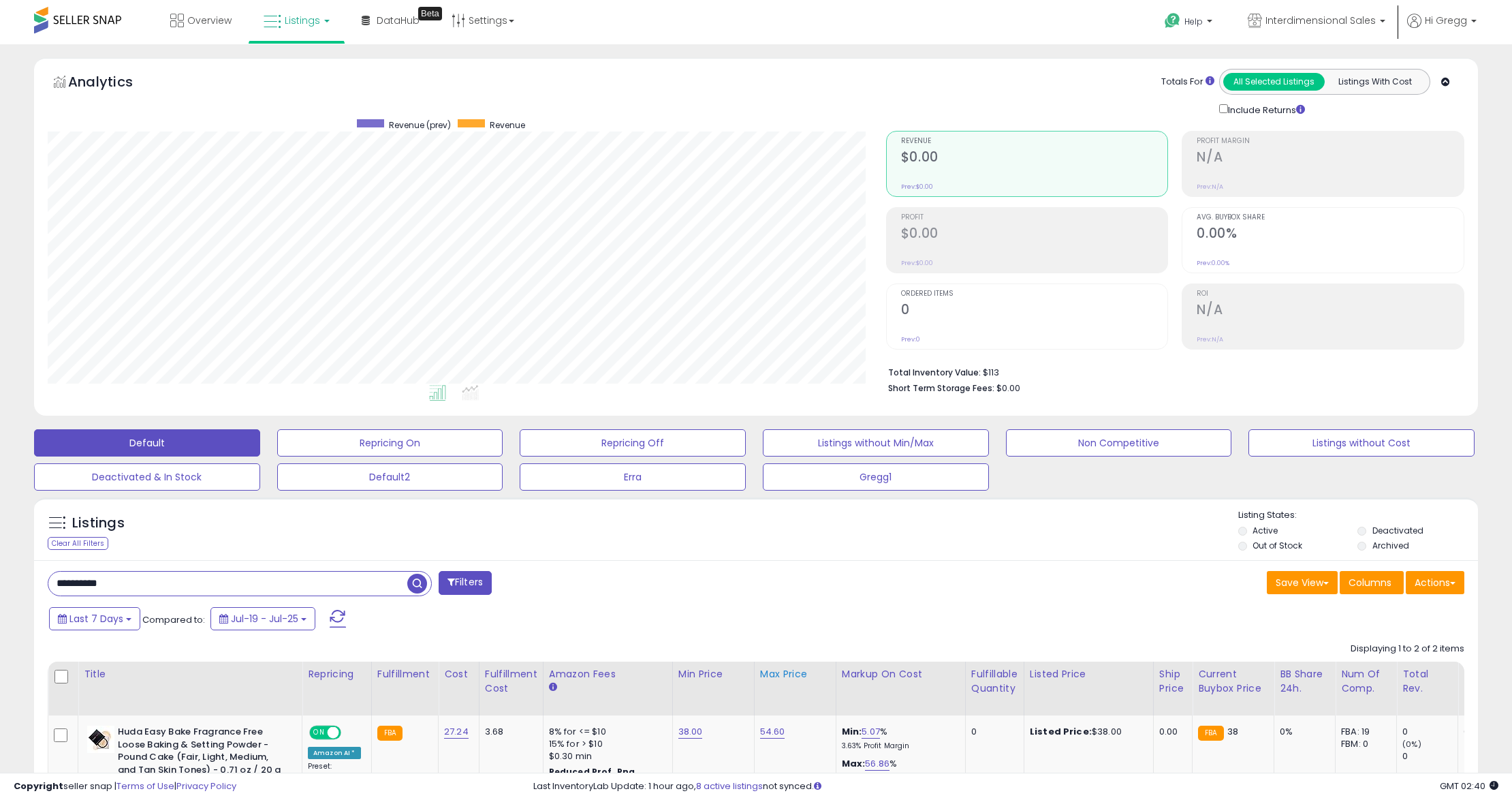 scroll, scrollTop: 681151, scrollLeft: 680243, axis: both 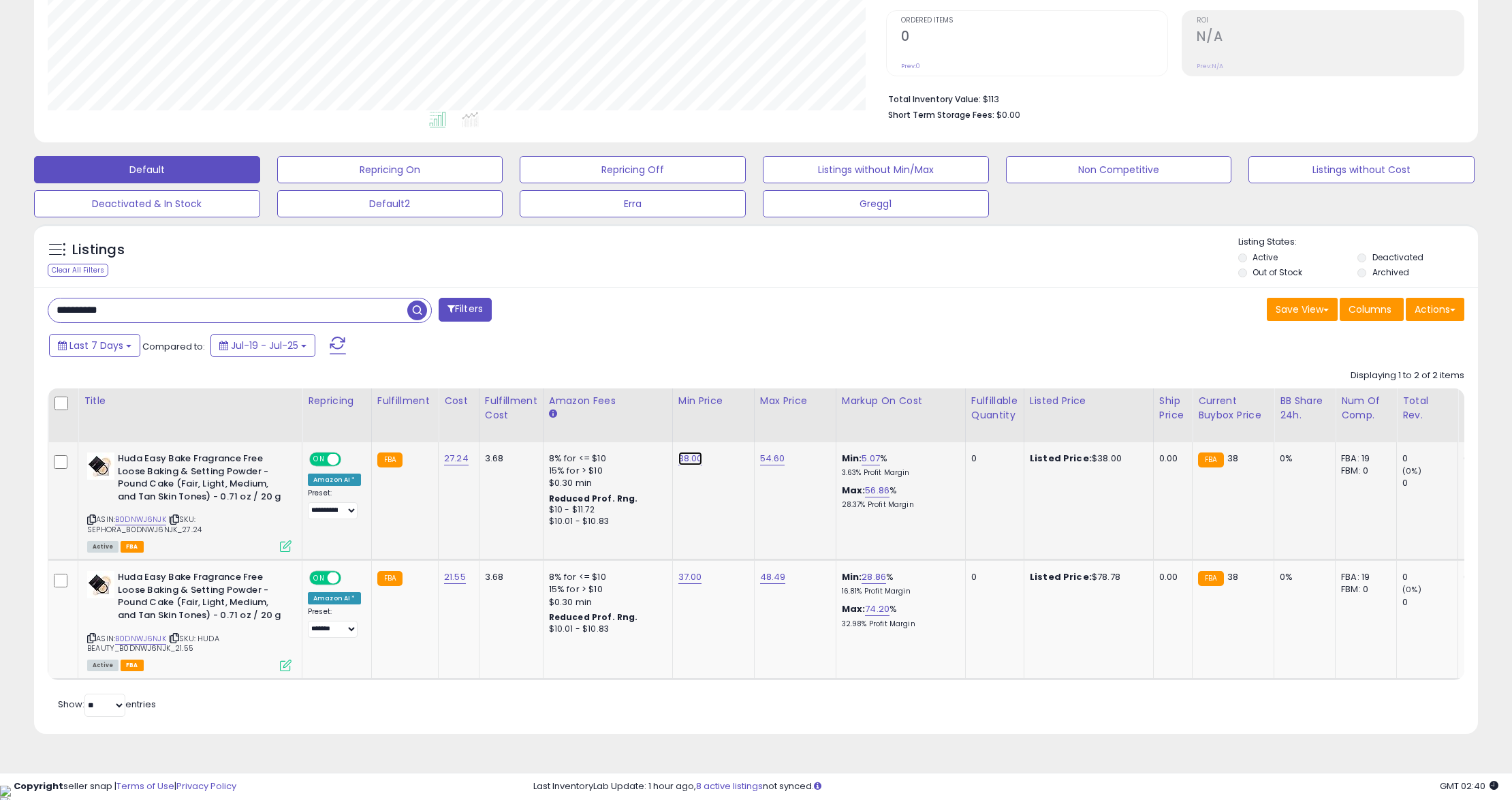 click on "38.00" at bounding box center (691, 459) 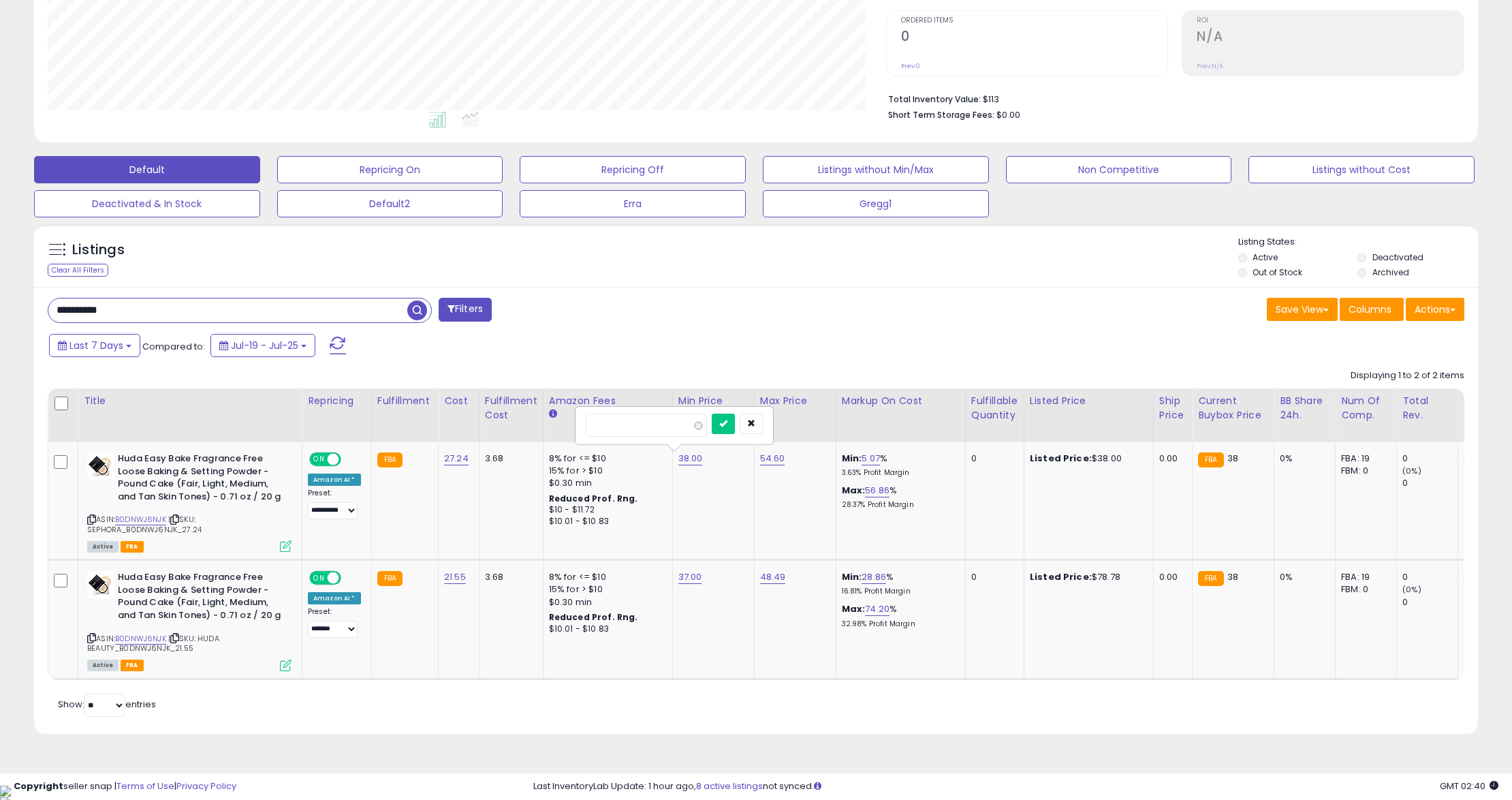 drag, startPoint x: 649, startPoint y: 427, endPoint x: 568, endPoint y: 426, distance: 81.0062 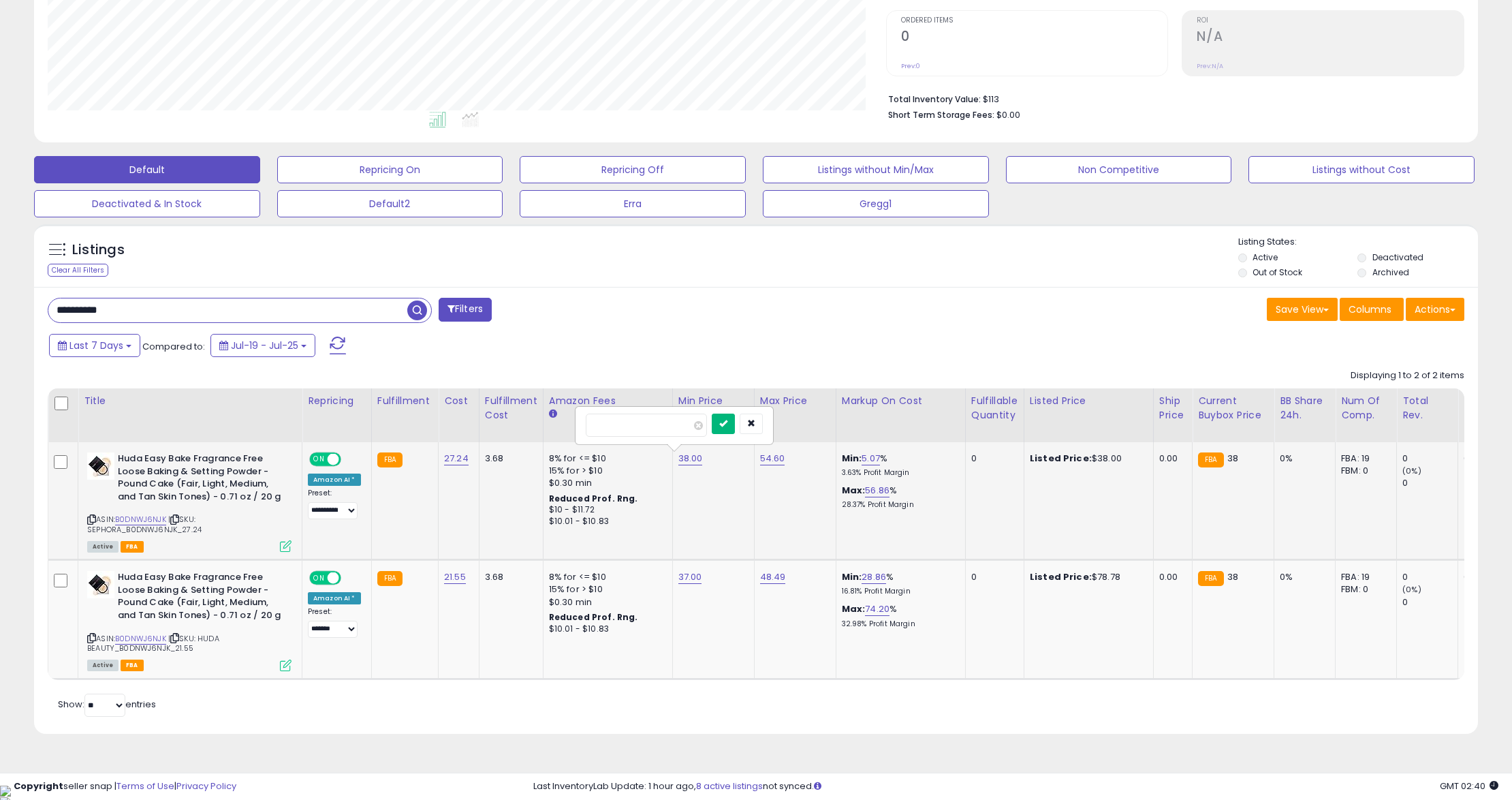 type on "*****" 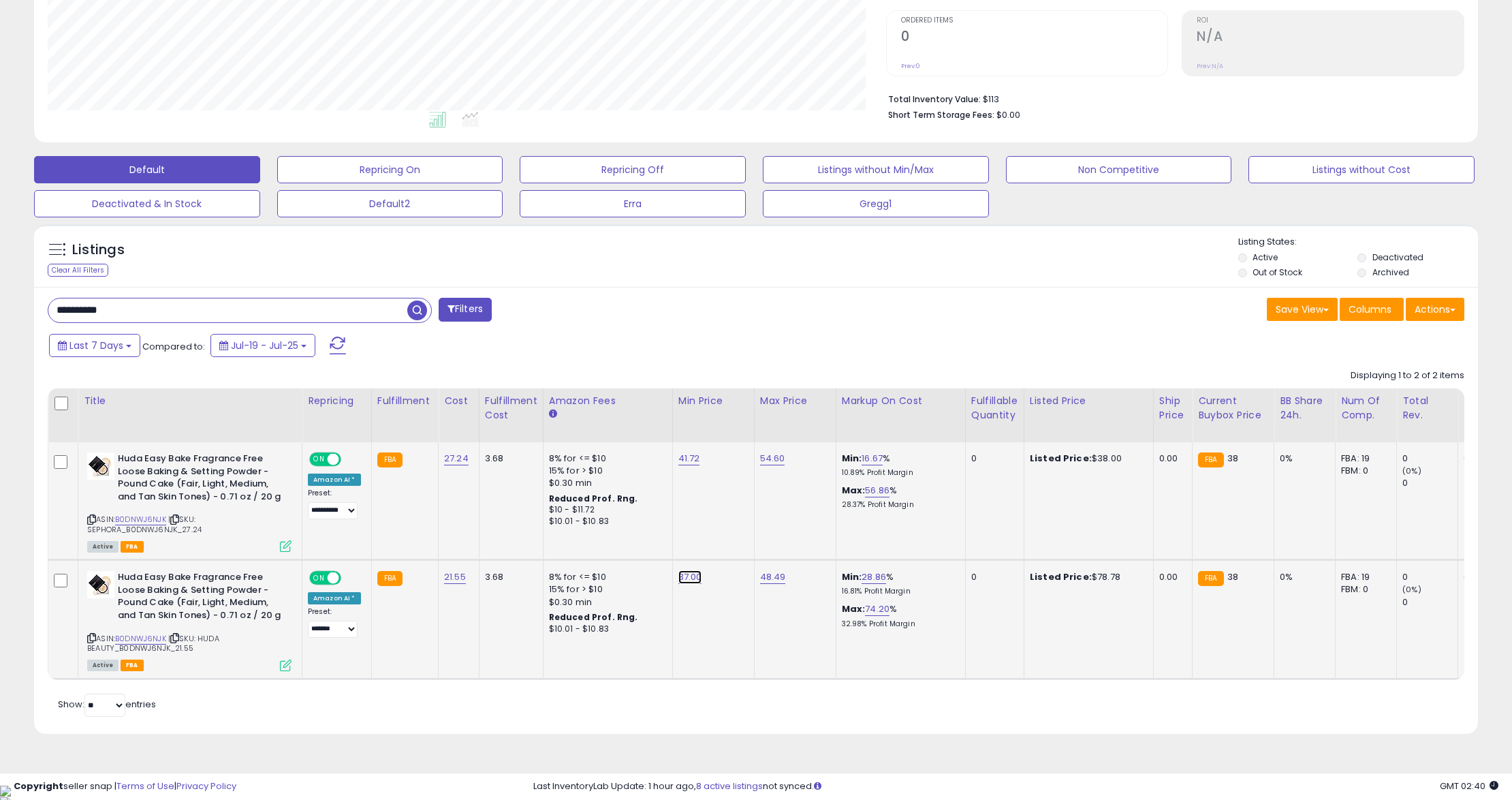 click on "37.00" at bounding box center [689, 459] 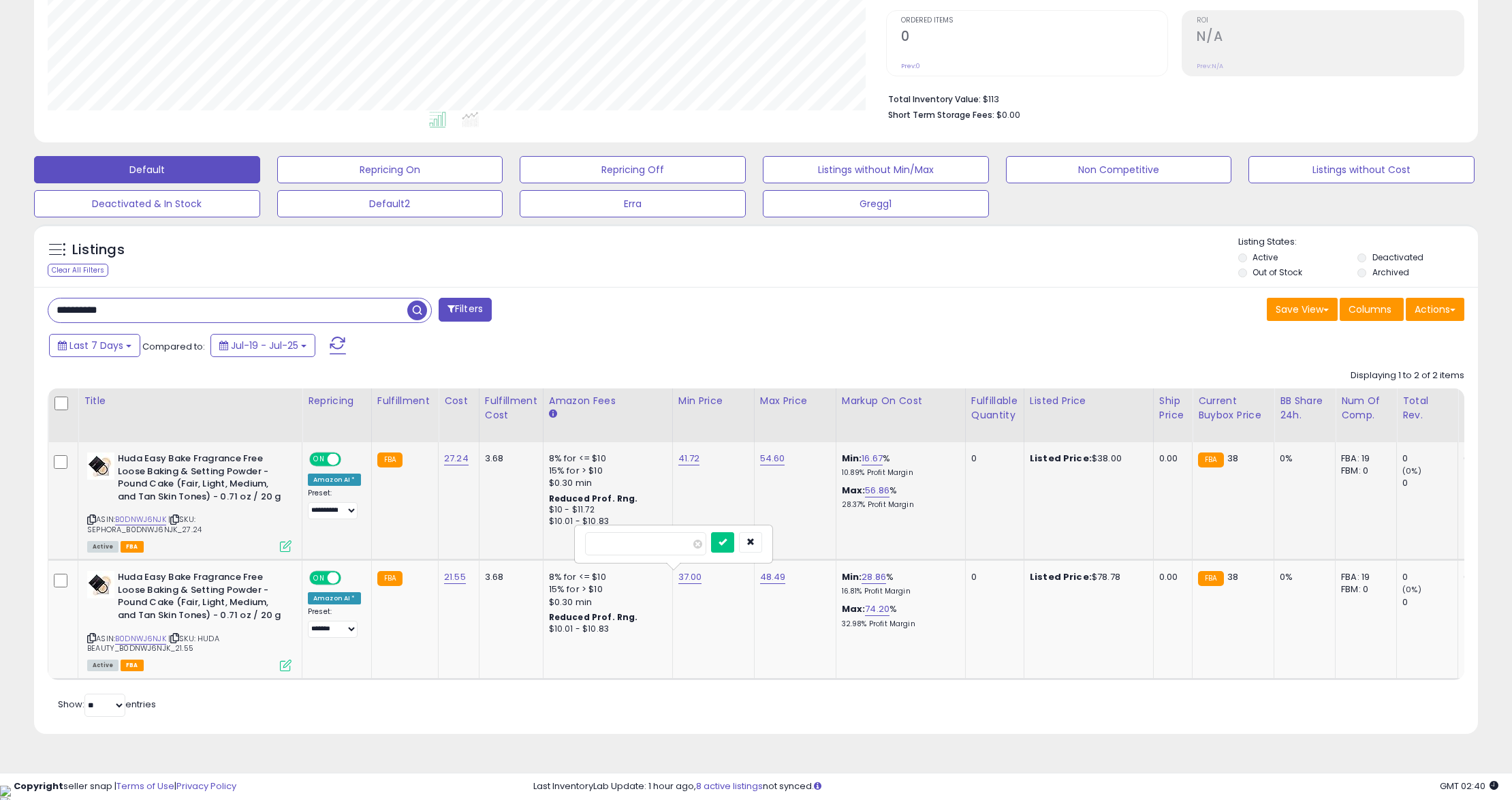 drag, startPoint x: 545, startPoint y: 551, endPoint x: 523, endPoint y: 551, distance: 22 